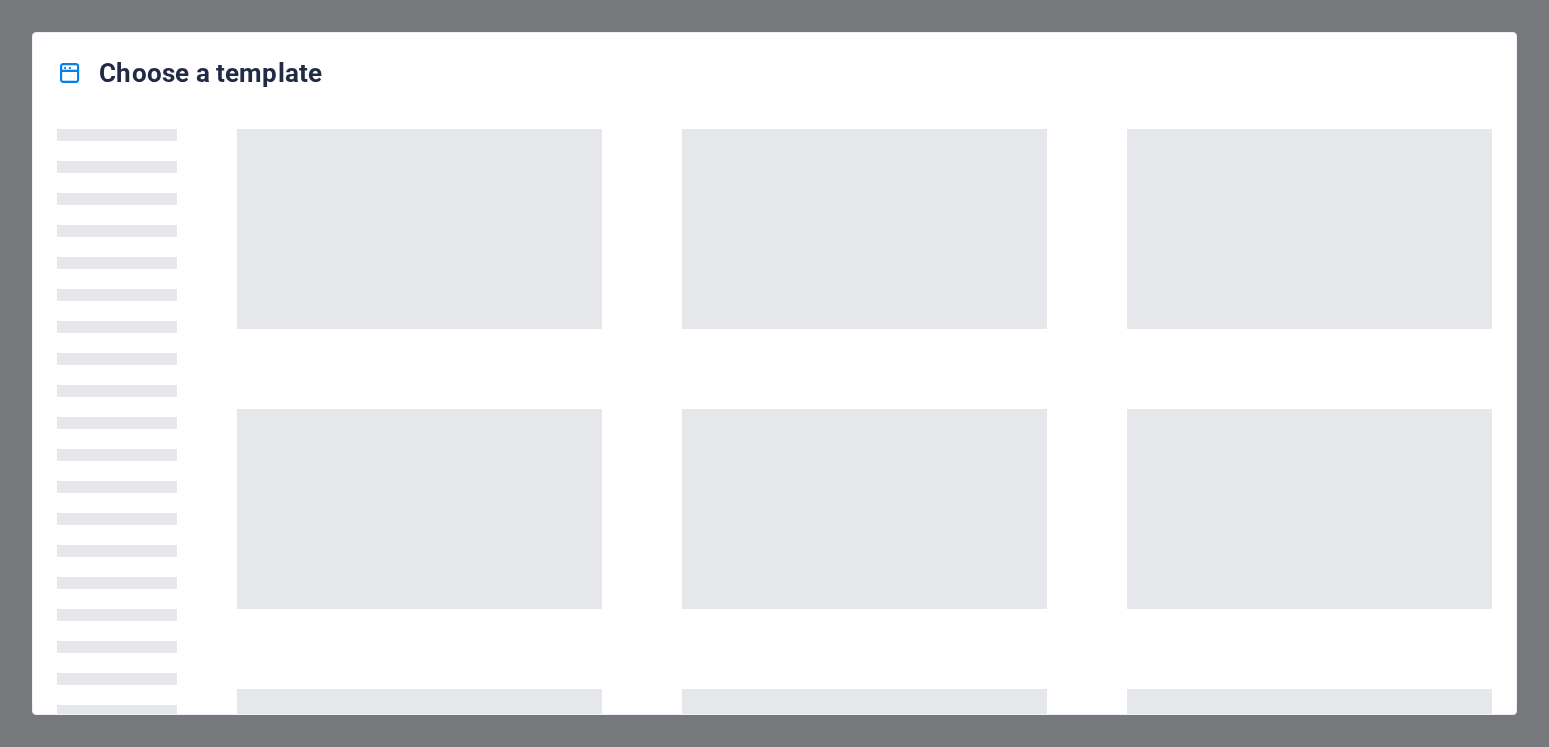 scroll, scrollTop: 0, scrollLeft: 0, axis: both 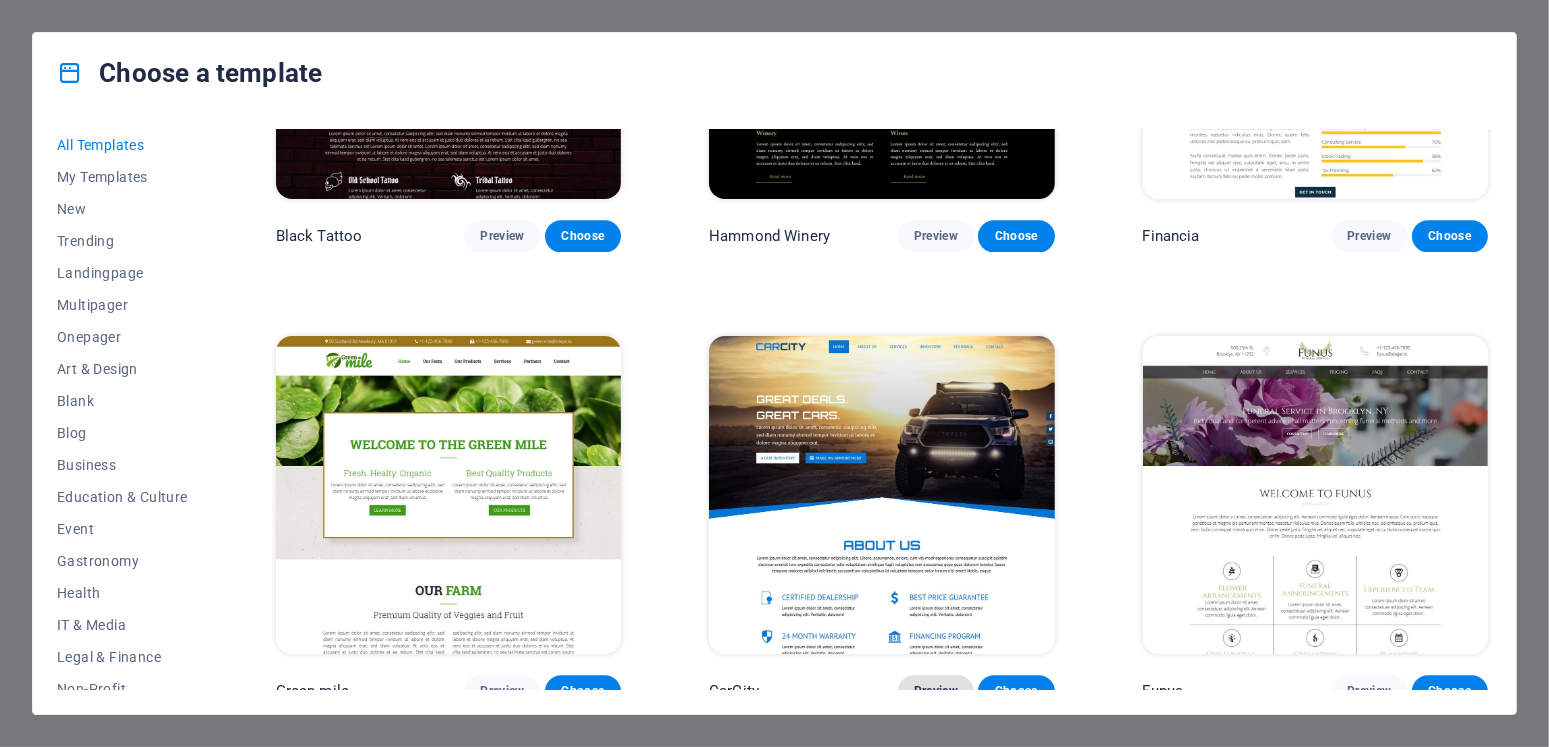 click on "Preview" at bounding box center [936, 691] 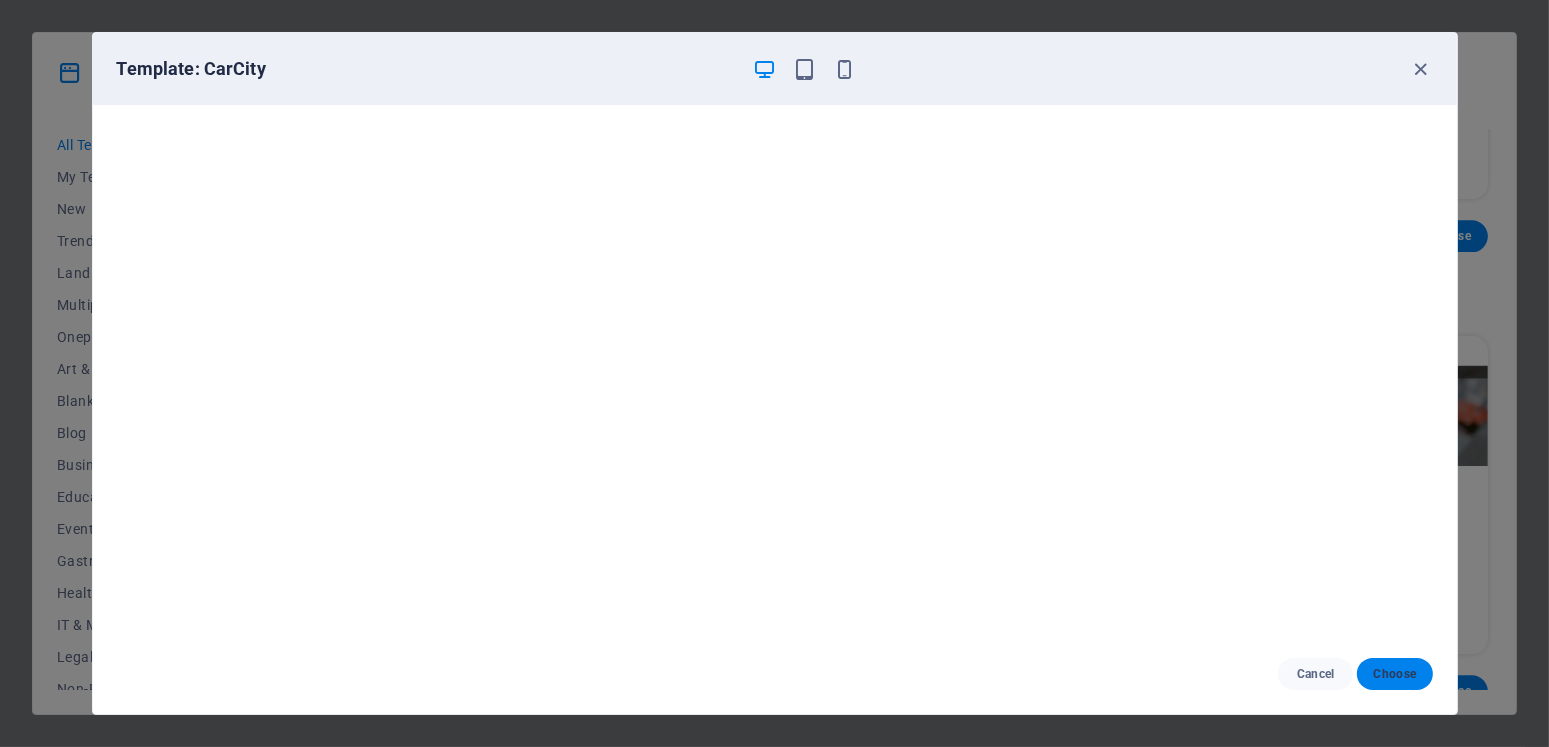 click on "Choose" at bounding box center (1394, 674) 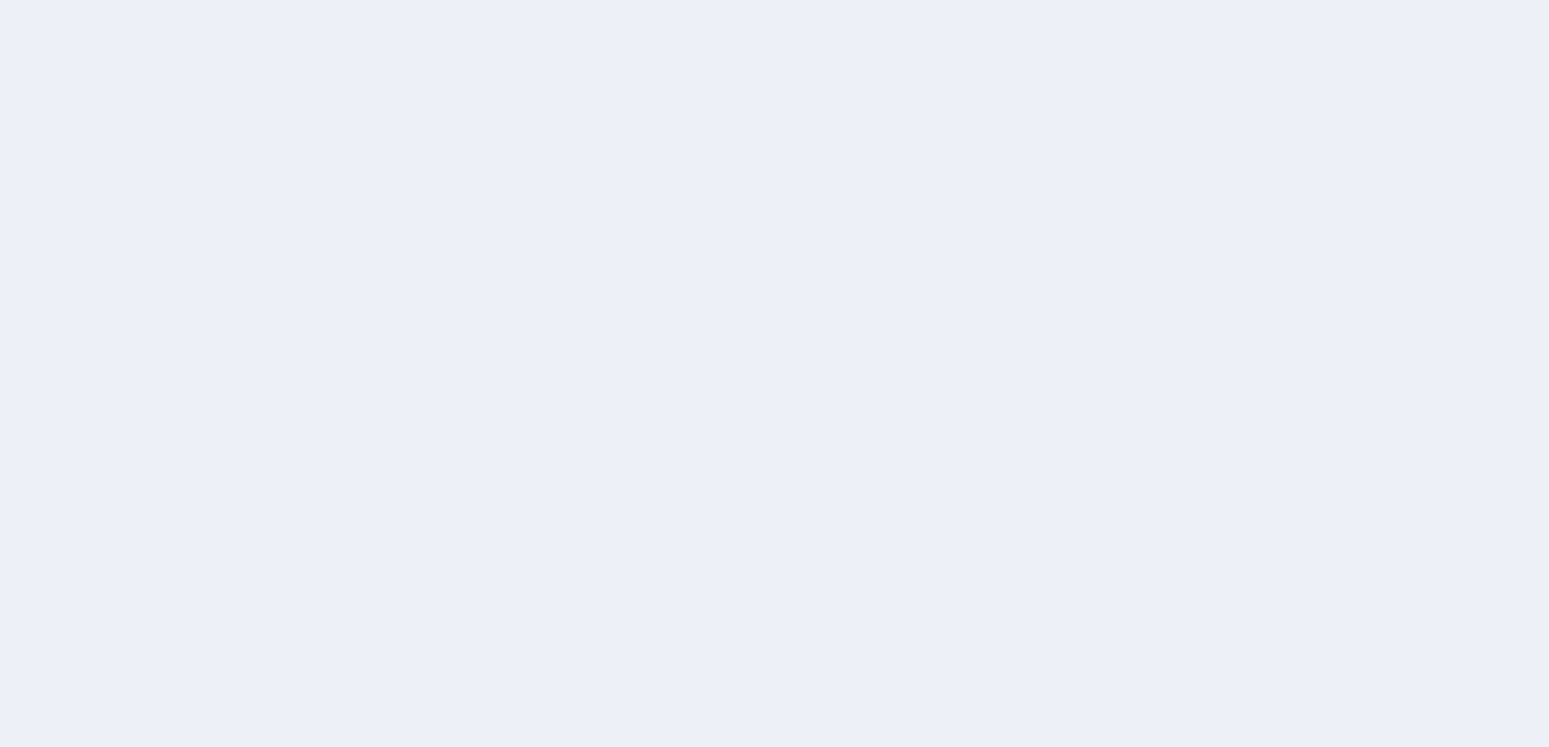 scroll, scrollTop: 0, scrollLeft: 0, axis: both 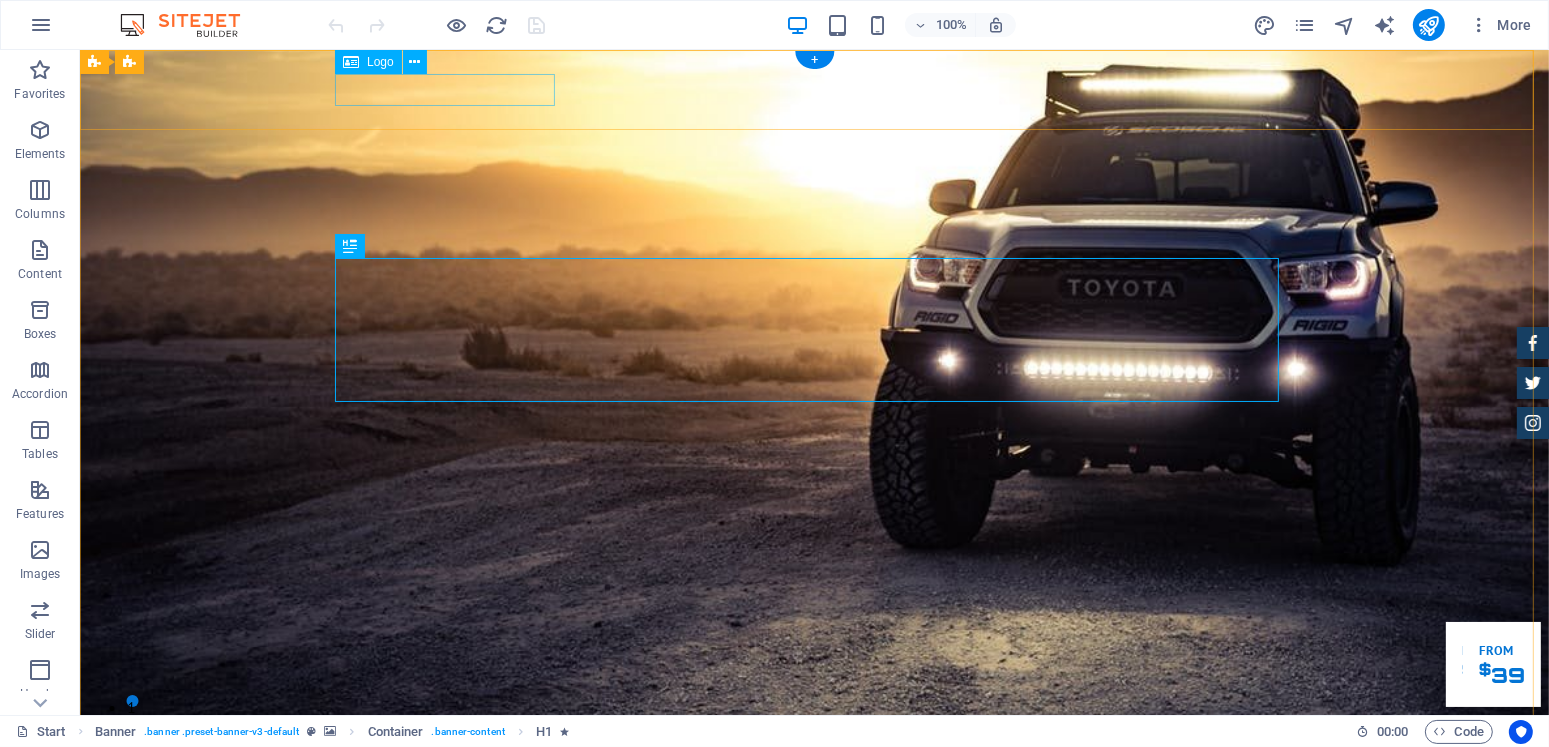 click at bounding box center [814, 780] 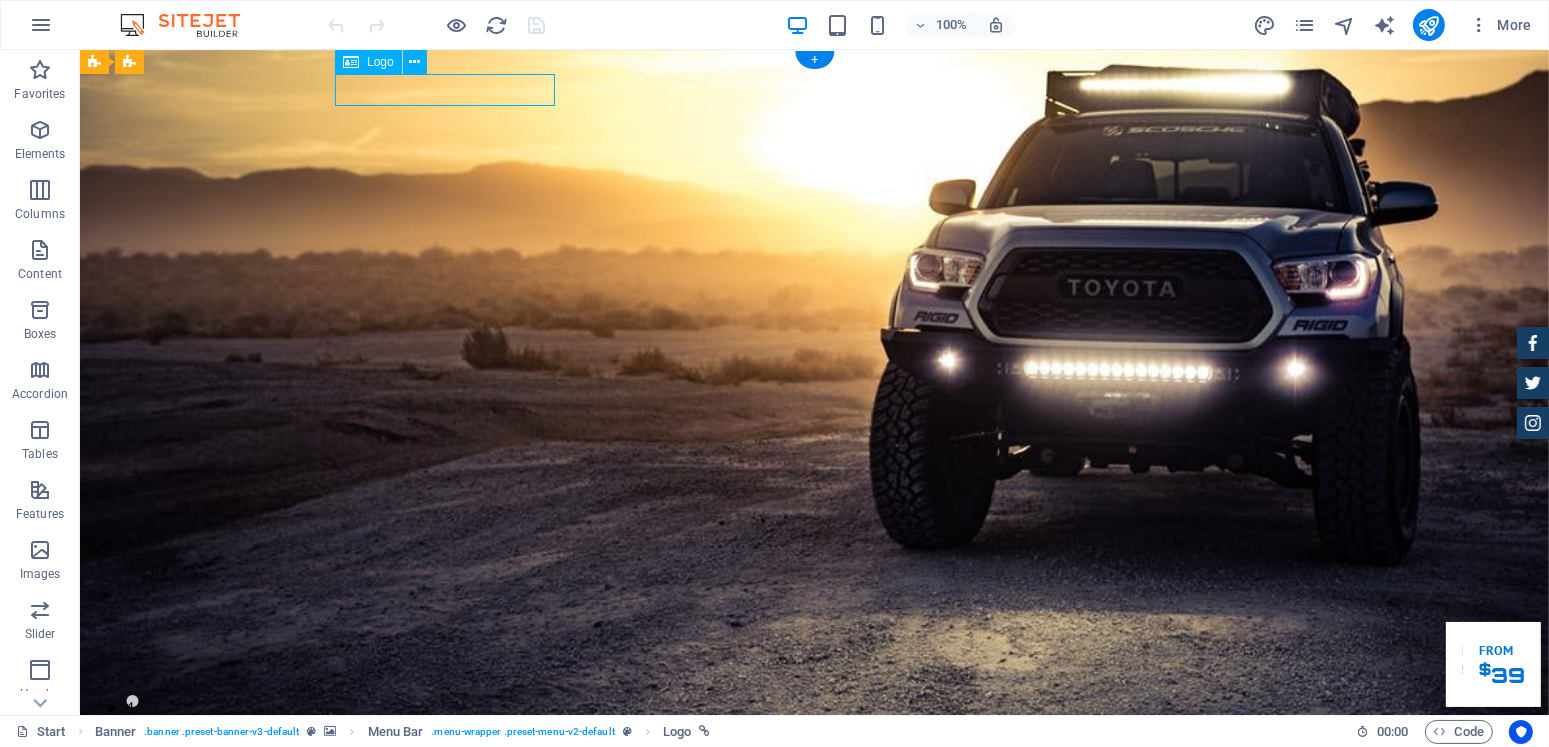 click at bounding box center [814, 780] 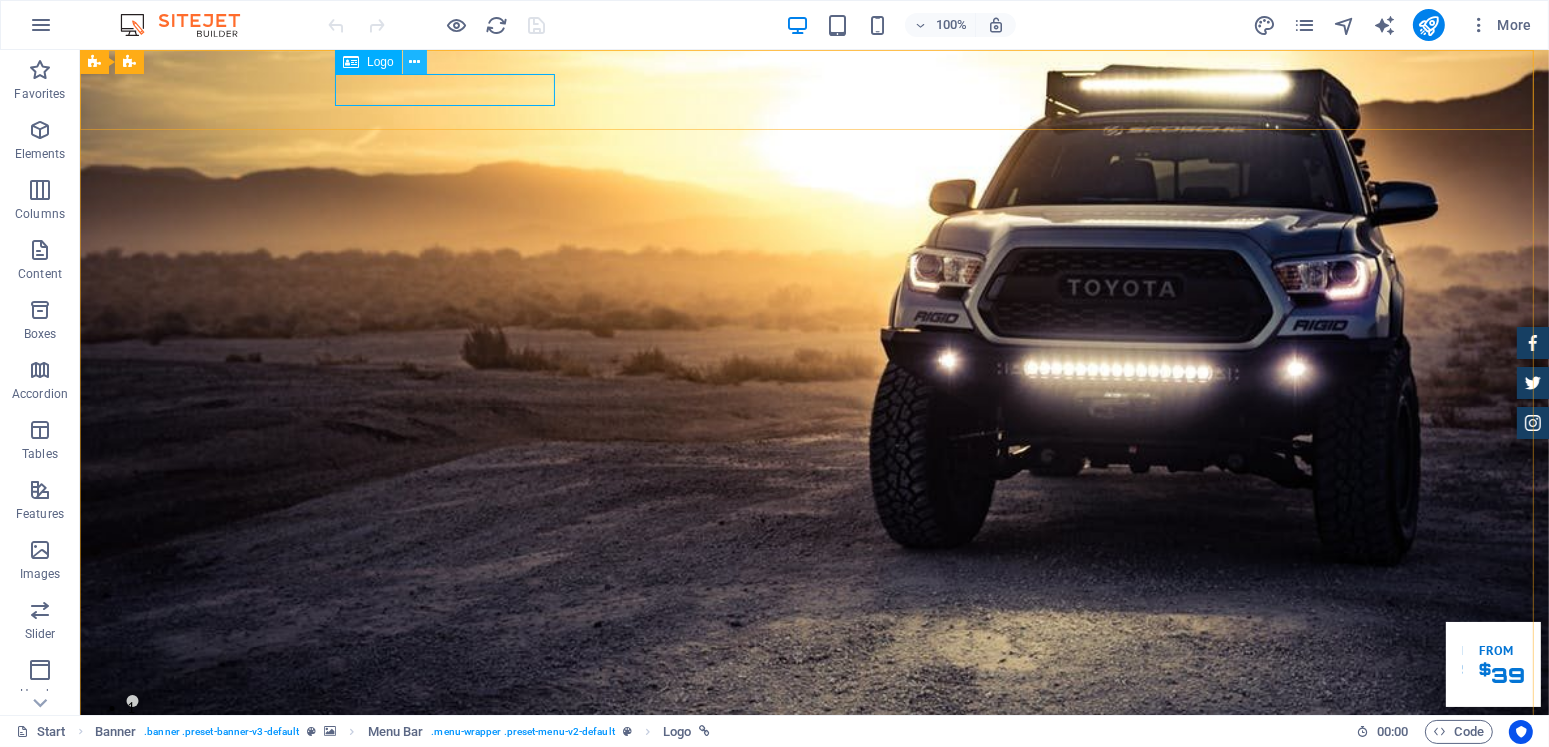 click at bounding box center [414, 62] 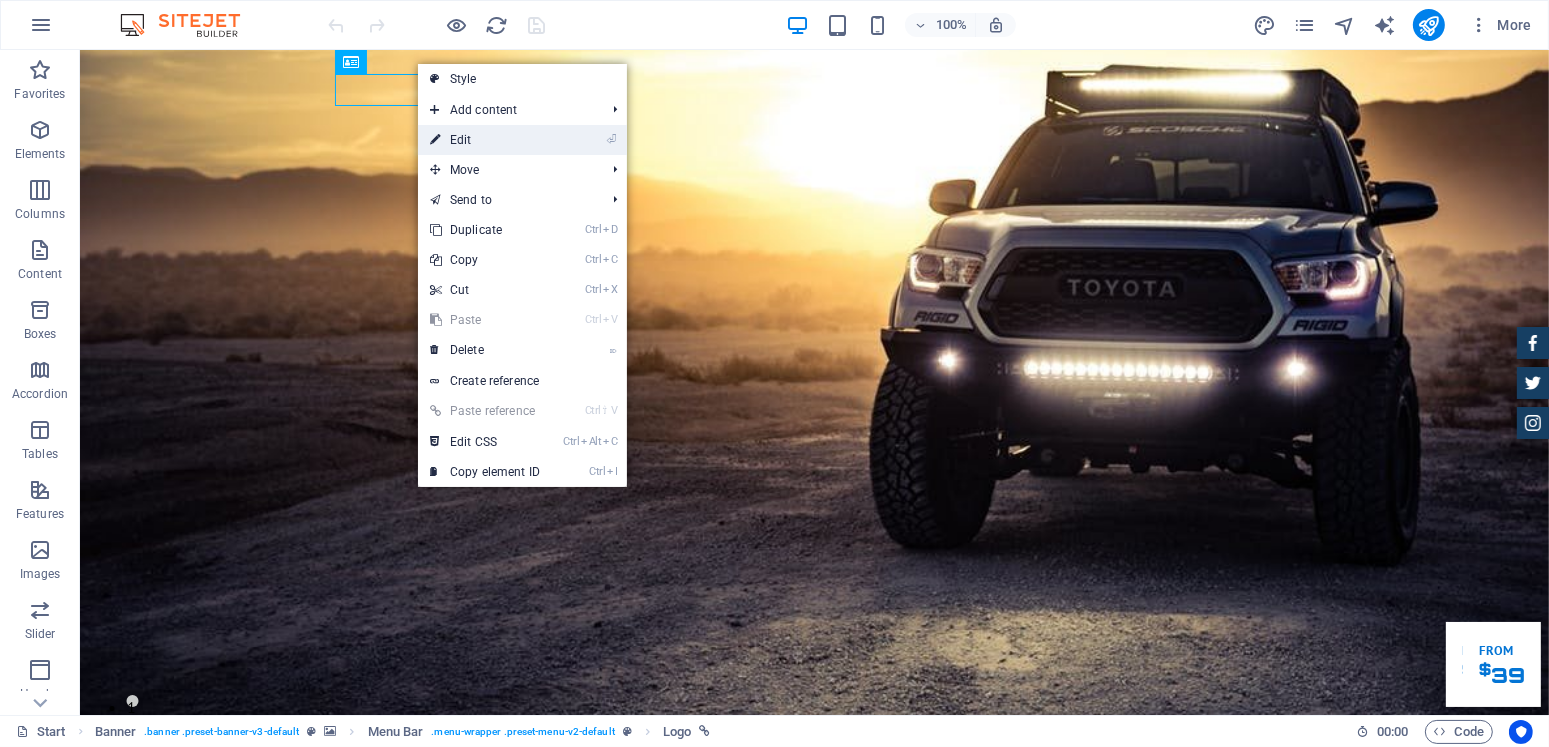 click on "⏎  Edit" at bounding box center (485, 140) 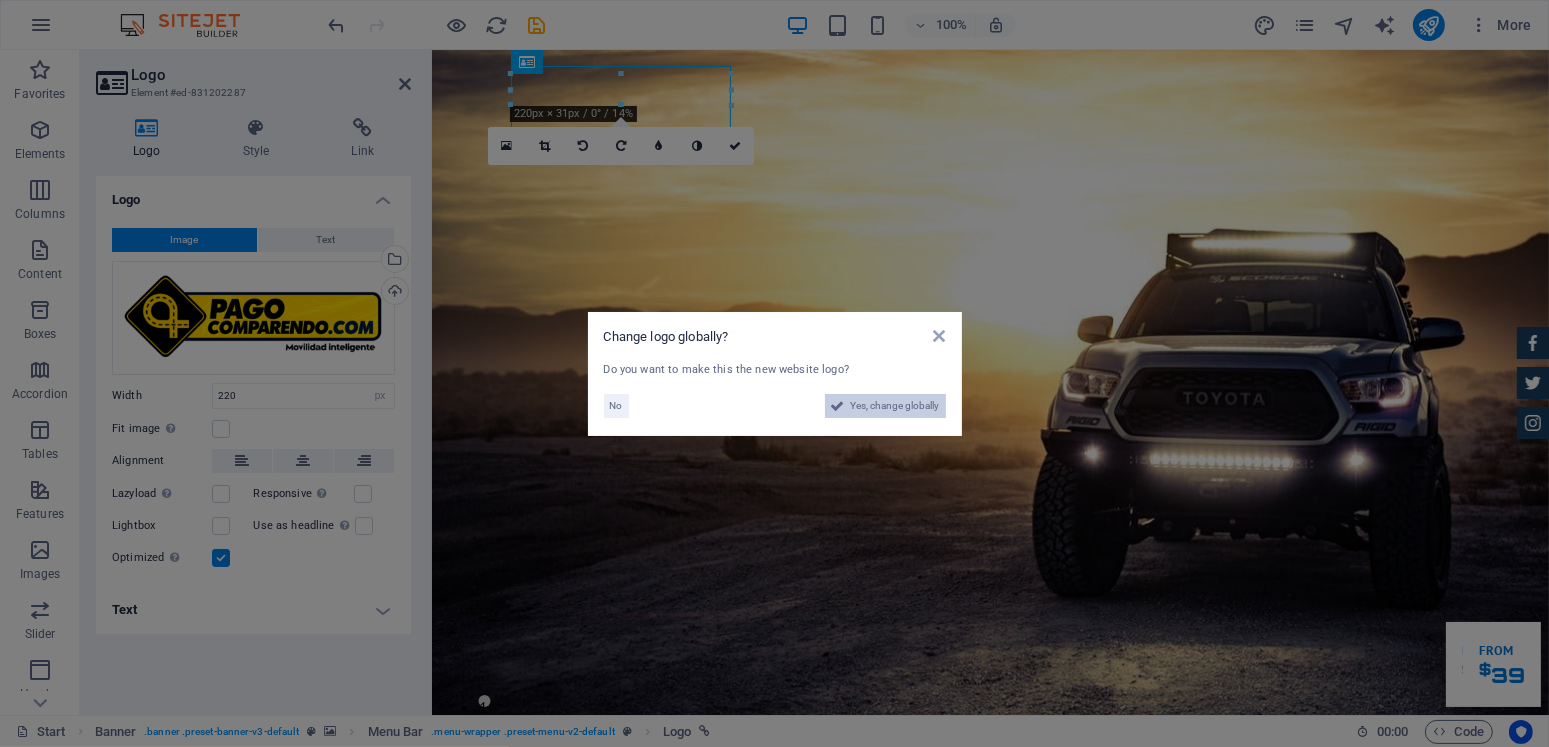 click on "Yes, change globally" at bounding box center (895, 406) 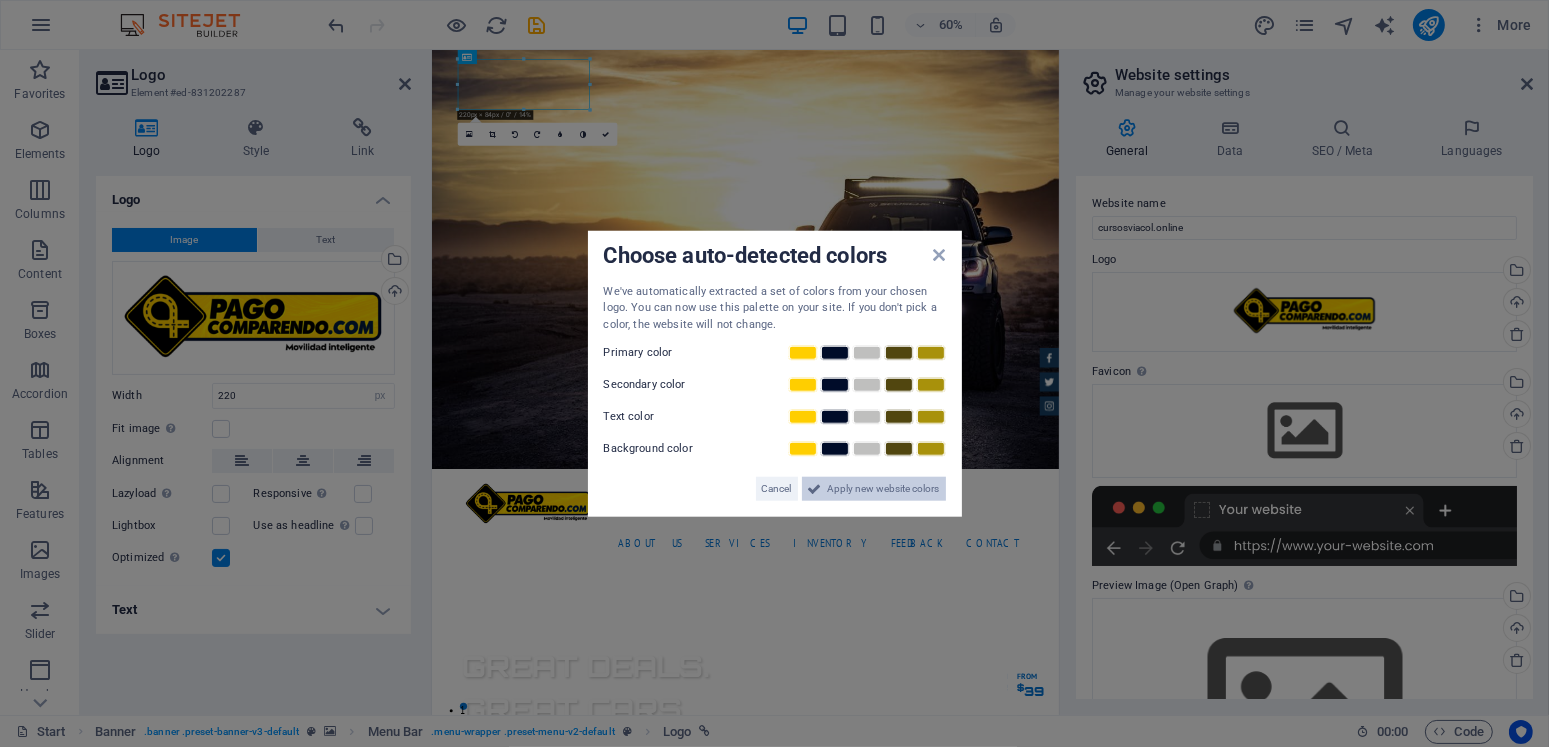 click on "Apply new website colors" at bounding box center (884, 489) 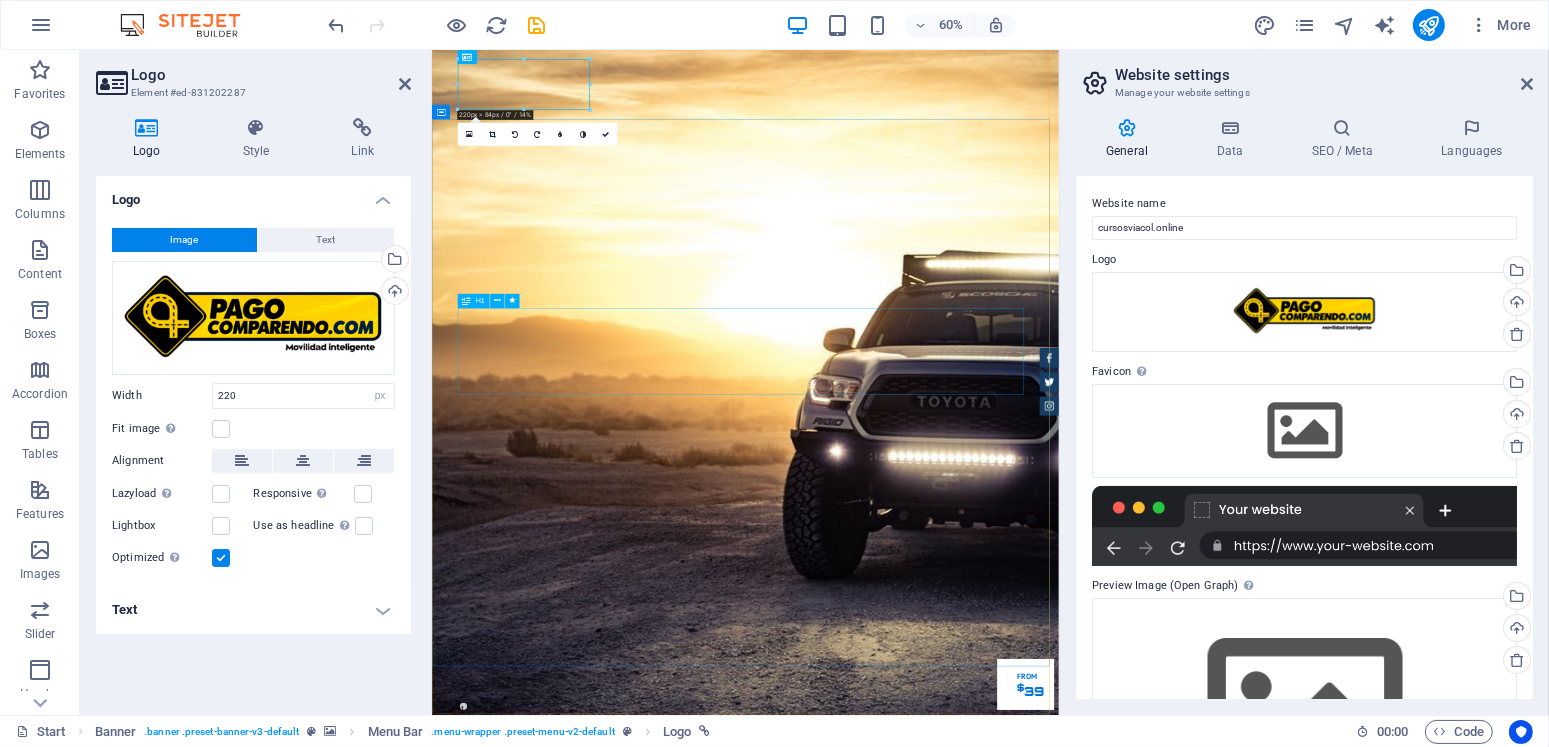 click on "GReat Deals. Great Cars." at bounding box center (954, 1522) 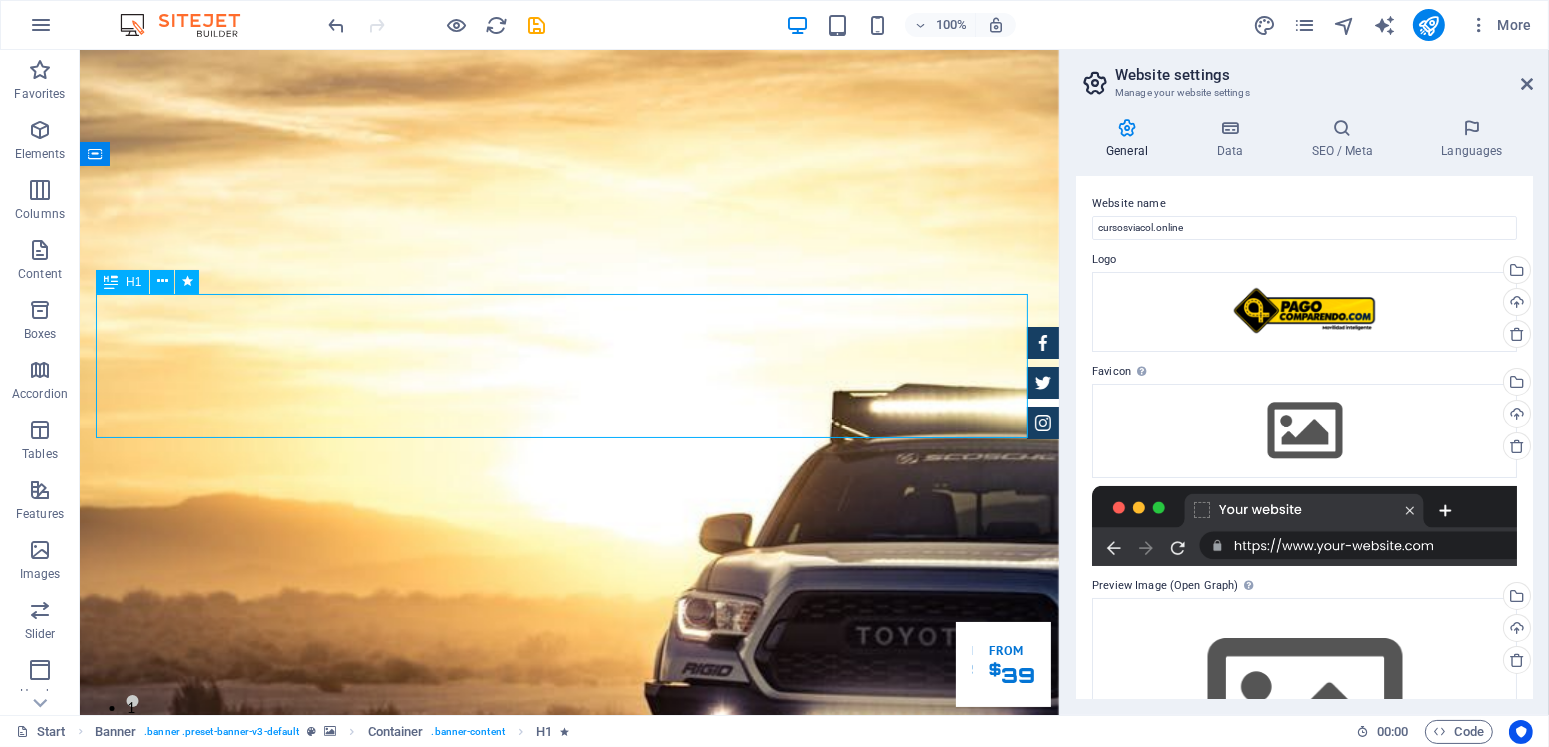 click on "GReat Deals. Great Cars." at bounding box center (569, 1522) 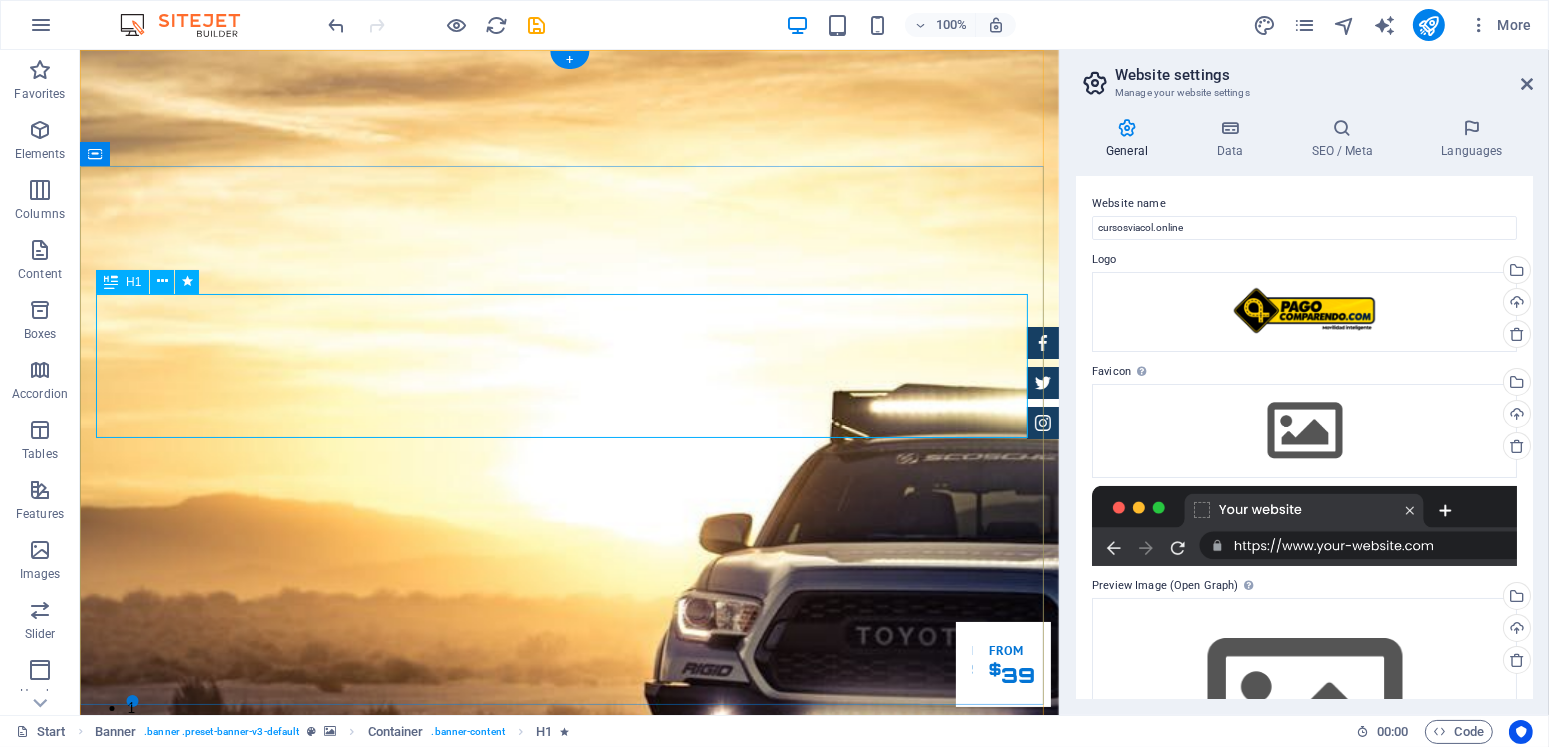 click on "GReat Deals. Great Cars." at bounding box center (569, 1522) 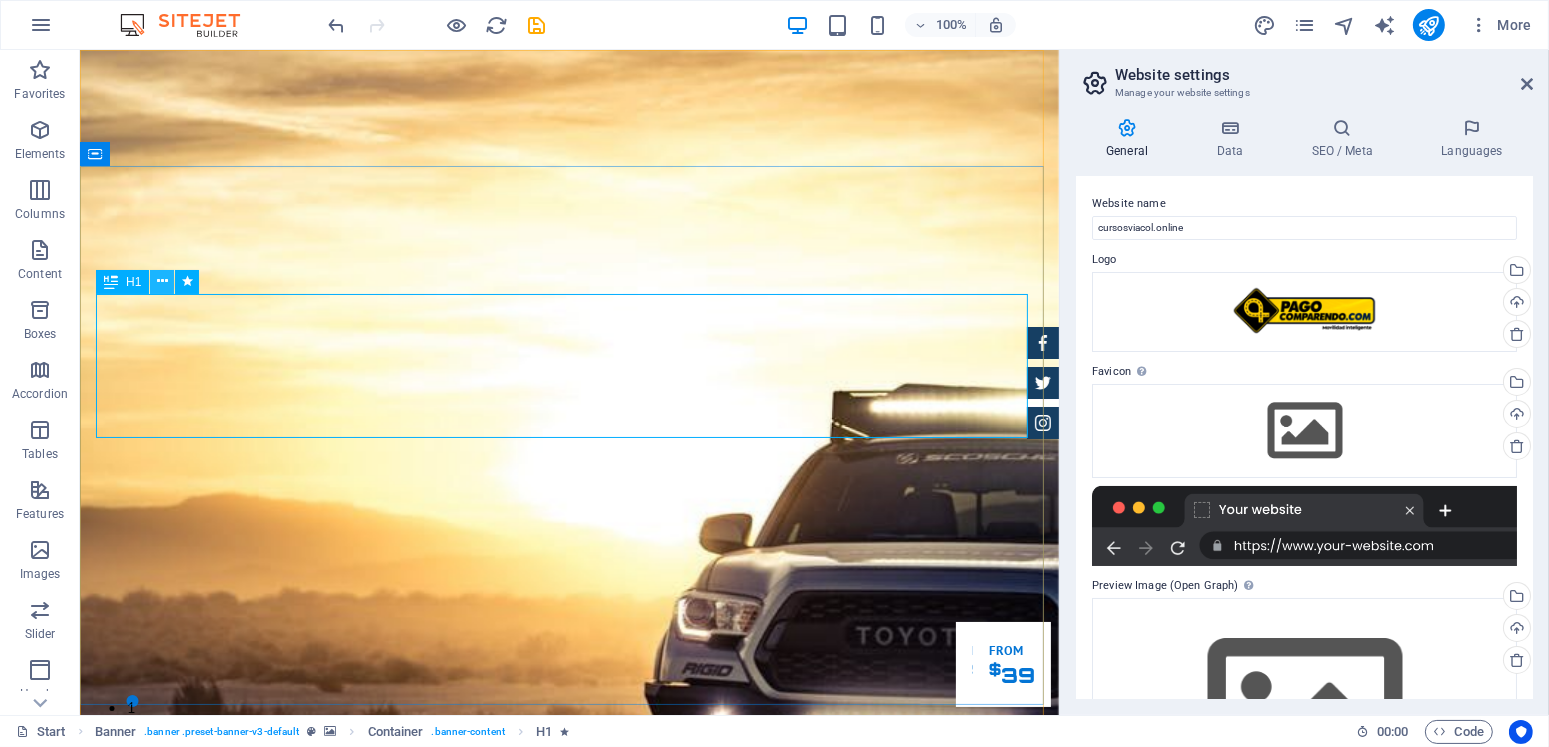 click at bounding box center (162, 281) 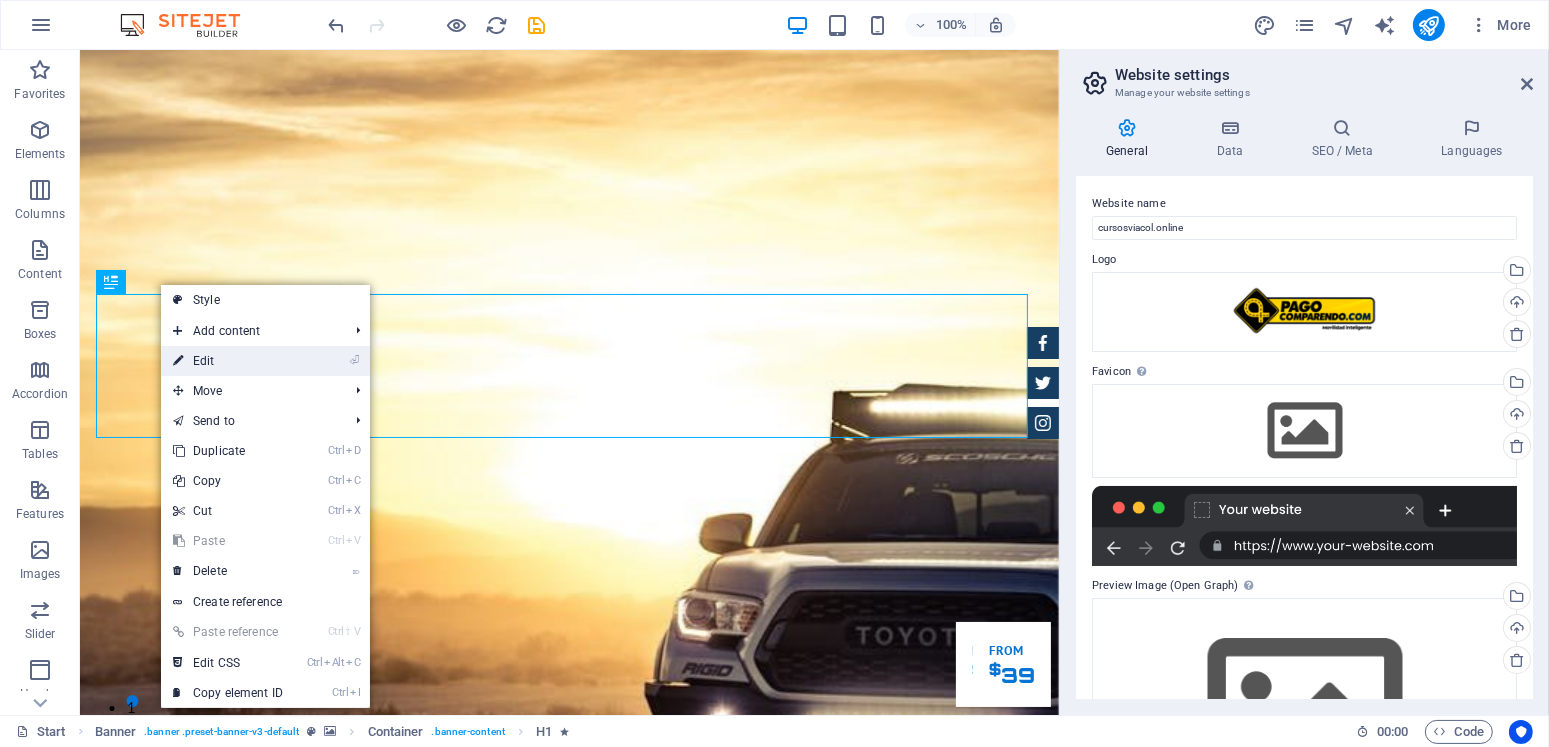click on "⏎  Edit" at bounding box center (228, 361) 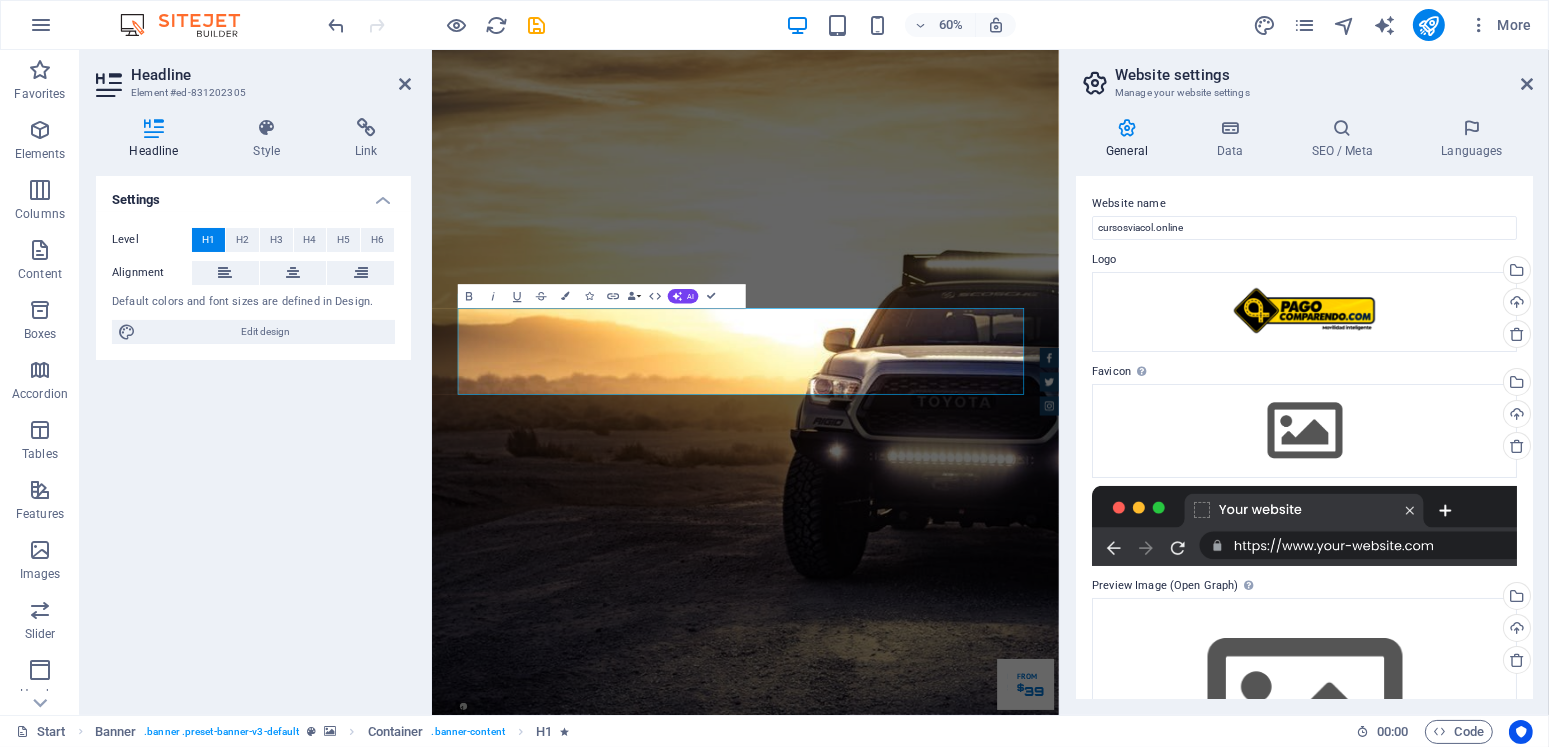 click at bounding box center [154, 128] 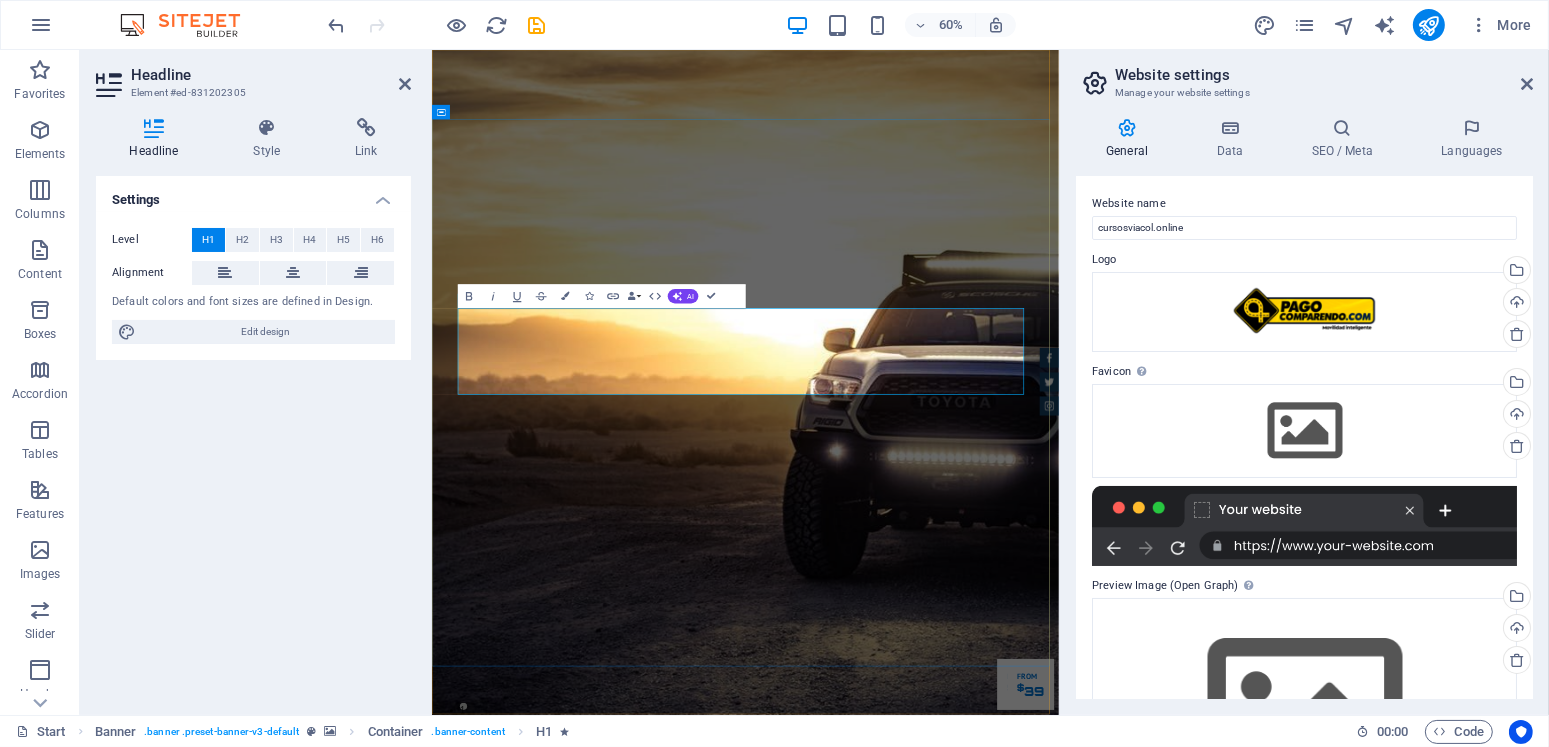 click on "GReat Deals. Great Cars." at bounding box center [688, 1521] 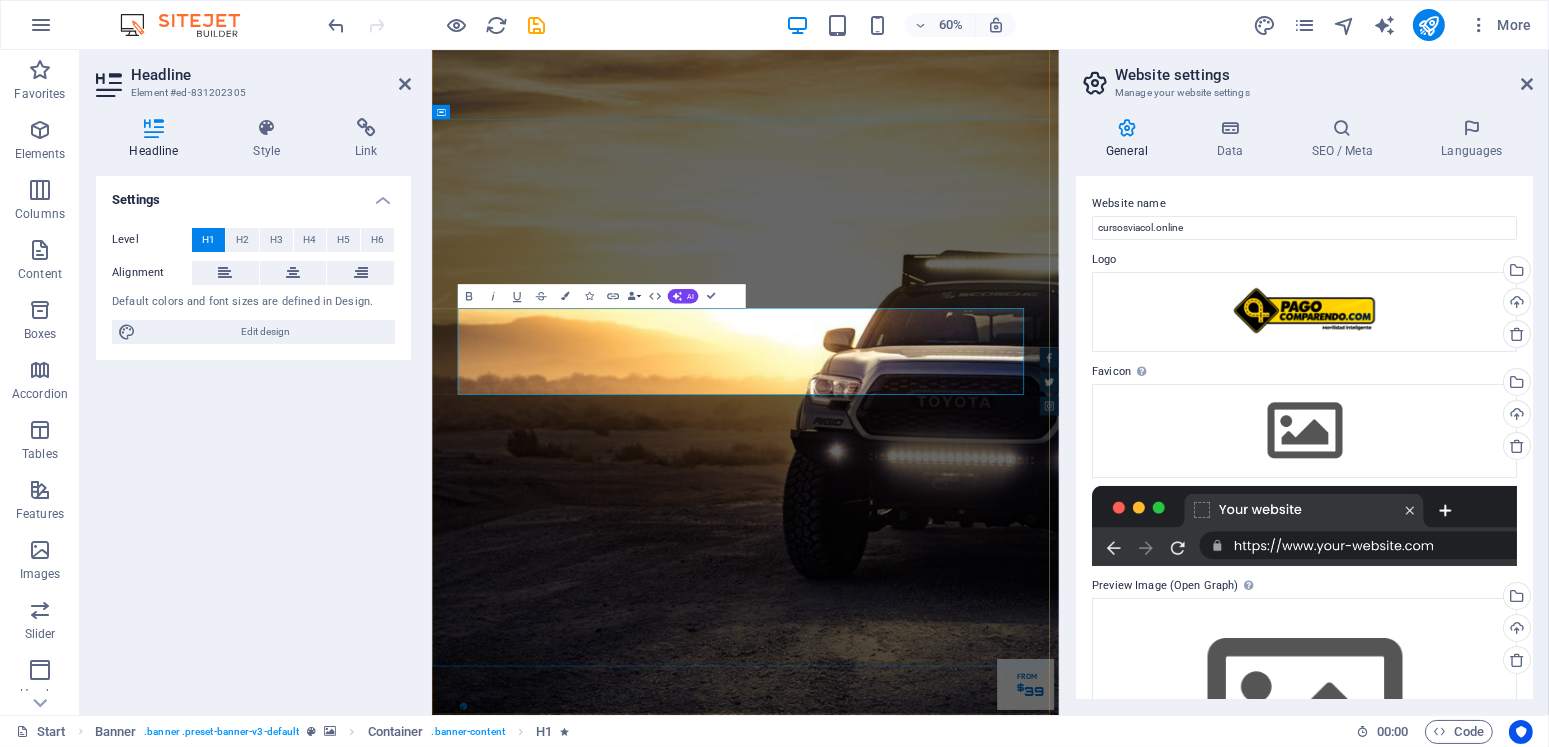 click on "GReat . Great Cars." at bounding box center [671, 1521] 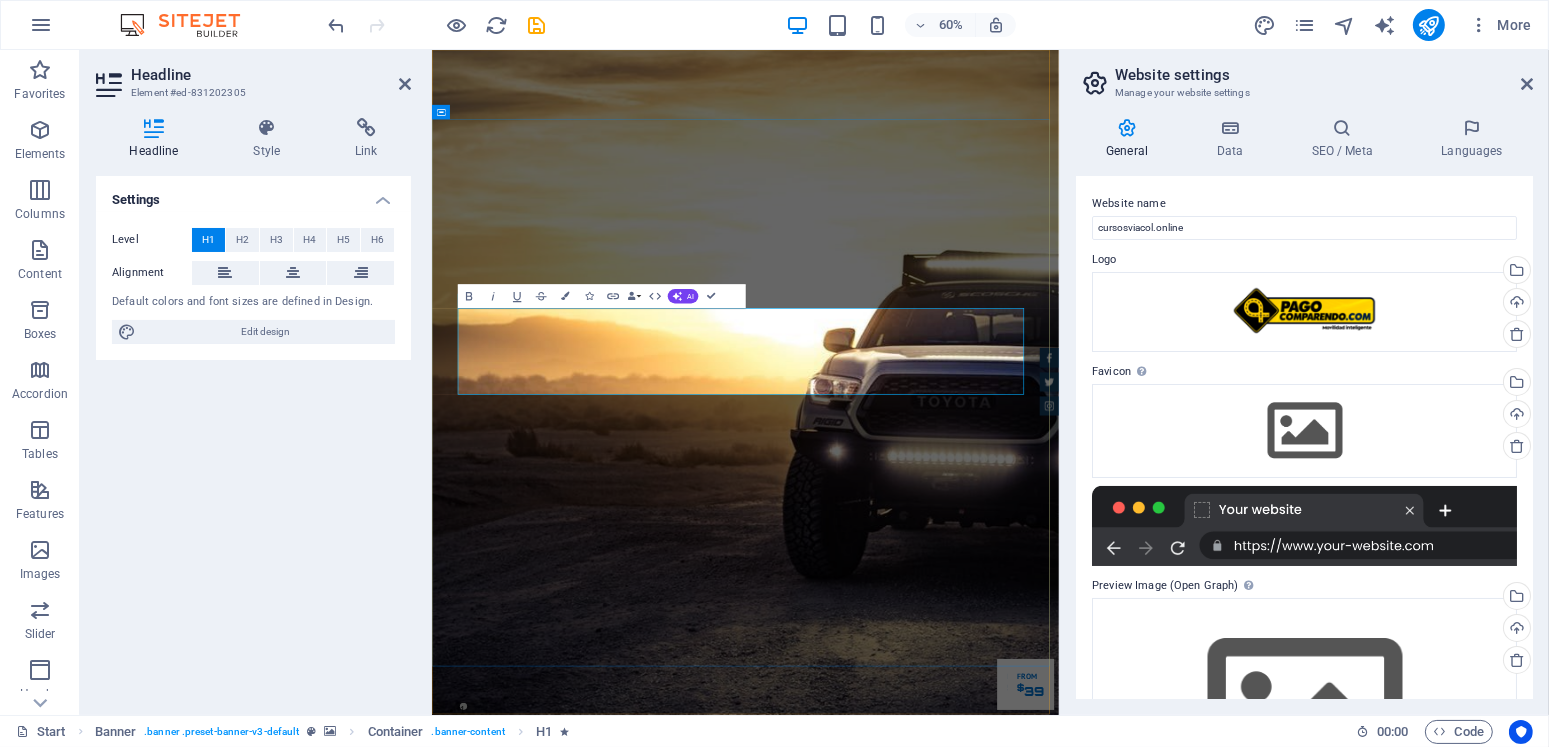 click on "OBTÉNHASTA 50% DESCUENTO Great Cars." at bounding box center (929, 1521) 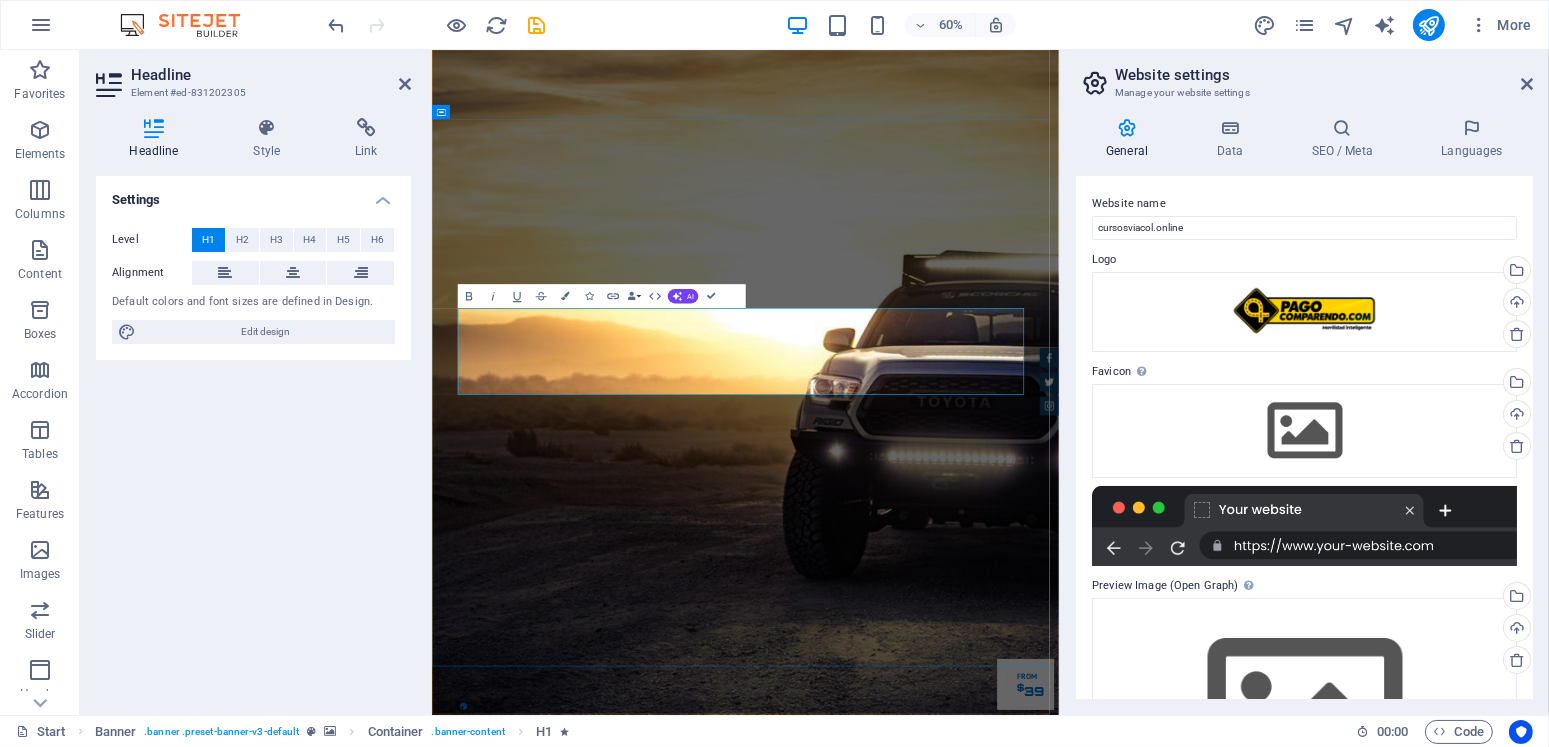 click on "OBTÉN HASTA 50% DESCUENTO Great Cars." at bounding box center (937, 1521) 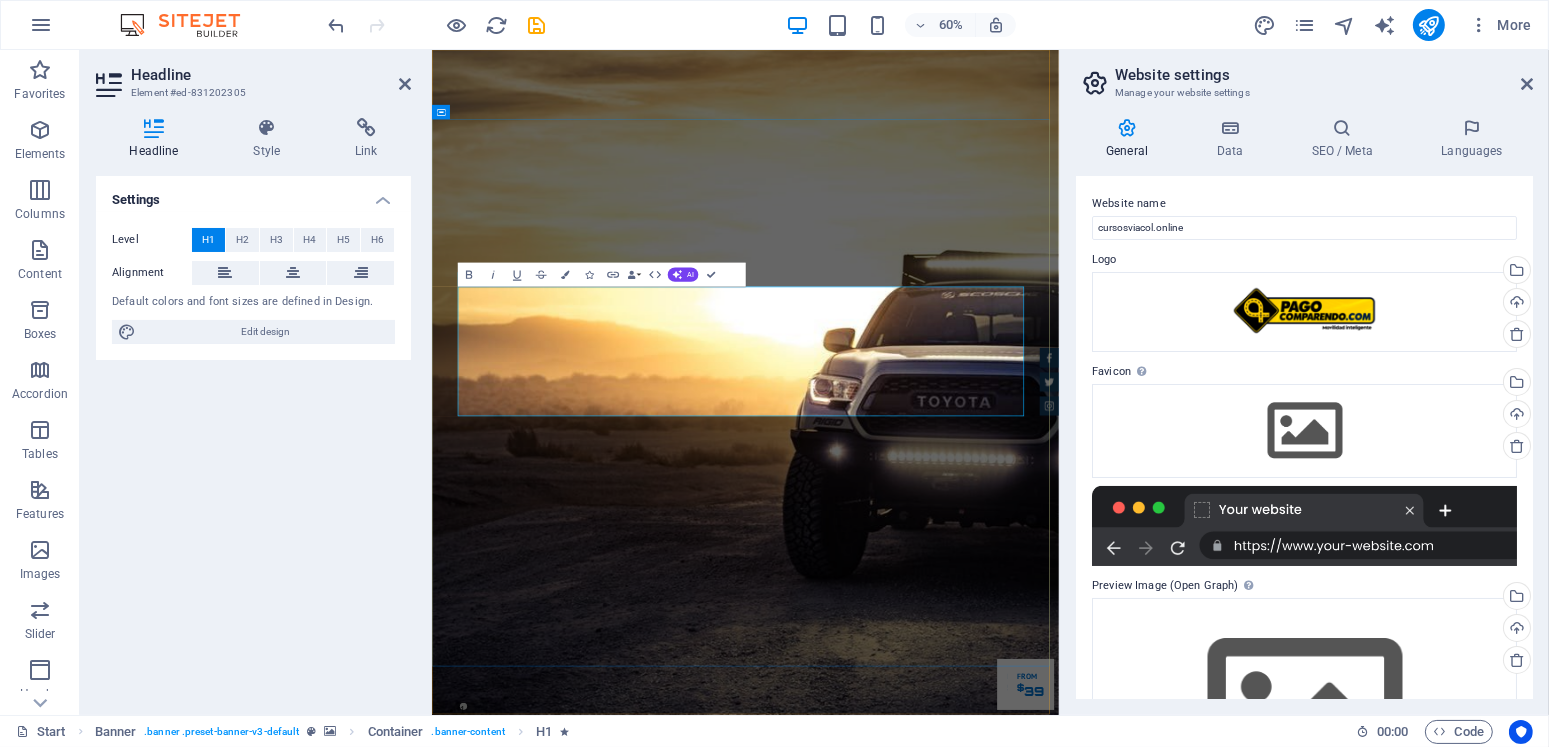 drag, startPoint x: 841, startPoint y: 624, endPoint x: 474, endPoint y: 632, distance: 367.0872 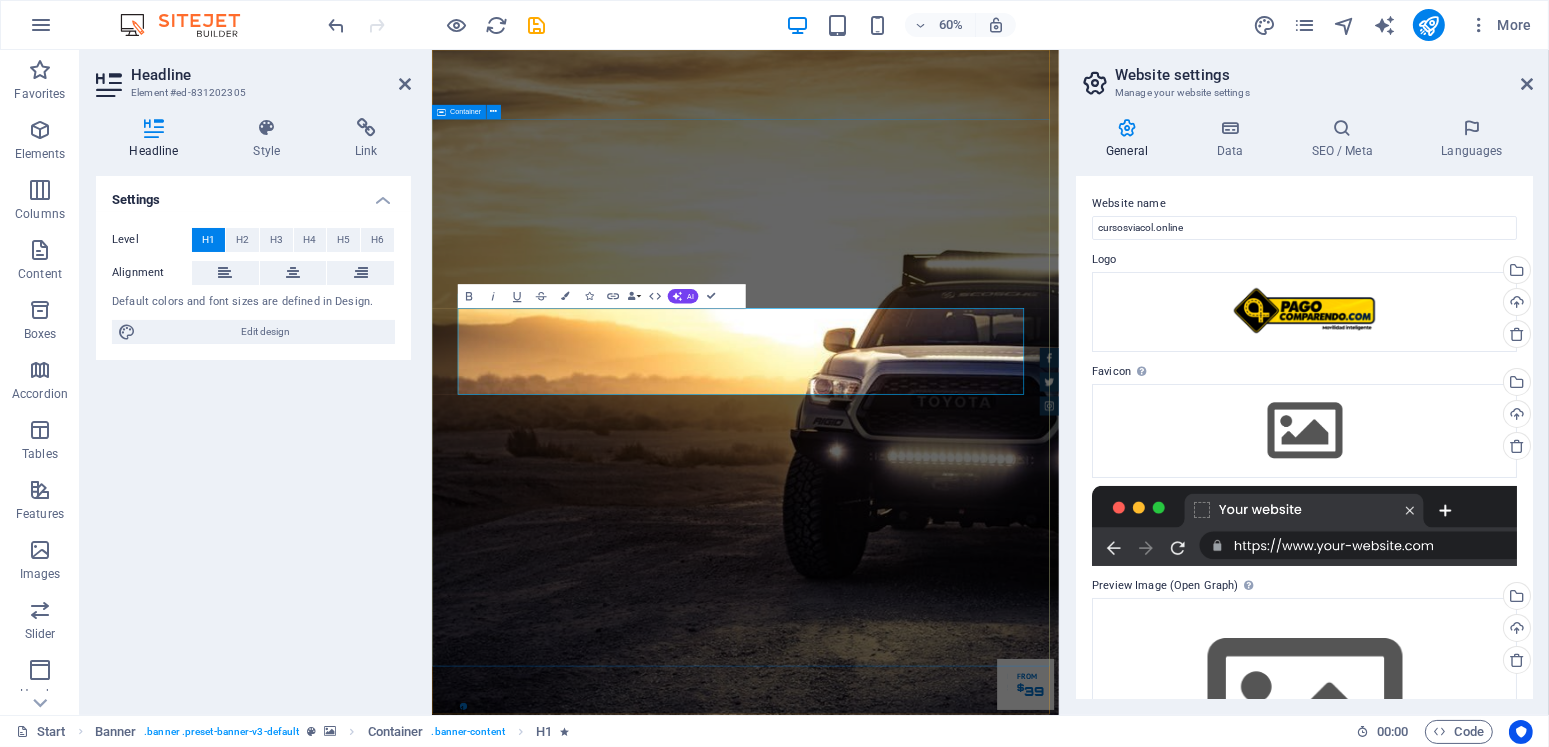 click on "OBTÉN HASTA  ‌50% DESCUENTO. Lorem ipsum dolor sit amet, consetetur sadipscing elitr, sed diam nonumy eirmod tempor invidunt ut labore et dolore magna aliquyam erat.  Our Inventory   Make an appointment" at bounding box center [953, 1618] 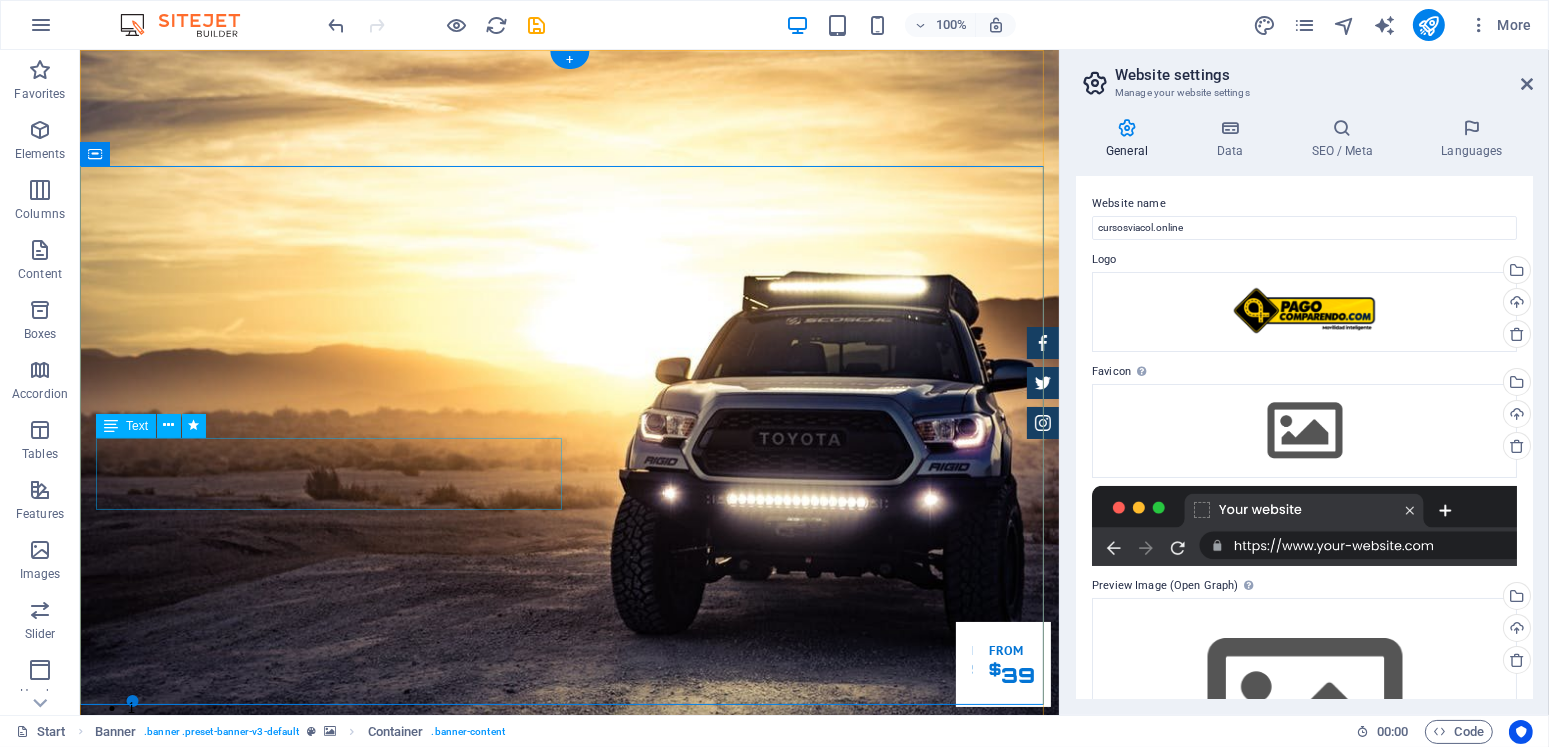 click on "Lorem ipsum dolor sit amet, consetetur sadipscing elitr, sed diam nonumy eirmod tempor invidunt ut labore et dolore magna aliquyam erat." at bounding box center (569, 1257) 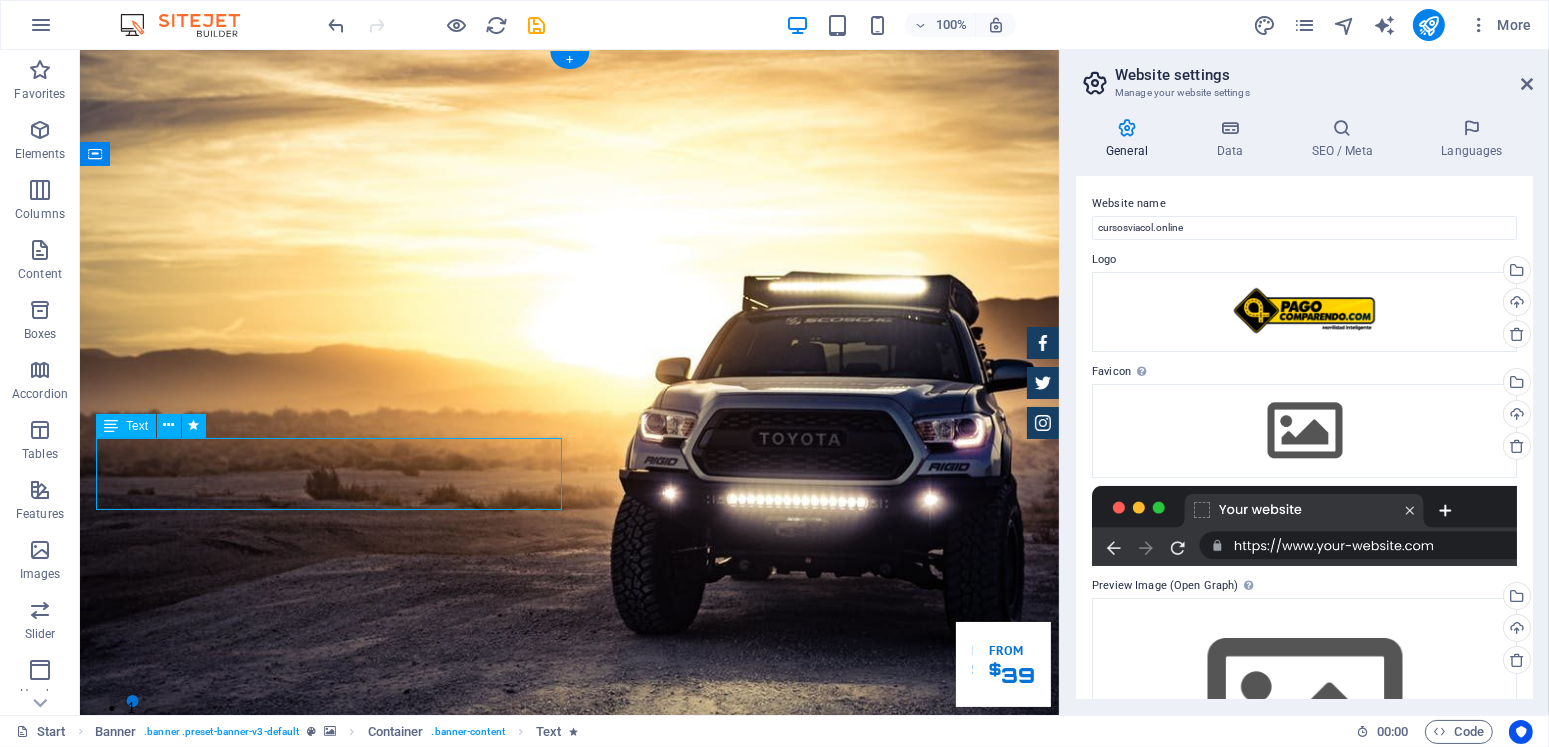 click on "Lorem ipsum dolor sit amet, consetetur sadipscing elitr, sed diam nonumy eirmod tempor invidunt ut labore et dolore magna aliquyam erat." at bounding box center (569, 1257) 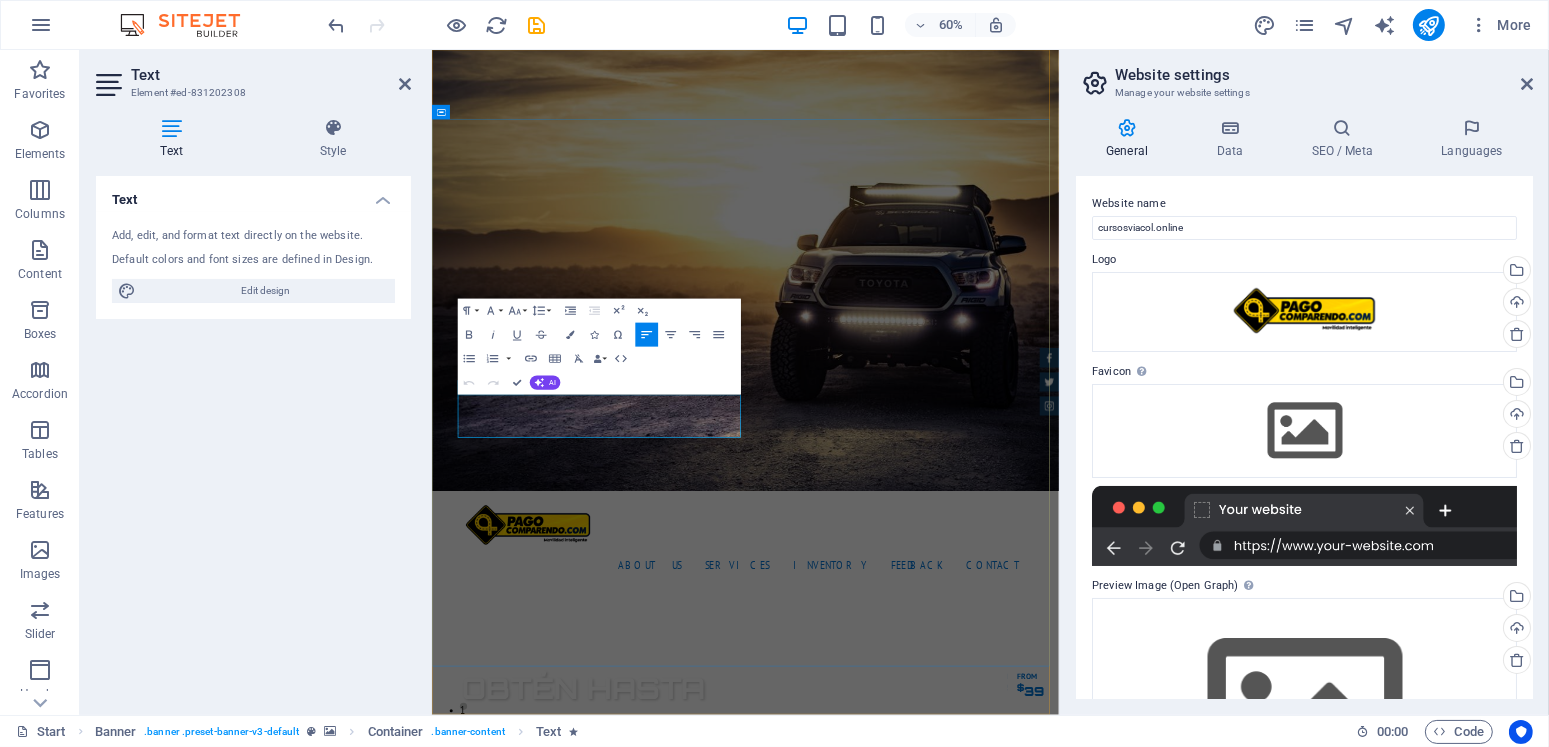 click on "Lorem ipsum dolor sit amet, consetetur sadipscing elitr, sed diam nonumy eirmod tempor invidunt ut labore et dolore magna aliquyam erat." at bounding box center [933, 1257] 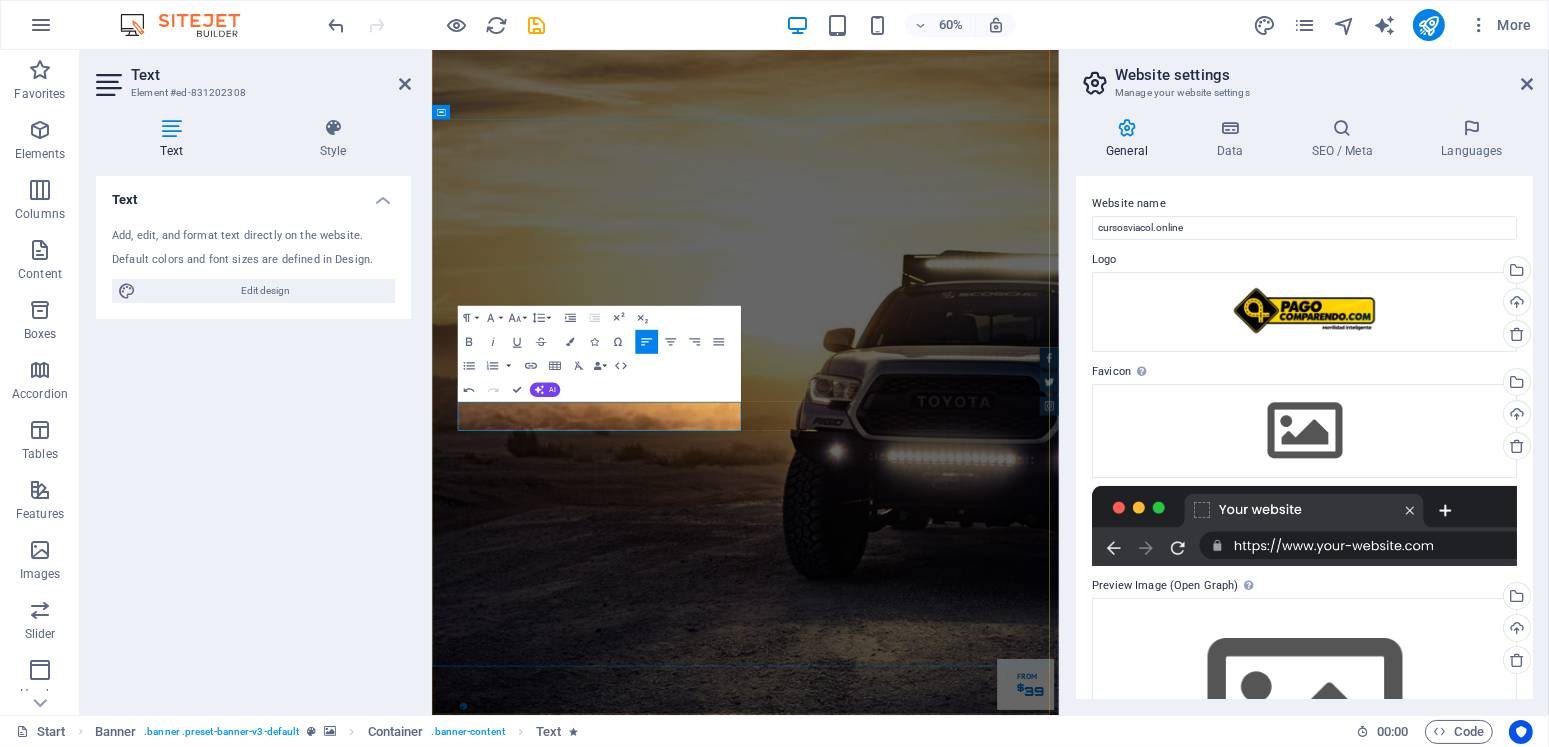 click on "Tu Comparendo Puede Tener Descuento... Pero No Por Mucho Tiempo" at bounding box center [954, 1618] 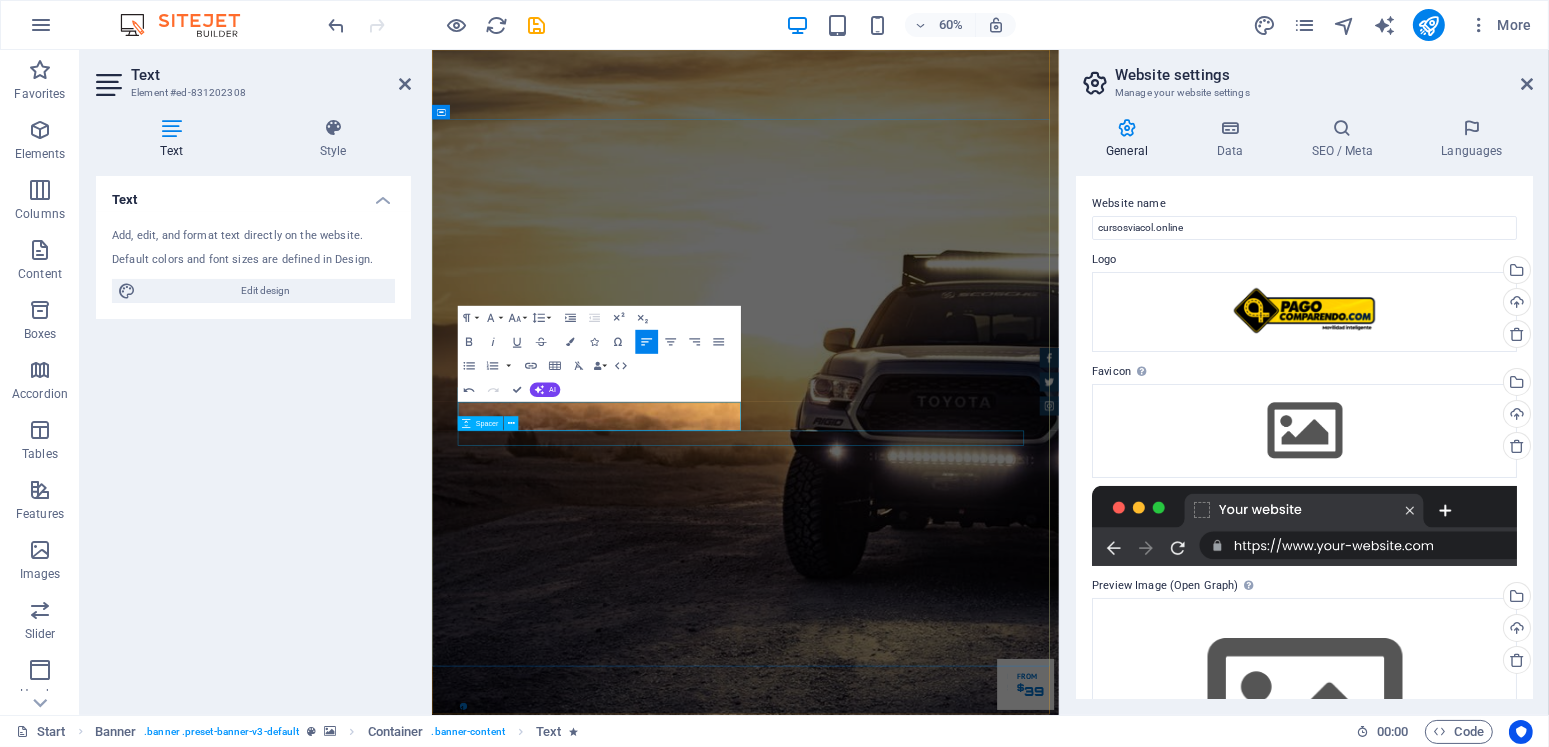 click on "Our Inventory   Make an appointment" at bounding box center [954, 1715] 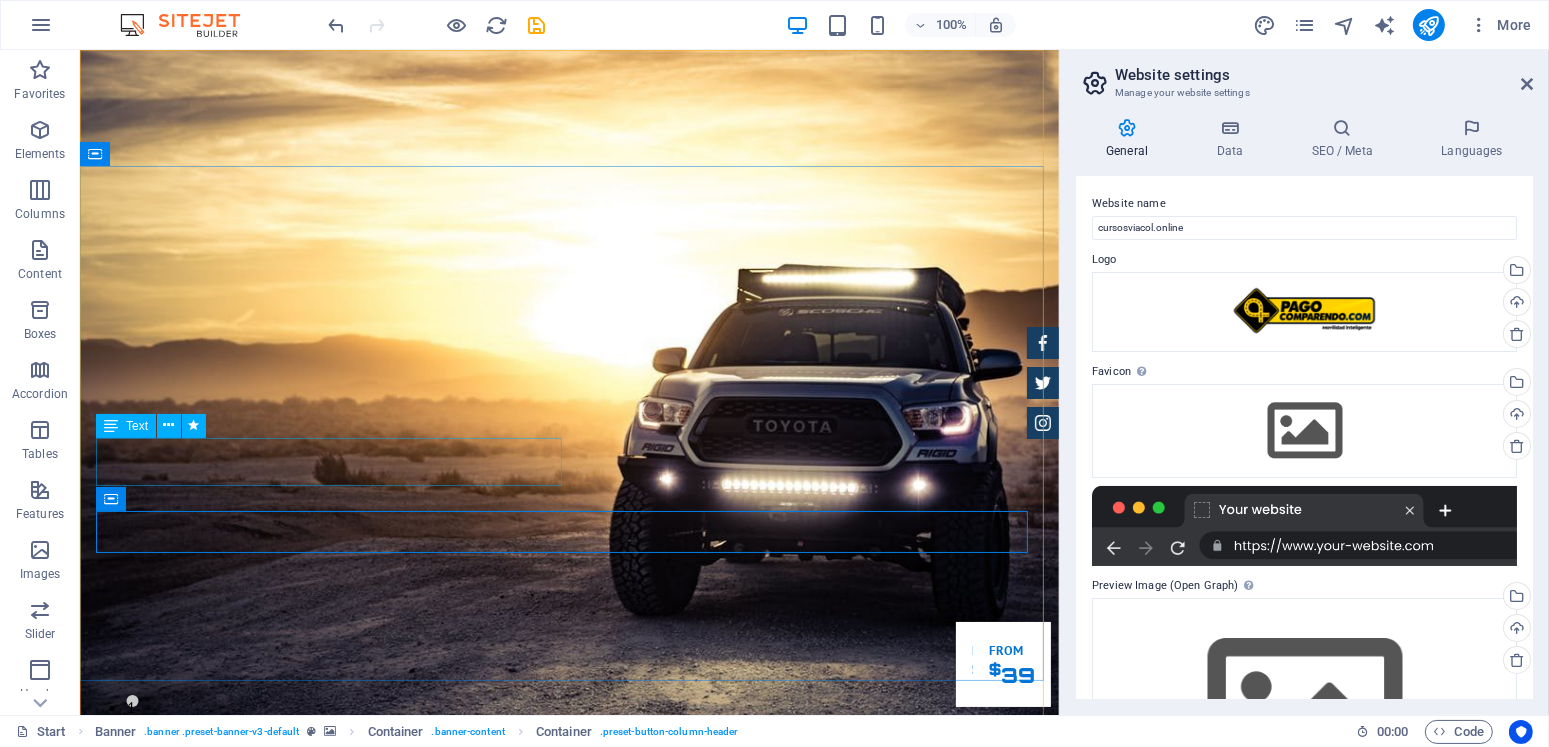 click at bounding box center (111, 426) 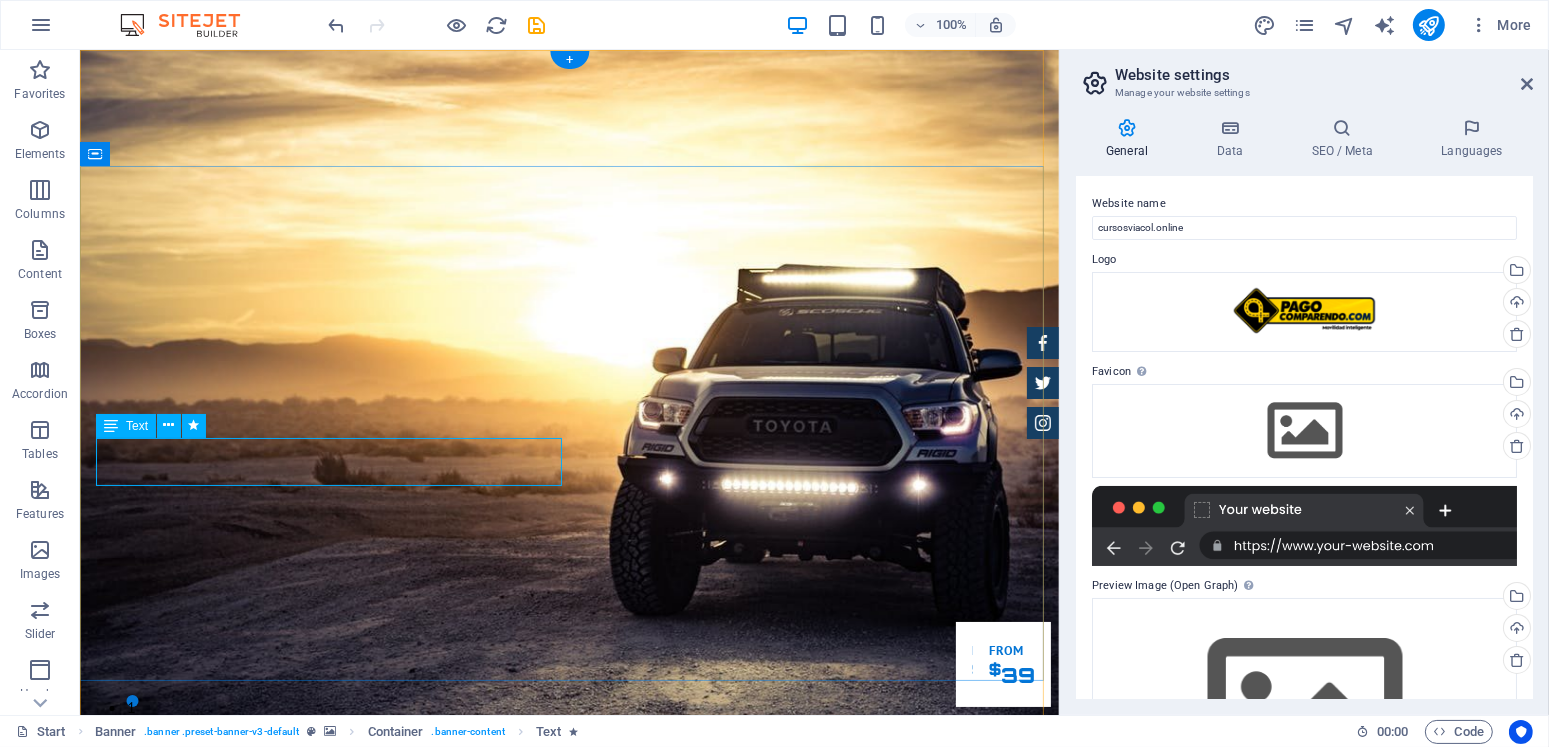 click on "Tu Comparendo Puede Tener Descuento... Pero No Por Mucho Tiempo" at bounding box center [569, 1221] 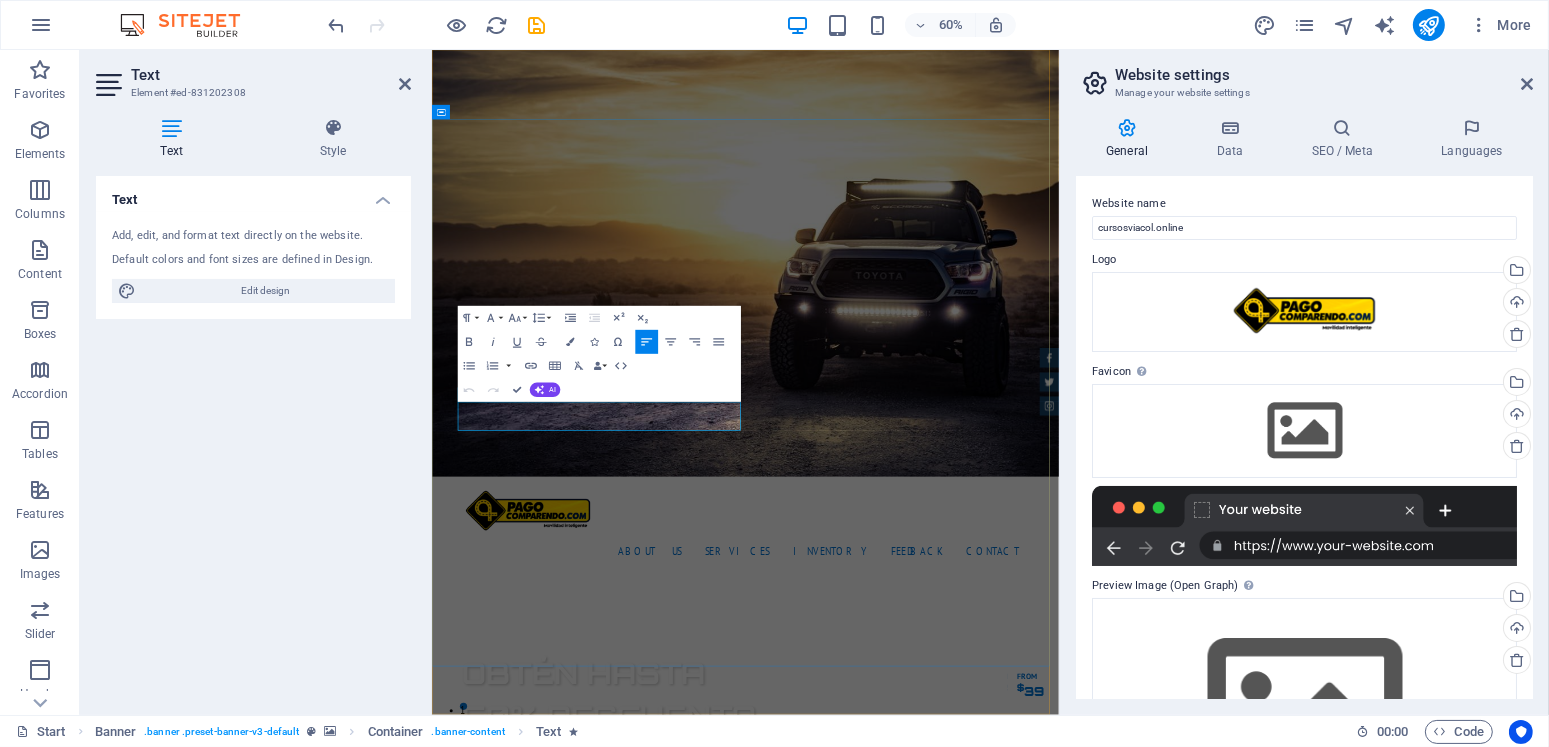 click on "Pero No Por Mucho Tiempo" at bounding box center [592, 1234] 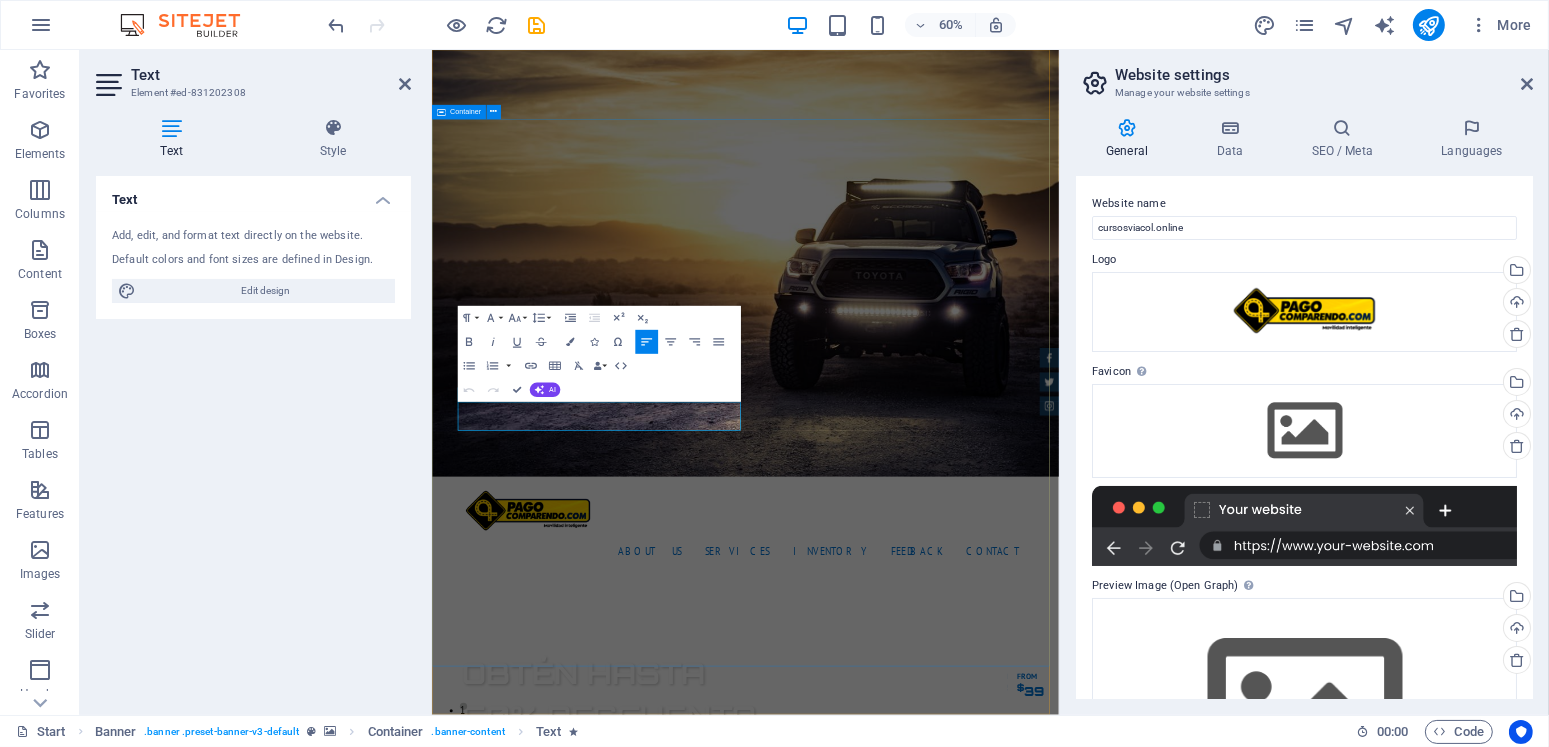 drag, startPoint x: 693, startPoint y: 668, endPoint x: 471, endPoint y: 645, distance: 223.18826 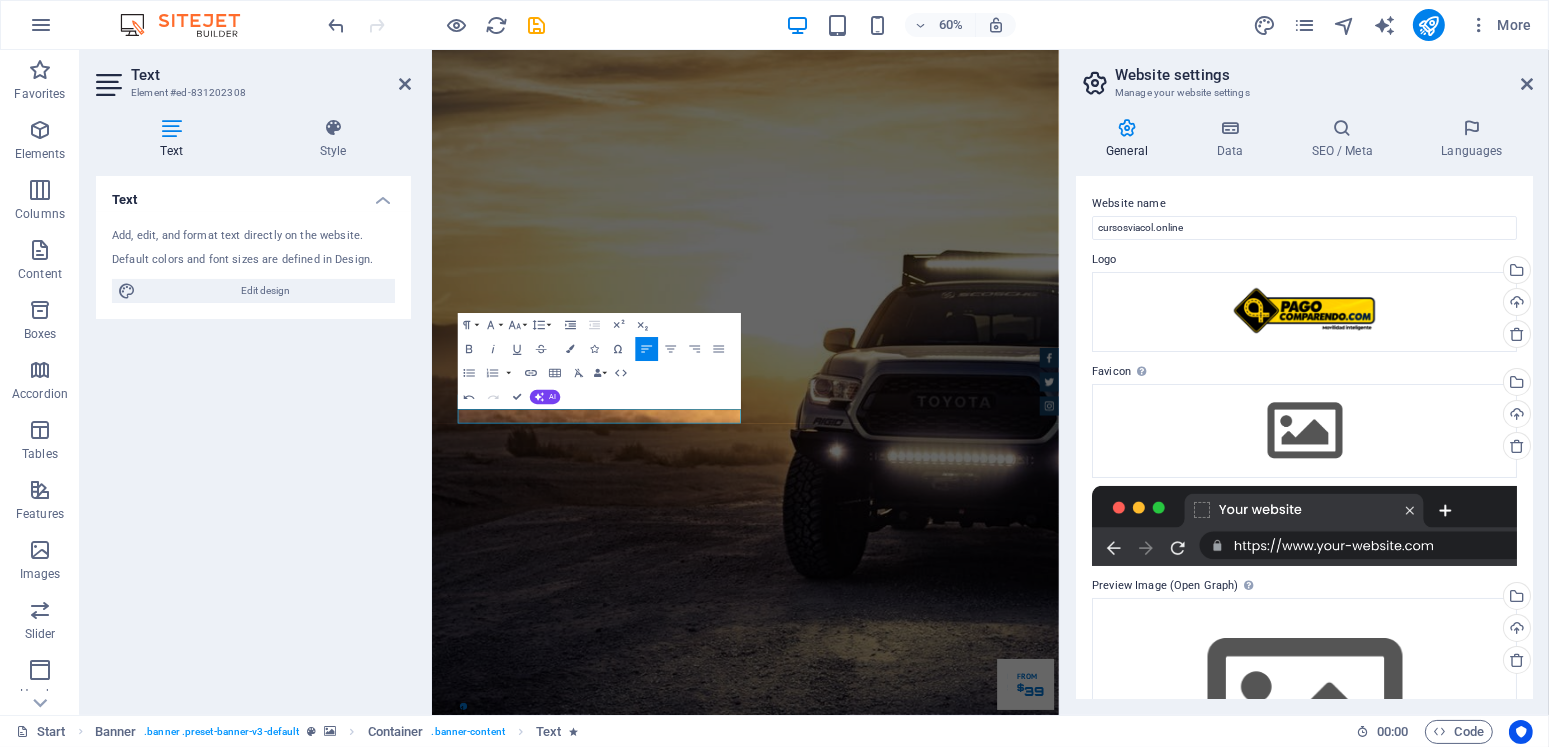 type 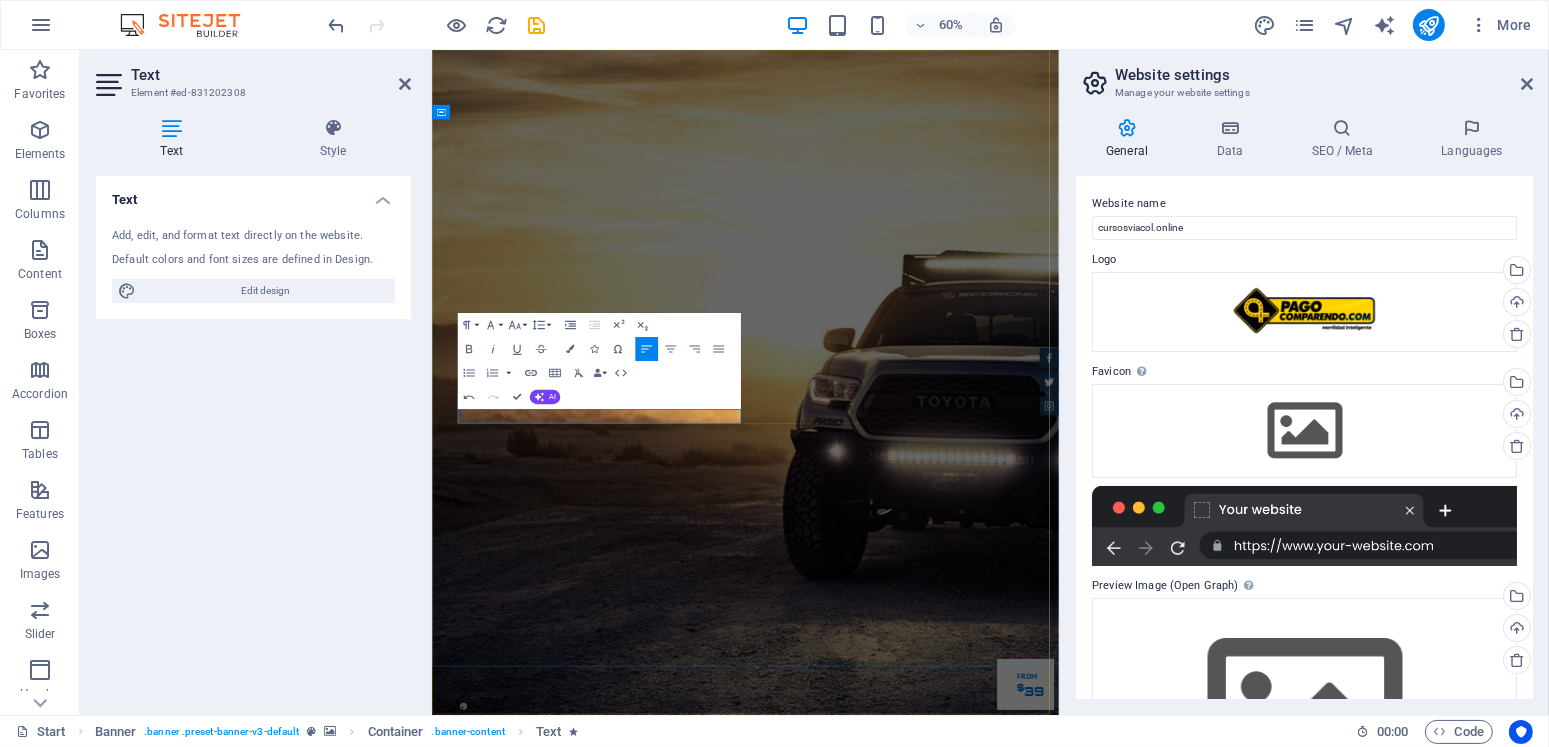 click on "A" at bounding box center [954, 1606] 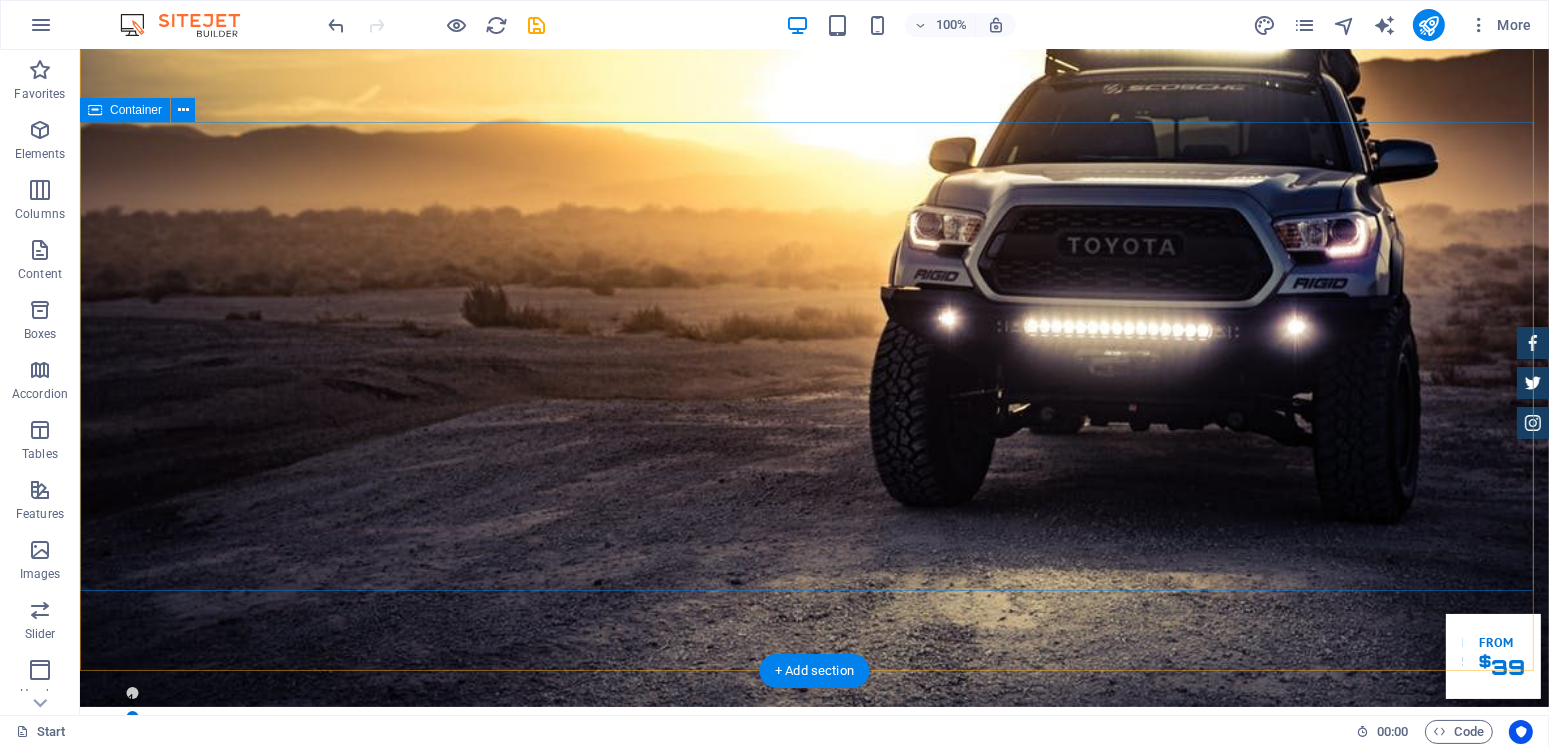 scroll, scrollTop: 0, scrollLeft: 0, axis: both 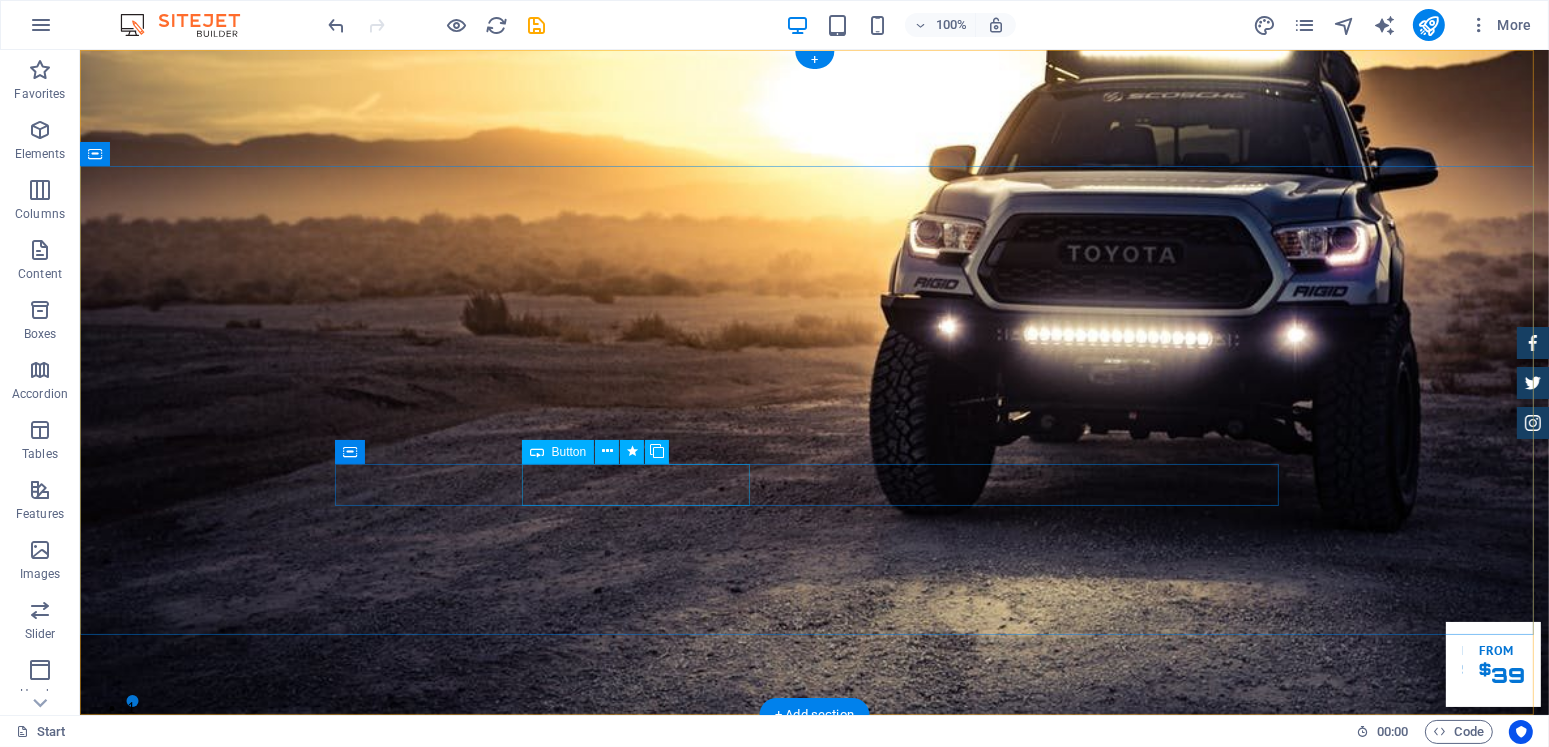 click on "Make an appointment" at bounding box center [814, 1251] 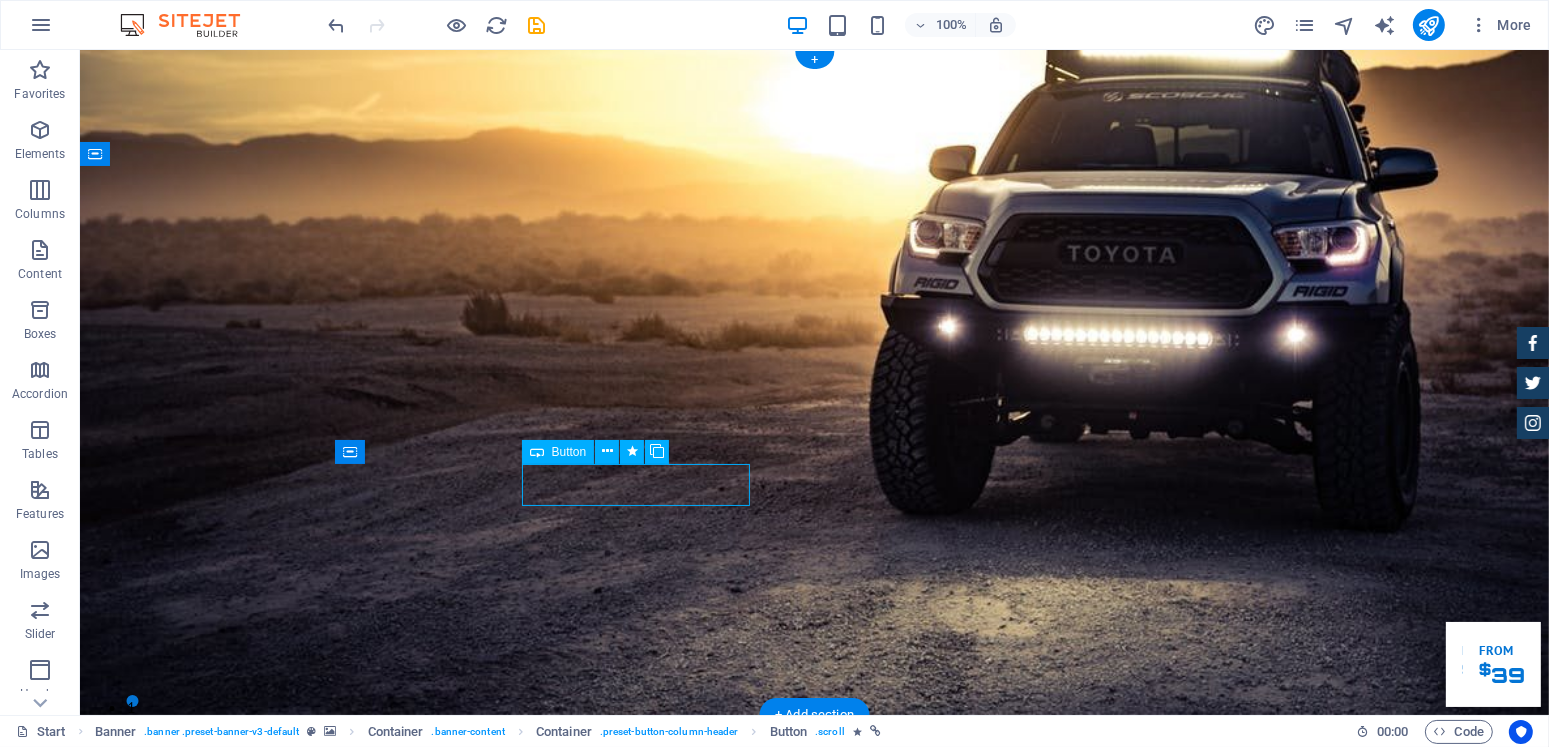 click on "Make an appointment" at bounding box center [814, 1251] 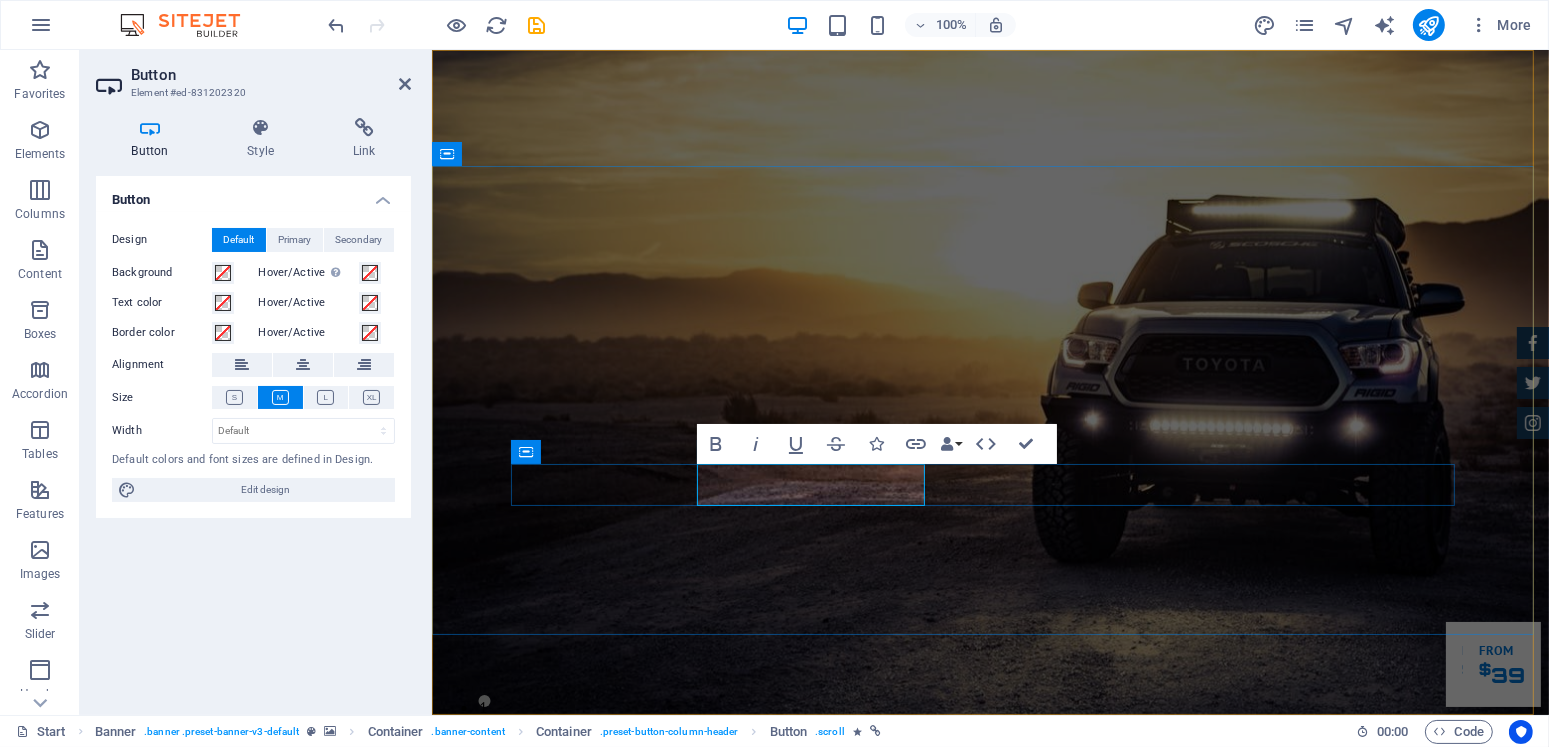 click on "Make an appointment" at bounding box center [661, 1251] 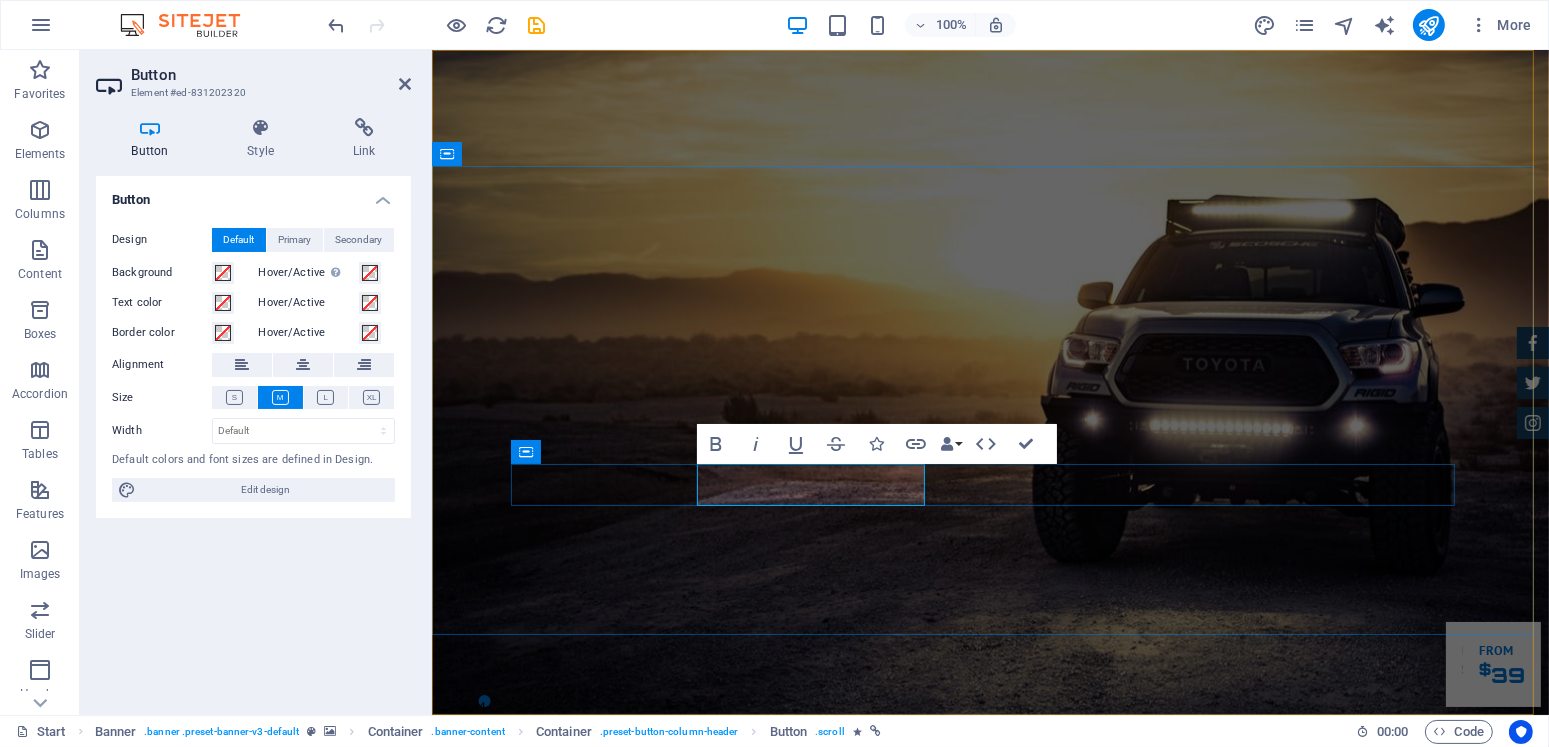 drag, startPoint x: 741, startPoint y: 483, endPoint x: 907, endPoint y: 481, distance: 166.01205 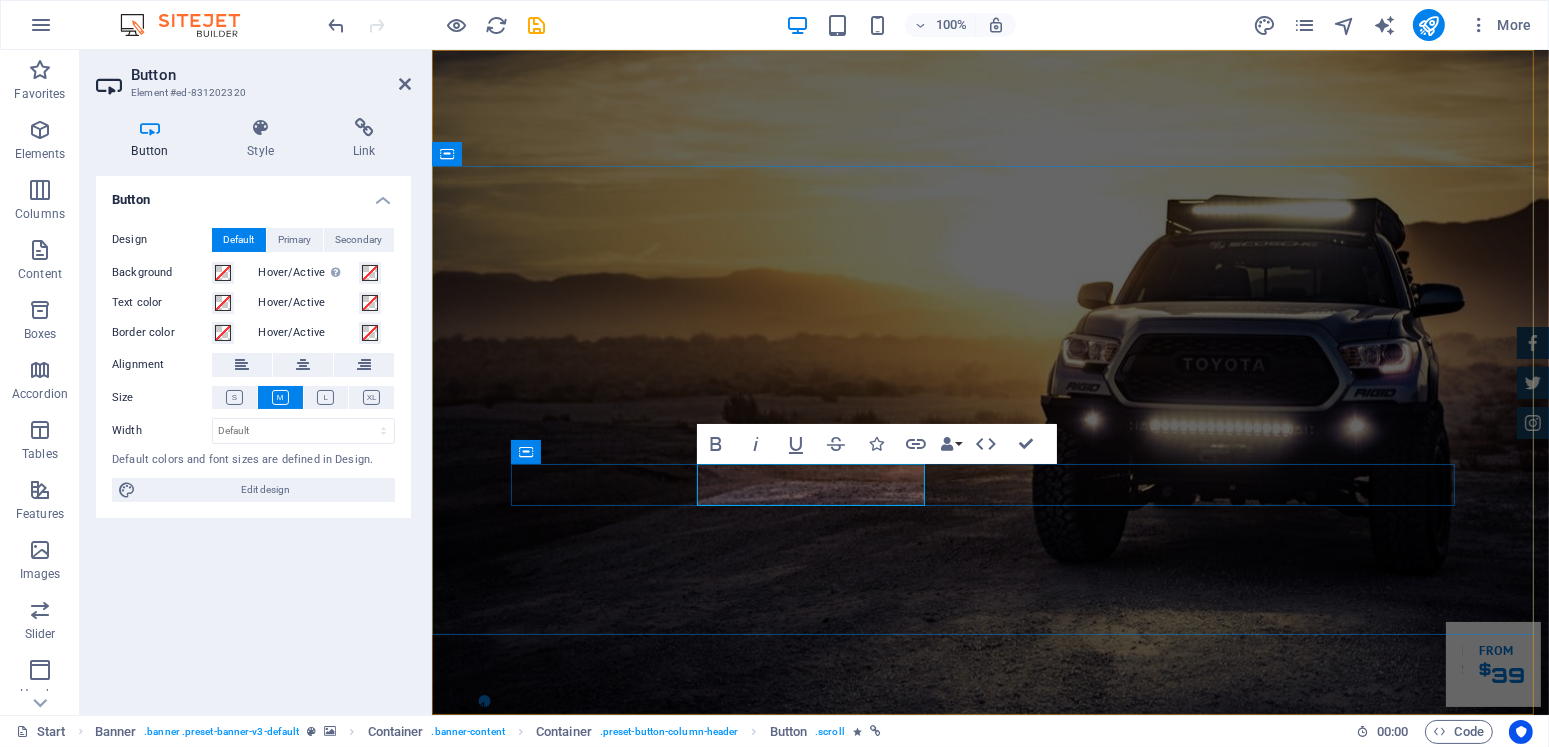 click on "Make an appointment" at bounding box center (661, 1251) 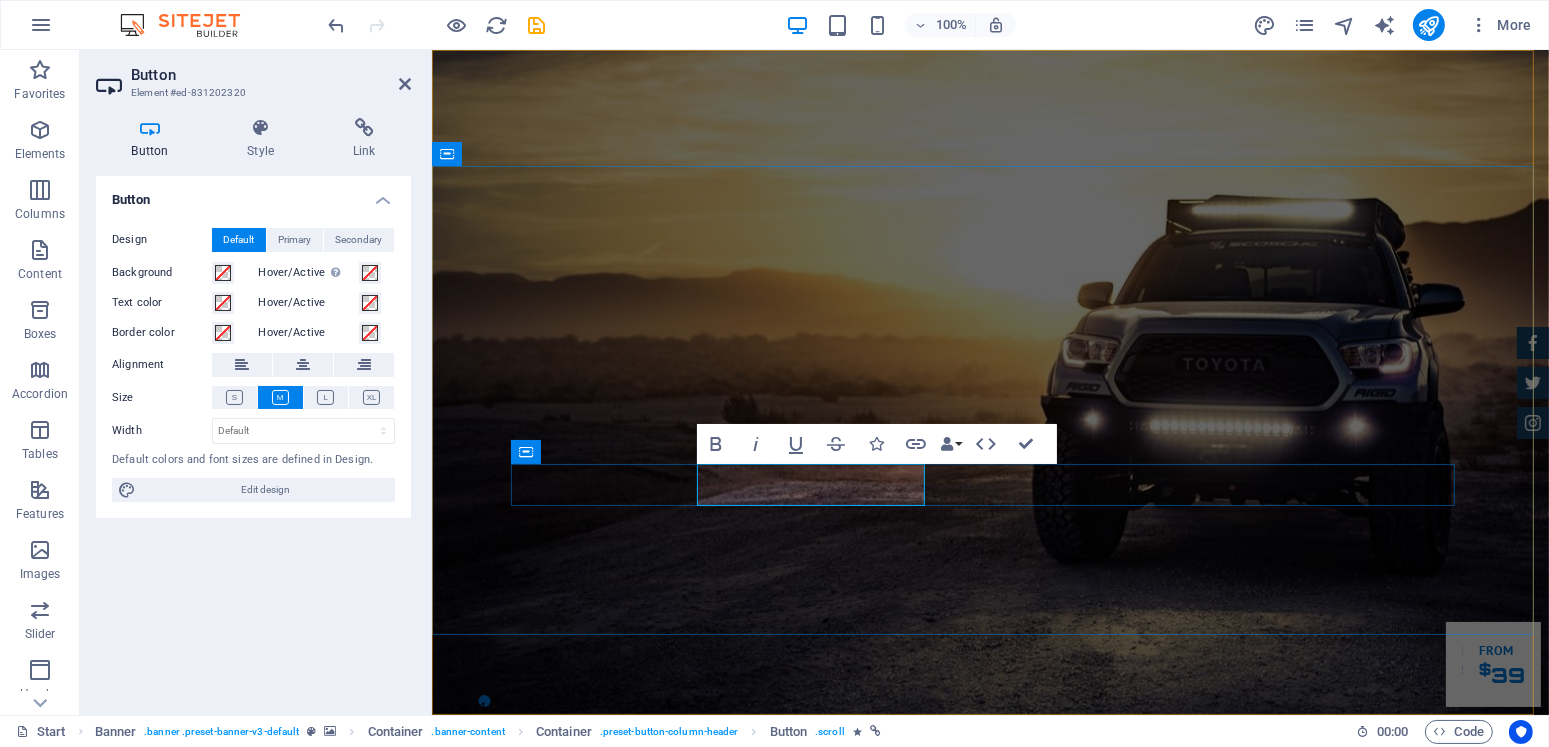 type 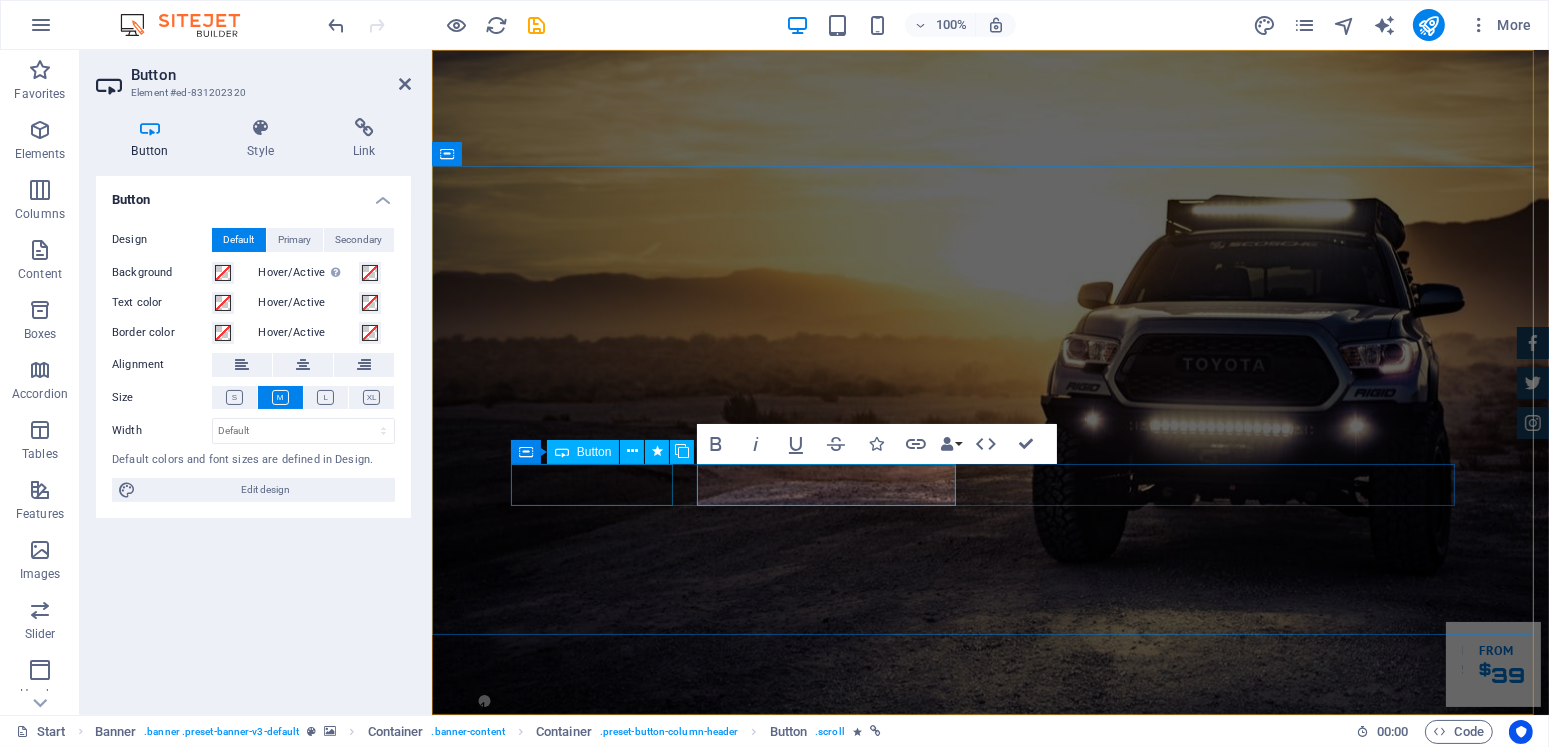 click on "Our Inventory" at bounding box center [990, 1197] 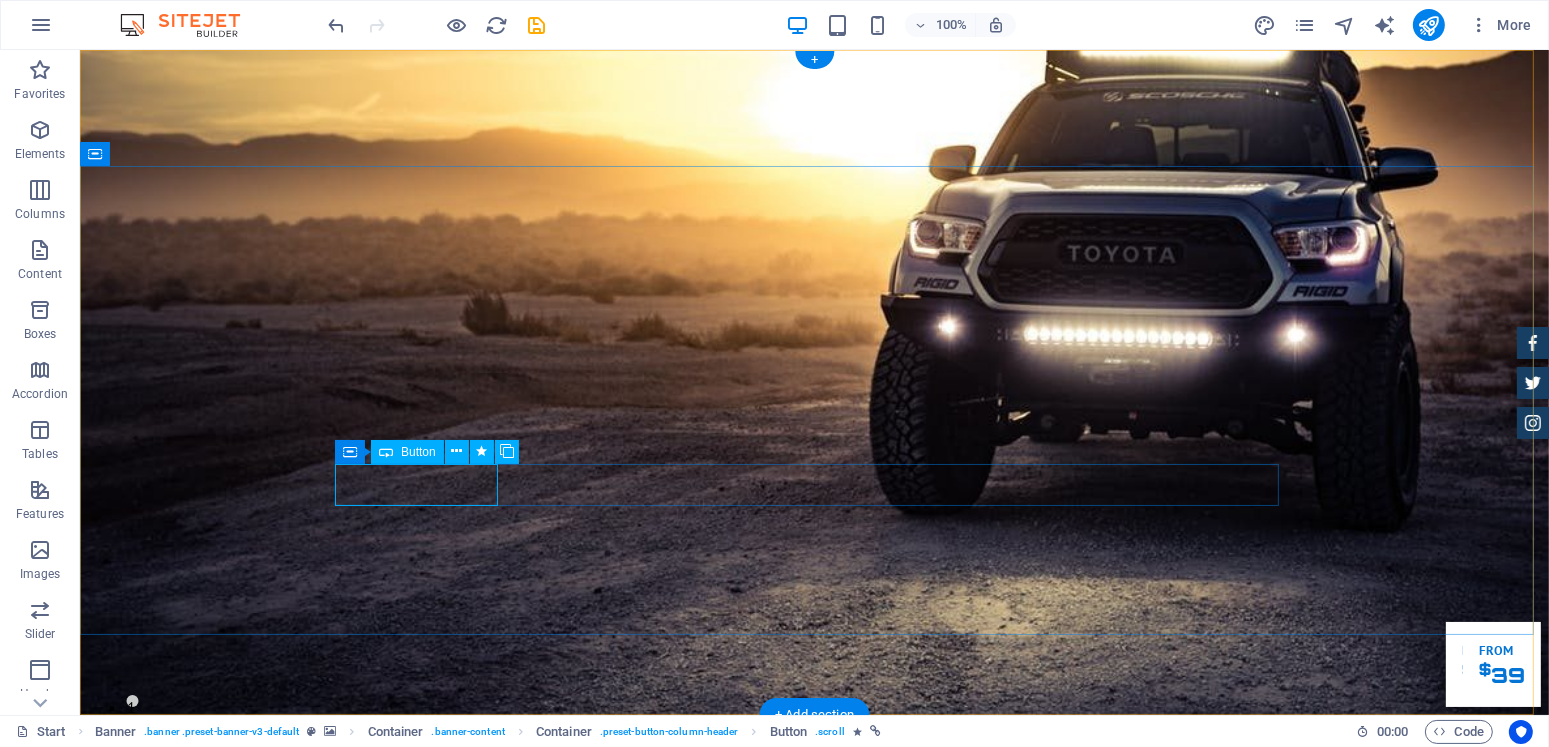 click on "Our Inventory" at bounding box center [814, 1197] 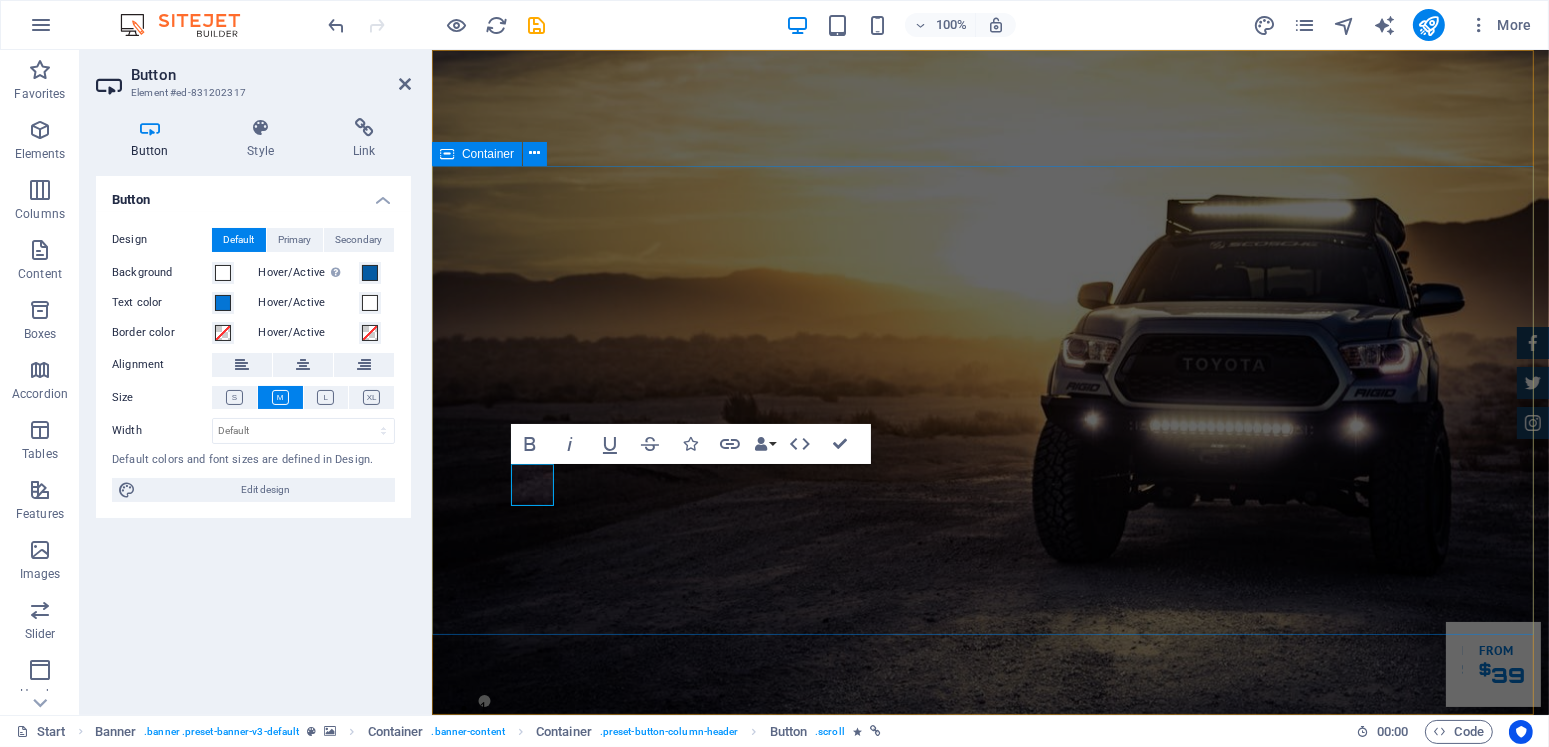 click on "OBTÉN HASTA  50% DESCUENTO. ​   REGISTRA TU CURSO AHORA!" at bounding box center [989, 1139] 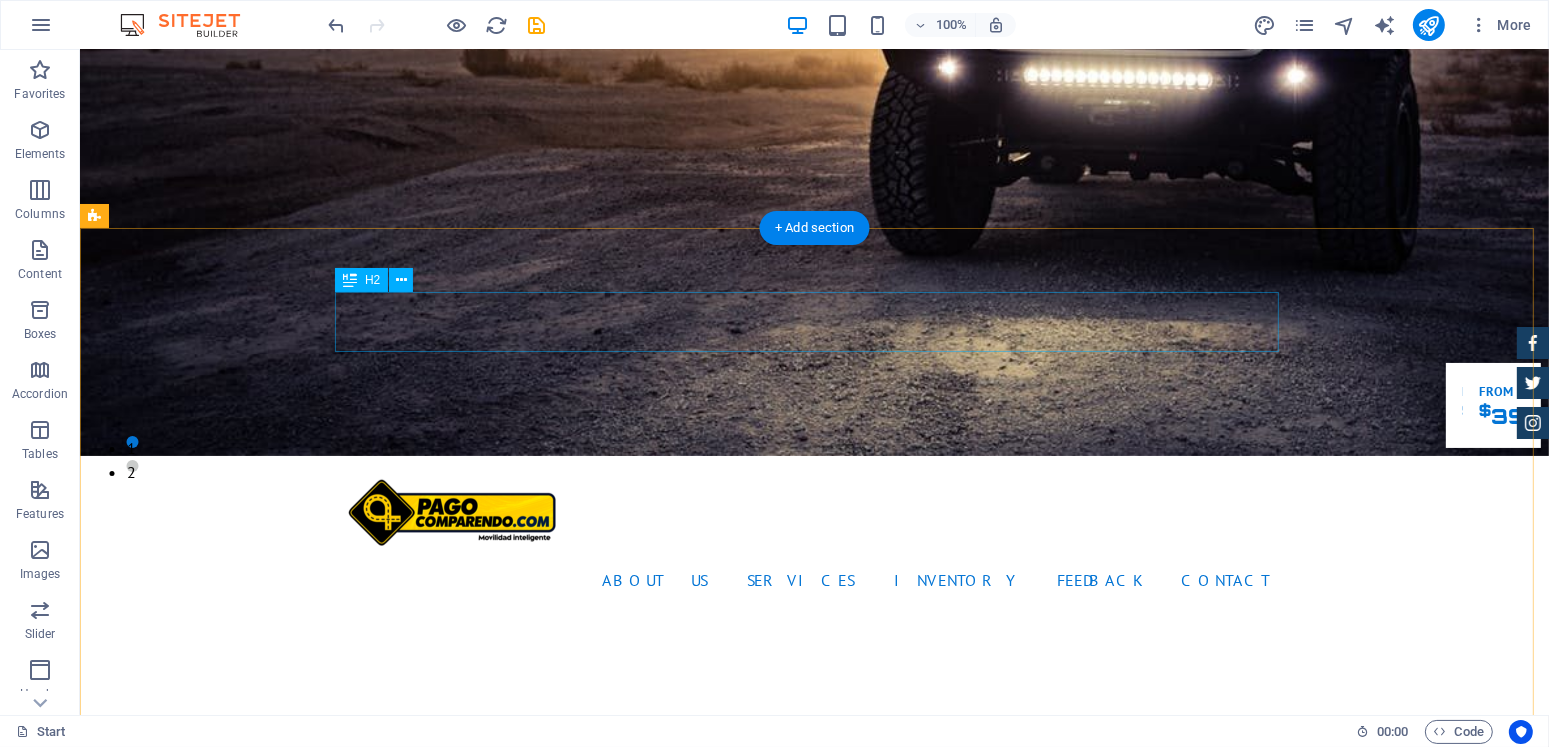 scroll, scrollTop: 0, scrollLeft: 0, axis: both 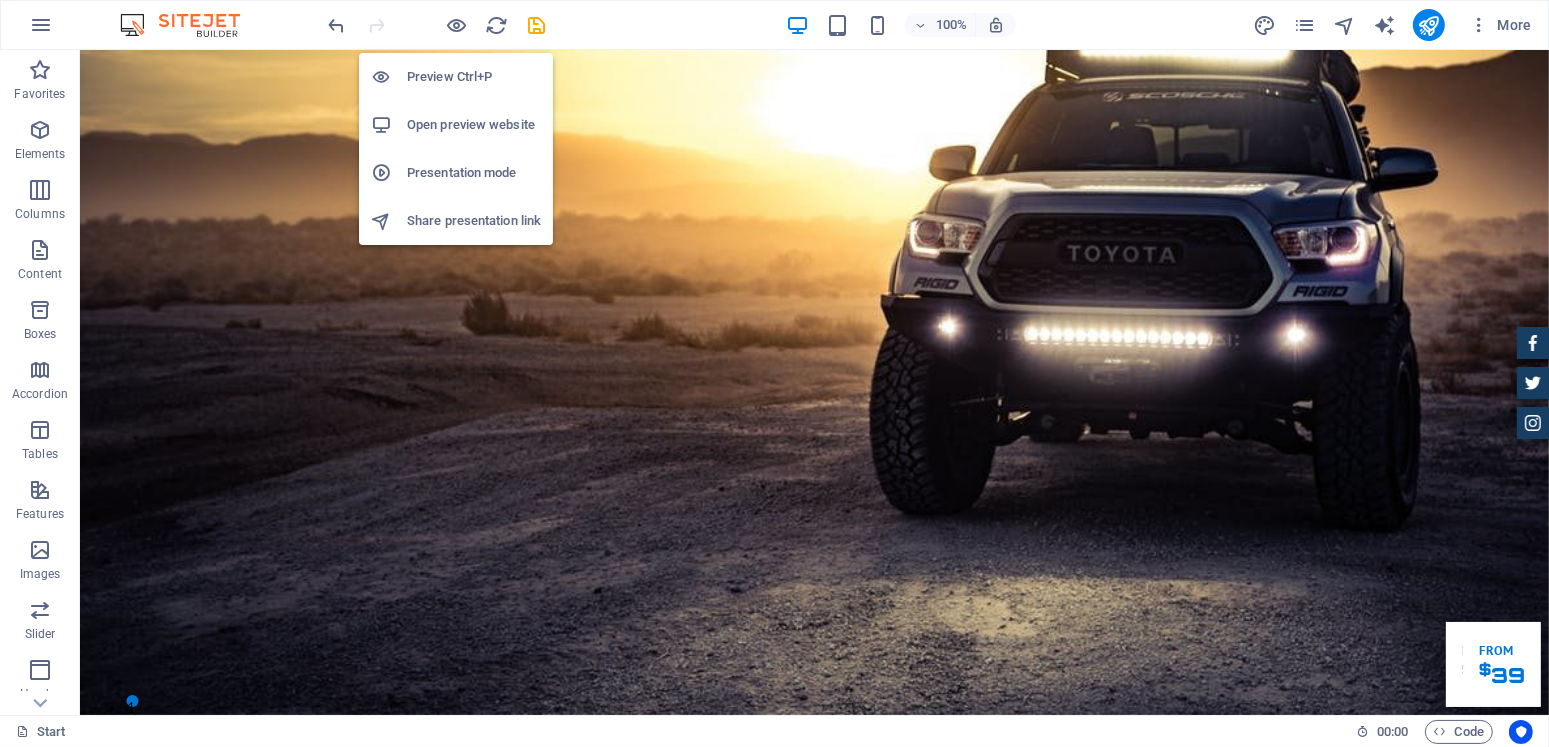 click on "Open preview website" at bounding box center (474, 125) 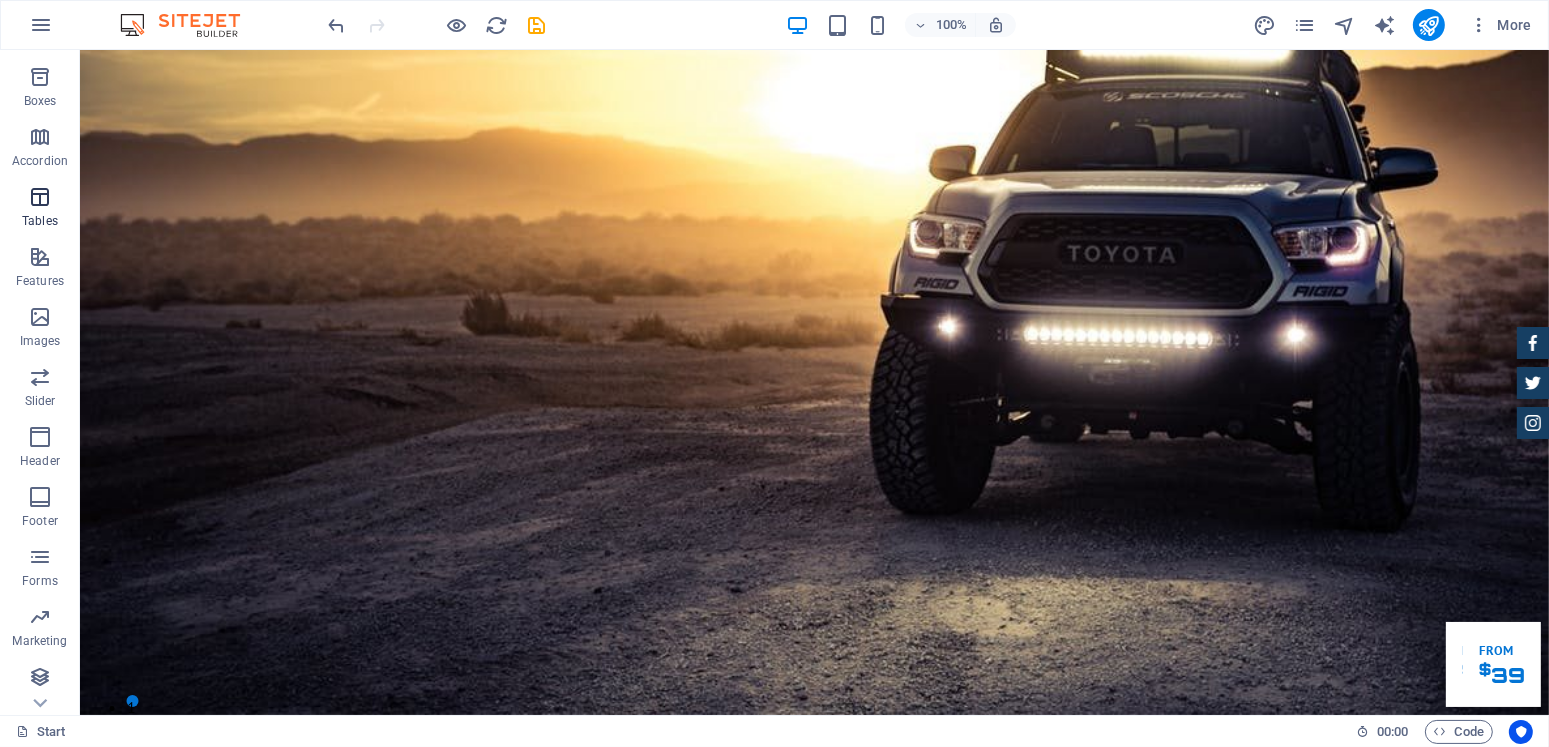 scroll, scrollTop: 235, scrollLeft: 0, axis: vertical 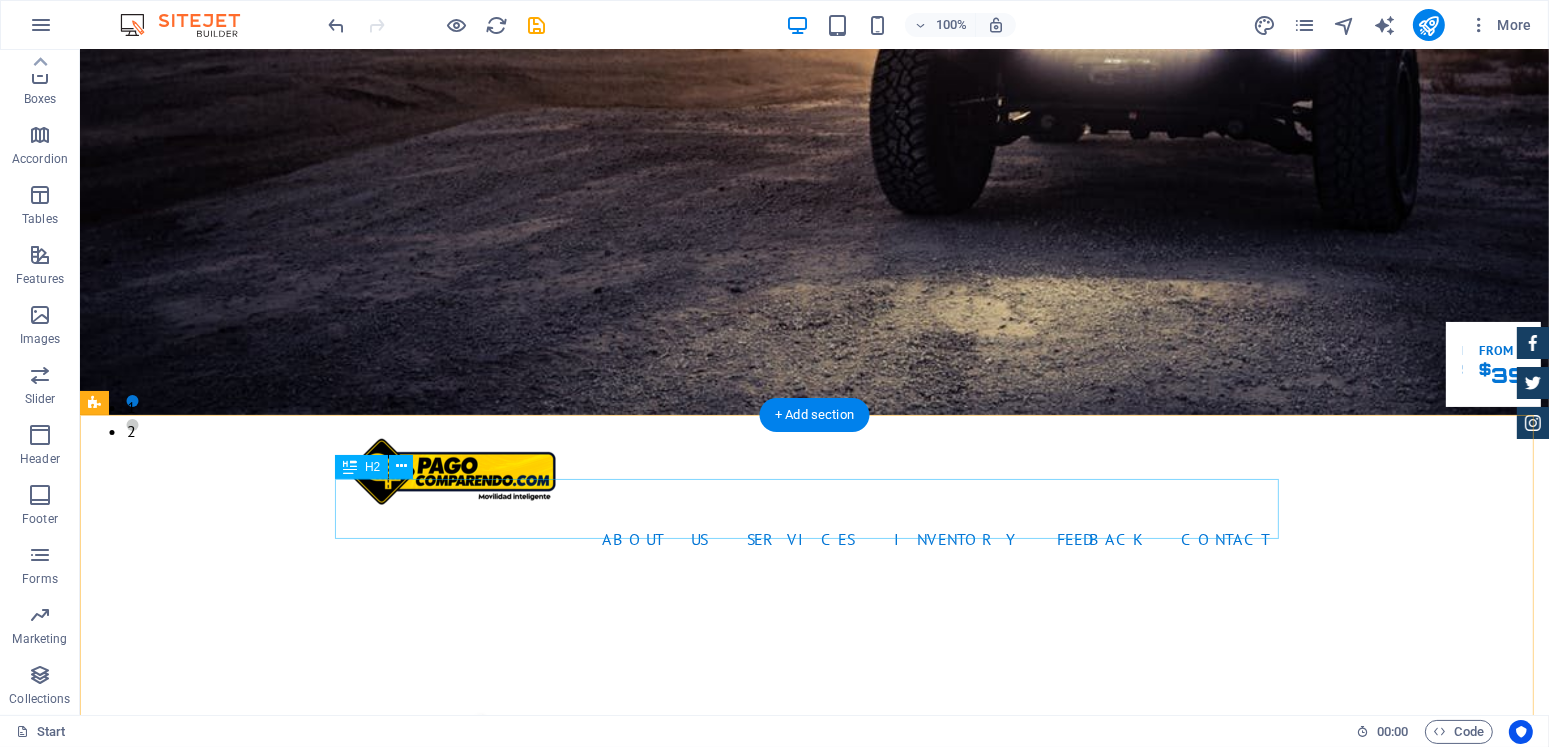 click on "About us" at bounding box center (814, 1220) 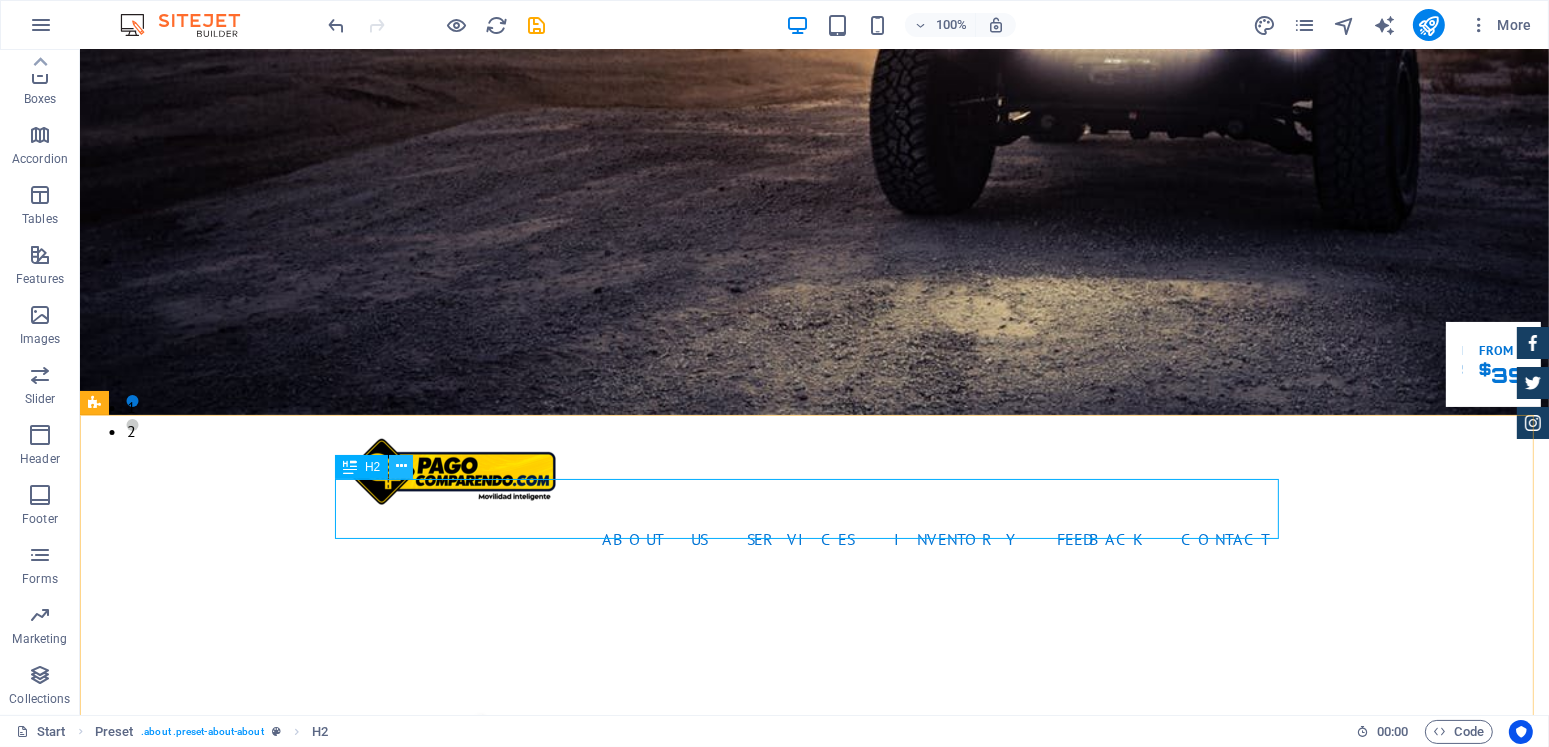 click at bounding box center (401, 466) 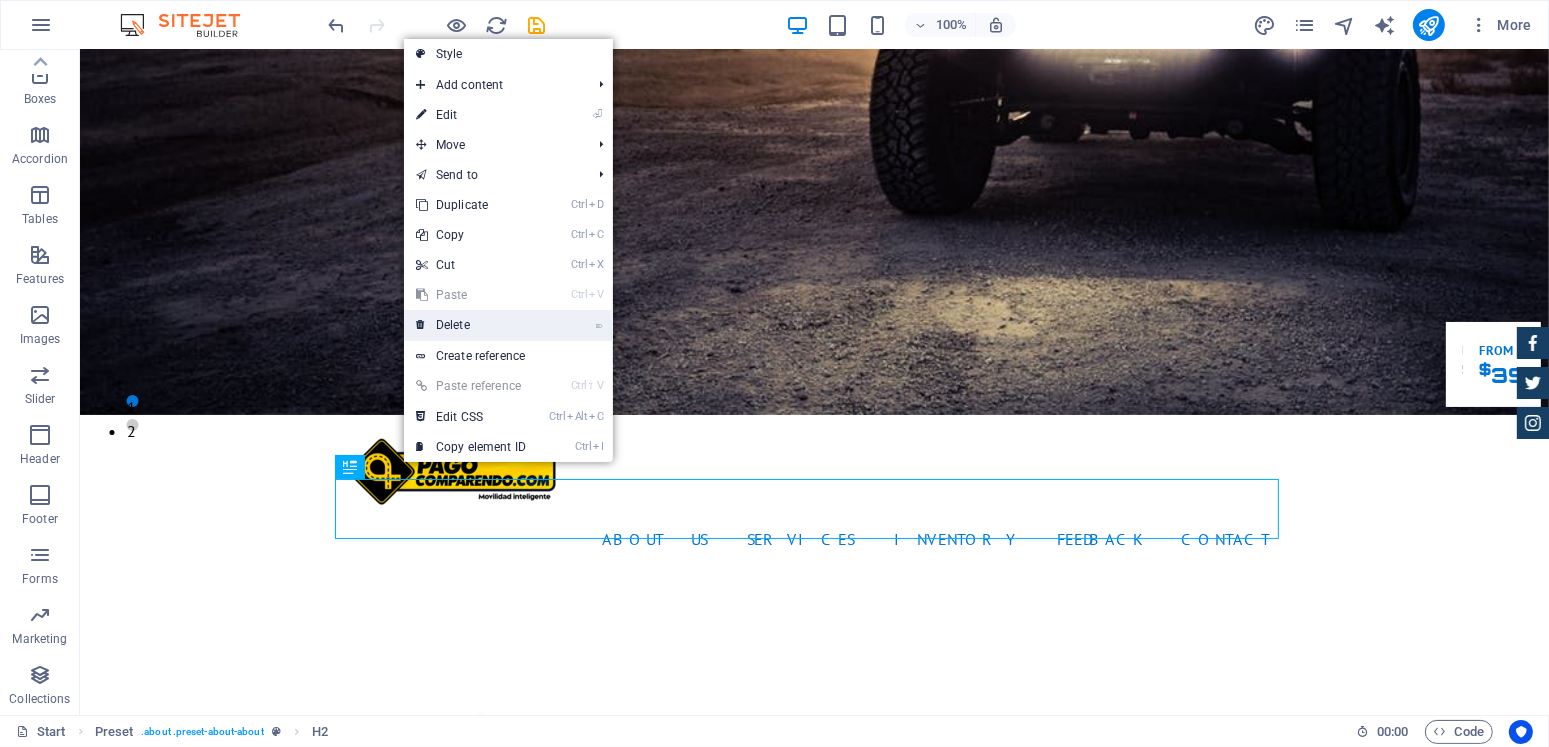 click on "⌦  Delete" at bounding box center [471, 325] 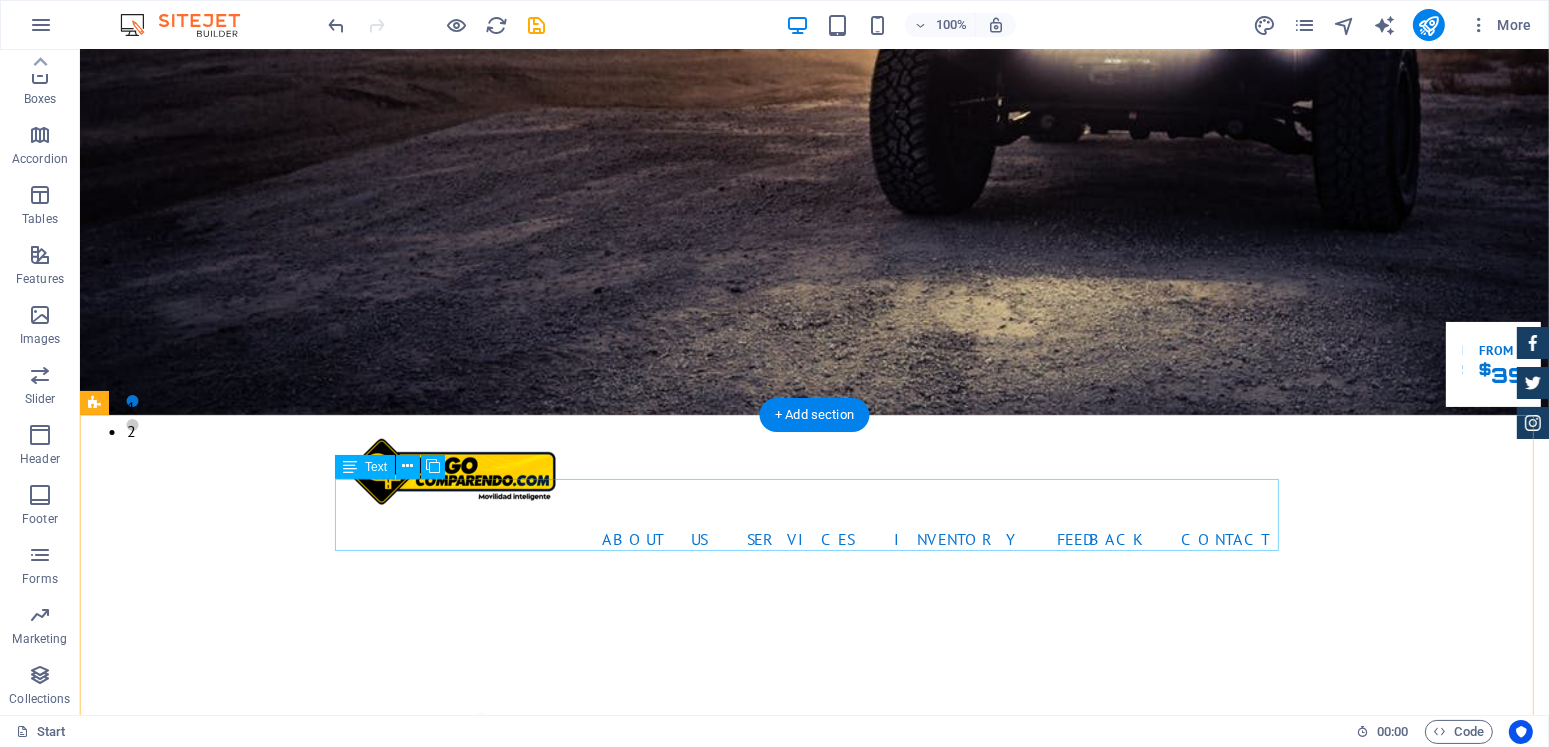 click on "Lorem ipsum dolor sit amet, consectetur adipisicing elit. Libero, assumenda, dolore, cum vel modi asperiores consequatur suscipit quidem ducimus eveniet iure expedita consectetur odio voluptatum similique fugit voluptates rem accusamus quae quas dolorem tenetur facere tempora maiores adipisci reiciendis accusantium voluptatibus id voluptate tempore dolor harum nisi amet! Nobis, eaque." at bounding box center (814, 1286) 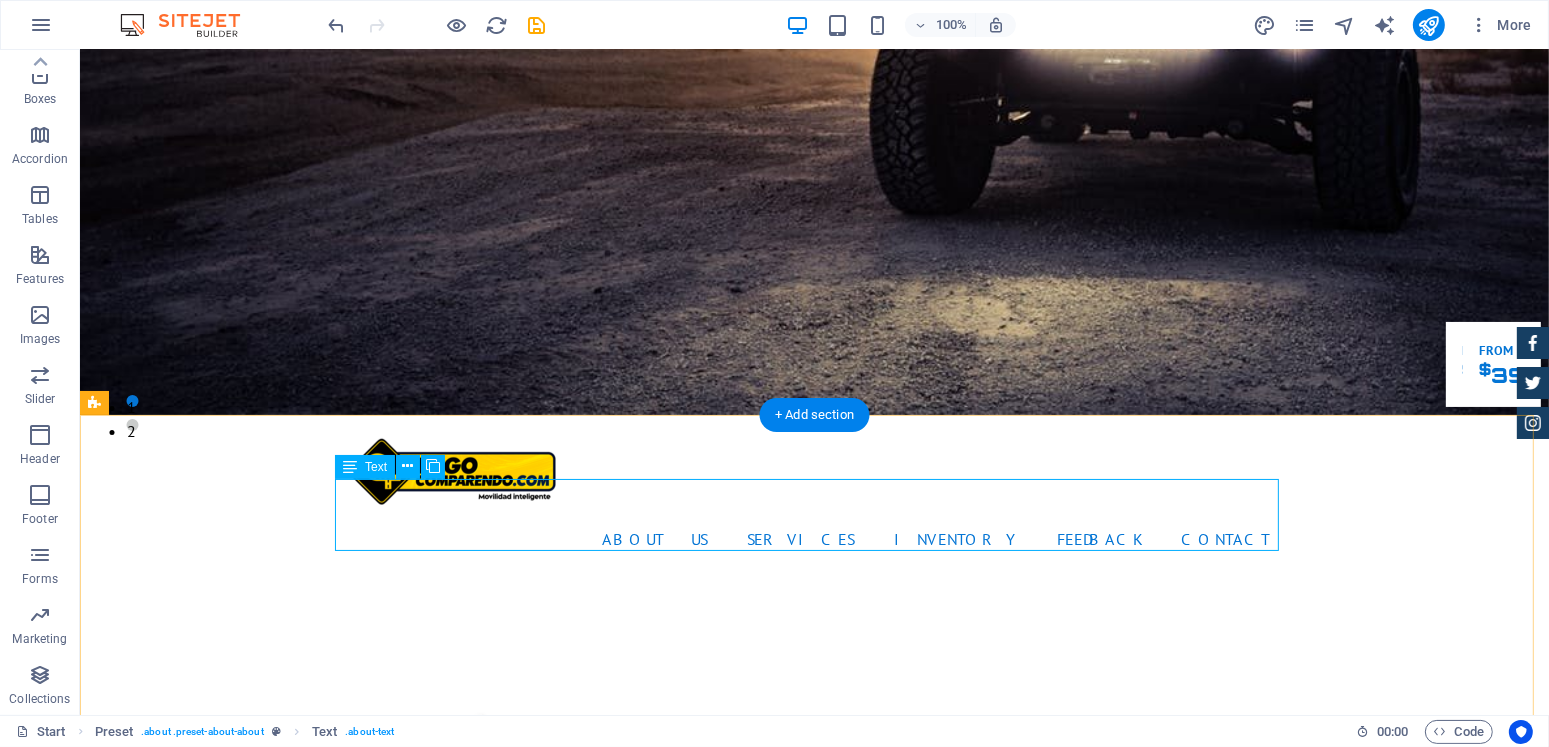 click on "Lorem ipsum dolor sit amet, consectetur adipisicing elit. Libero, assumenda, dolore, cum vel modi asperiores consequatur suscipit quidem ducimus eveniet iure expedita consectetur odio voluptatum similique fugit voluptates rem accusamus quae quas dolorem tenetur facere tempora maiores adipisci reiciendis accusantium voluptatibus id voluptate tempore dolor harum nisi amet! Nobis, eaque." at bounding box center [814, 1286] 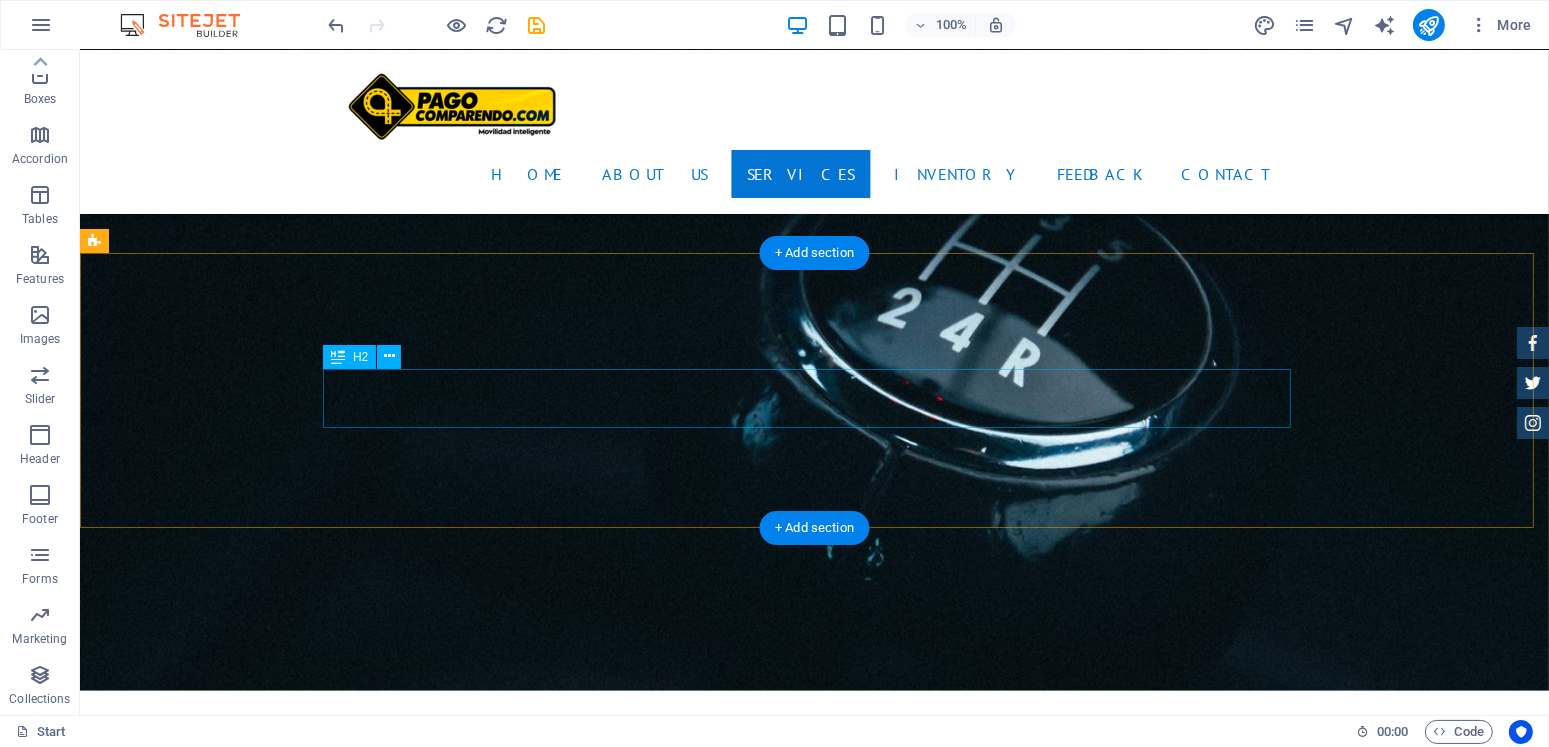 scroll, scrollTop: 2600, scrollLeft: 0, axis: vertical 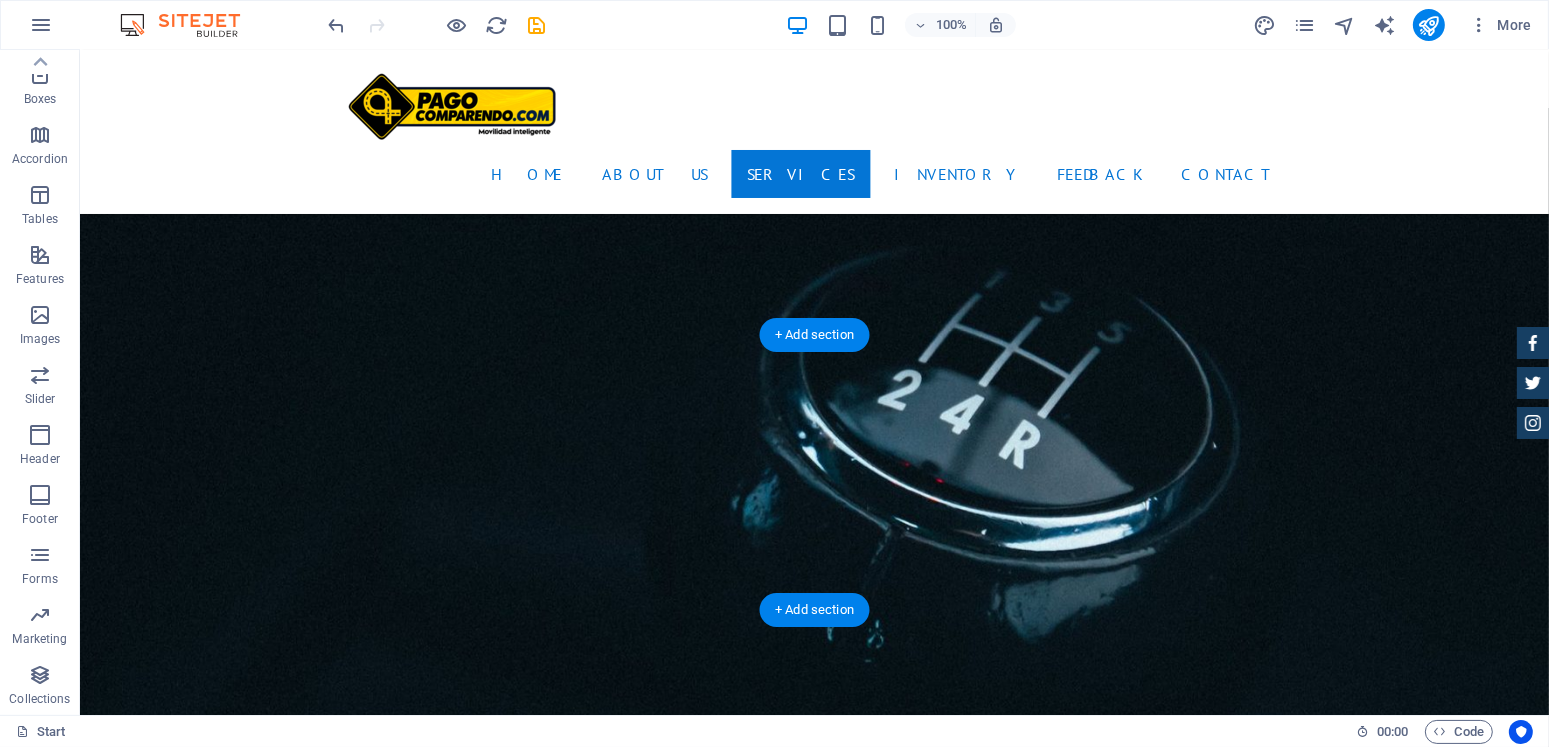 click at bounding box center [813, 3140] 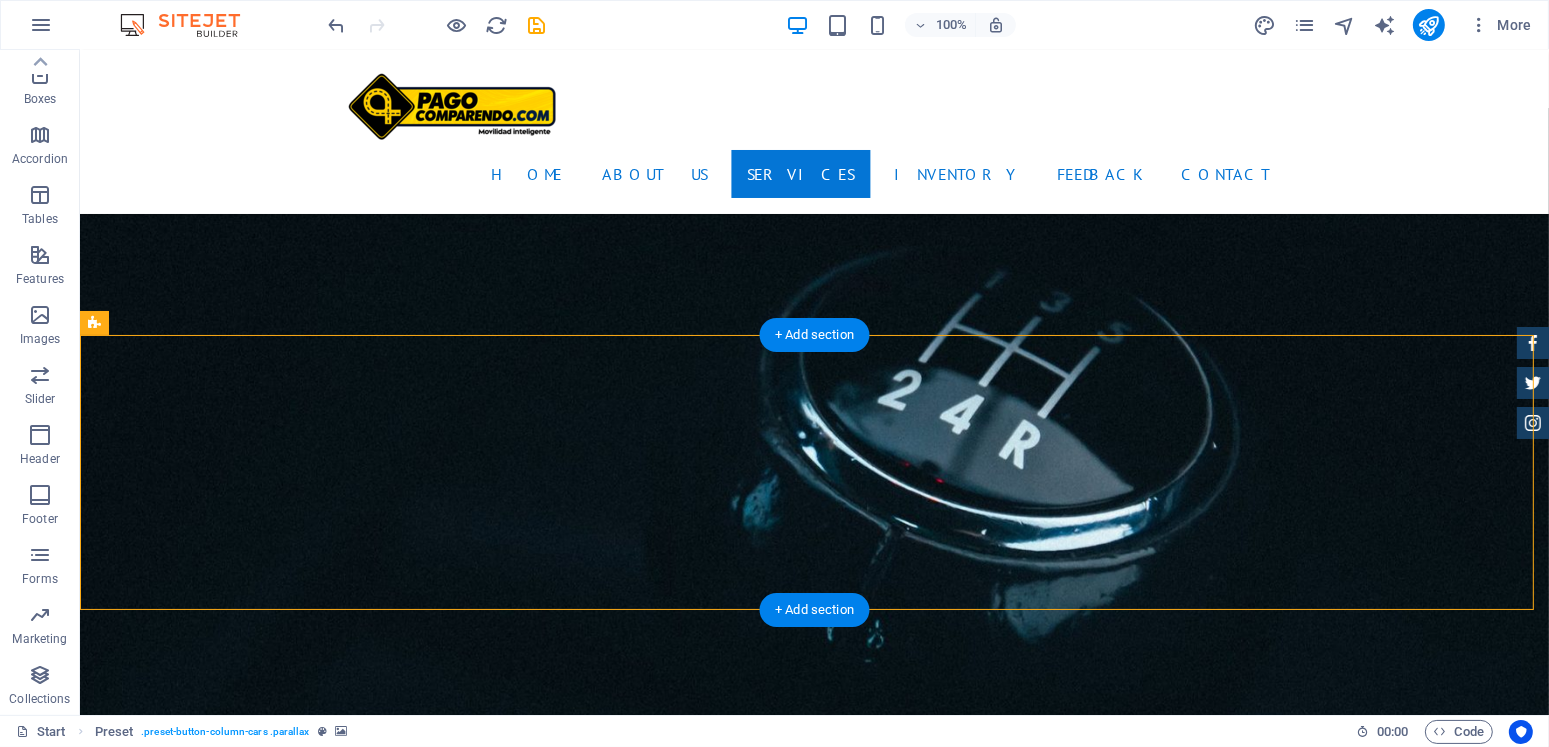 click at bounding box center (813, 3140) 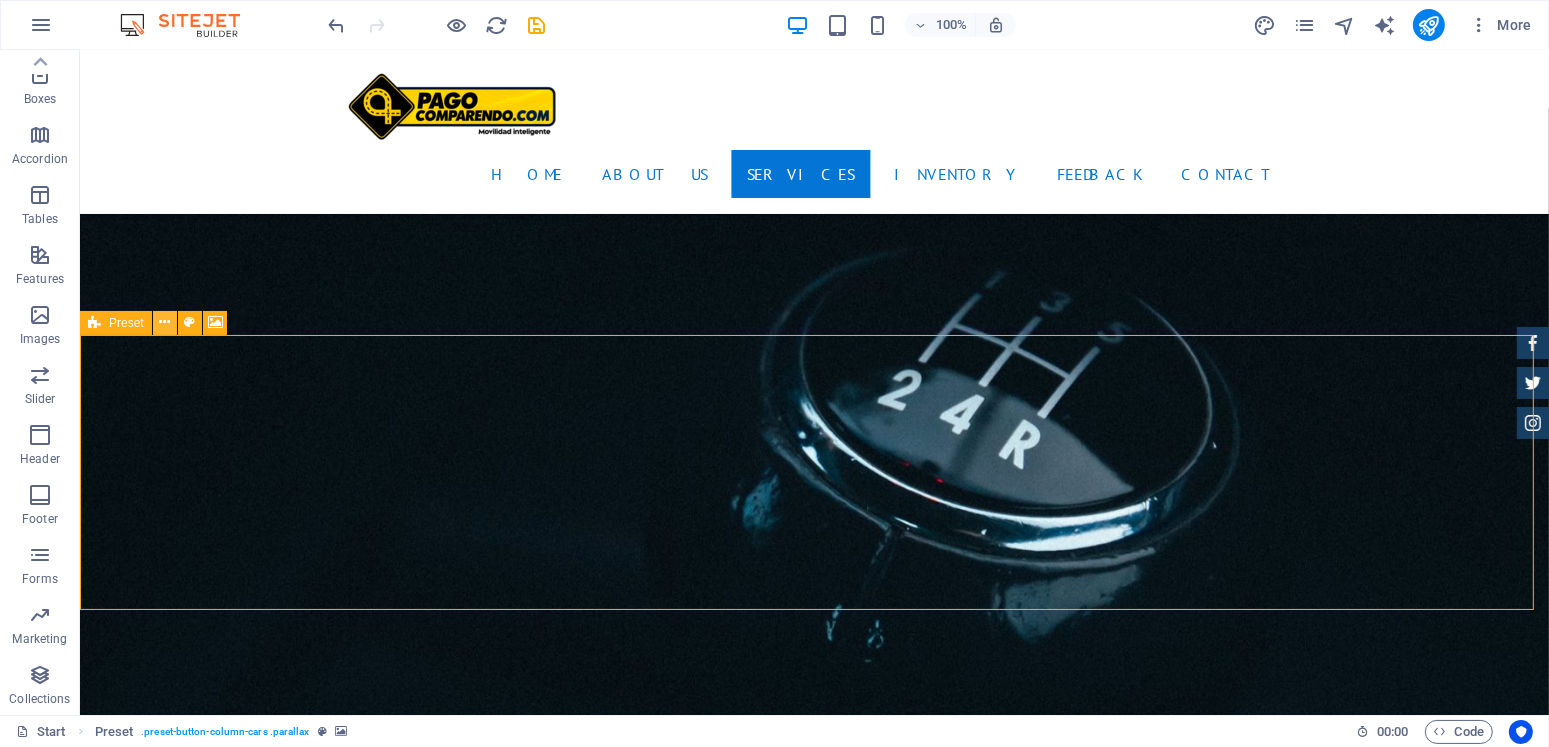 click at bounding box center (164, 322) 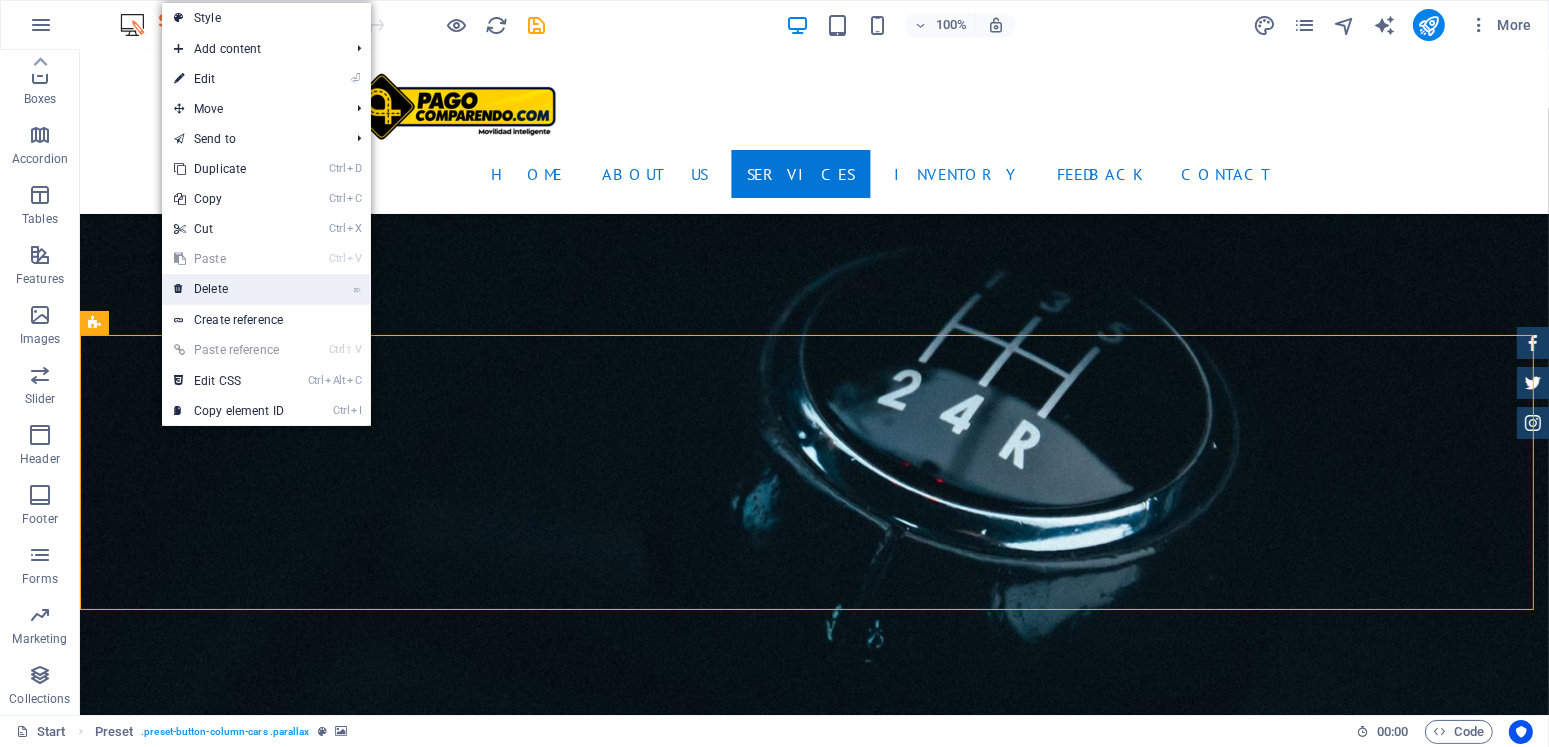 click on "⌦  Delete" at bounding box center (229, 289) 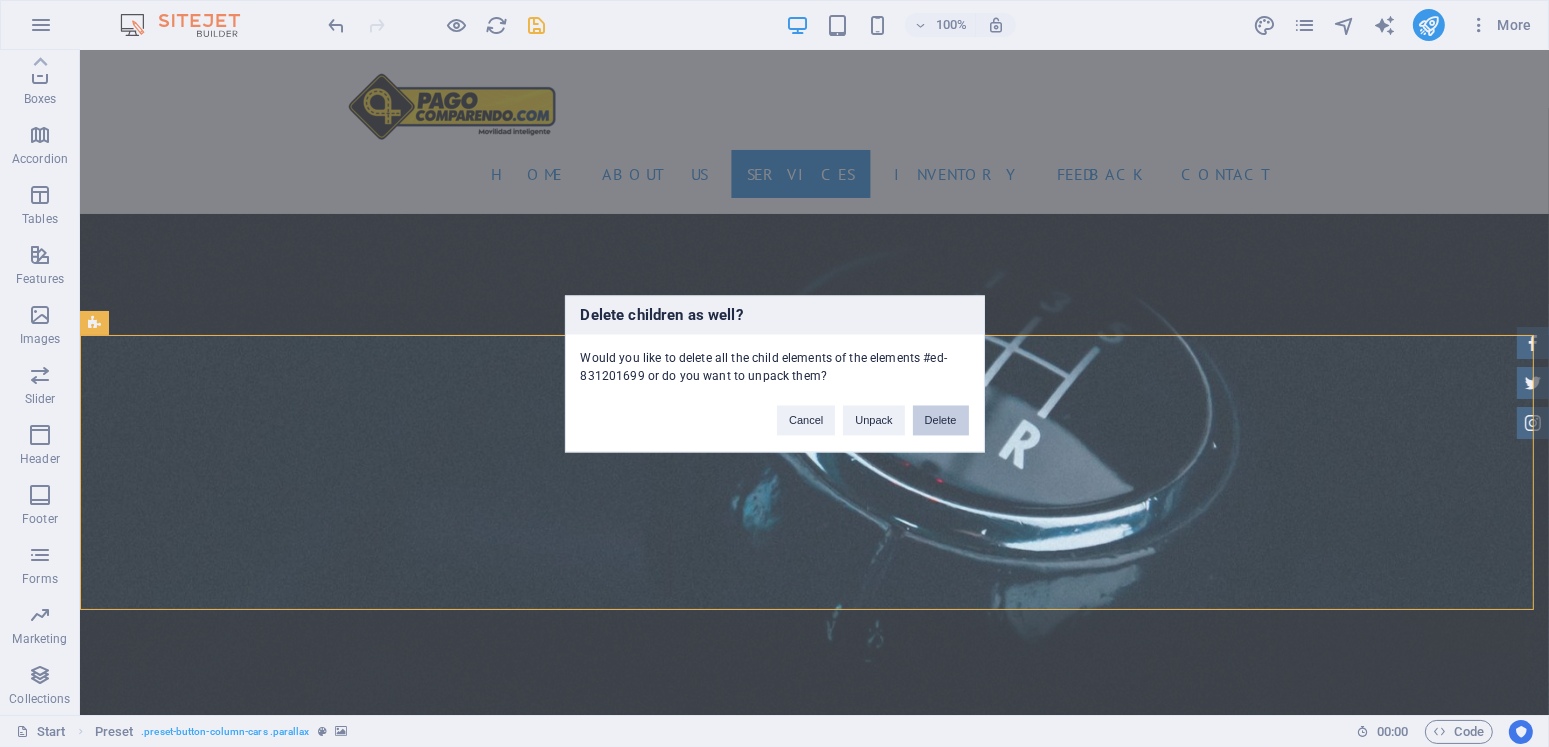 click on "Delete" at bounding box center (941, 420) 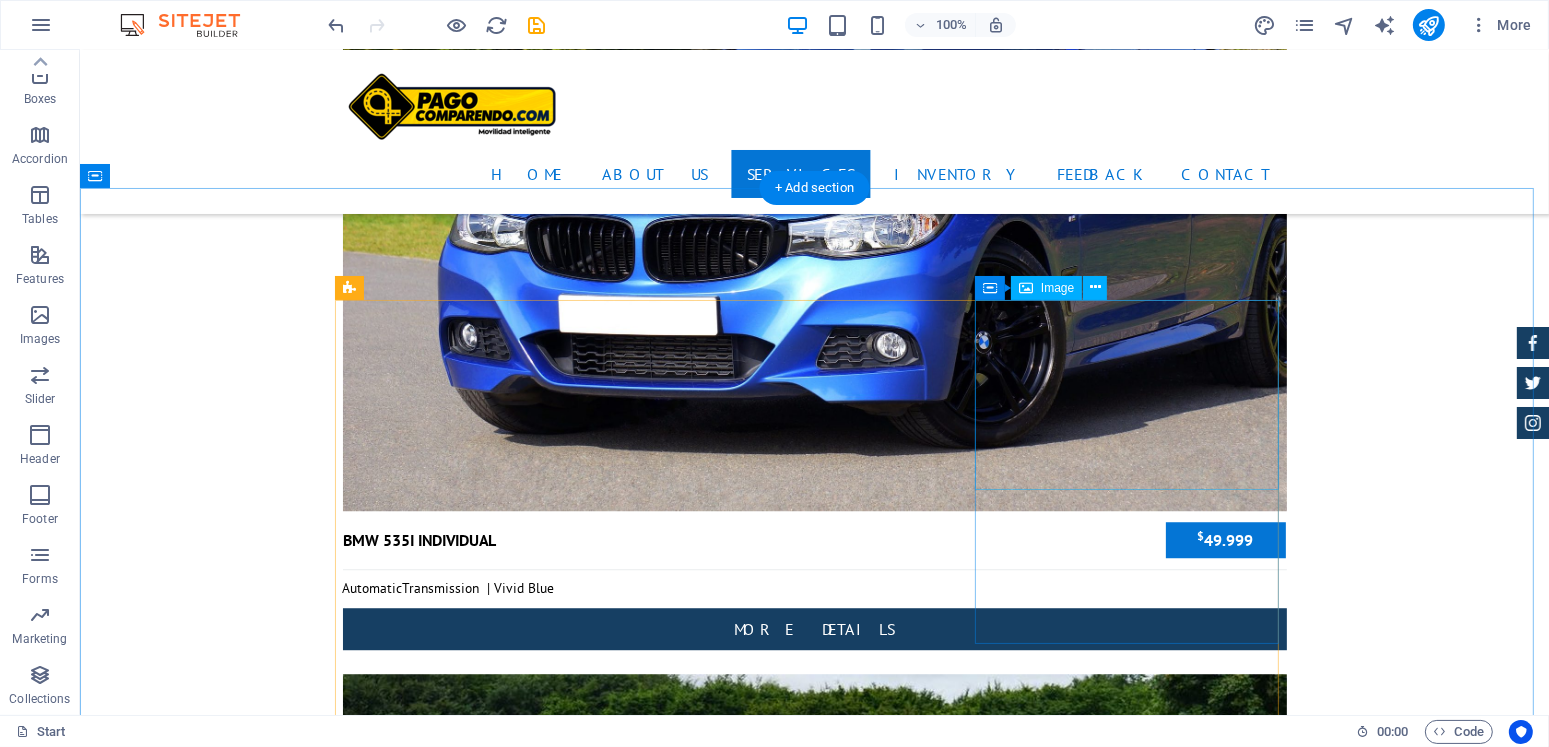 scroll, scrollTop: 5598, scrollLeft: 0, axis: vertical 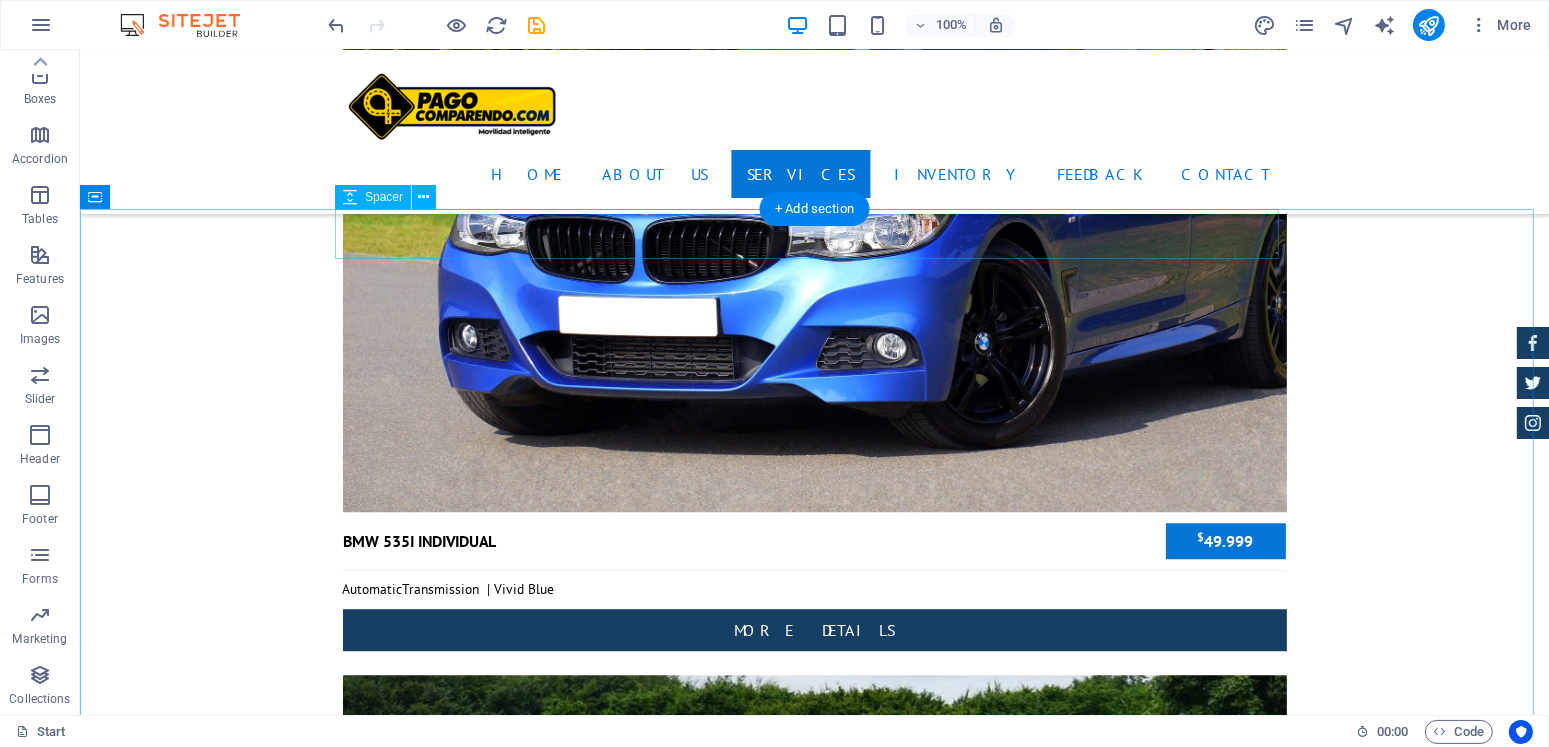 click at bounding box center [814, 11134] 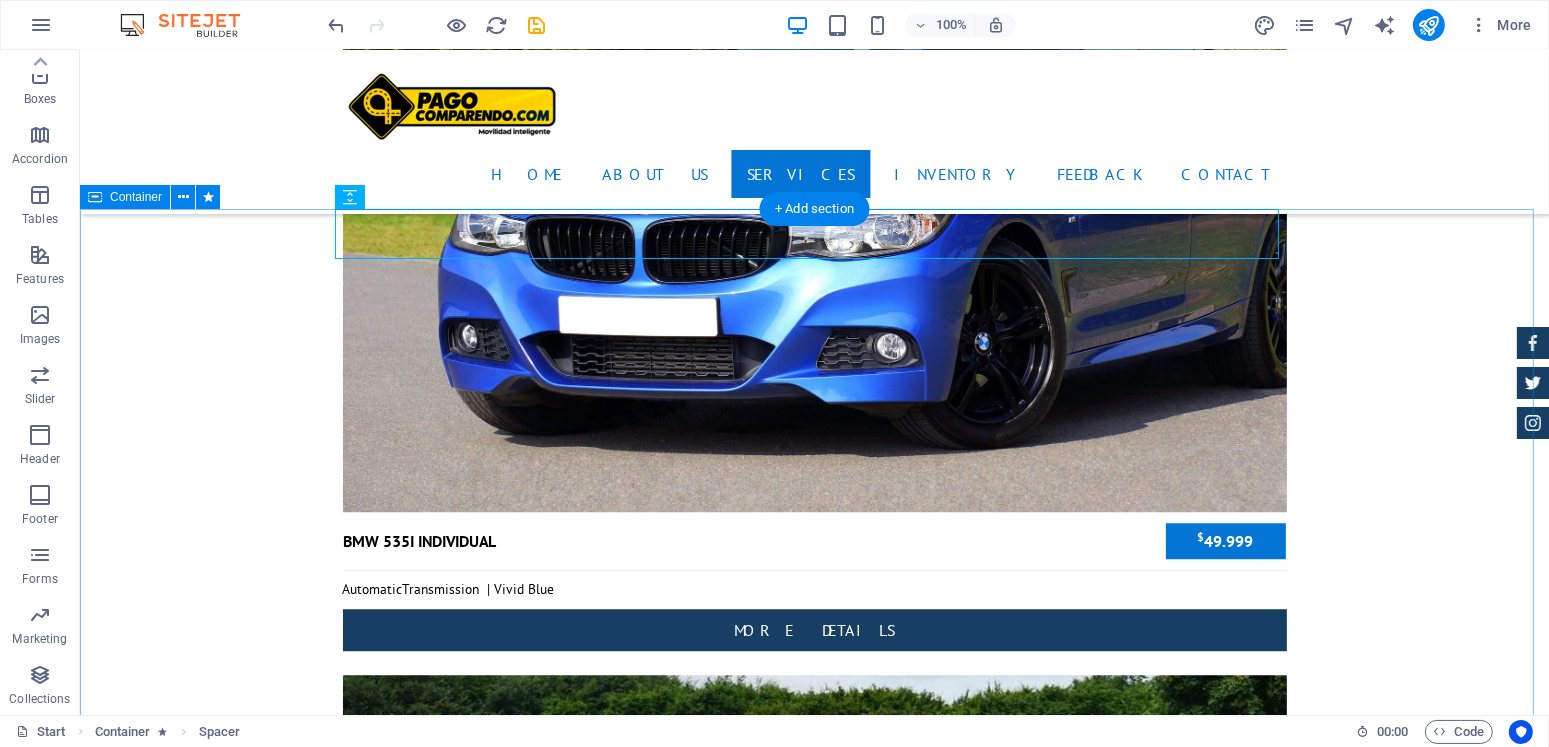 click on "Sales BMW 535I Individual $ 49.999 Automatic  Transmission  | Vivid Blue More Details Land rover Range $ 49.999 Automatic  Transmission  | Pearl white More Details Aston martin  DB9 $ 49.999 Automatic  Transmission  | Coupe More Details Mercedes AMG $ 49.999 Automatic  Transmission  | Coupe More Details Audi RS7 $ 49.999 Automatic  Transmission  | Coupe More Details Jeep Compass $ 49.999 Automatic  Transmission  | Coupe More Details" at bounding box center (813, 13485) 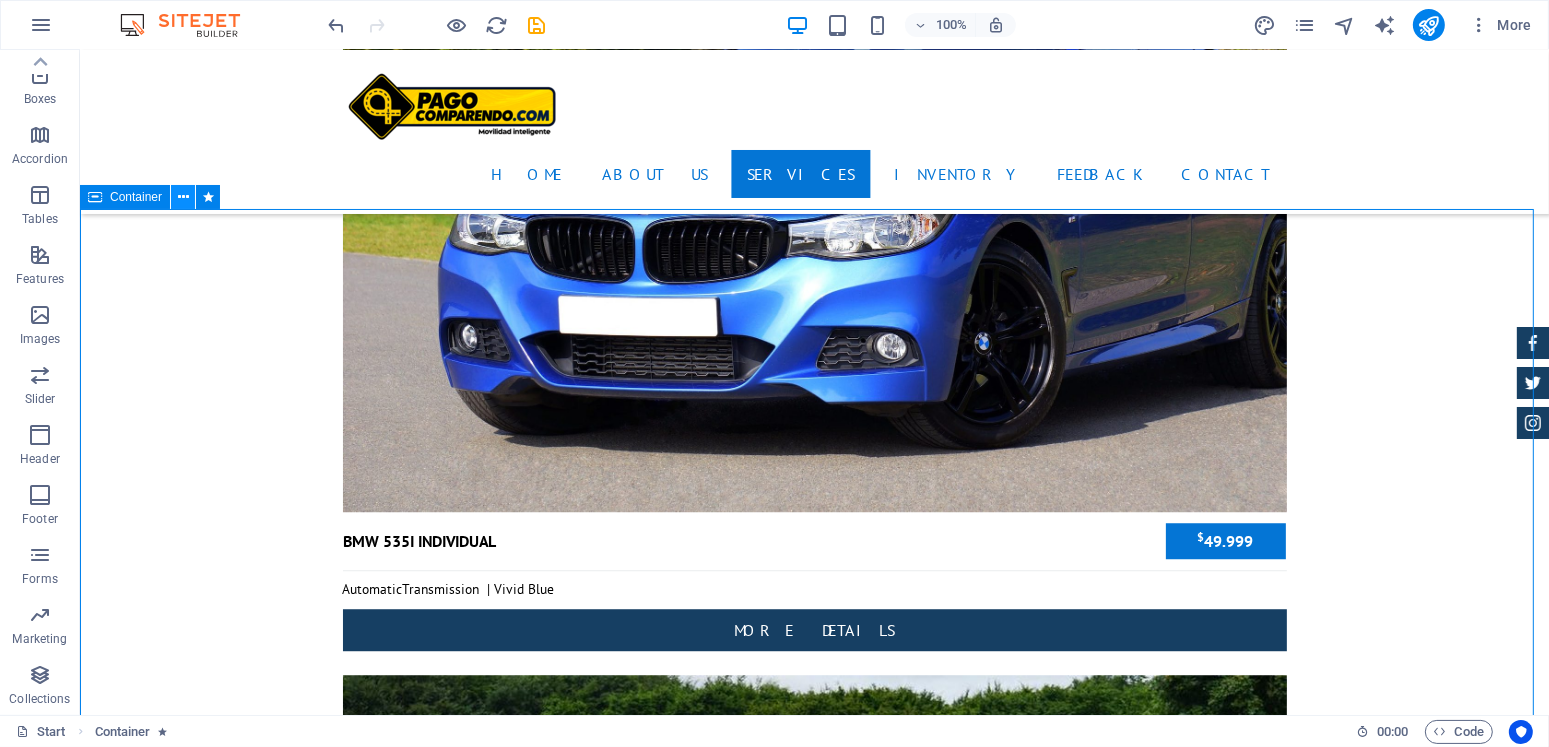 click at bounding box center (183, 197) 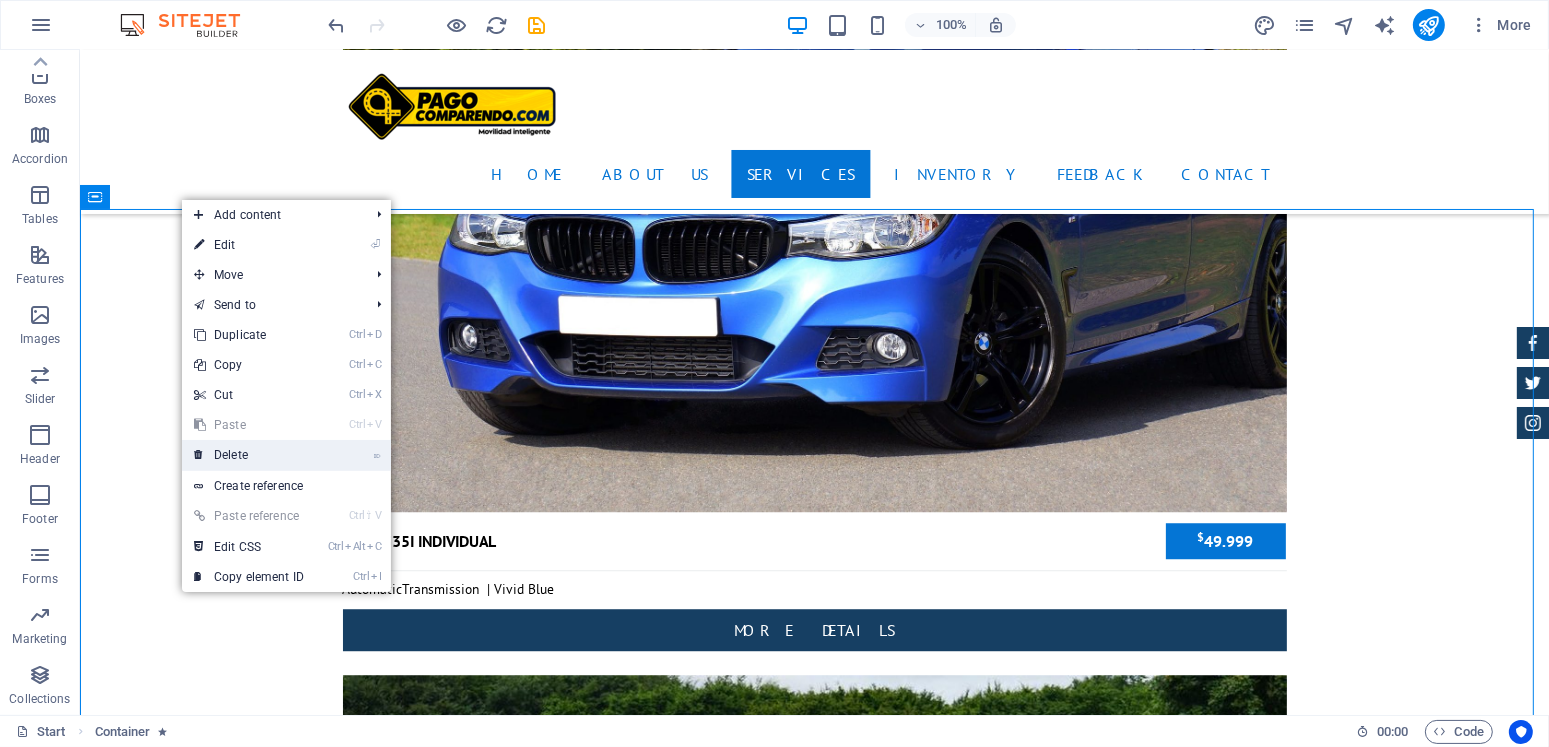 click on "⌦  Delete" at bounding box center [249, 455] 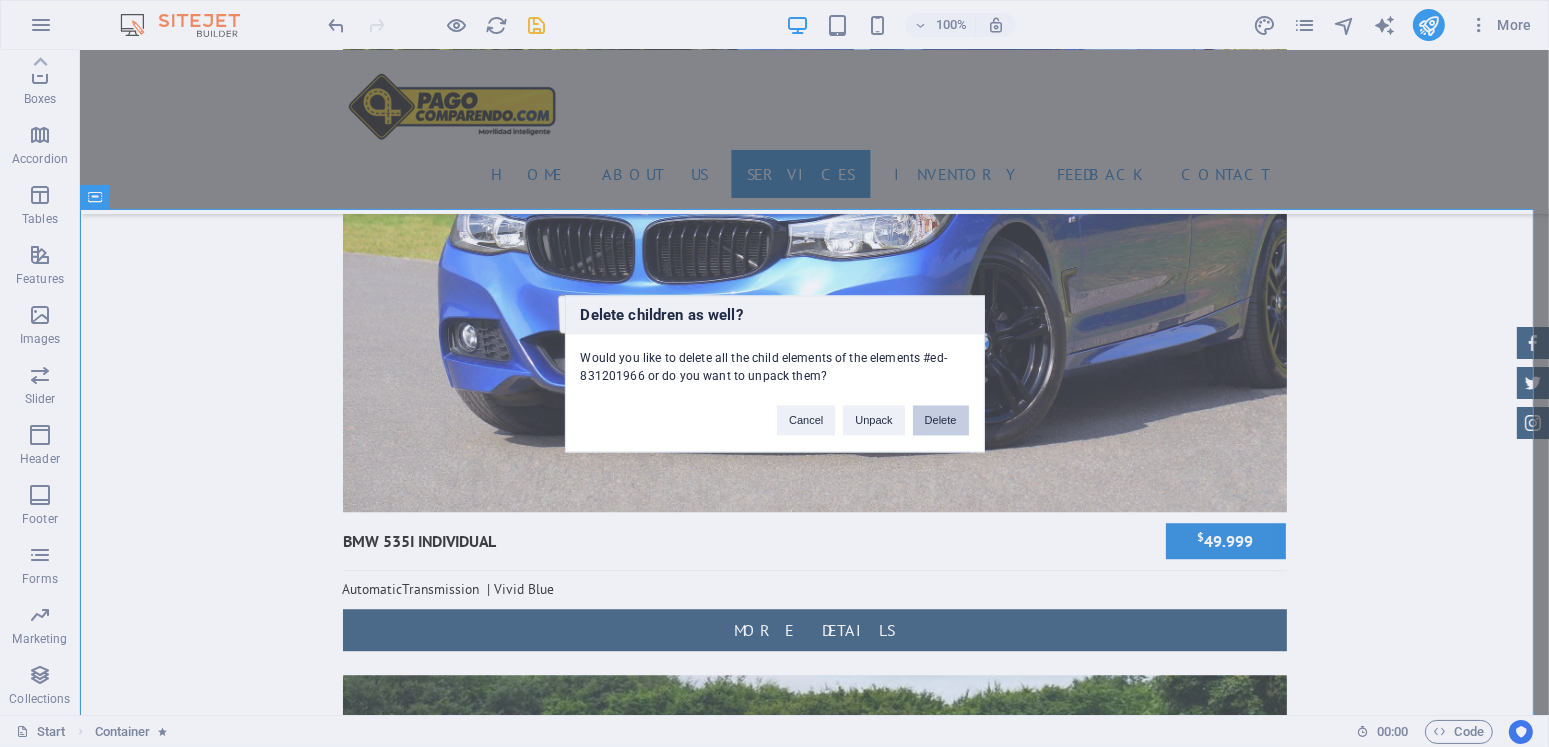 click on "Delete" at bounding box center [941, 420] 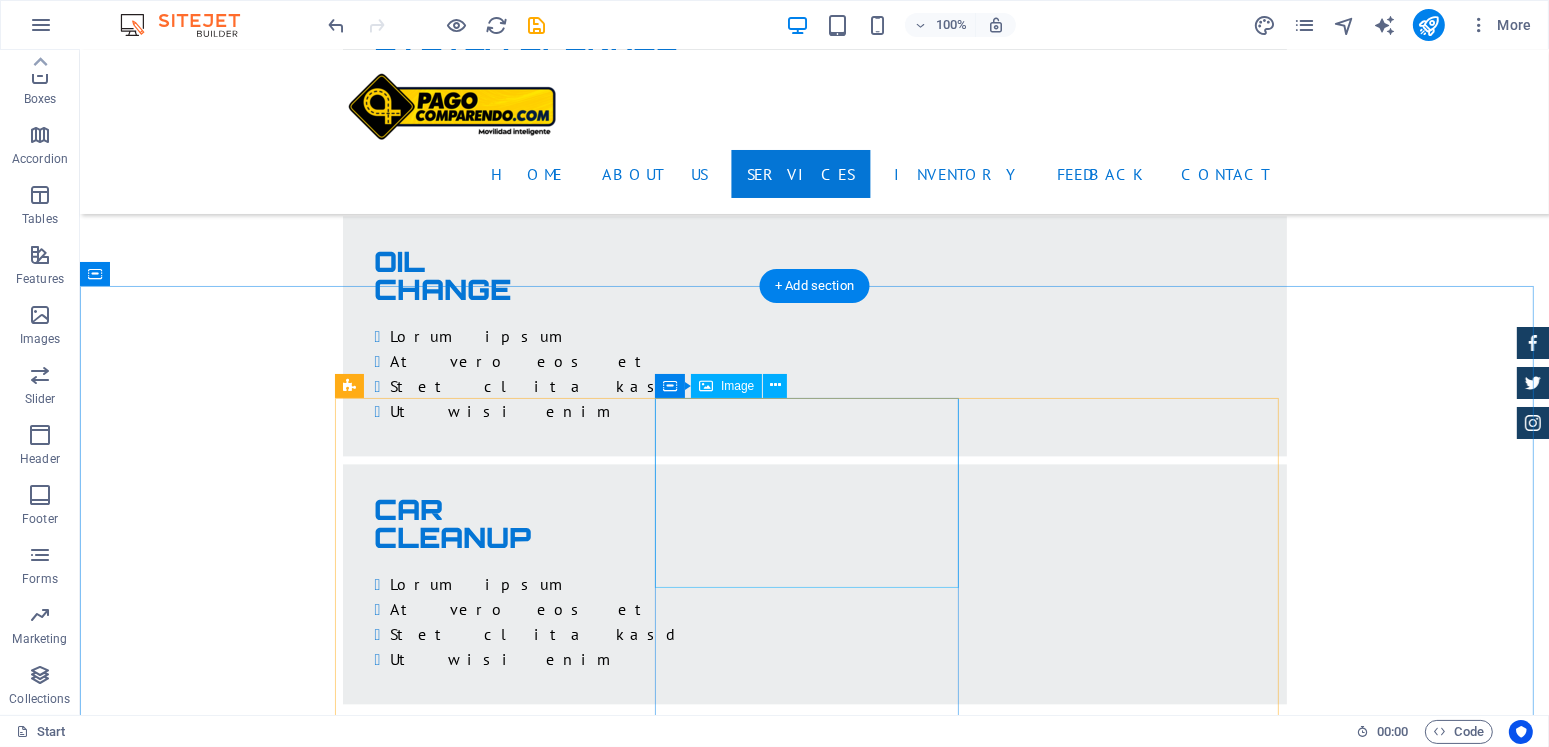 scroll, scrollTop: 4698, scrollLeft: 0, axis: vertical 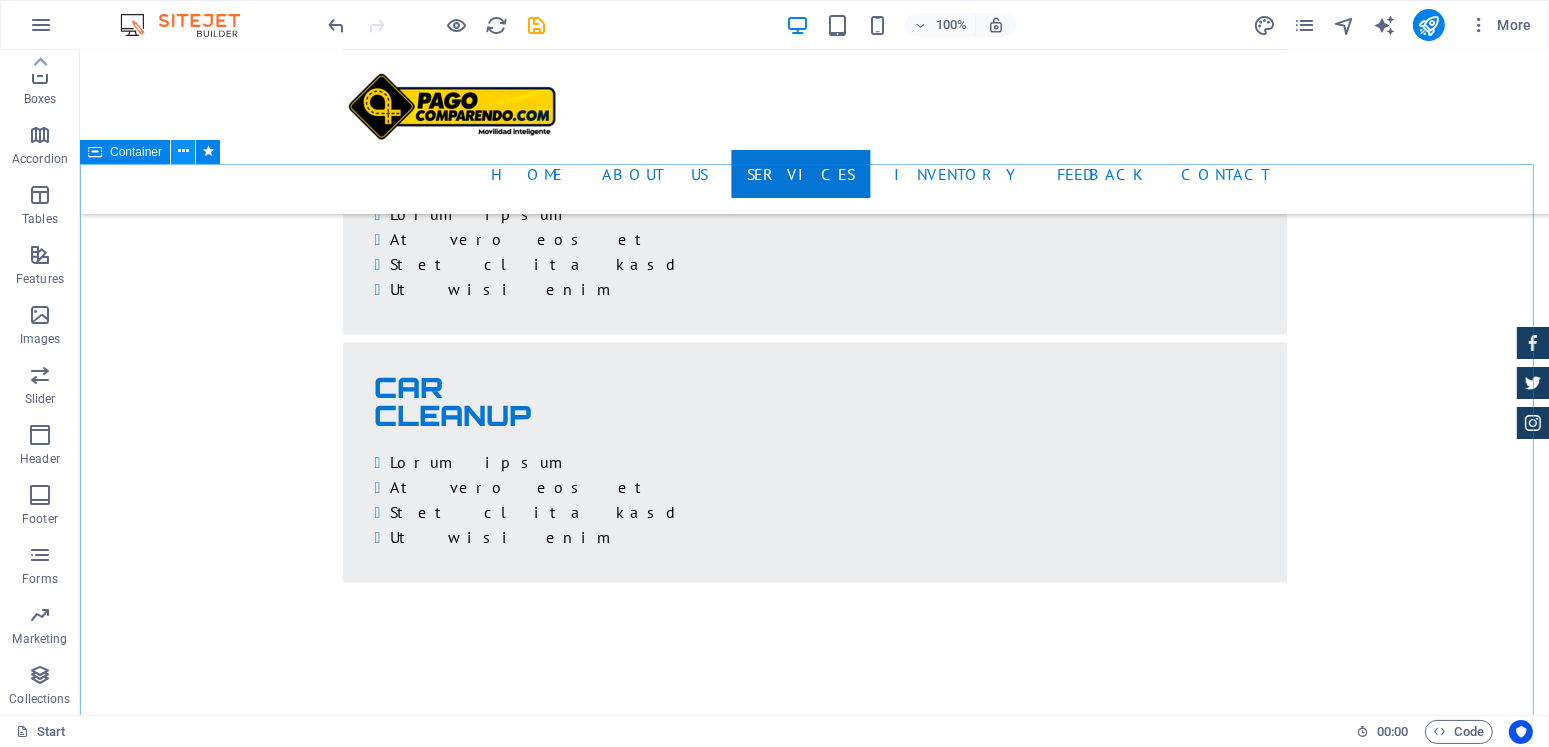click at bounding box center [183, 151] 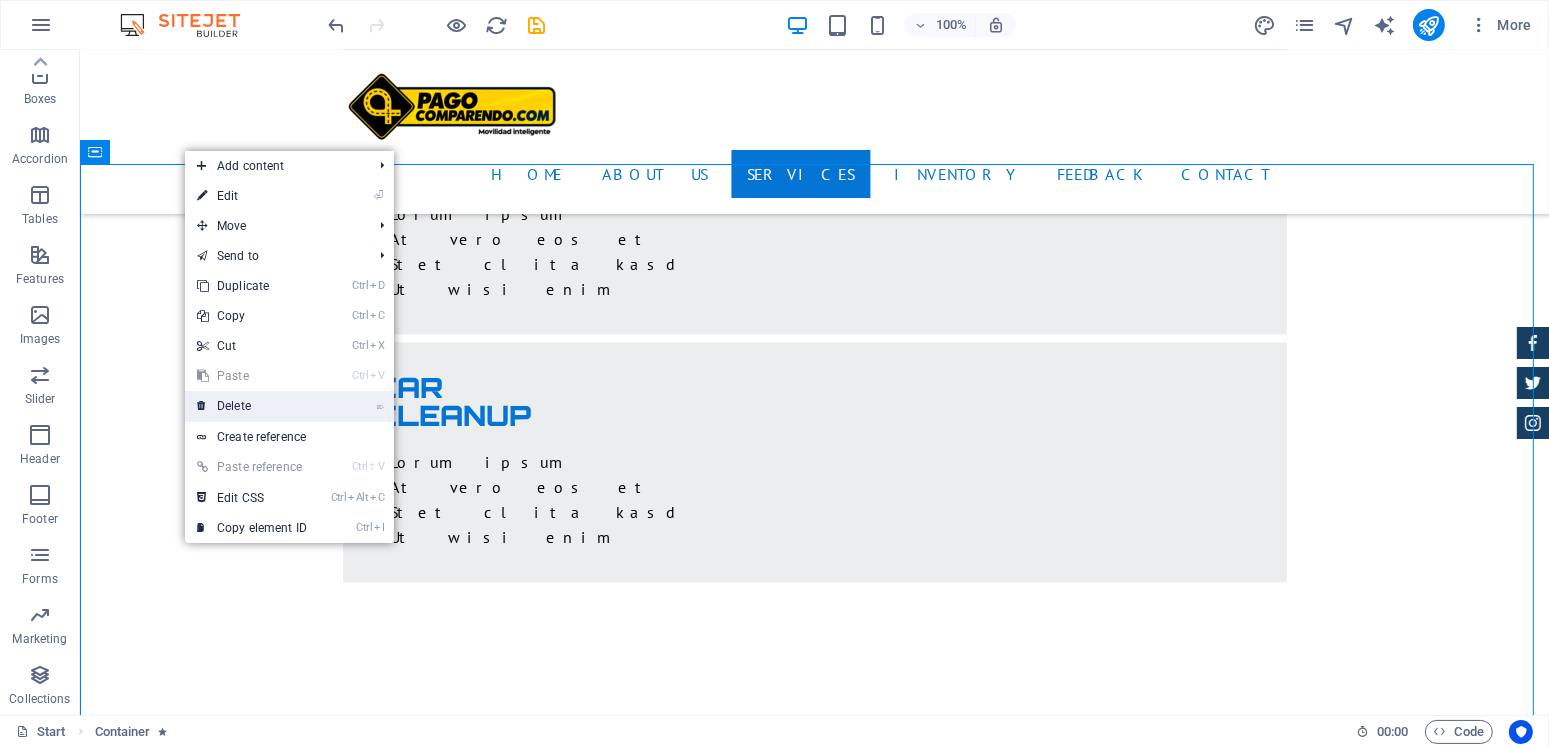 click on "⌦  Delete" at bounding box center [252, 406] 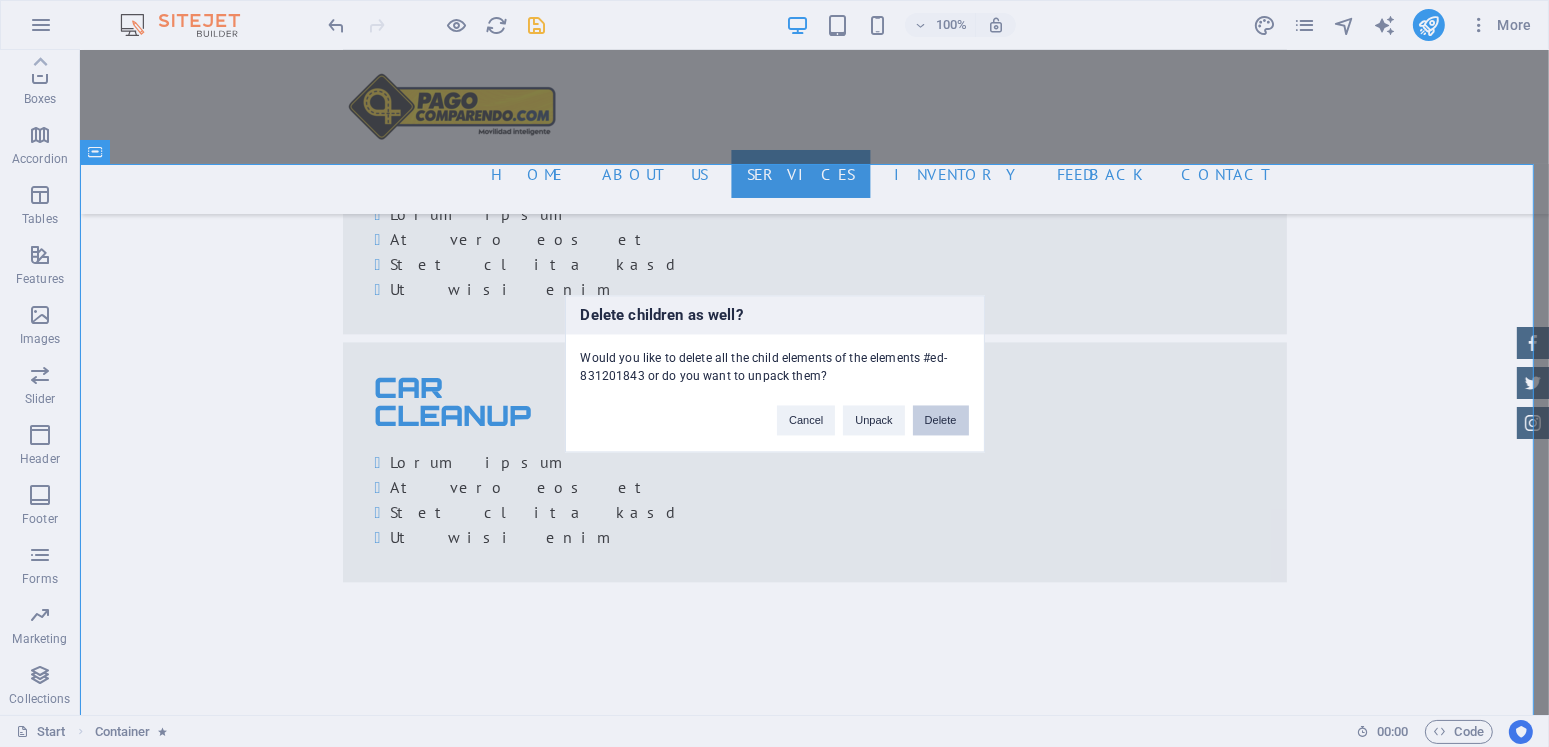 click on "Delete" at bounding box center (941, 420) 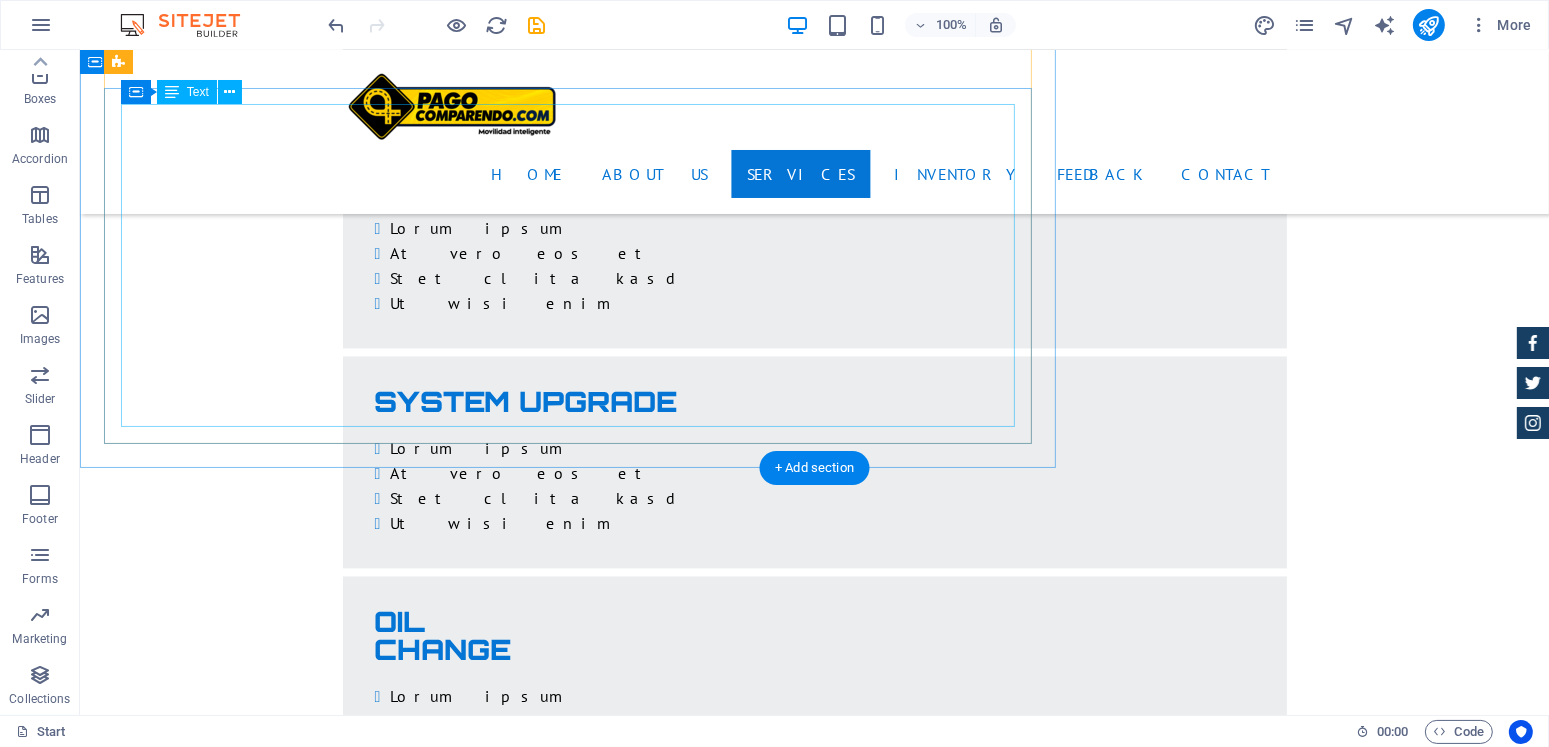 scroll, scrollTop: 4198, scrollLeft: 0, axis: vertical 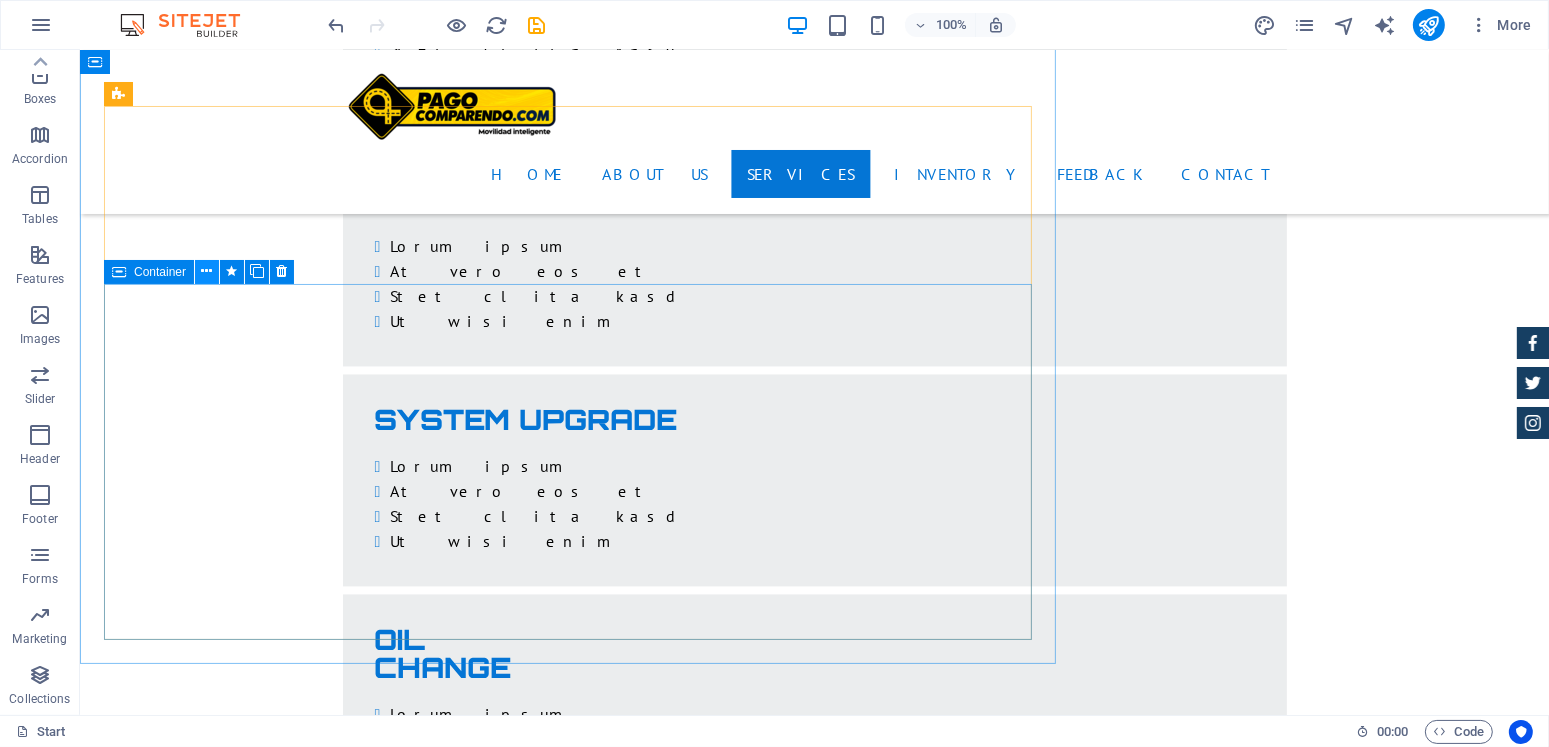 click at bounding box center [207, 271] 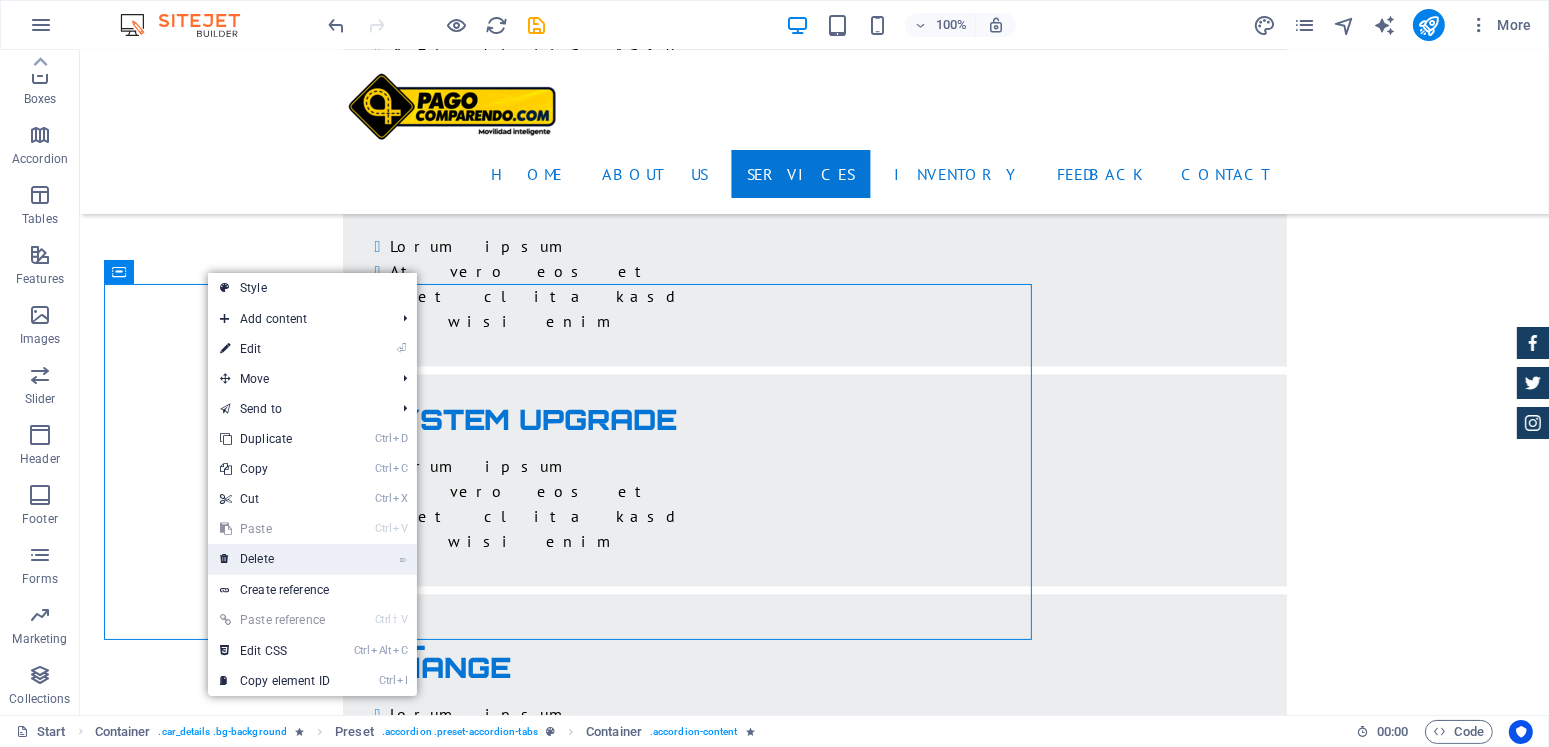click on "⌦  Delete" at bounding box center (275, 559) 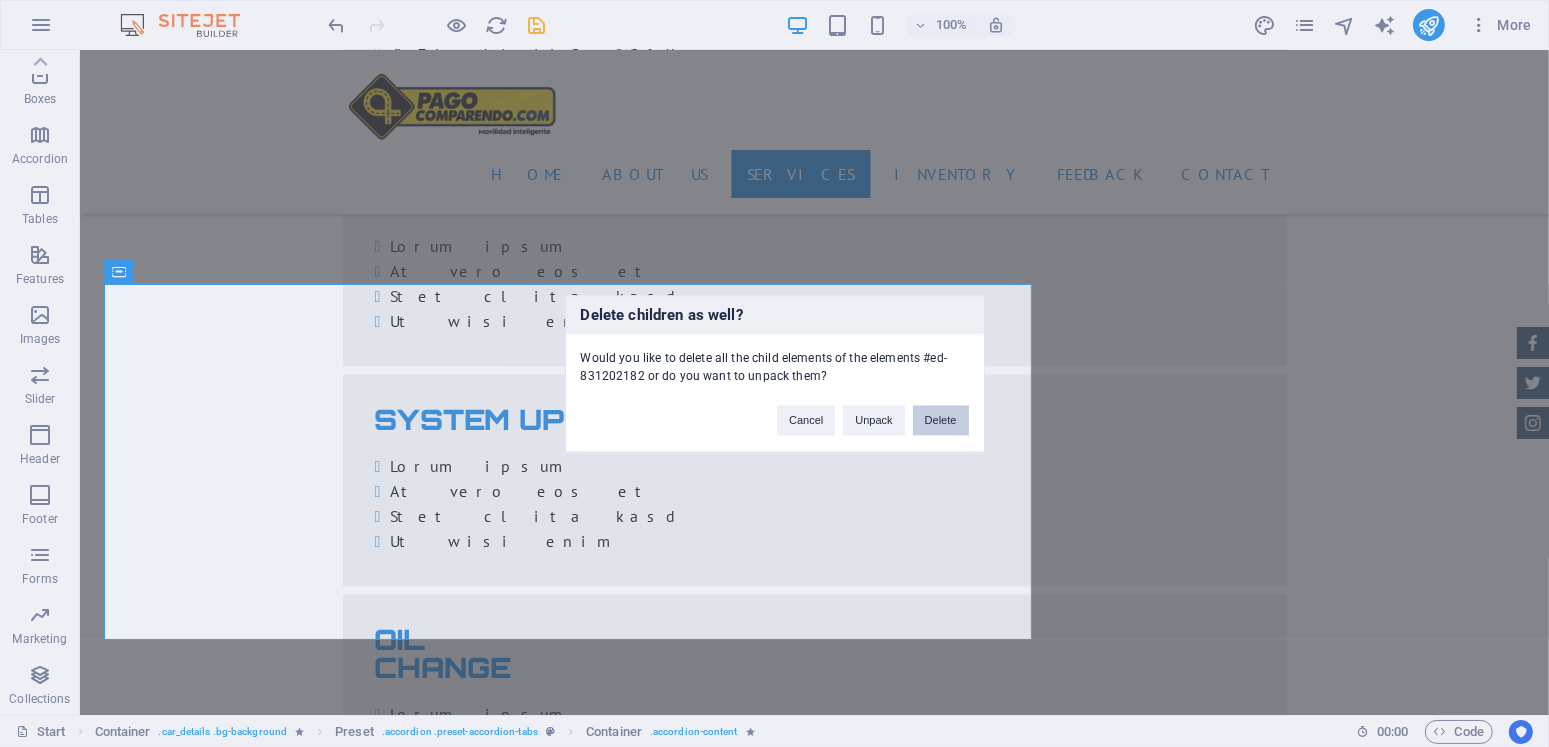 click on "Delete" at bounding box center (941, 420) 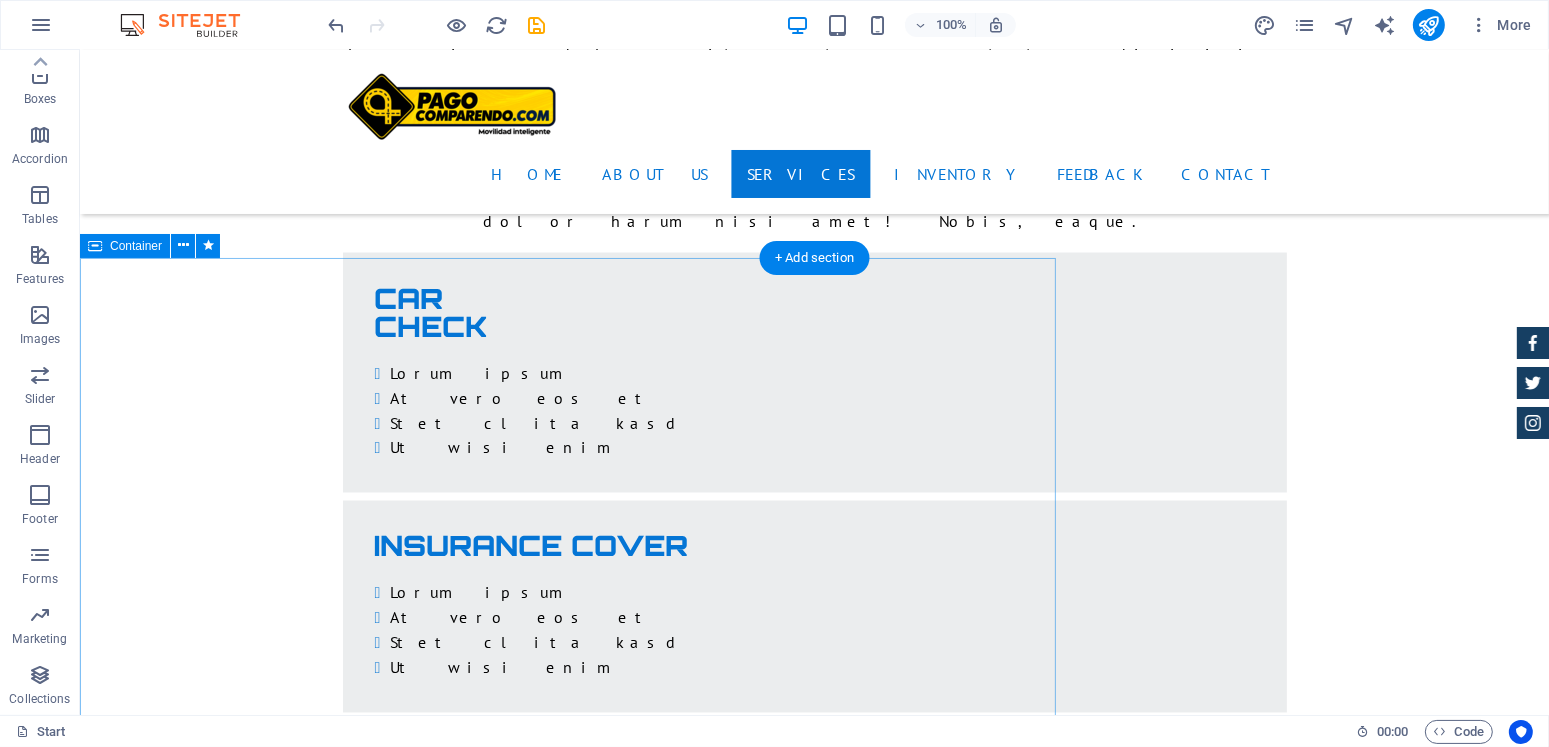 scroll, scrollTop: 3598, scrollLeft: 0, axis: vertical 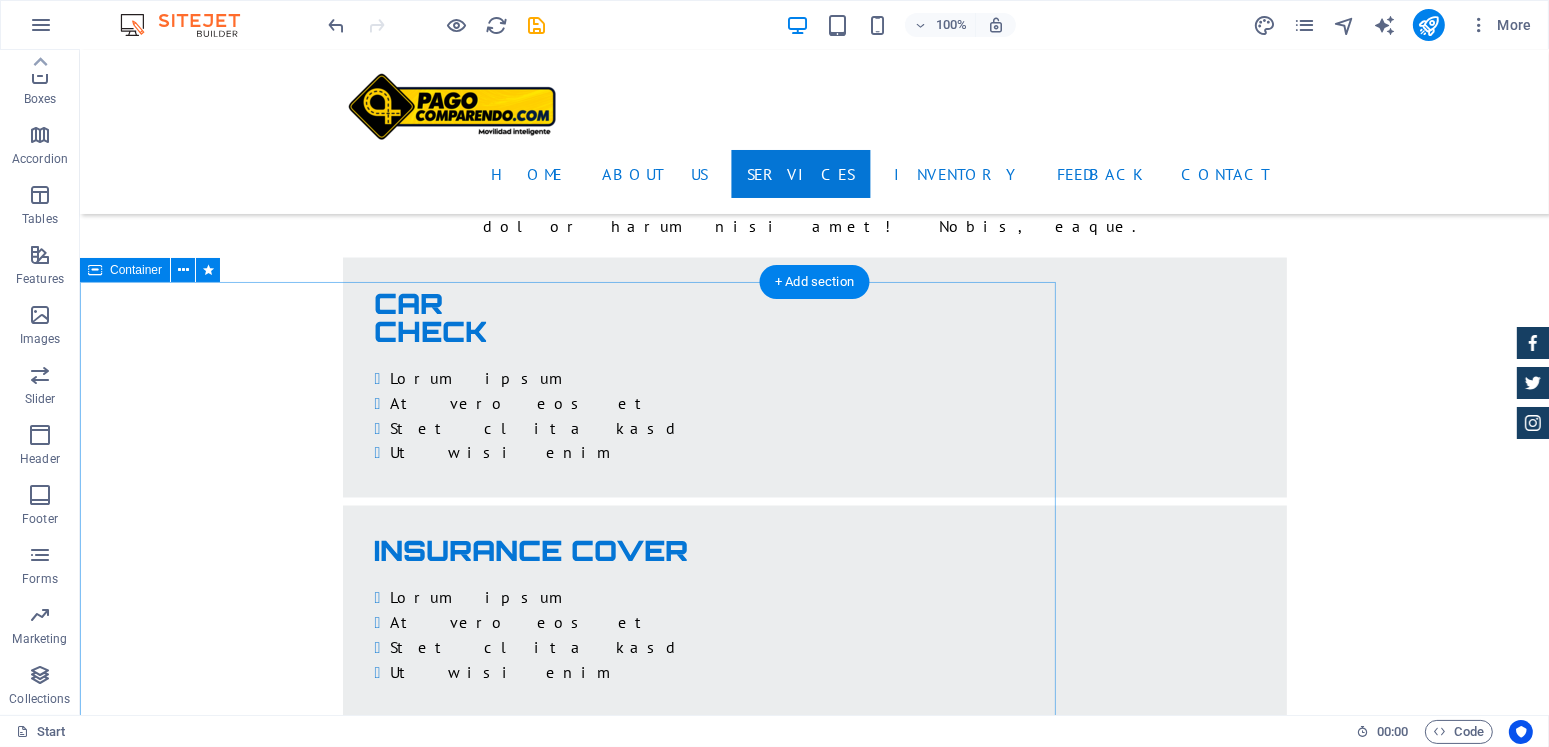 click on "BMW 535I INDIVIDUAL Mileage 12,550 miles Engine I-4 cyl Transmission Automatic 9-Speed Fuel Gasoline Drive Train FWD Interior Vivid Blue Price $ 49.999  Description Lorem ipsum dolor sit amet, consectetur adipisicing elit. Maiores ipsum repellat minus nihil. Labore, delectus, nam dignissimos ea repudiandae minima voluptatum magni pariatur possimus quia accusamus harum facilis corporis animi nisi. Enim, pariatur, impedit quia repellat harum ipsam laboriosam voluptas dicta illum nisi obcaecati reprehenderit quis placeat recusandae tenetur aperiam. Options" at bounding box center (567, 7148) 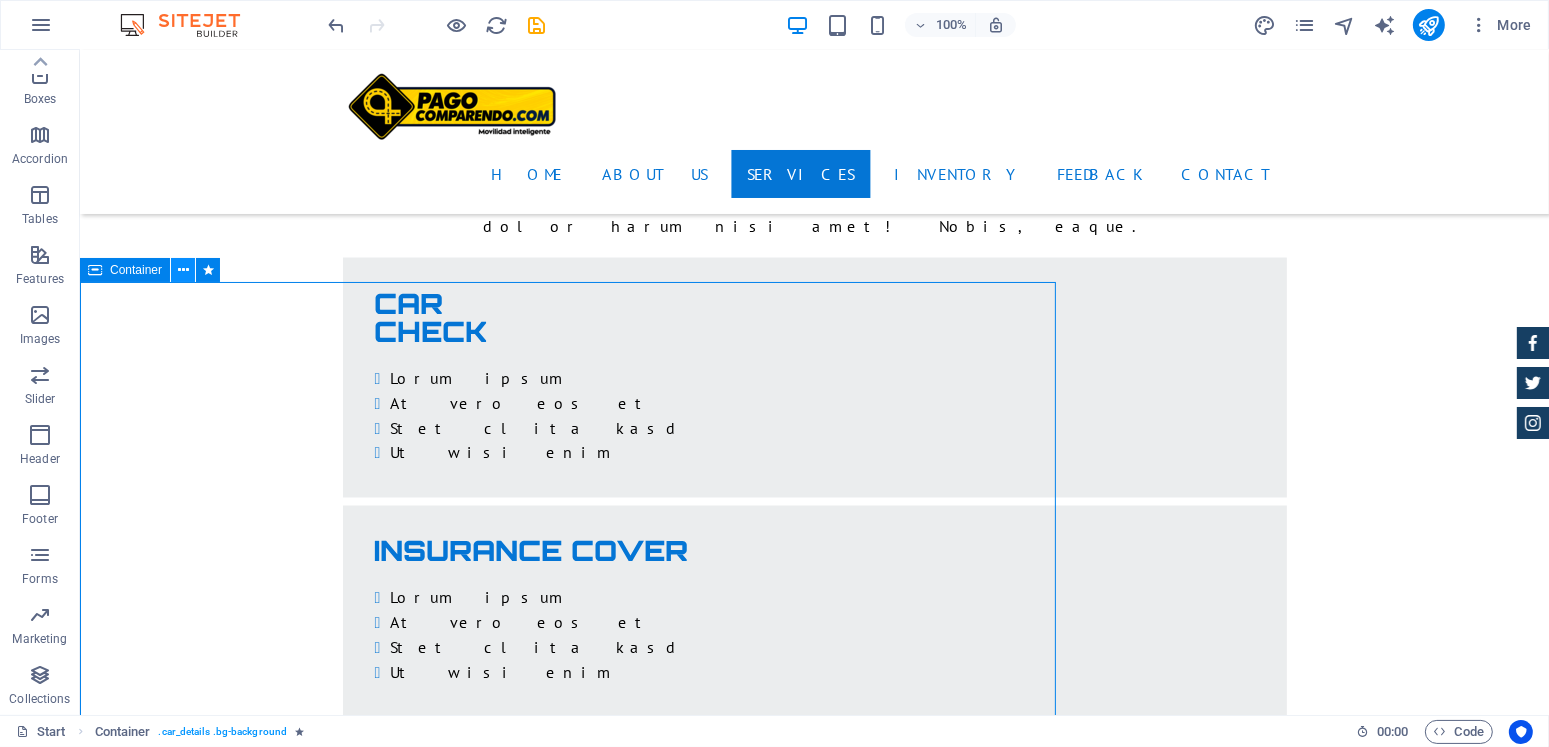 click at bounding box center (183, 270) 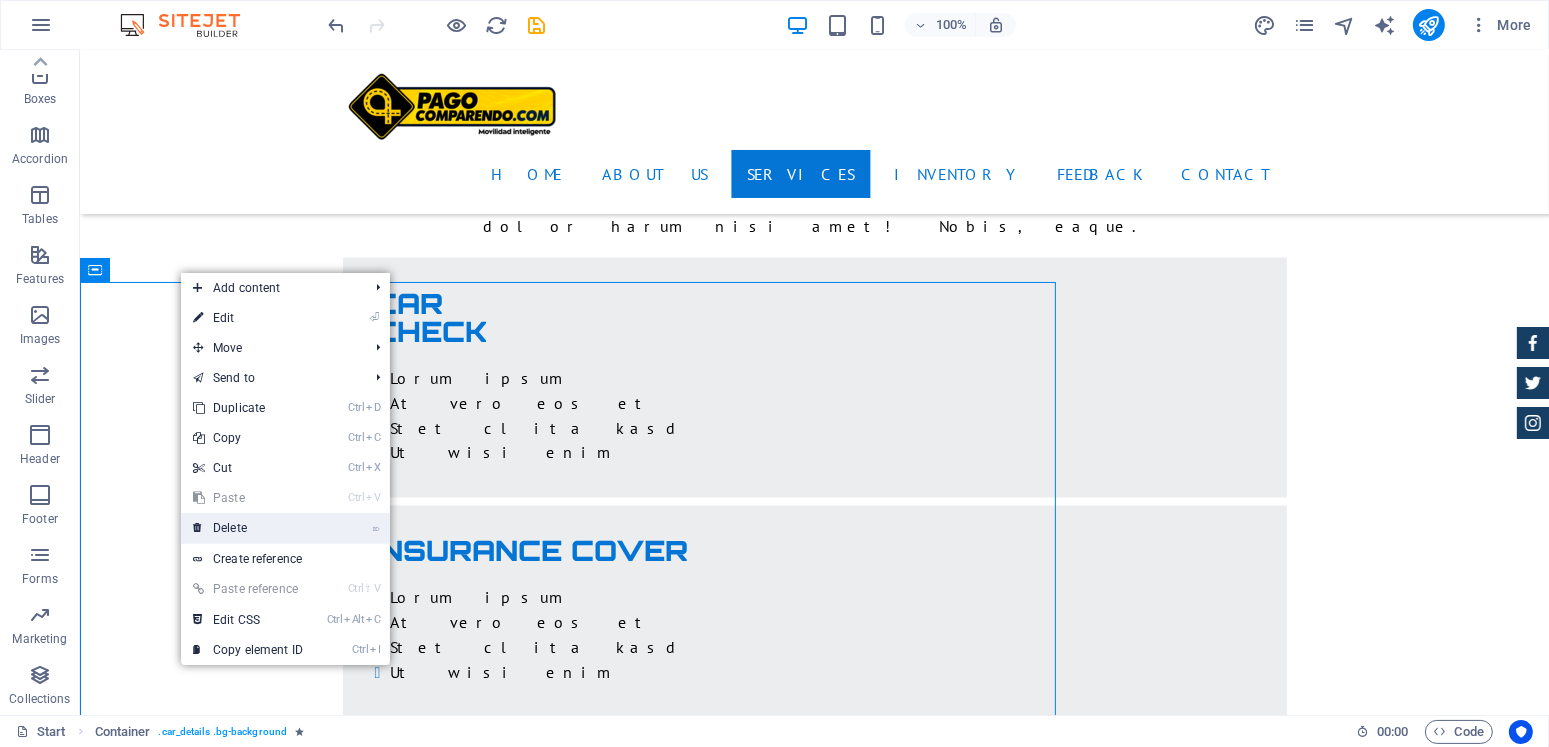 click on "⌦  Delete" at bounding box center (248, 528) 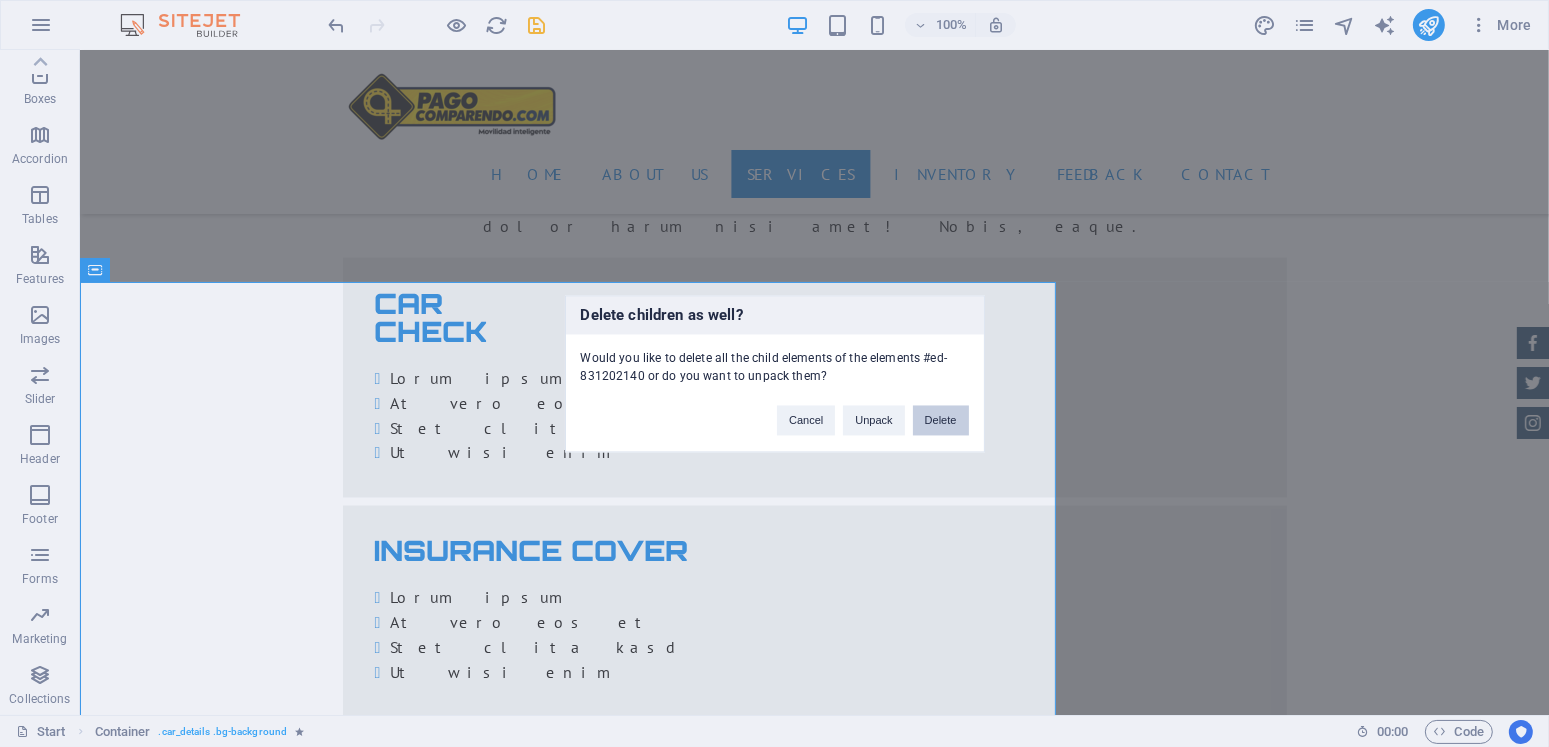 click on "Delete" at bounding box center (941, 420) 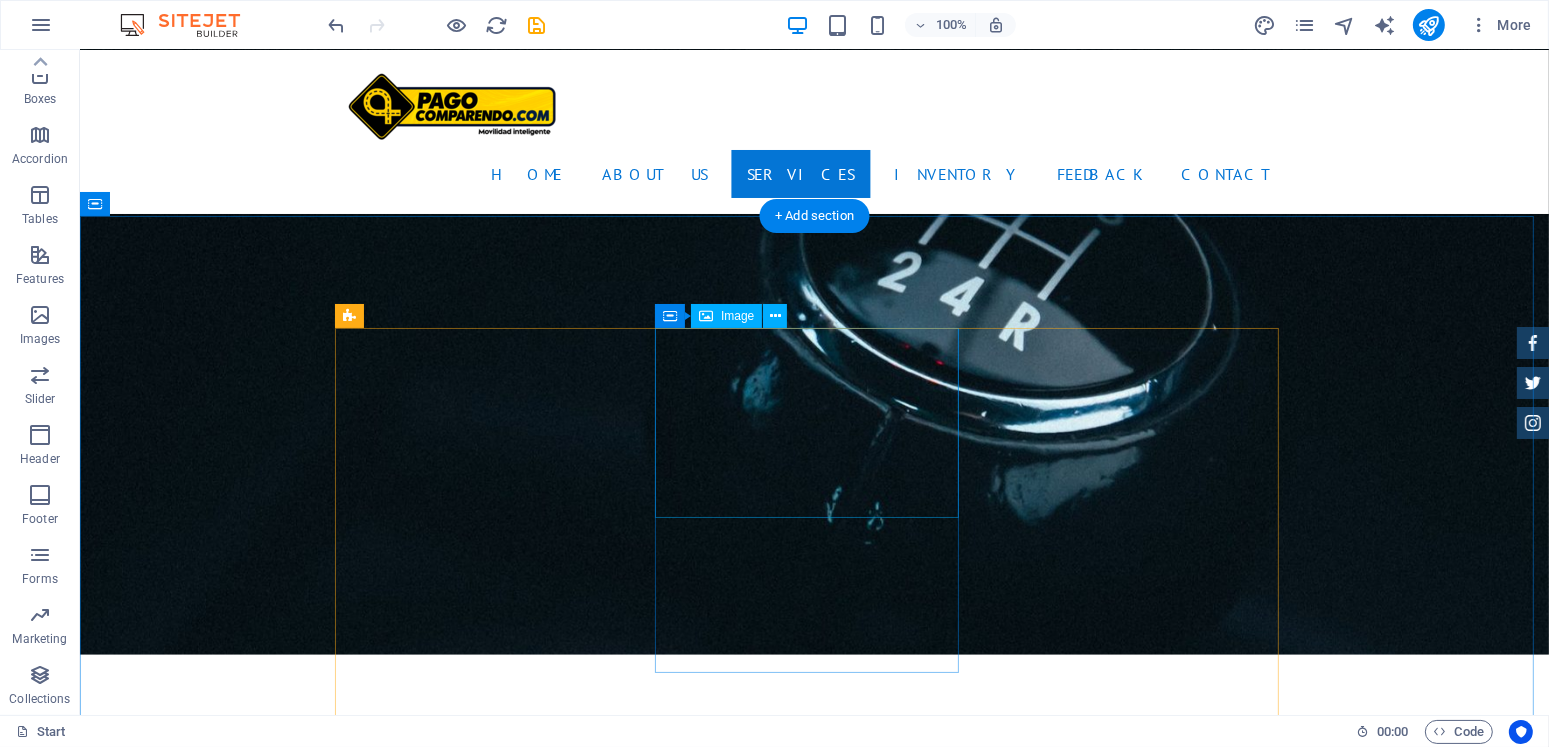 scroll, scrollTop: 2698, scrollLeft: 0, axis: vertical 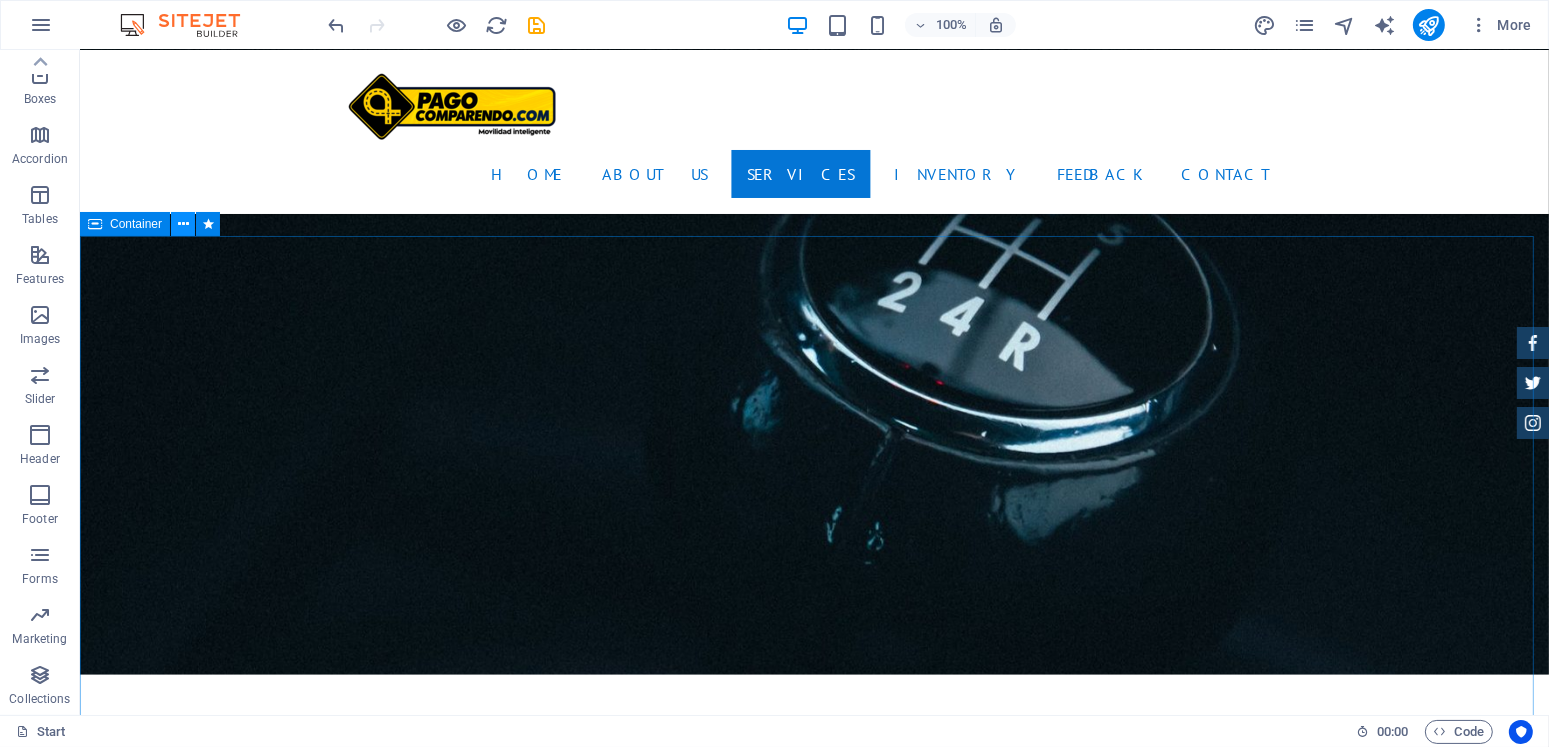click at bounding box center (183, 224) 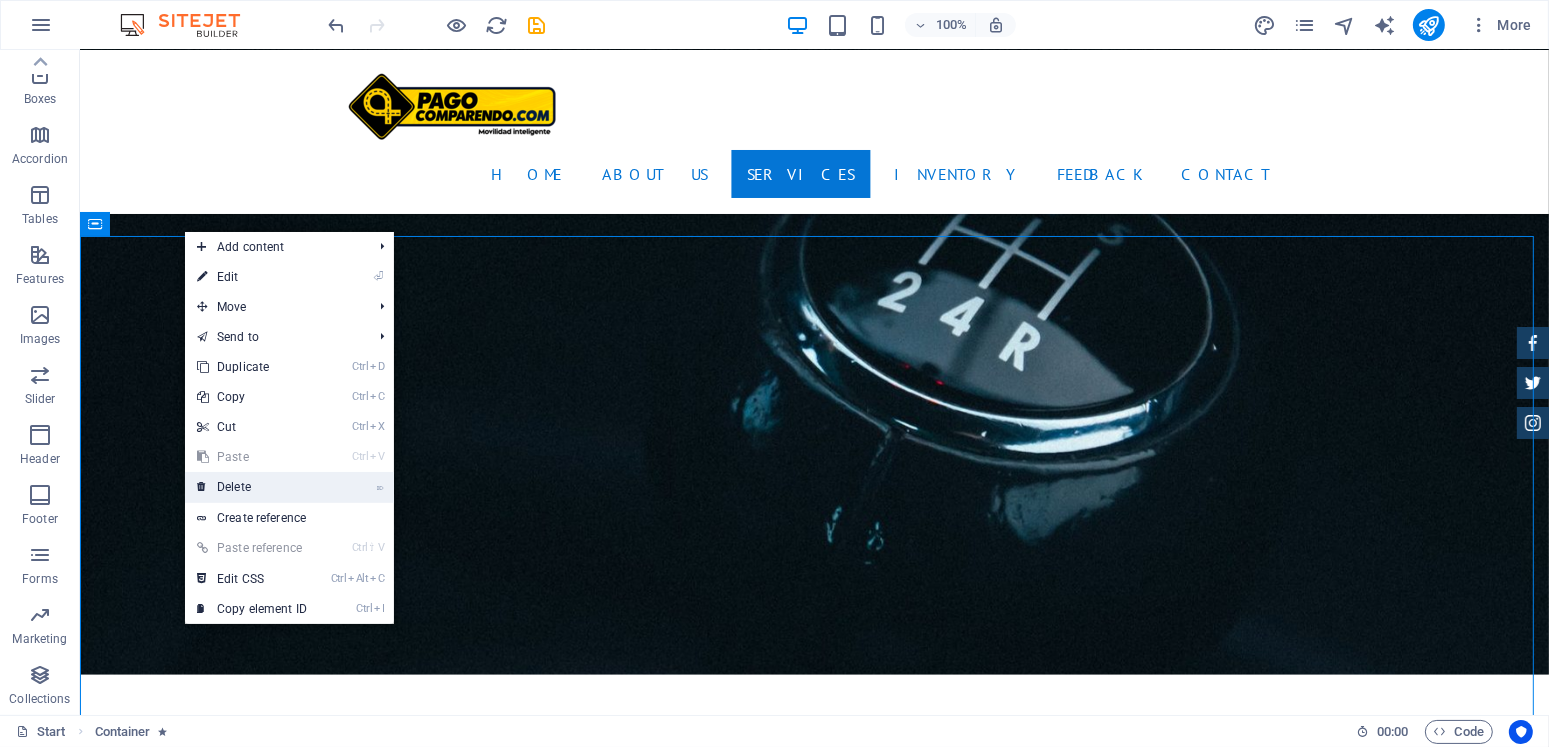 click on "⌦  Delete" at bounding box center (252, 487) 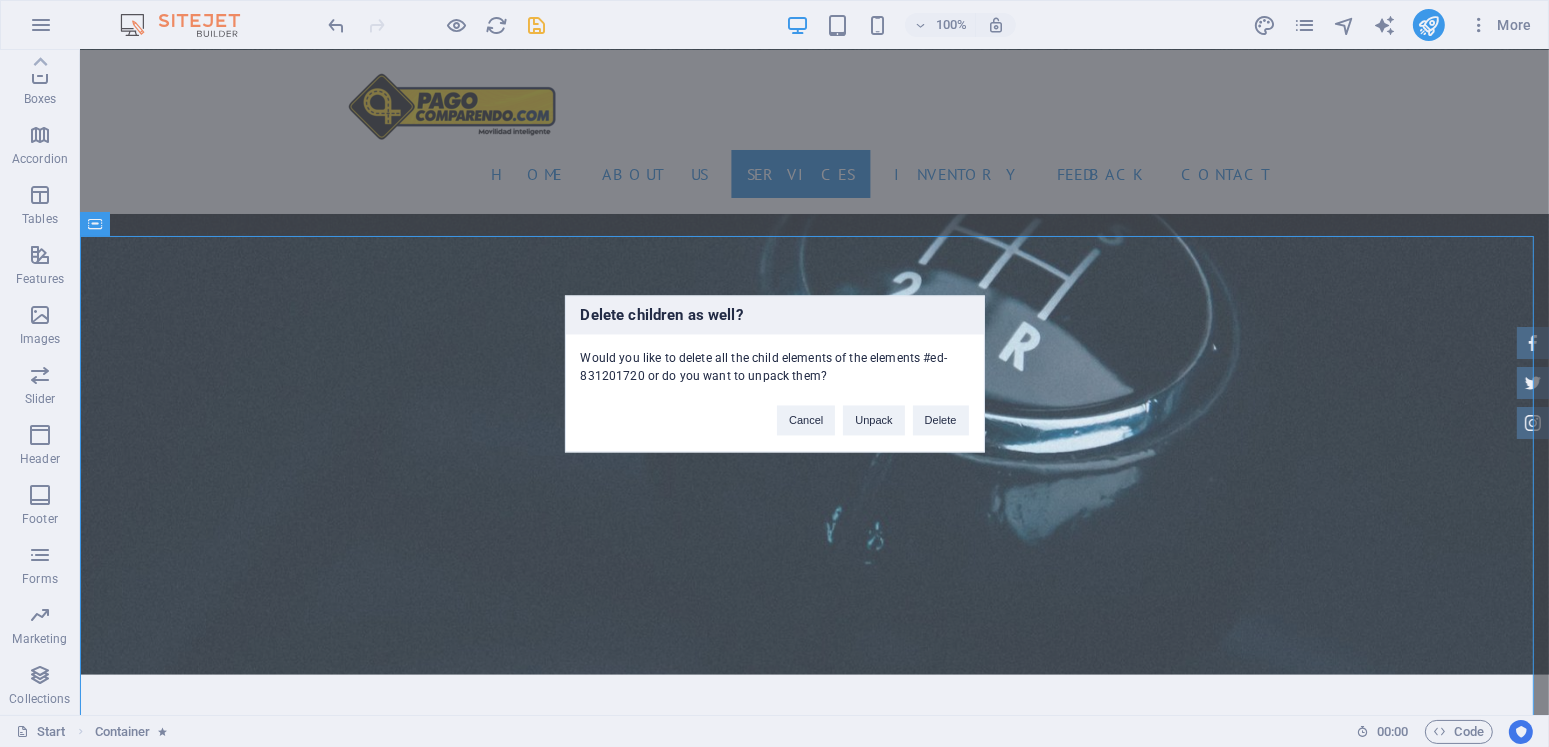 click on "Delete children as well? Would you like to delete all the child elements of the elements #ed-831201720 or do you want to unpack them? Cancel Unpack Delete" at bounding box center [774, 373] 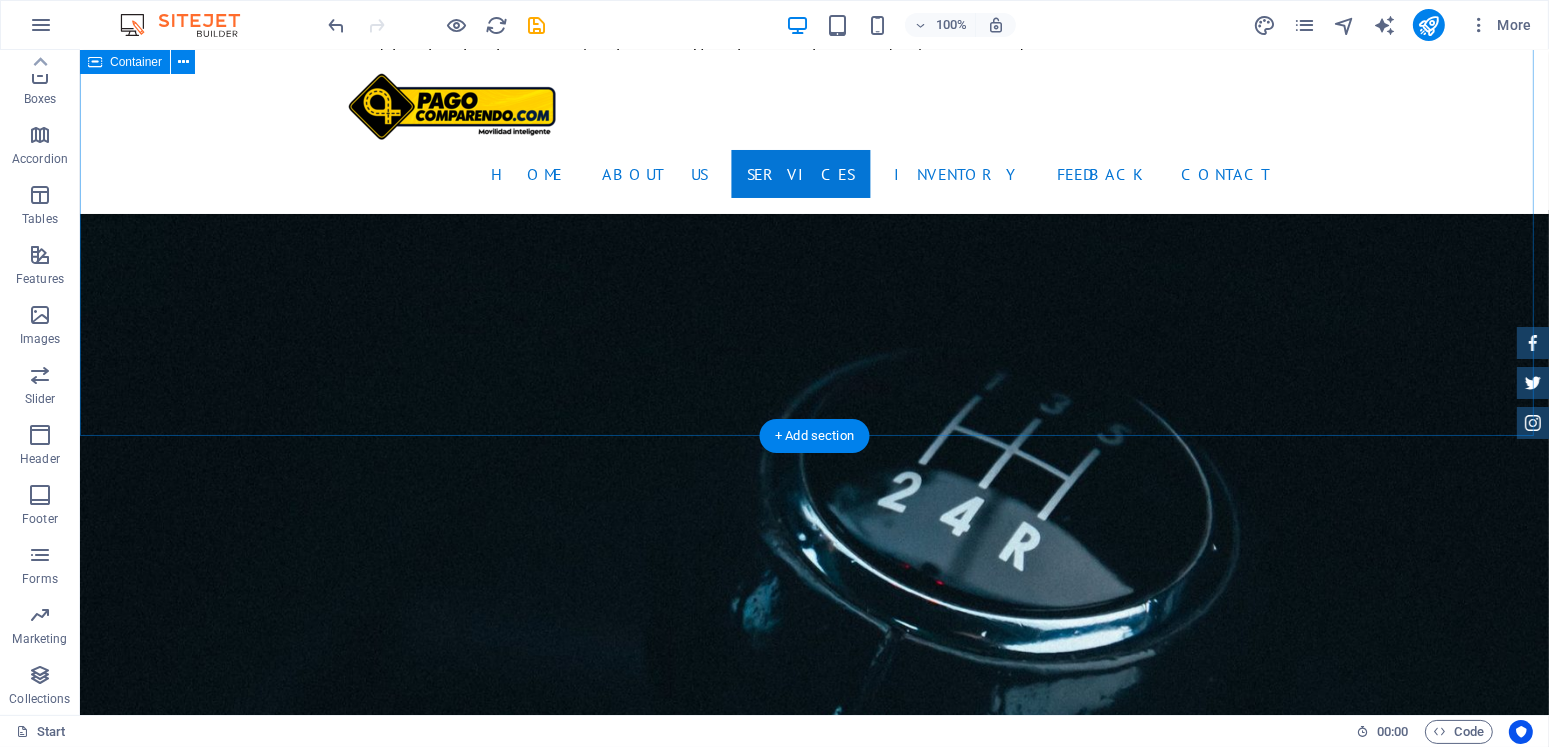 scroll, scrollTop: 2598, scrollLeft: 0, axis: vertical 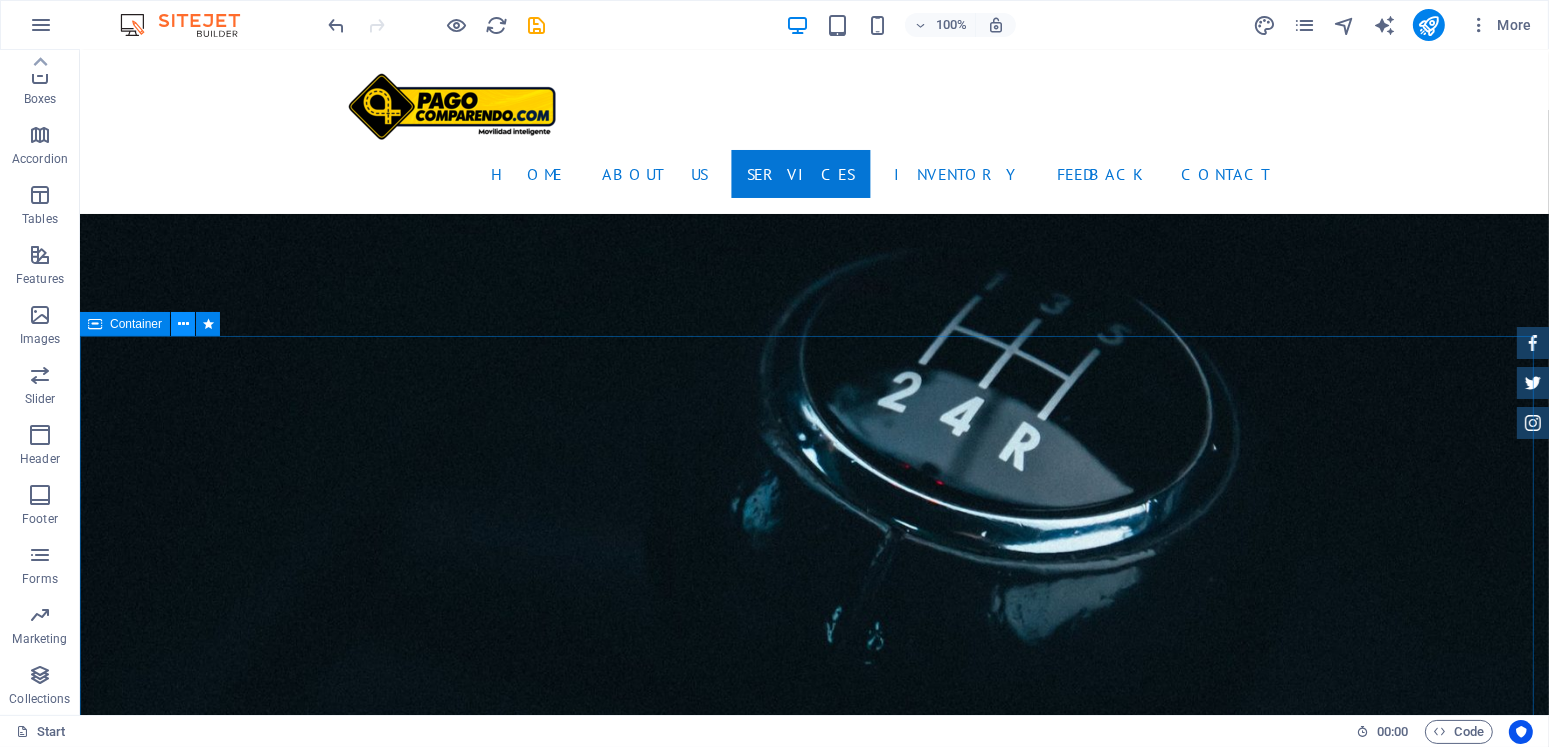 click at bounding box center (183, 324) 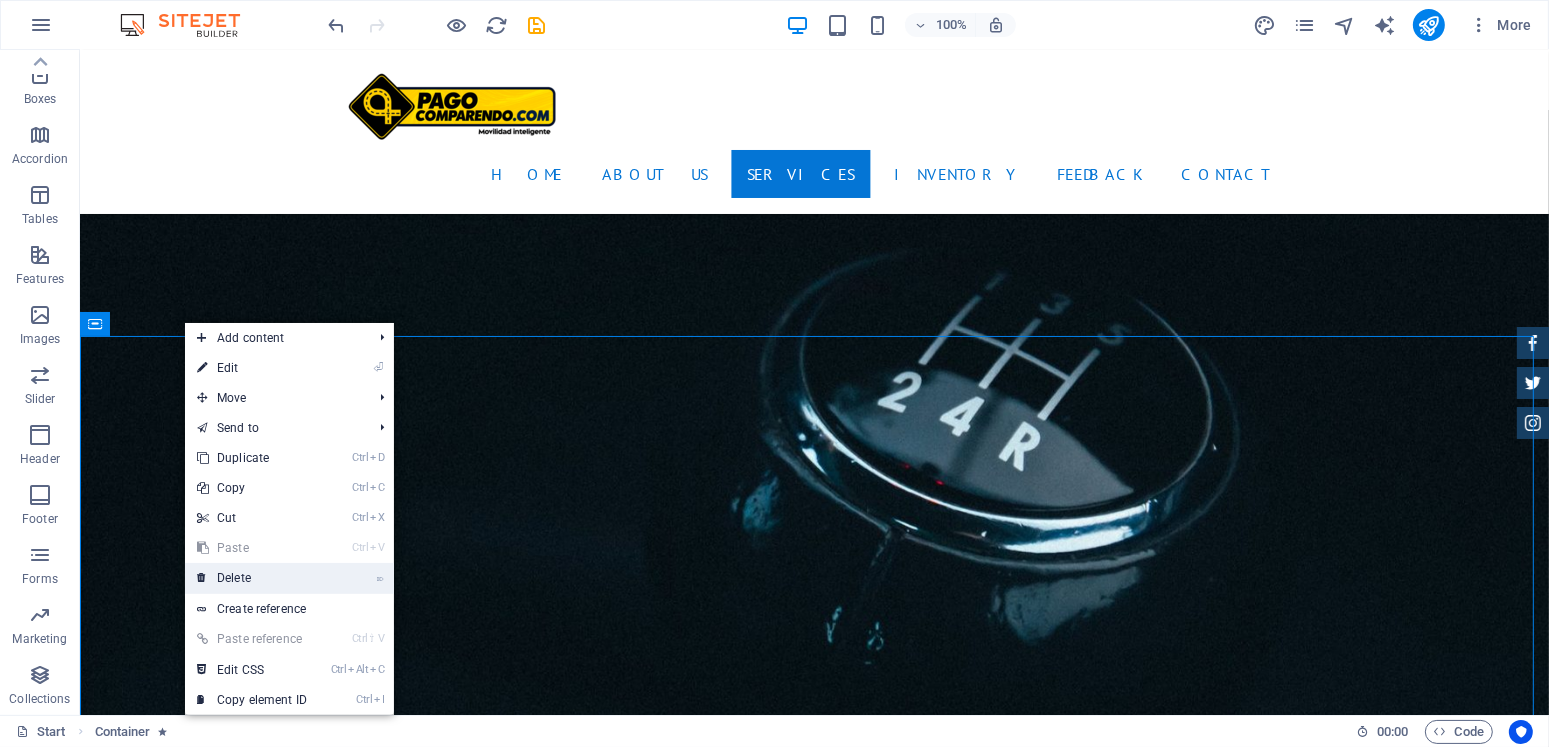 click on "⌦  Delete" at bounding box center (252, 578) 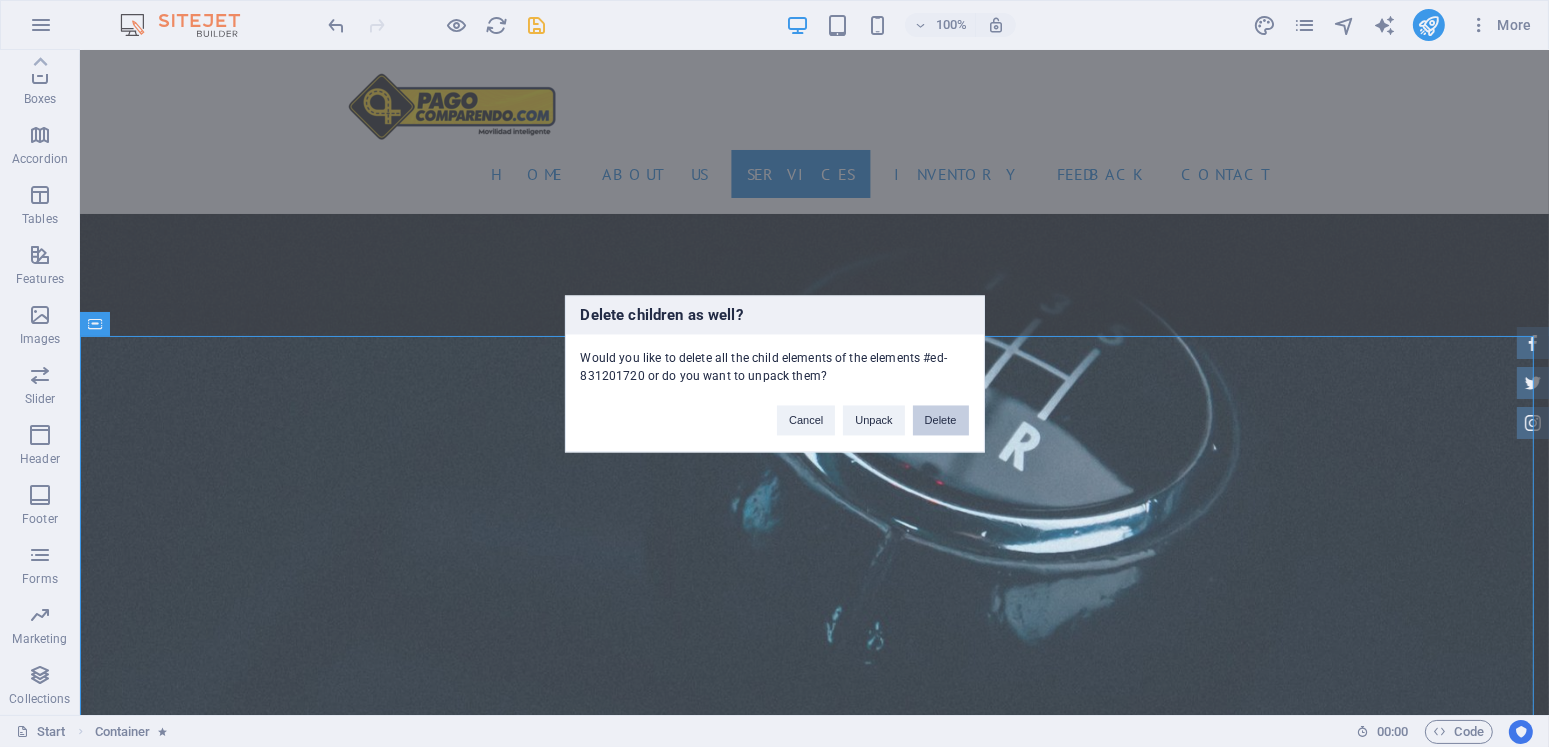 click on "Delete" at bounding box center (941, 420) 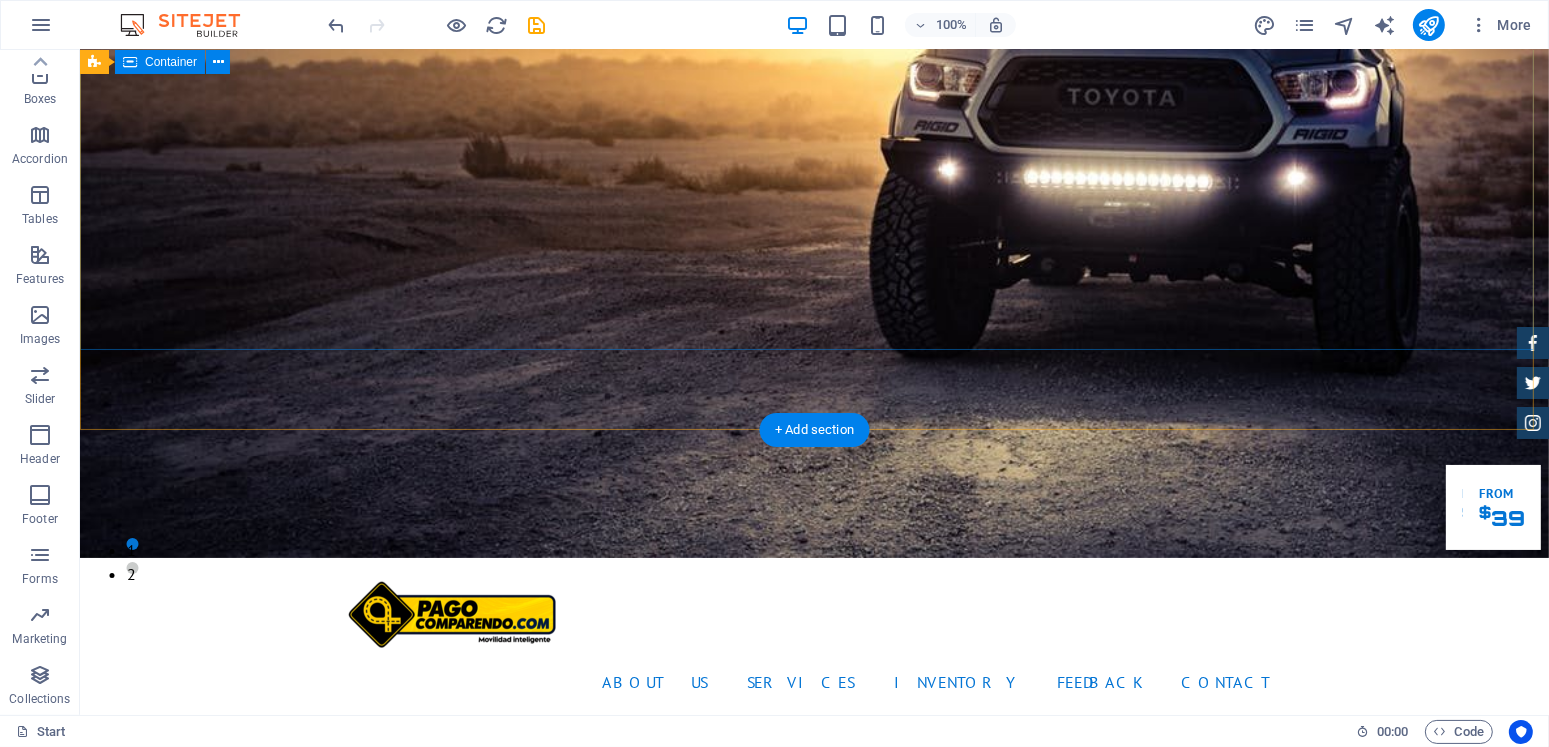 scroll, scrollTop: 0, scrollLeft: 0, axis: both 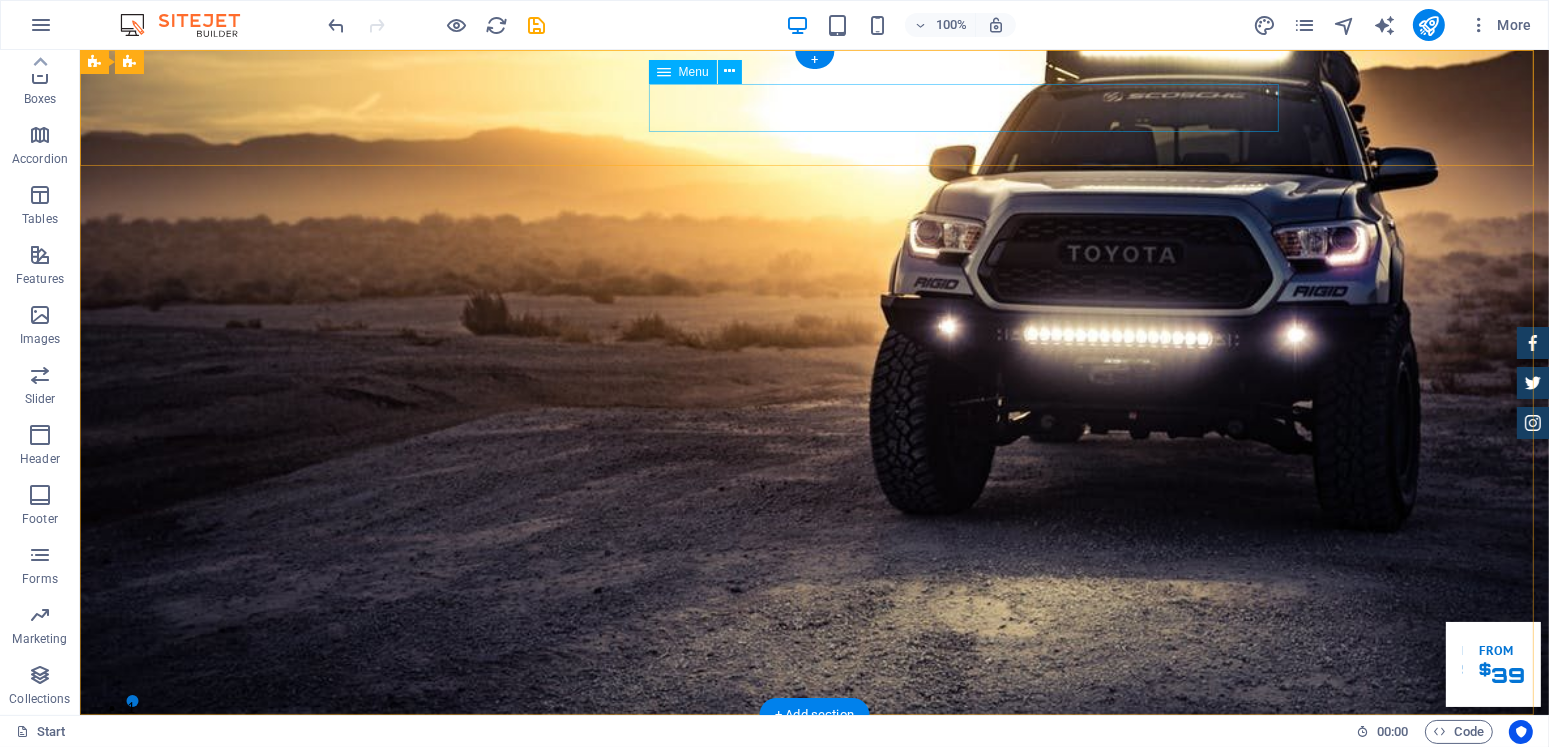 click on "Home About us Services Inventory Feedback Contact" at bounding box center (814, 839) 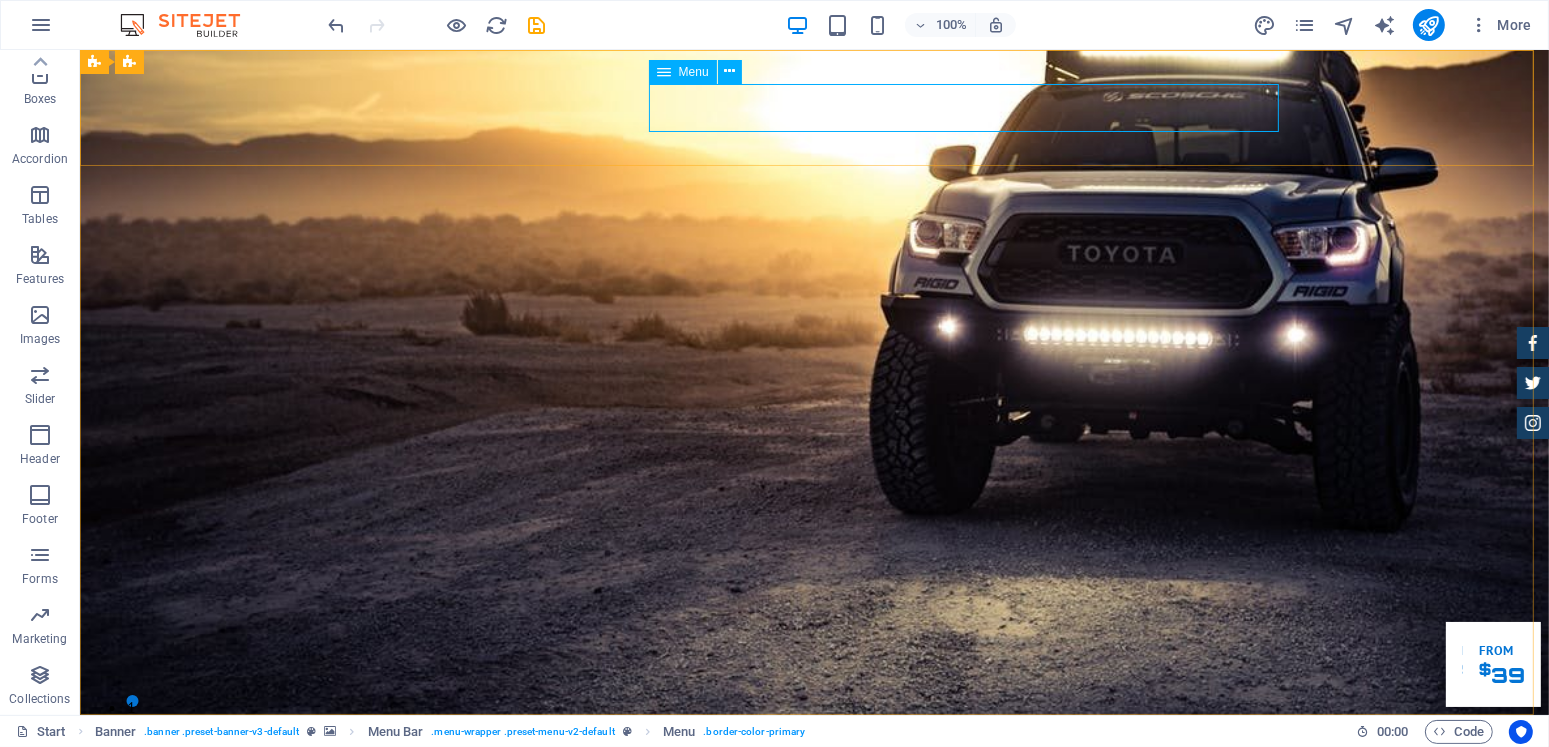 click at bounding box center (664, 72) 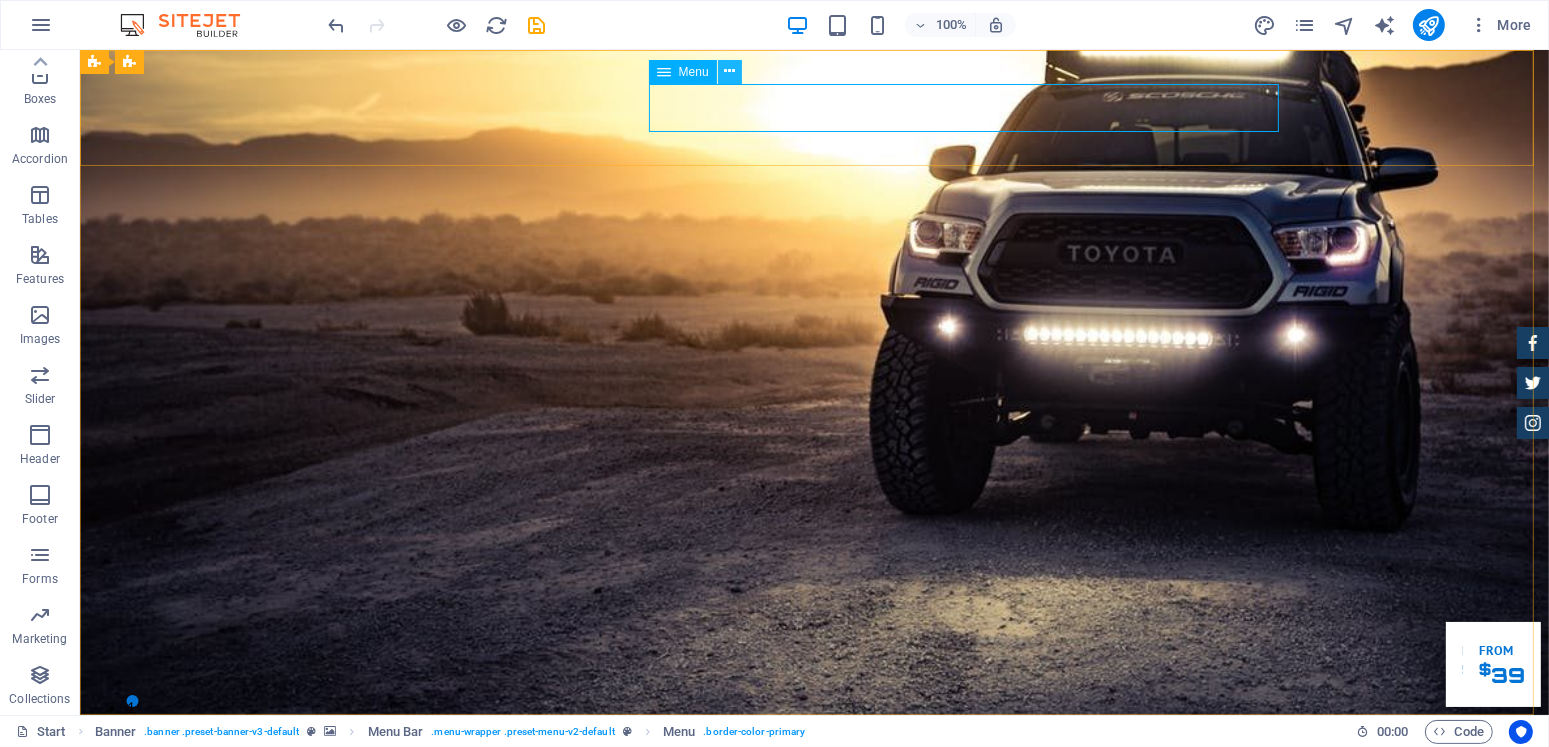 click at bounding box center [729, 71] 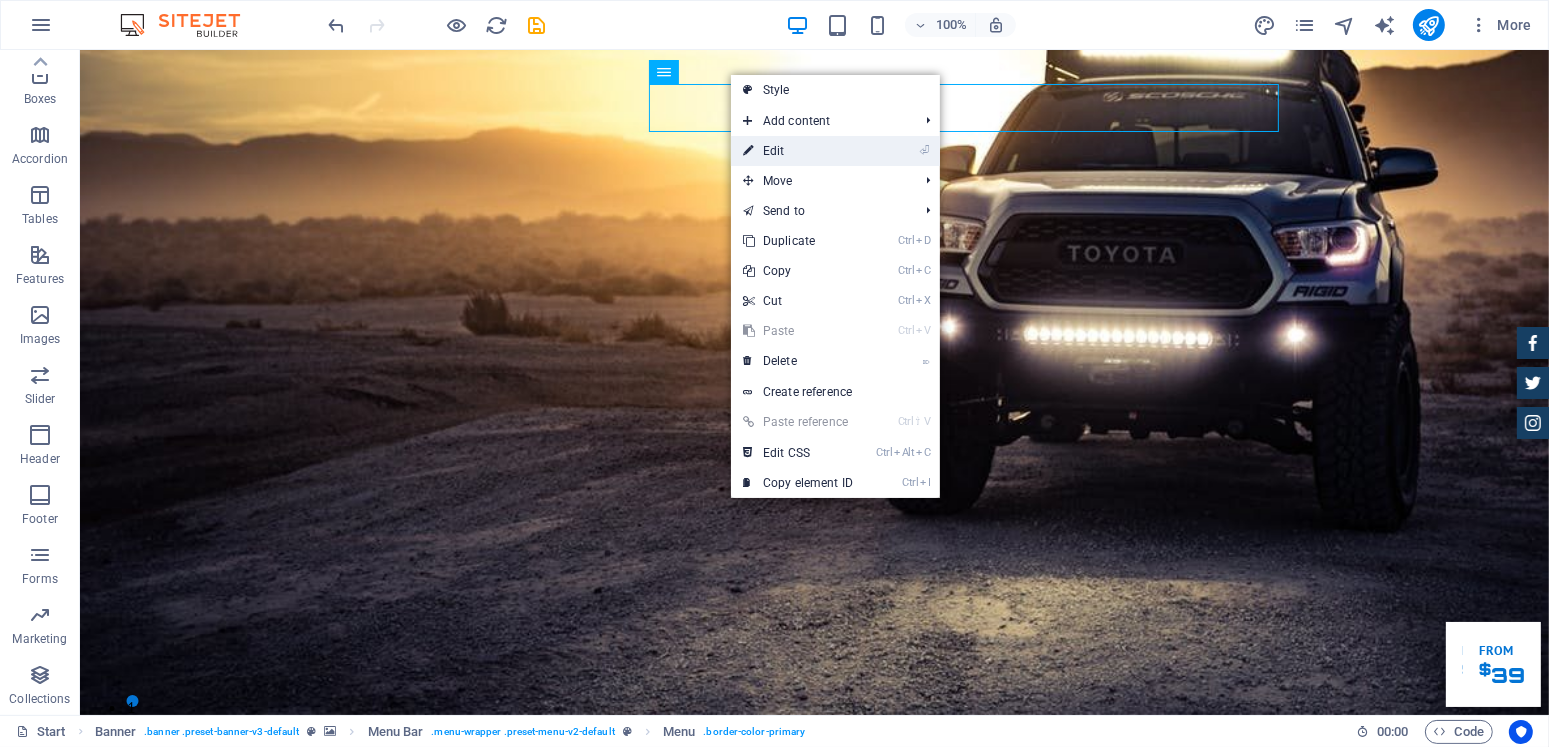click on "⏎  Edit" at bounding box center [798, 151] 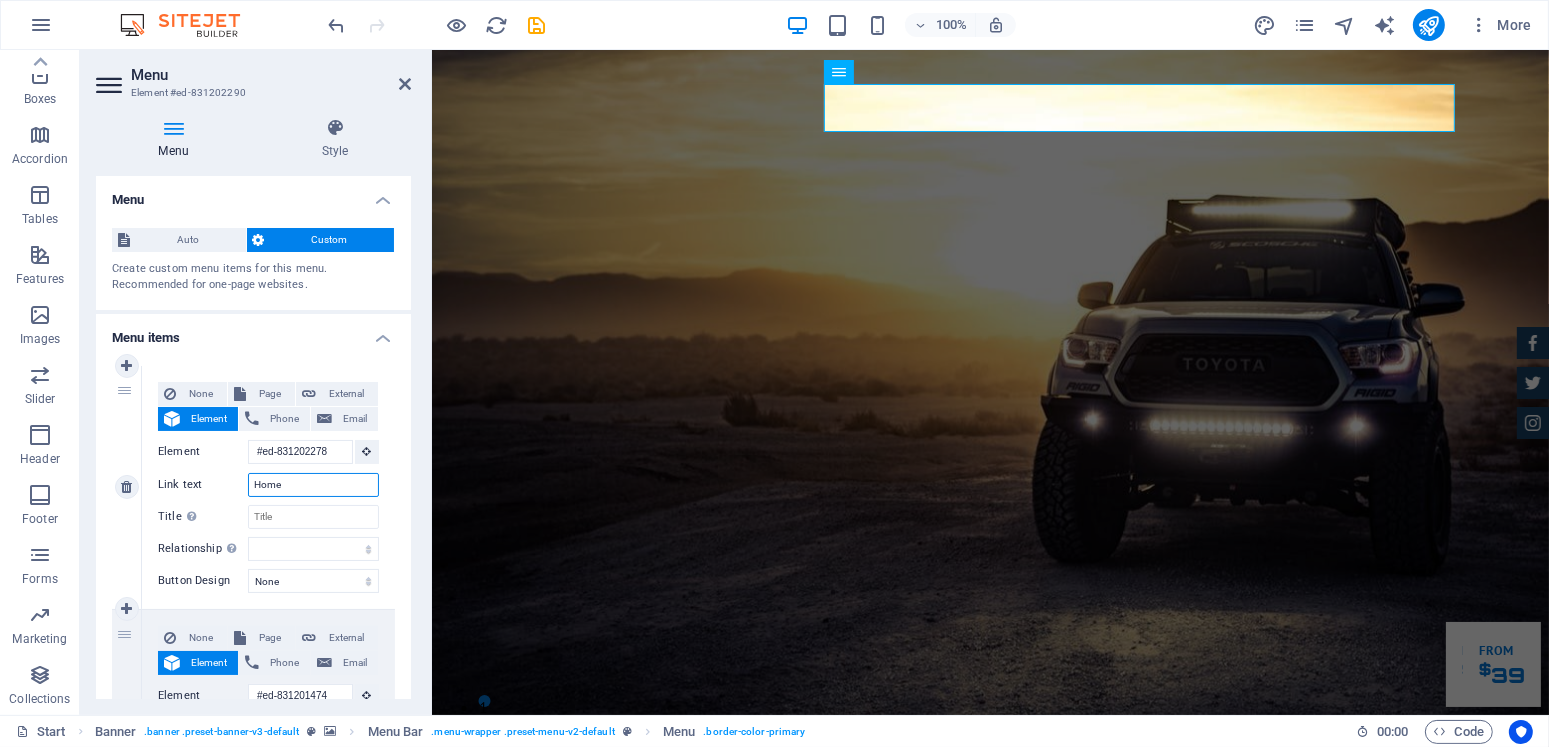 click on "Home" at bounding box center (313, 485) 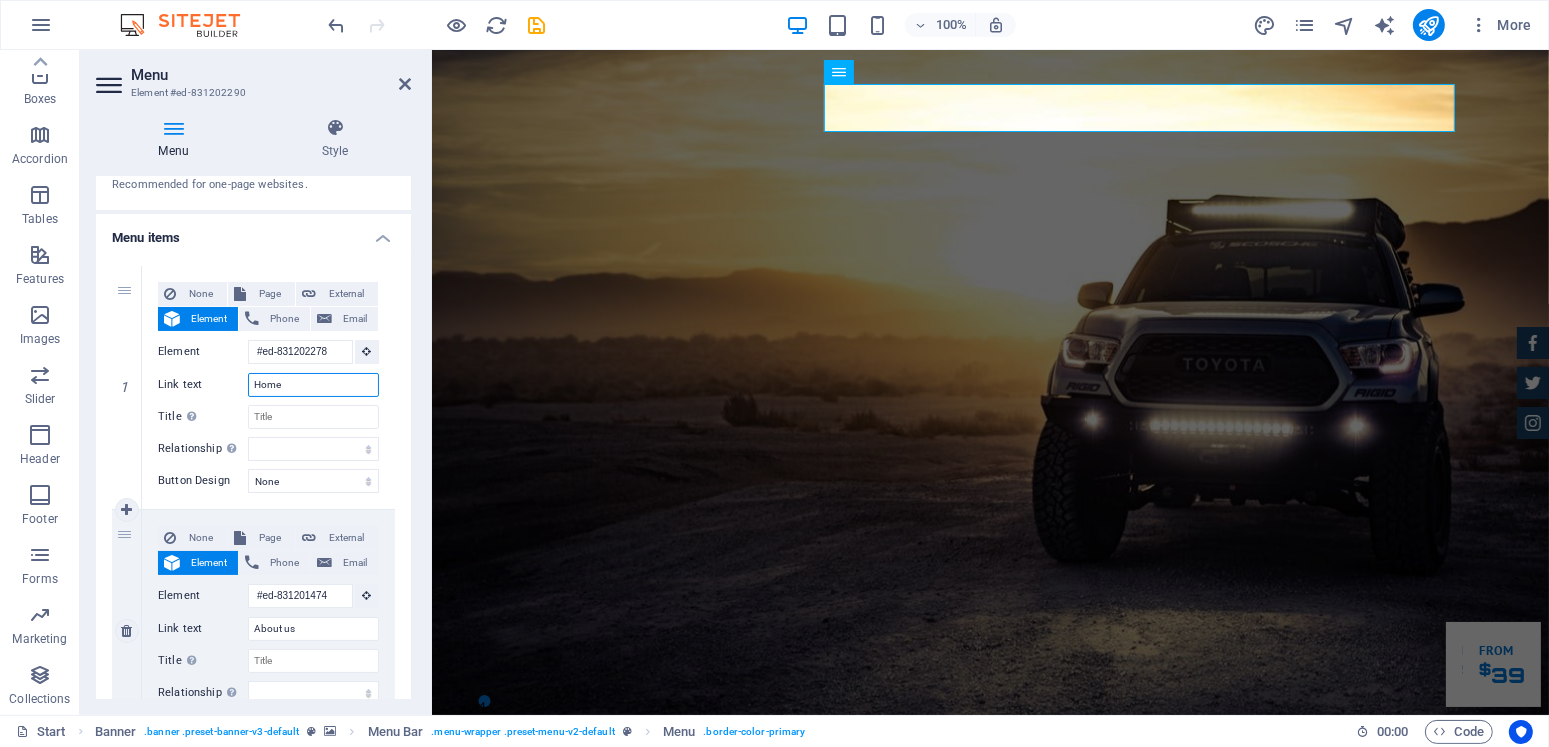 scroll, scrollTop: 300, scrollLeft: 0, axis: vertical 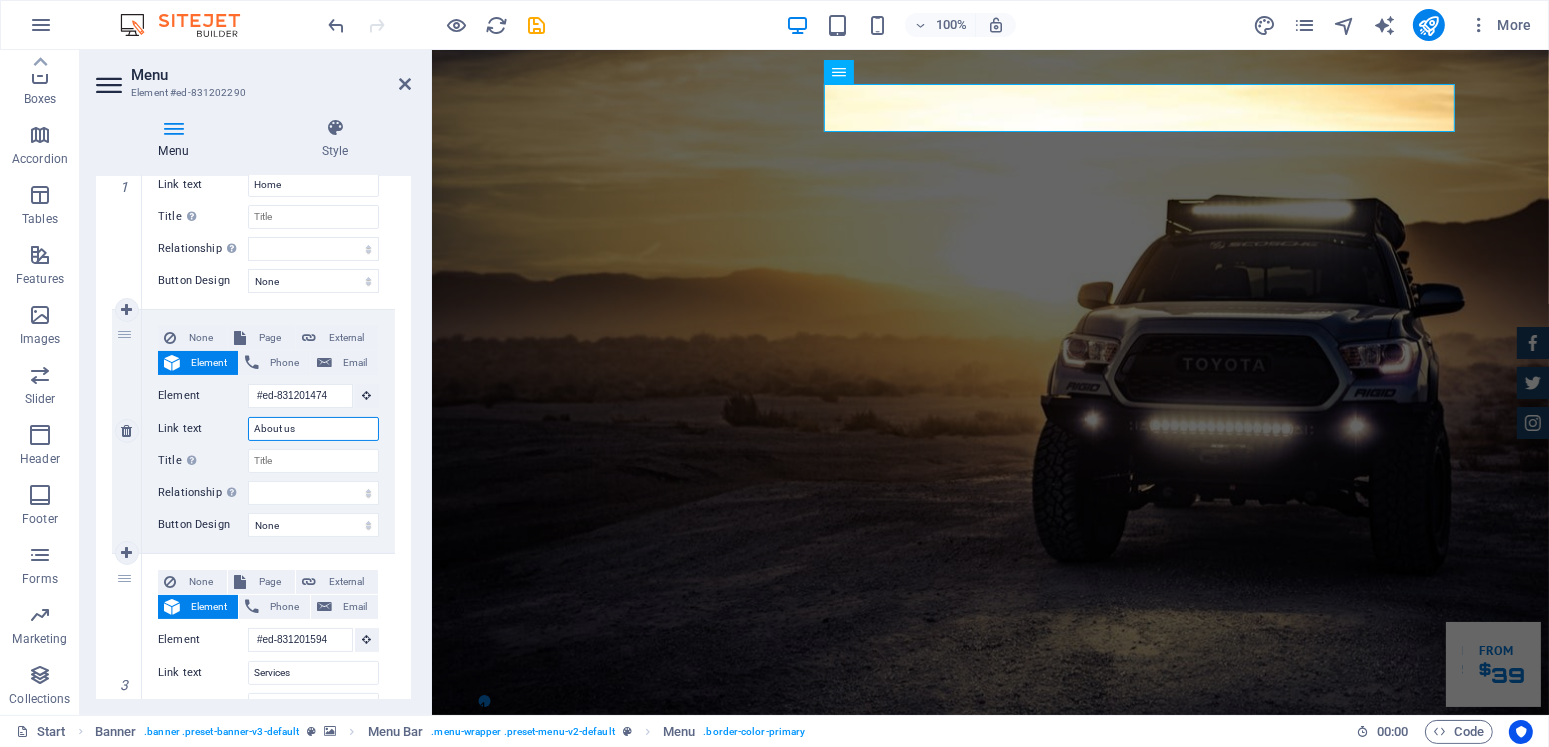 drag, startPoint x: 294, startPoint y: 422, endPoint x: 241, endPoint y: 422, distance: 53 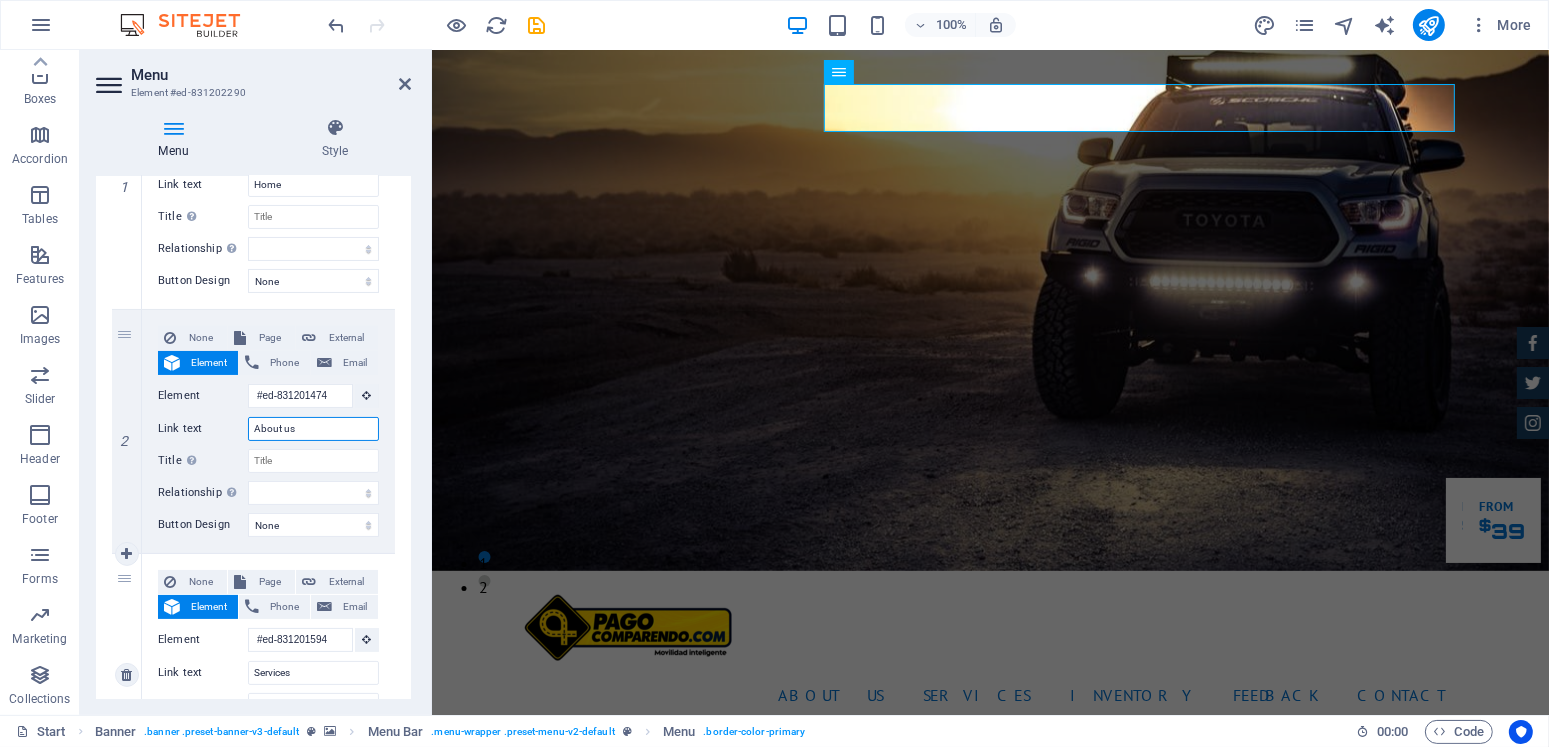 scroll, scrollTop: 0, scrollLeft: 0, axis: both 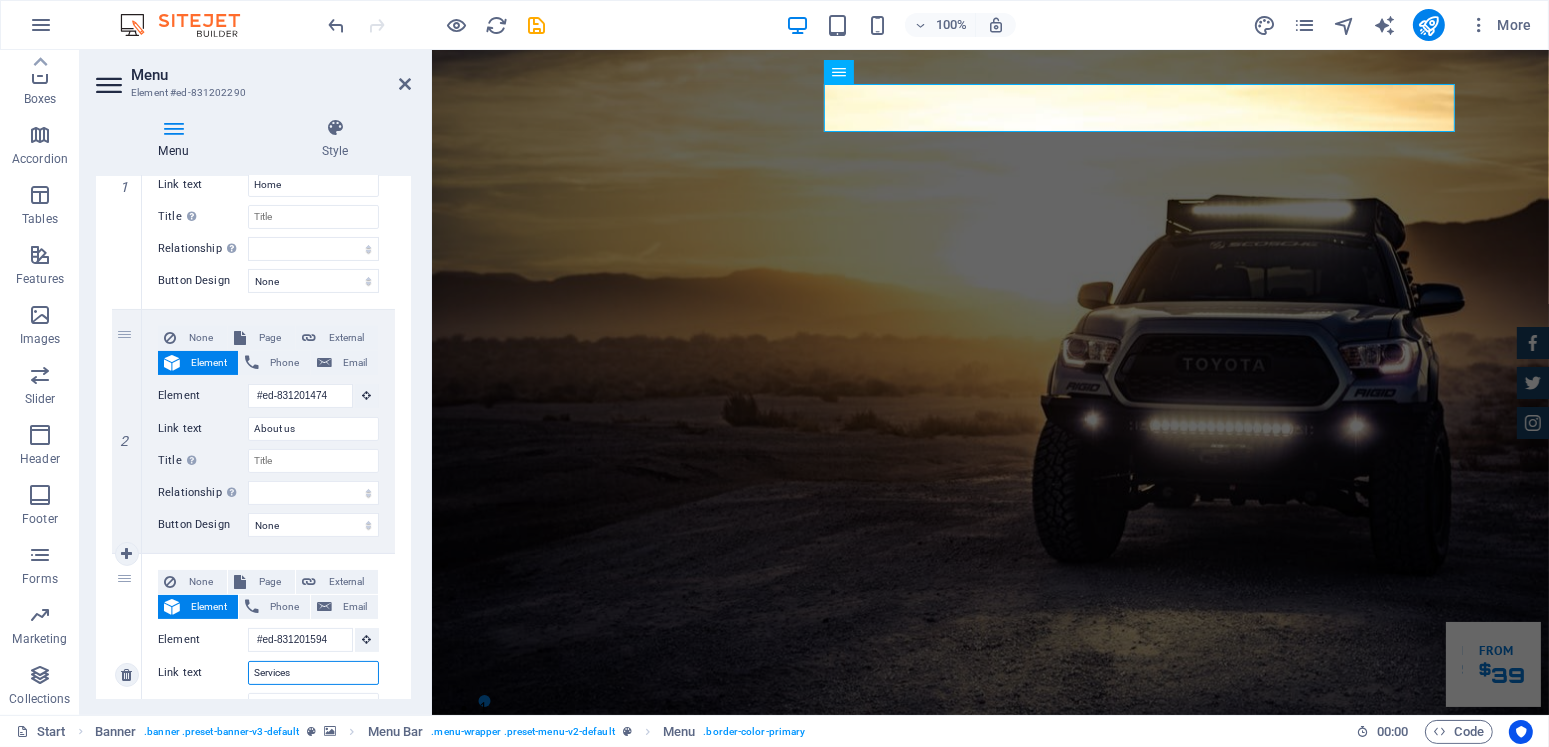 click on "Services" at bounding box center [313, 673] 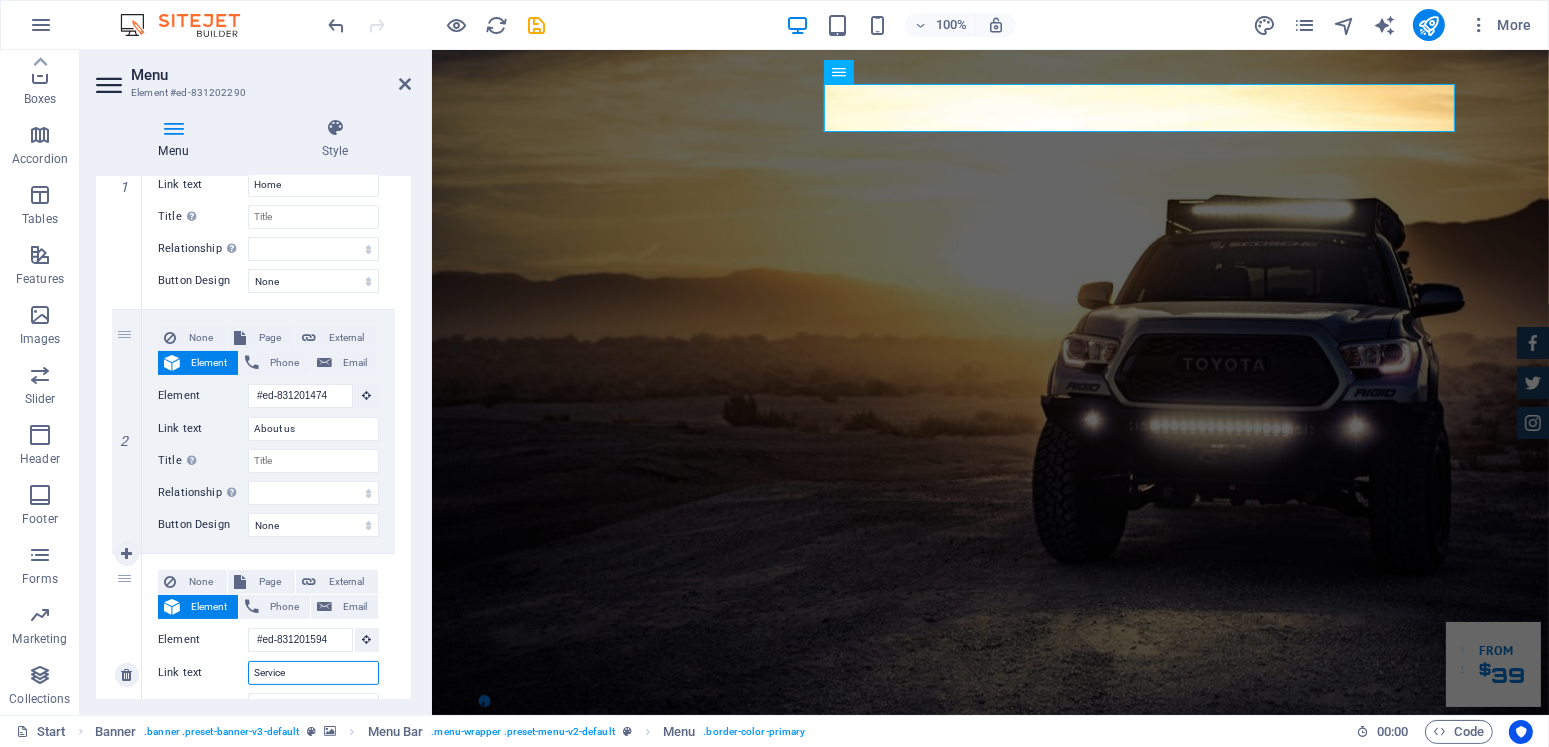 type on "Servic" 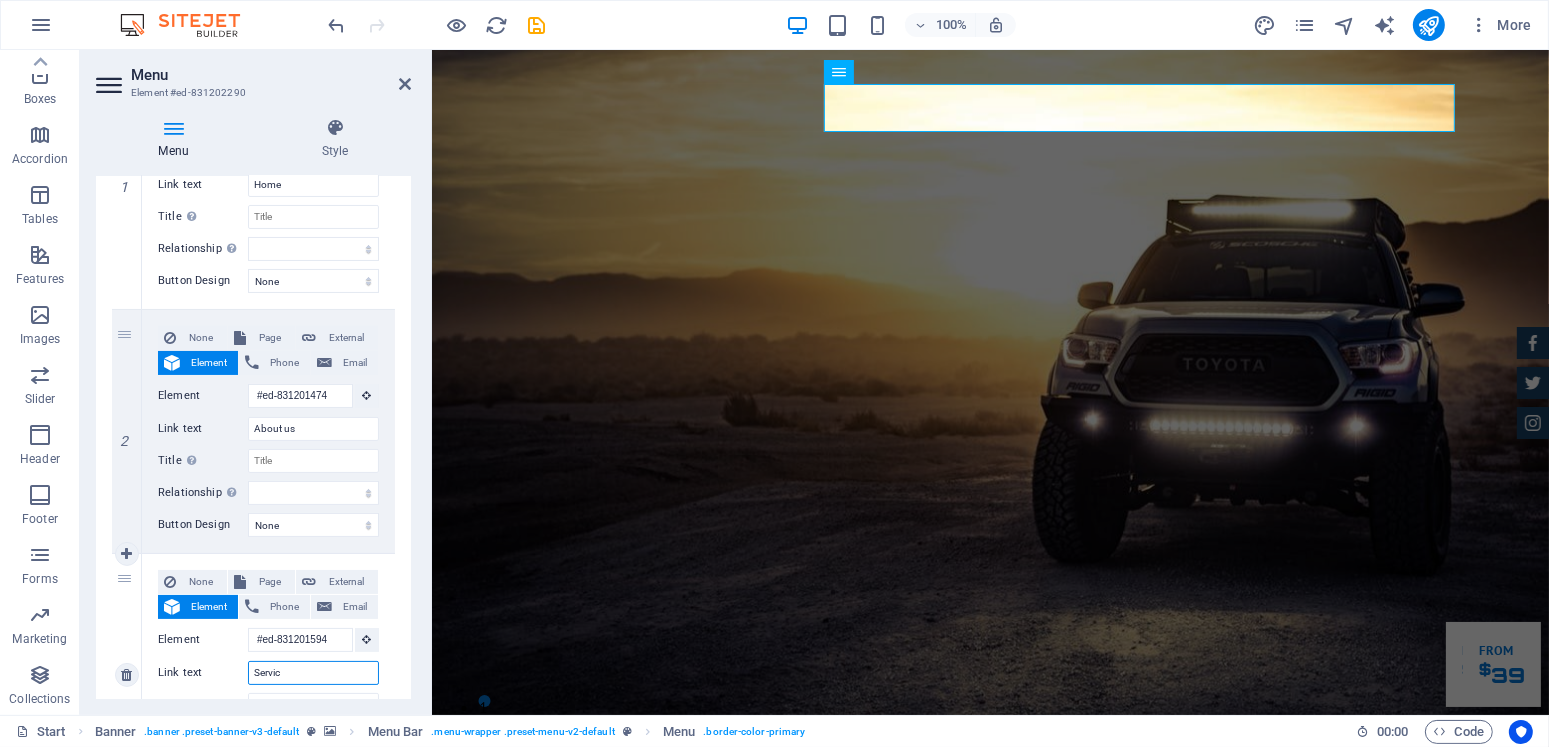 select 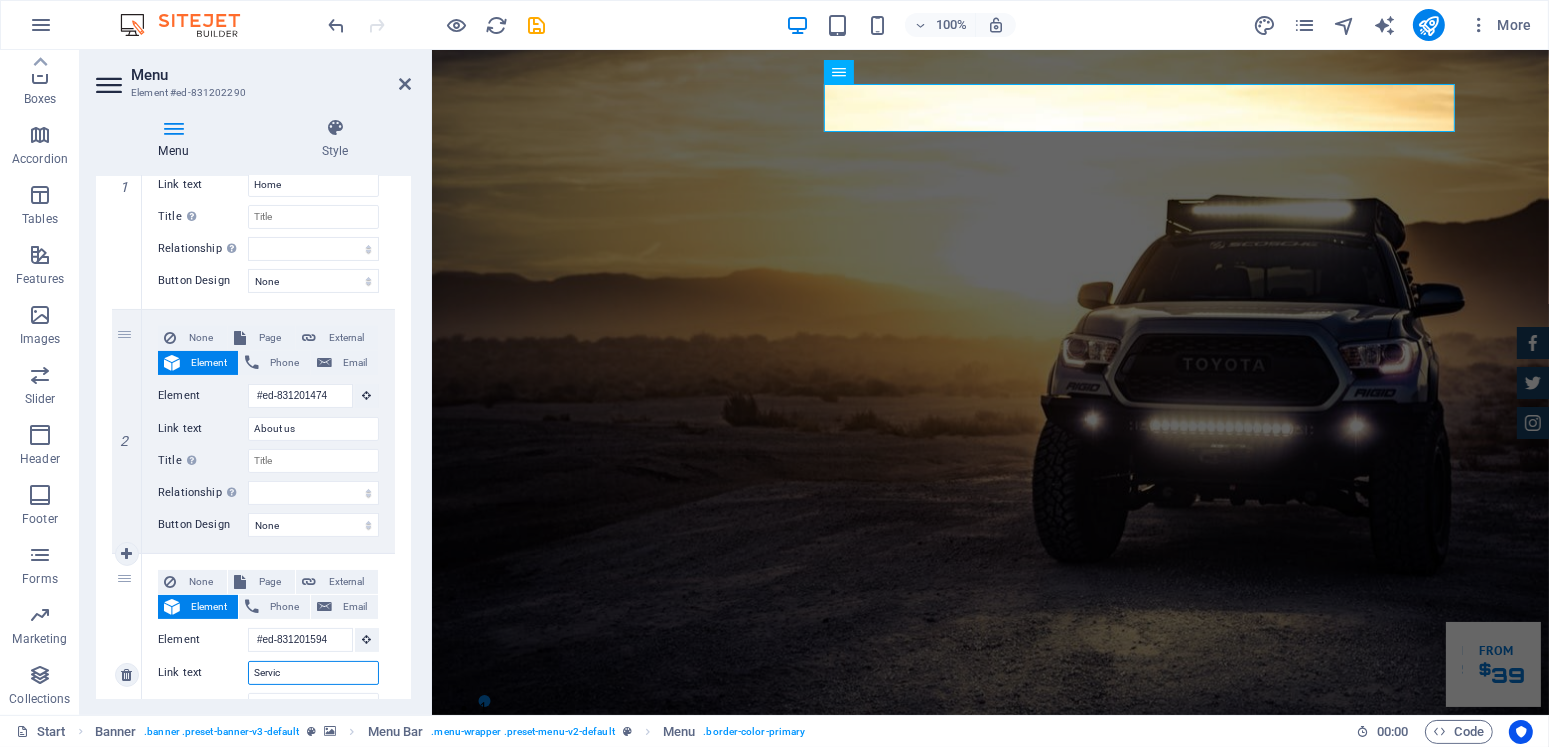 select 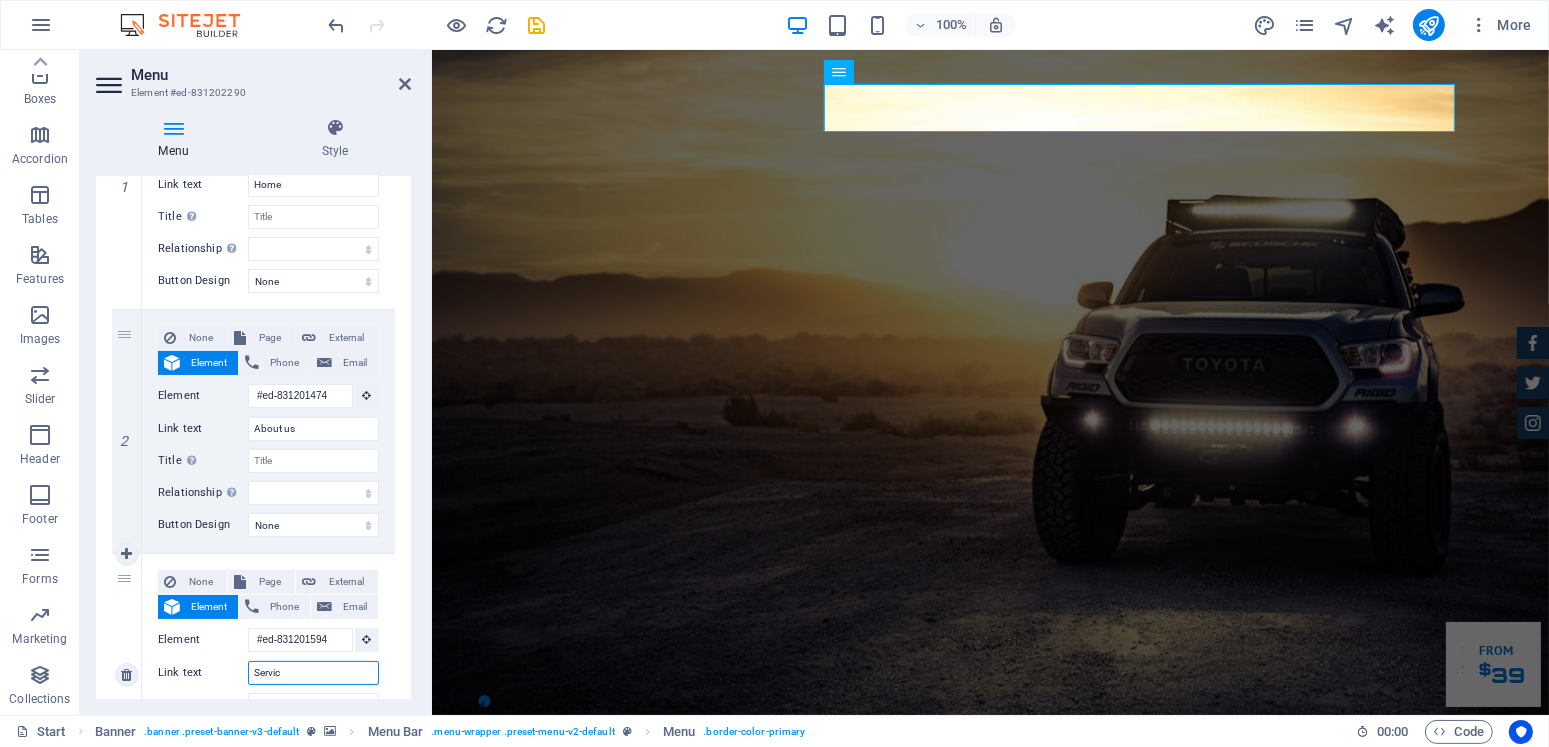 select 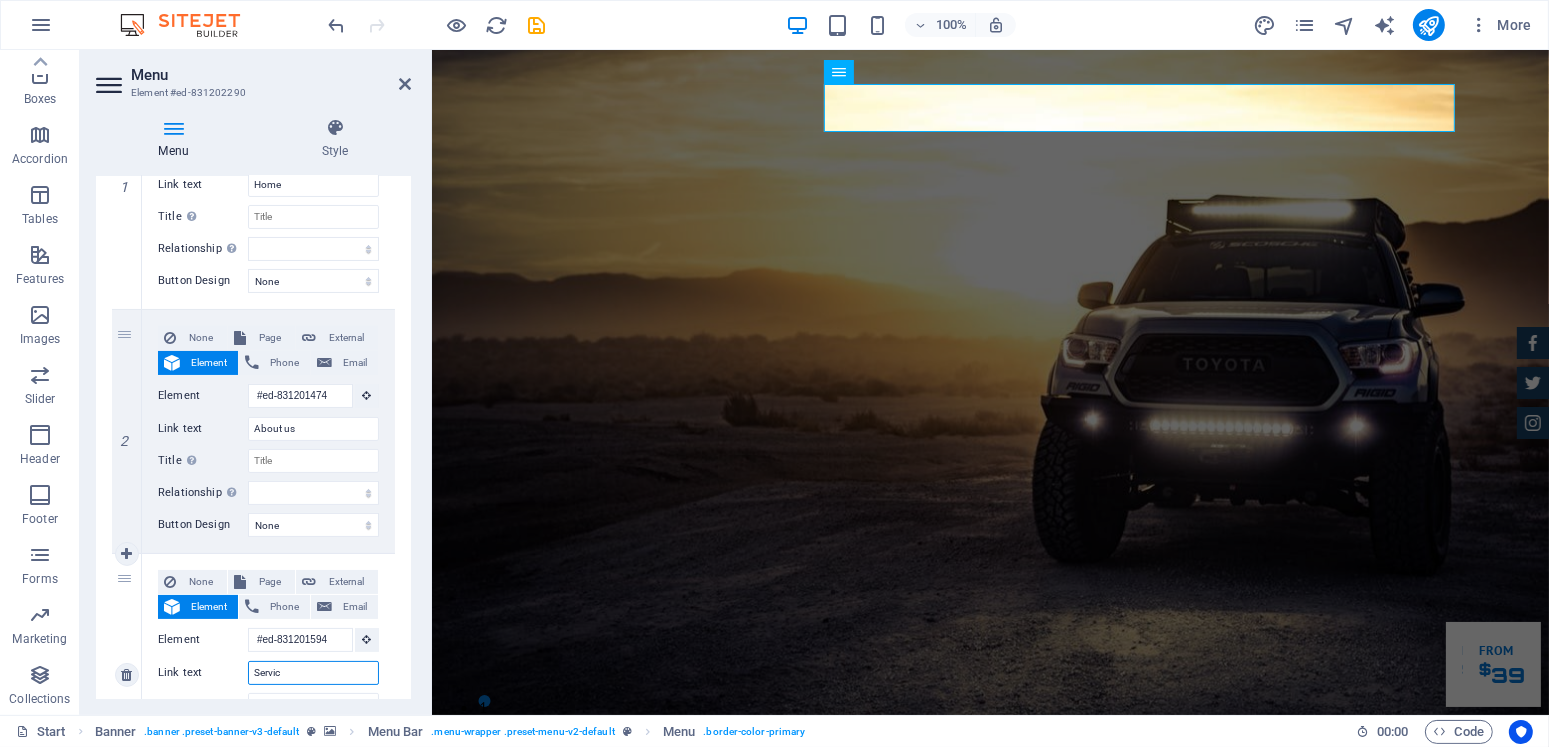 select 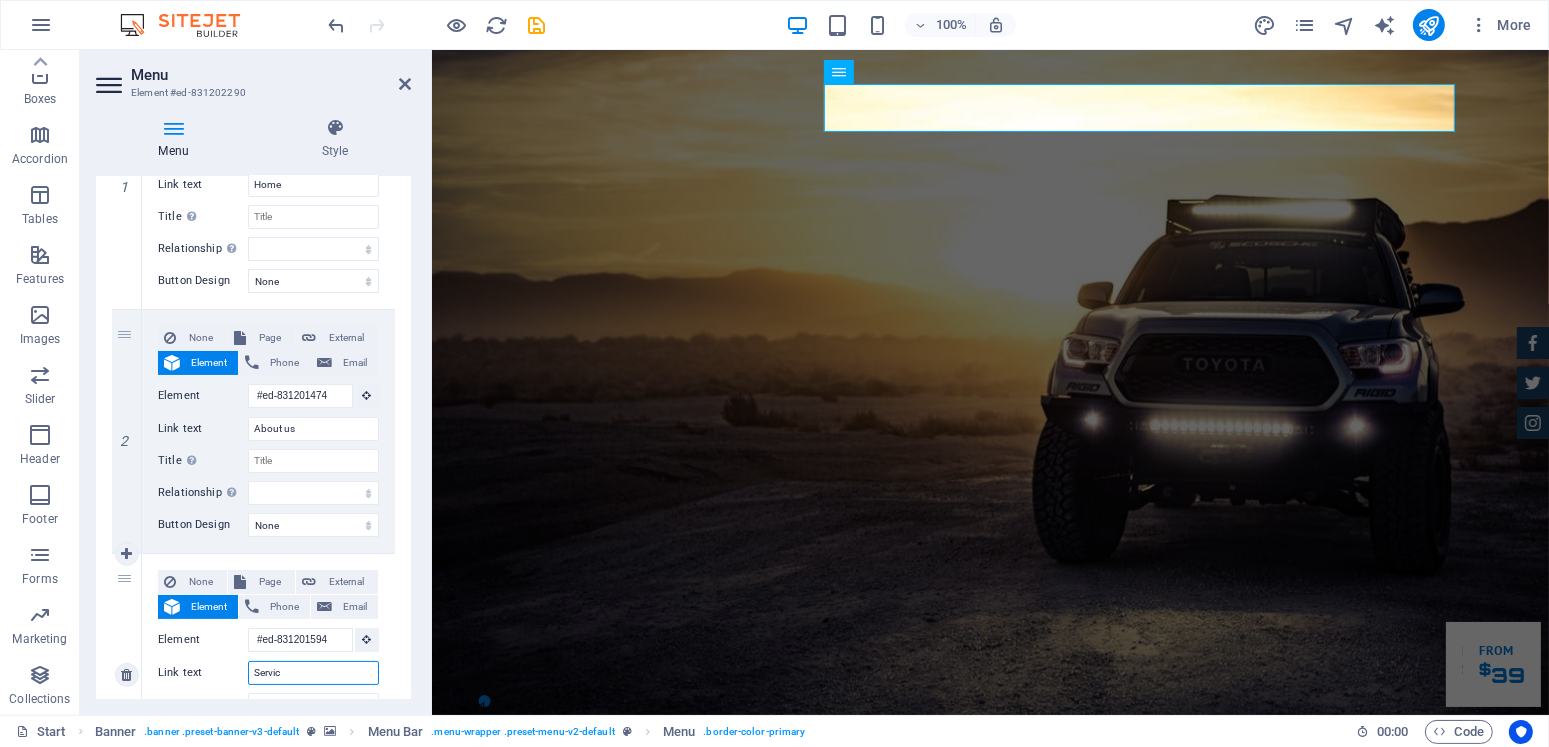 select 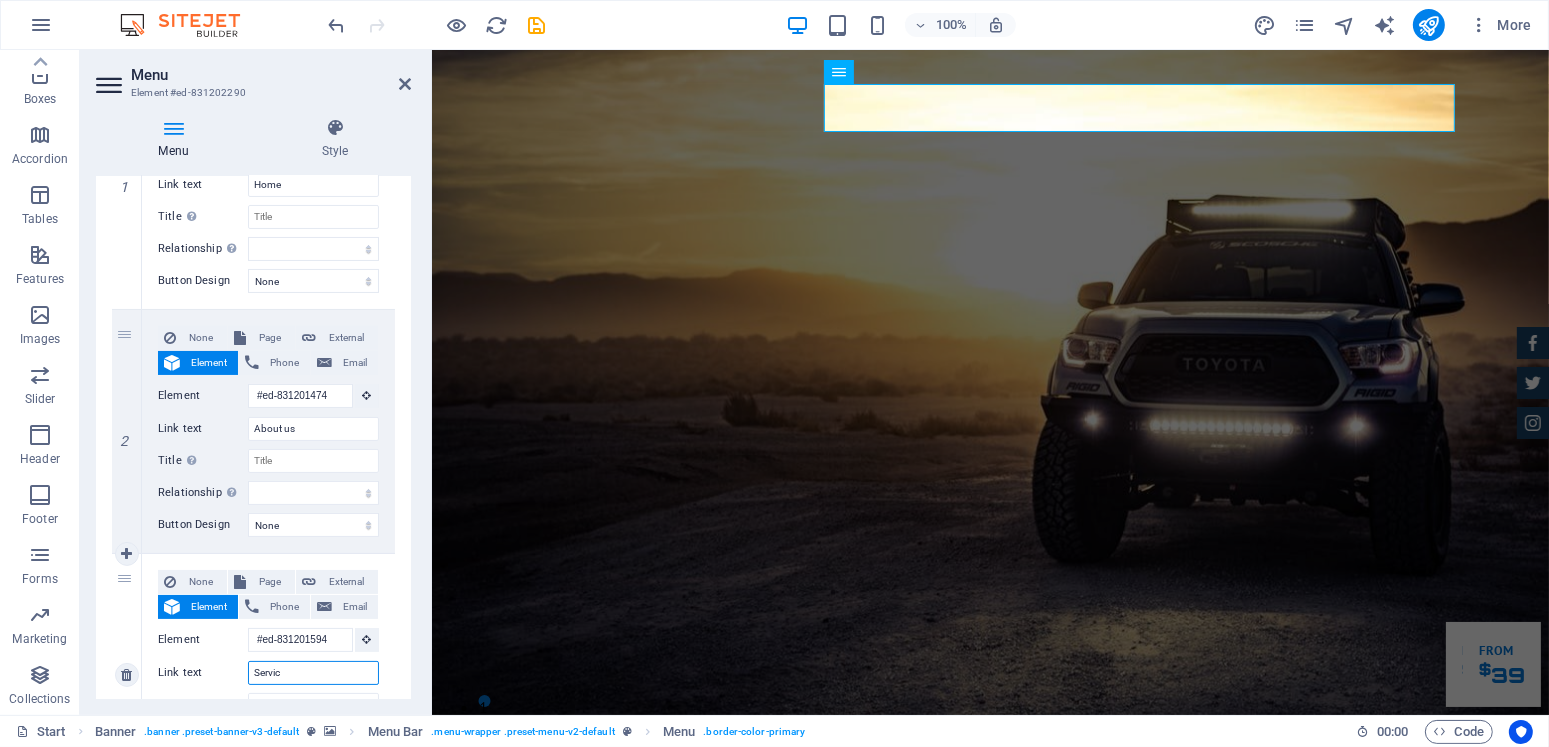 select 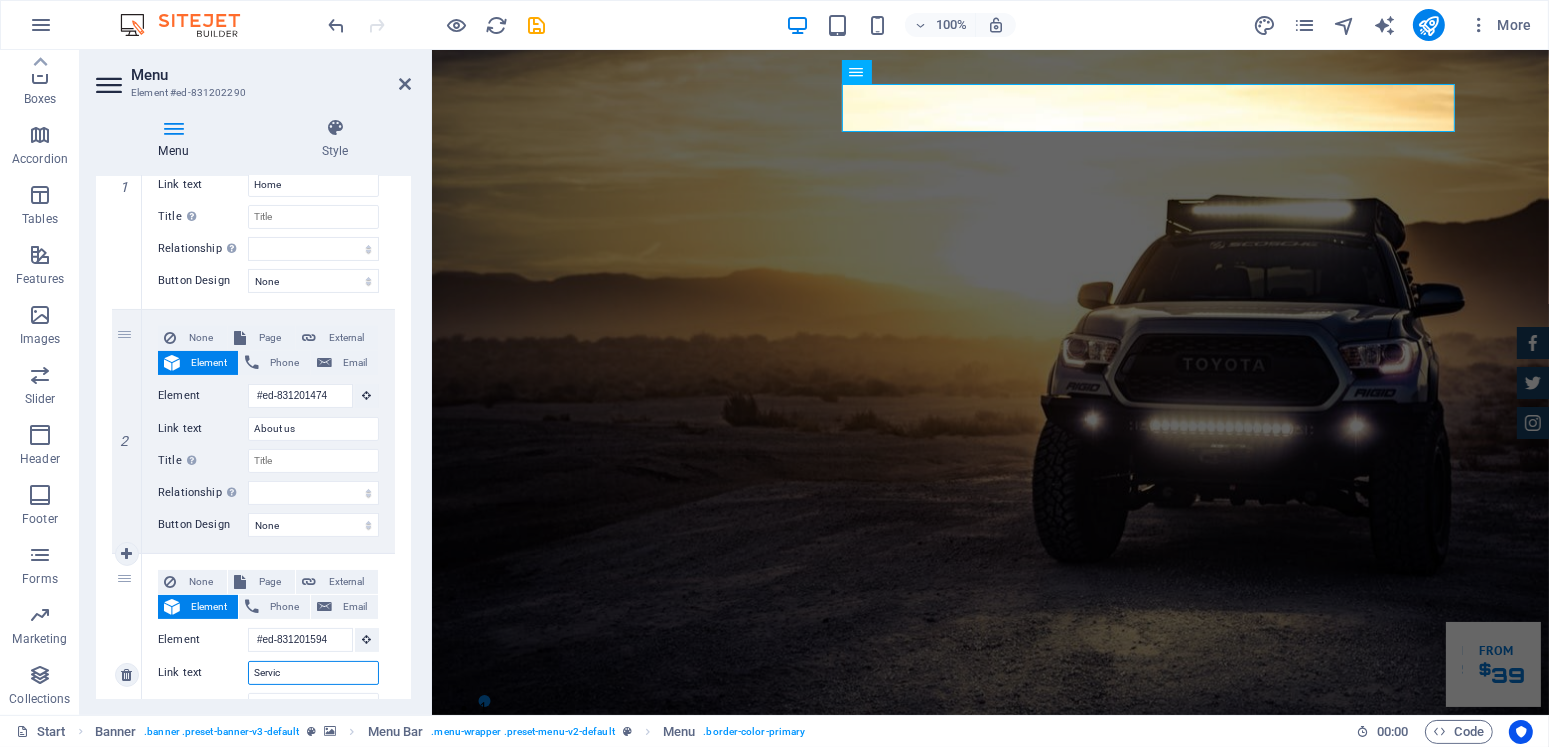type on "Servi" 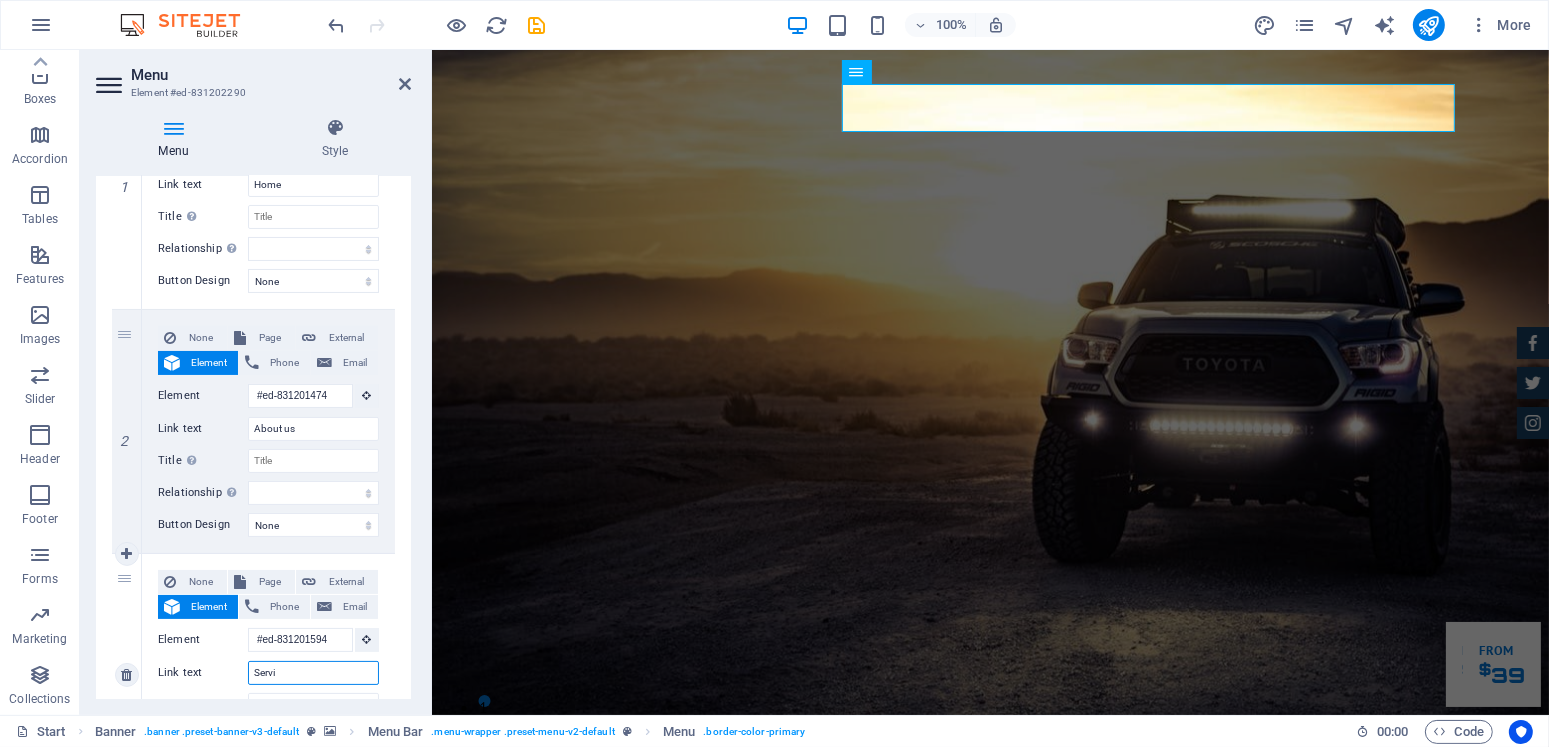 select 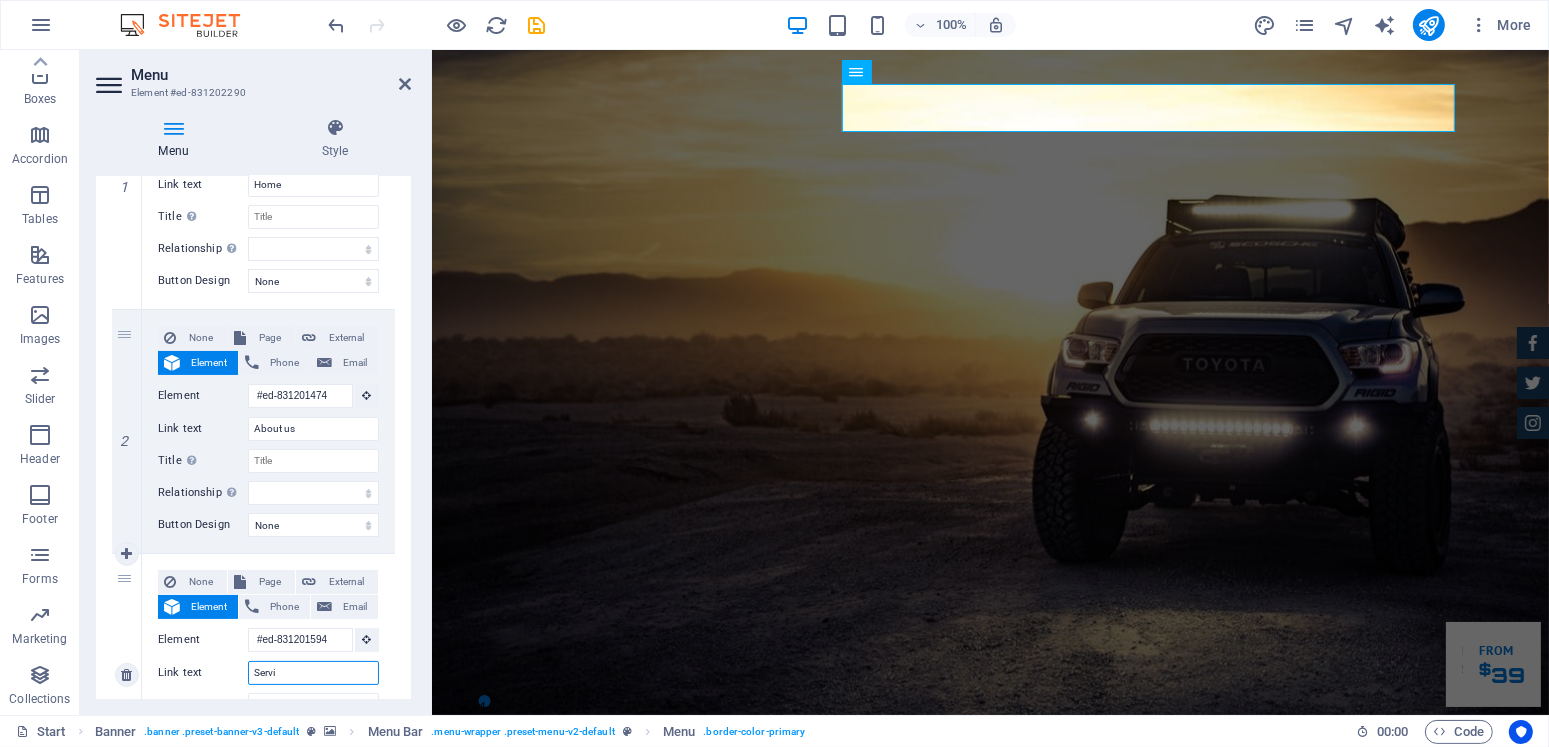select 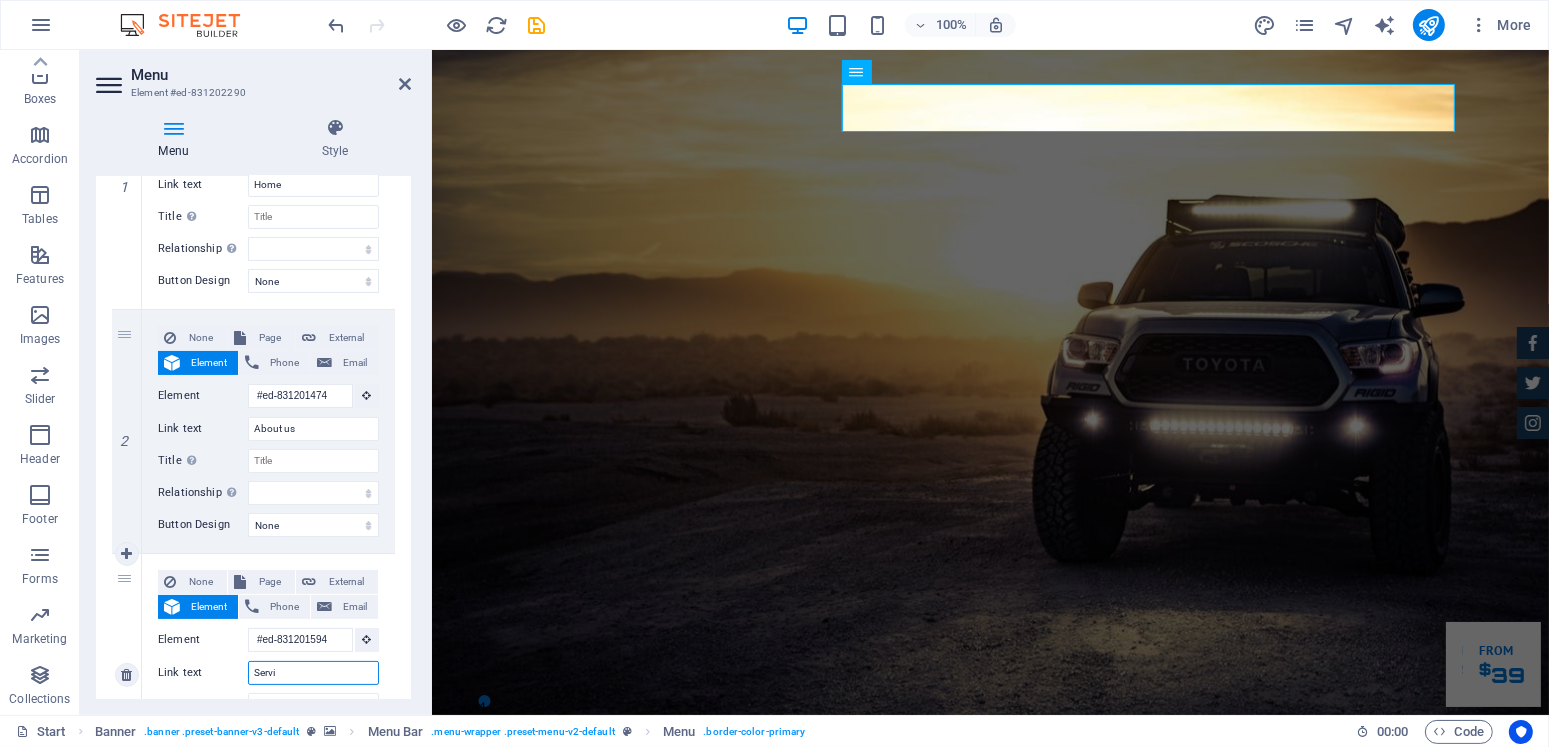 select 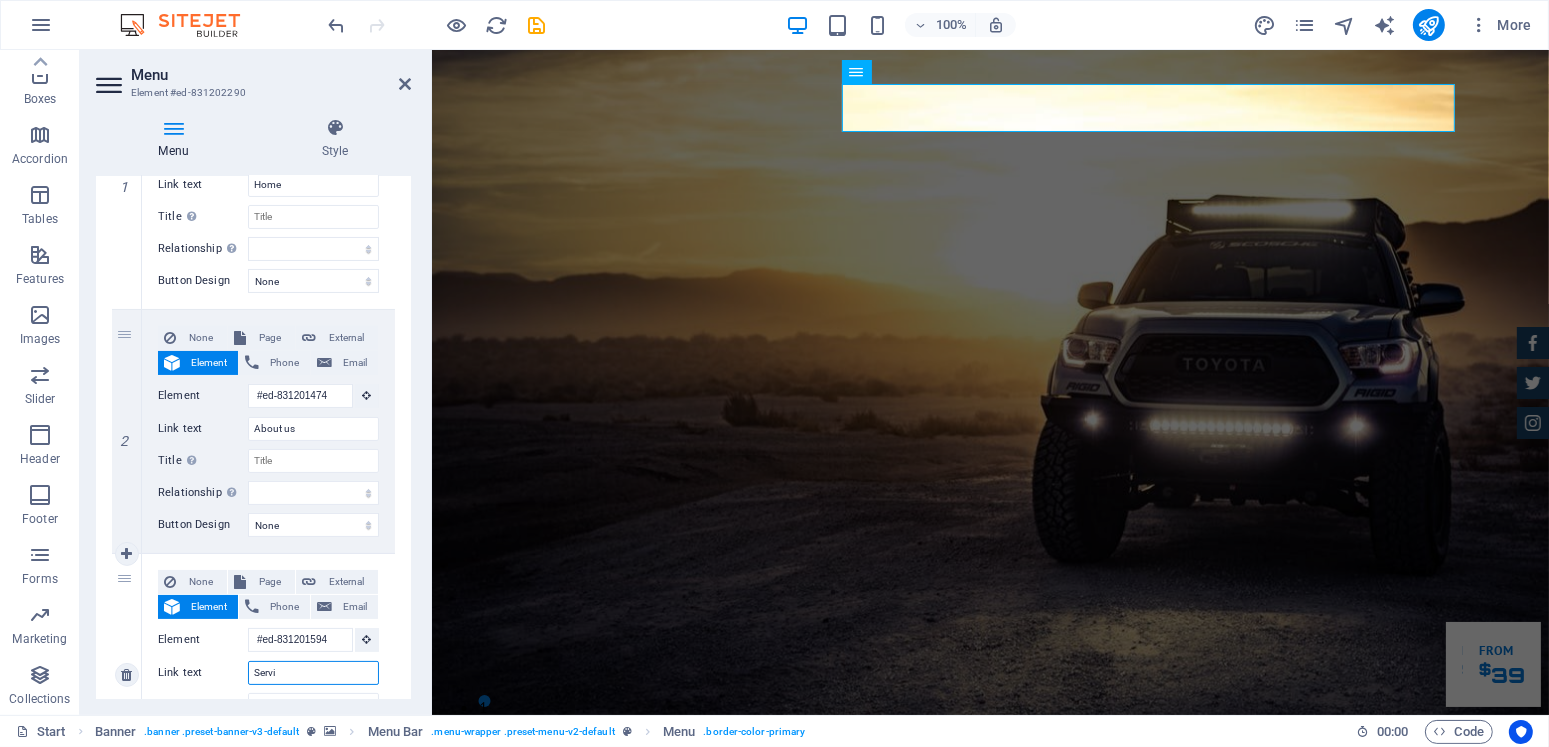 select 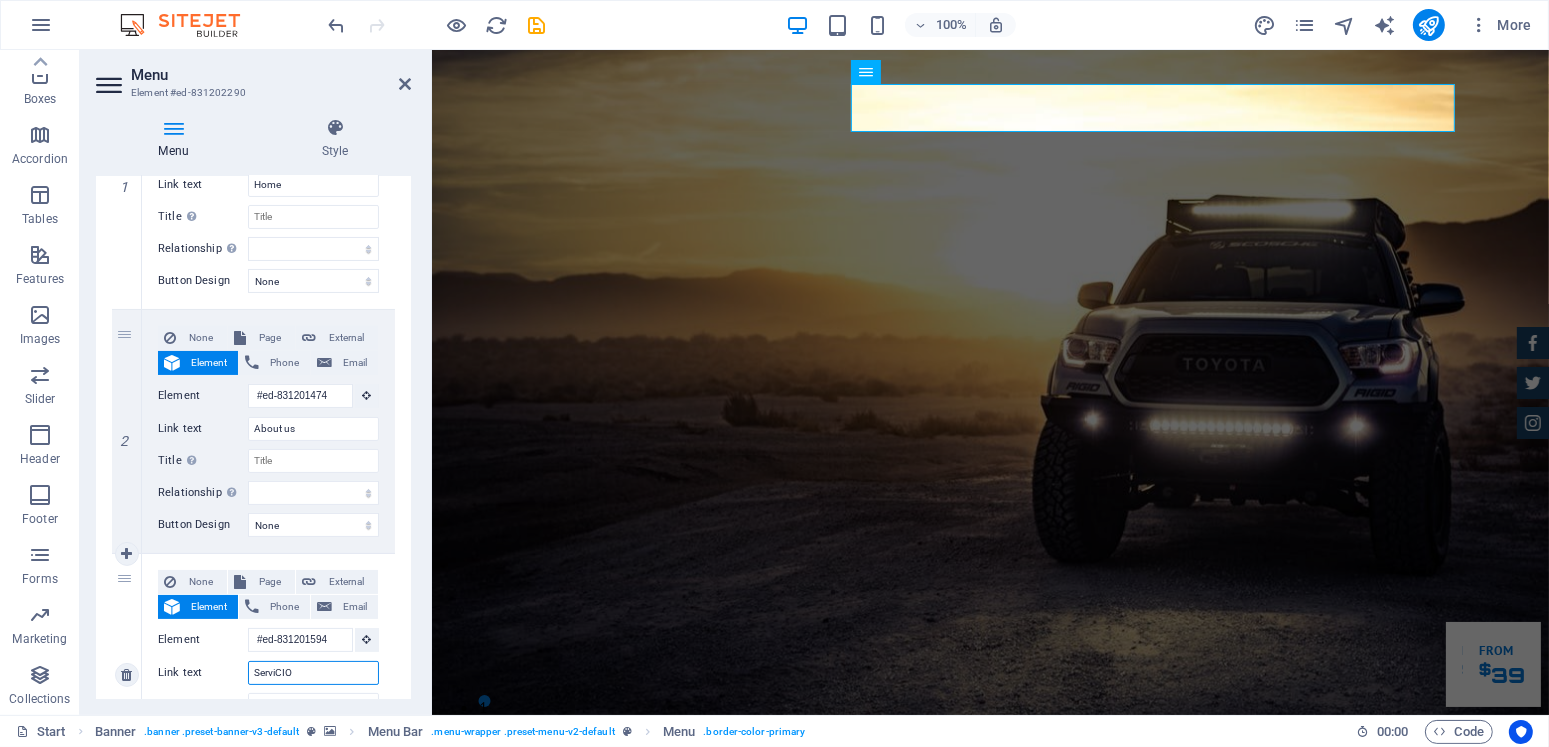 type on "ServiCIOS" 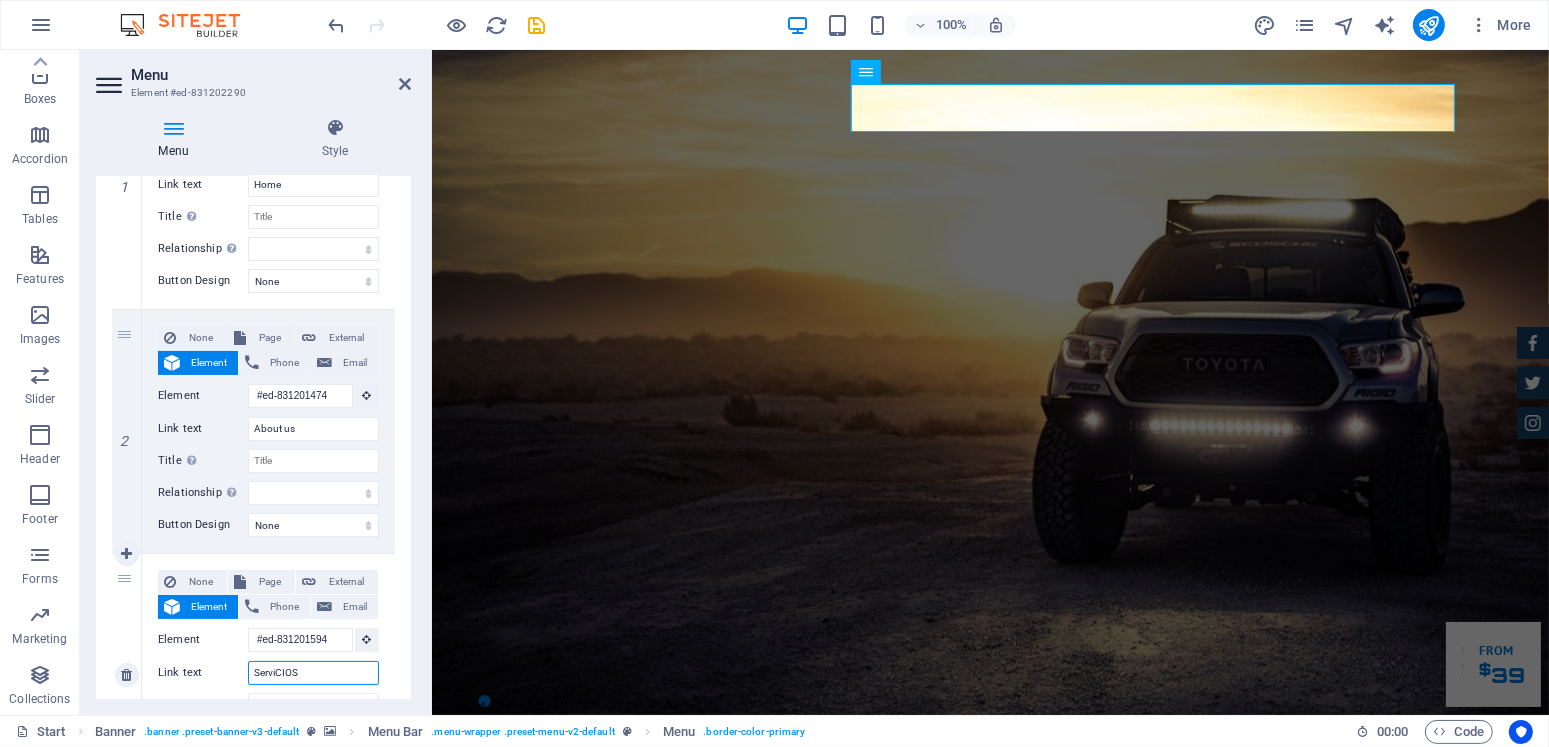 select 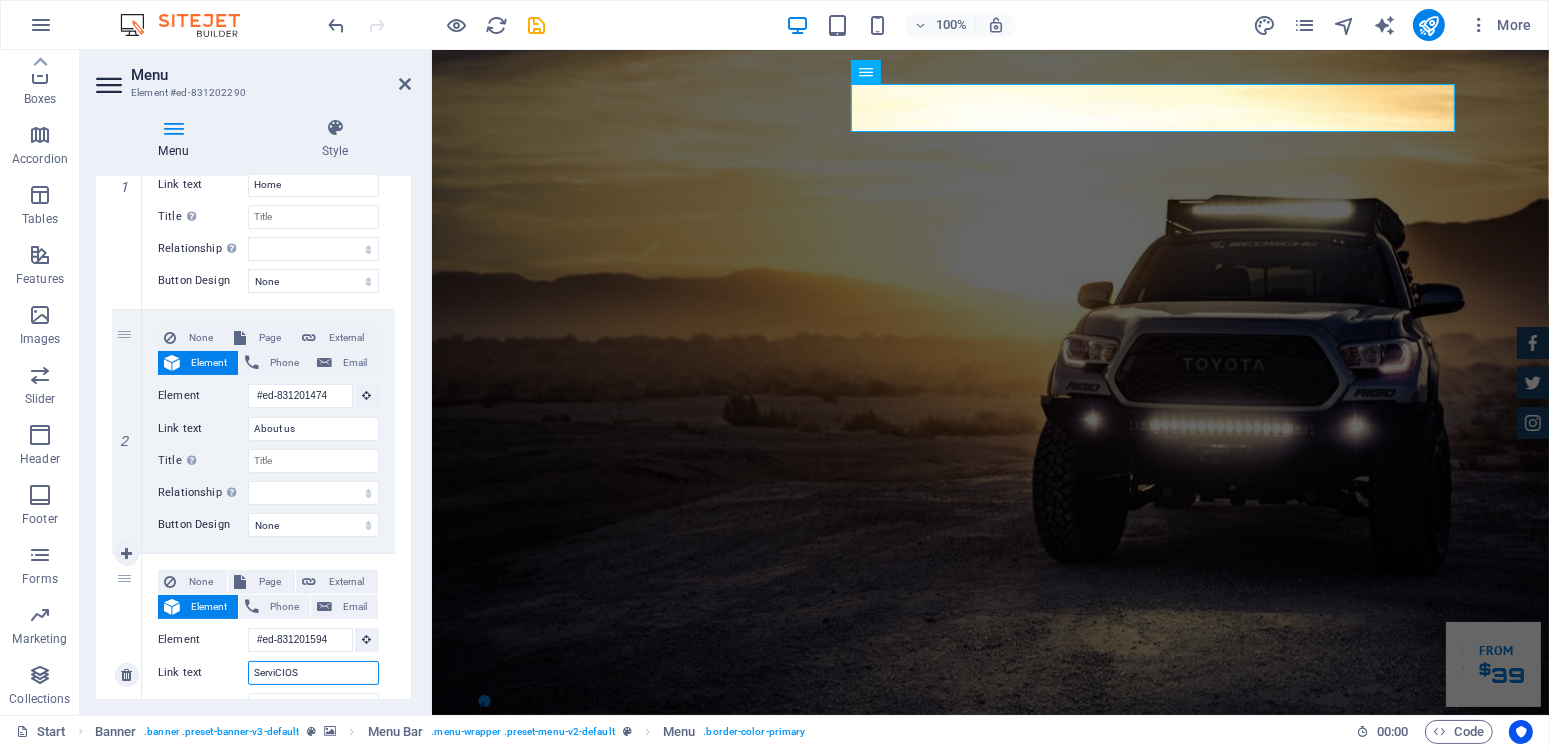 select 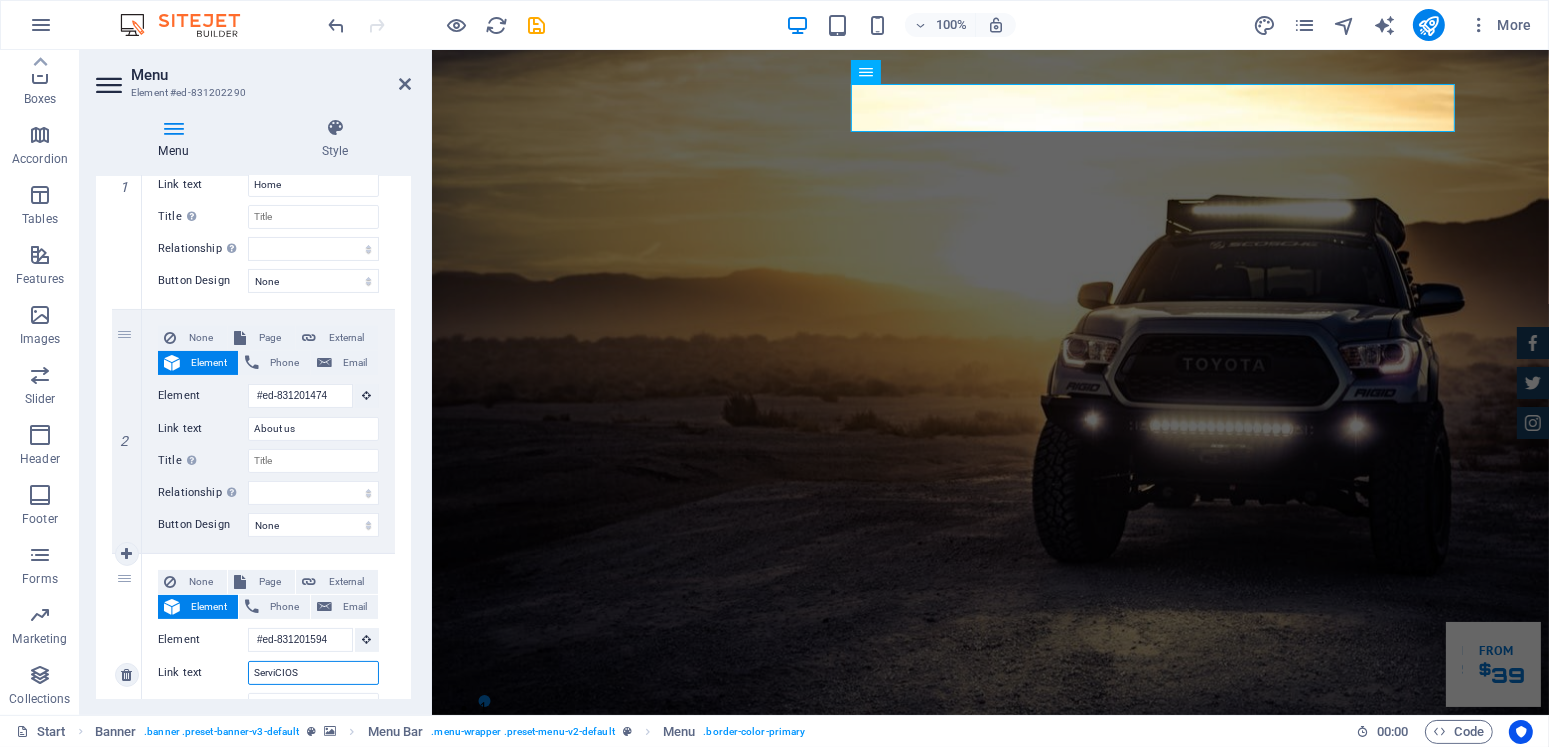 select 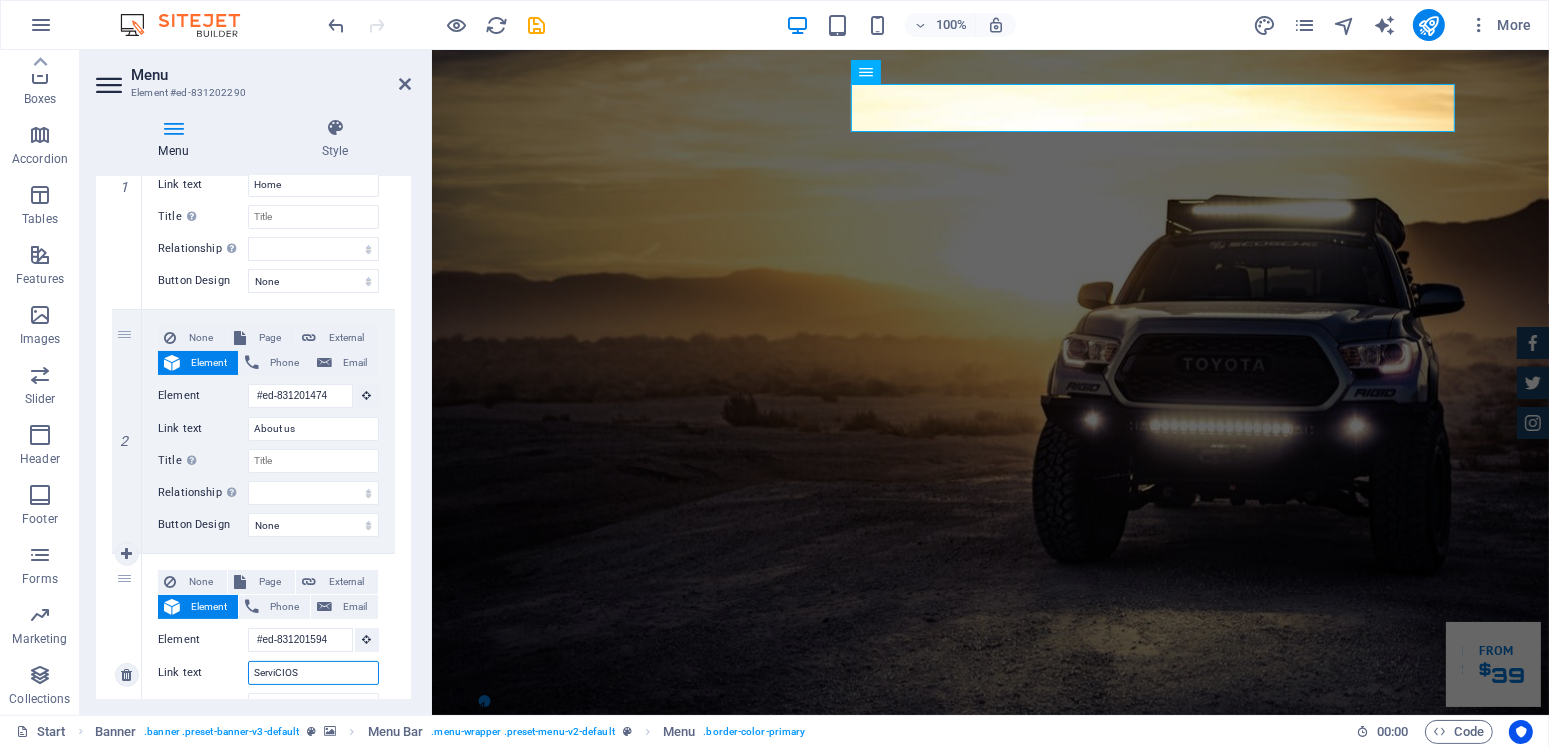 select 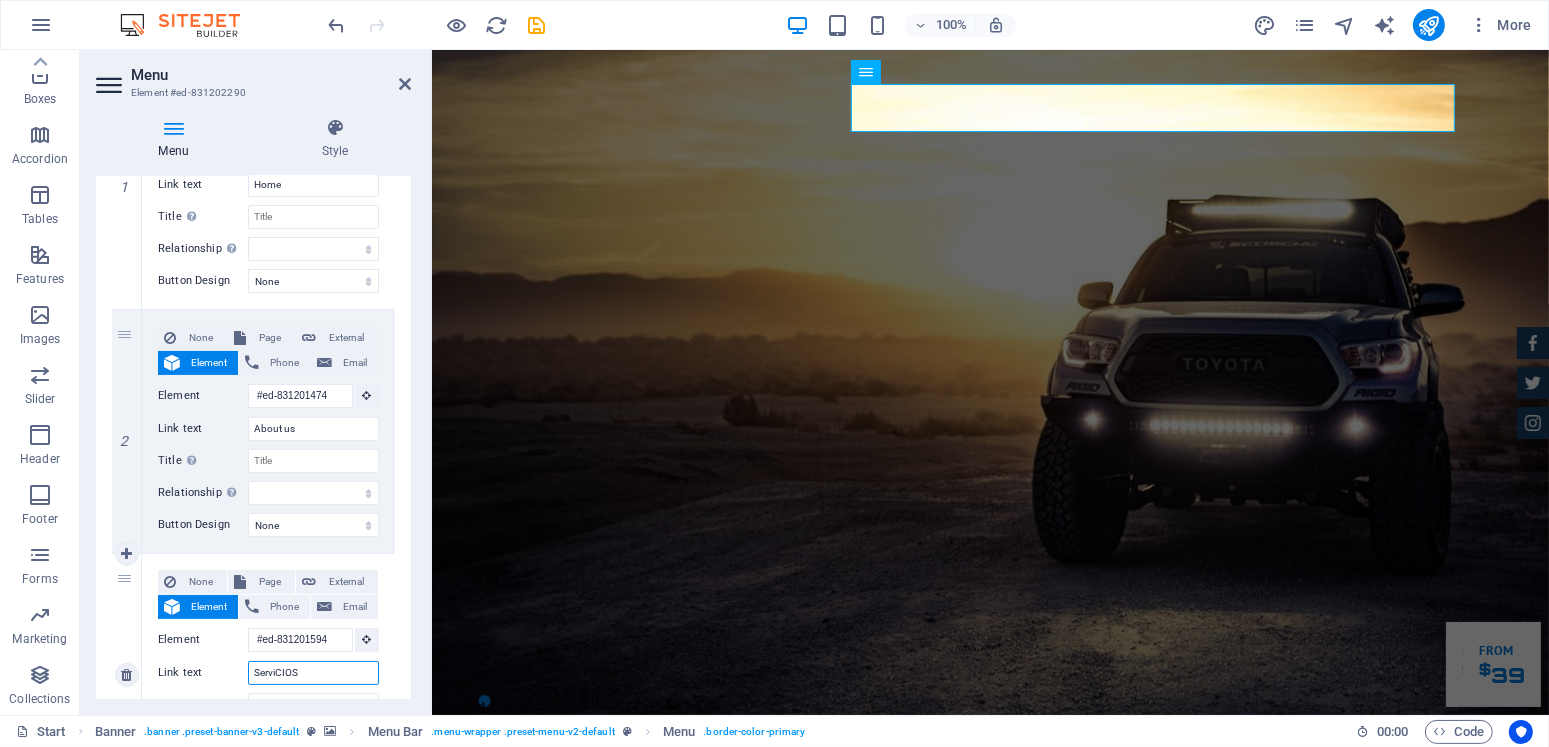 select 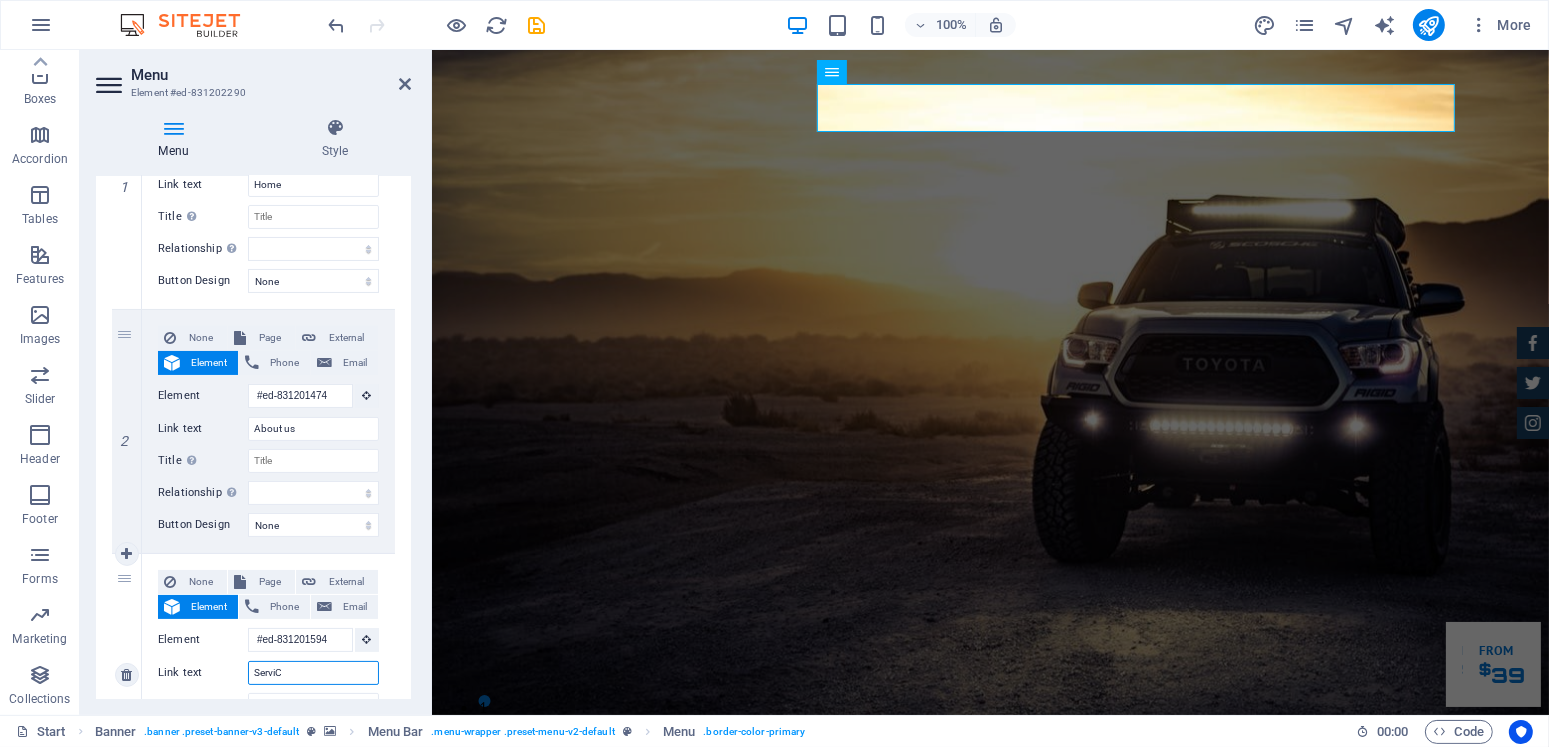 type on "Servi" 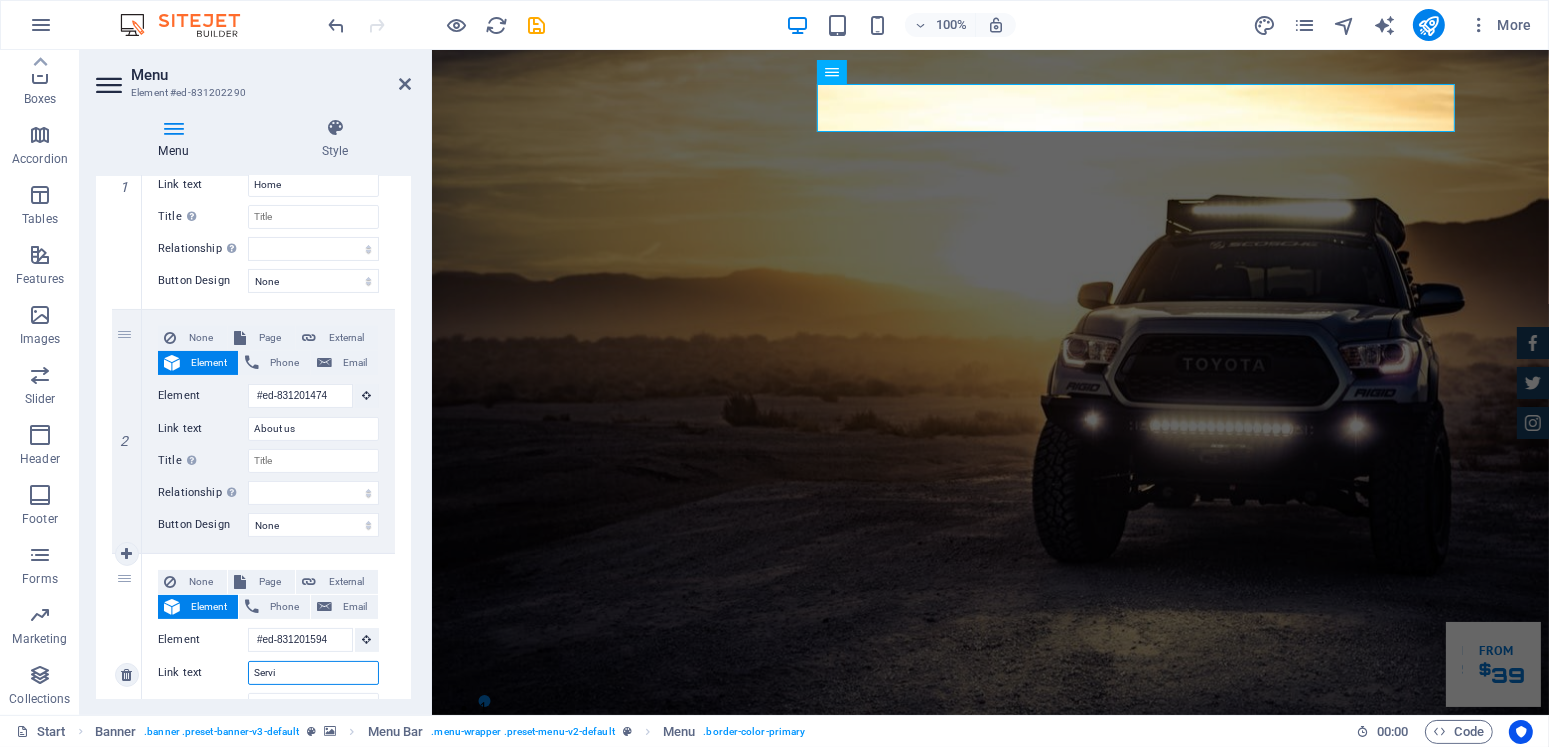 select 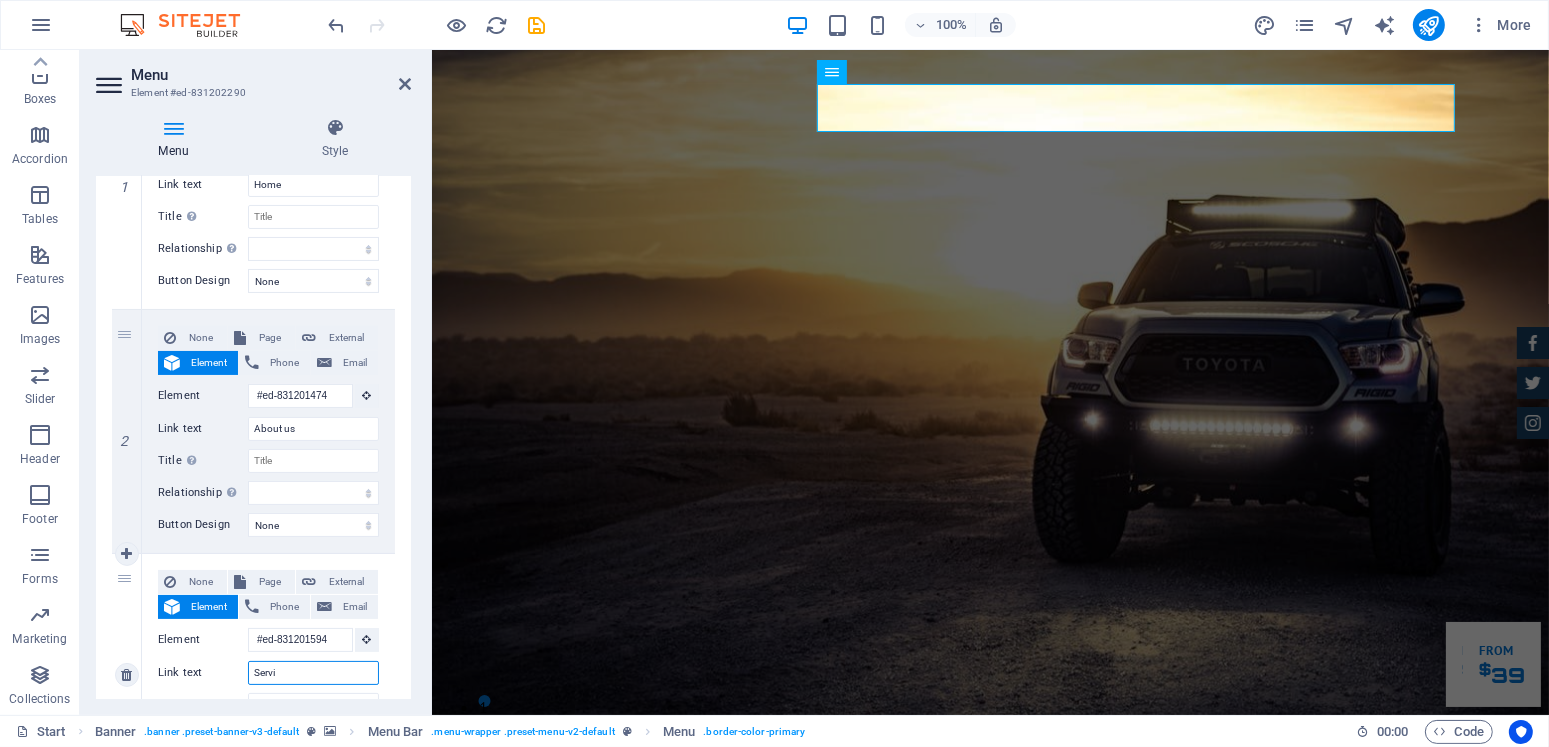 select 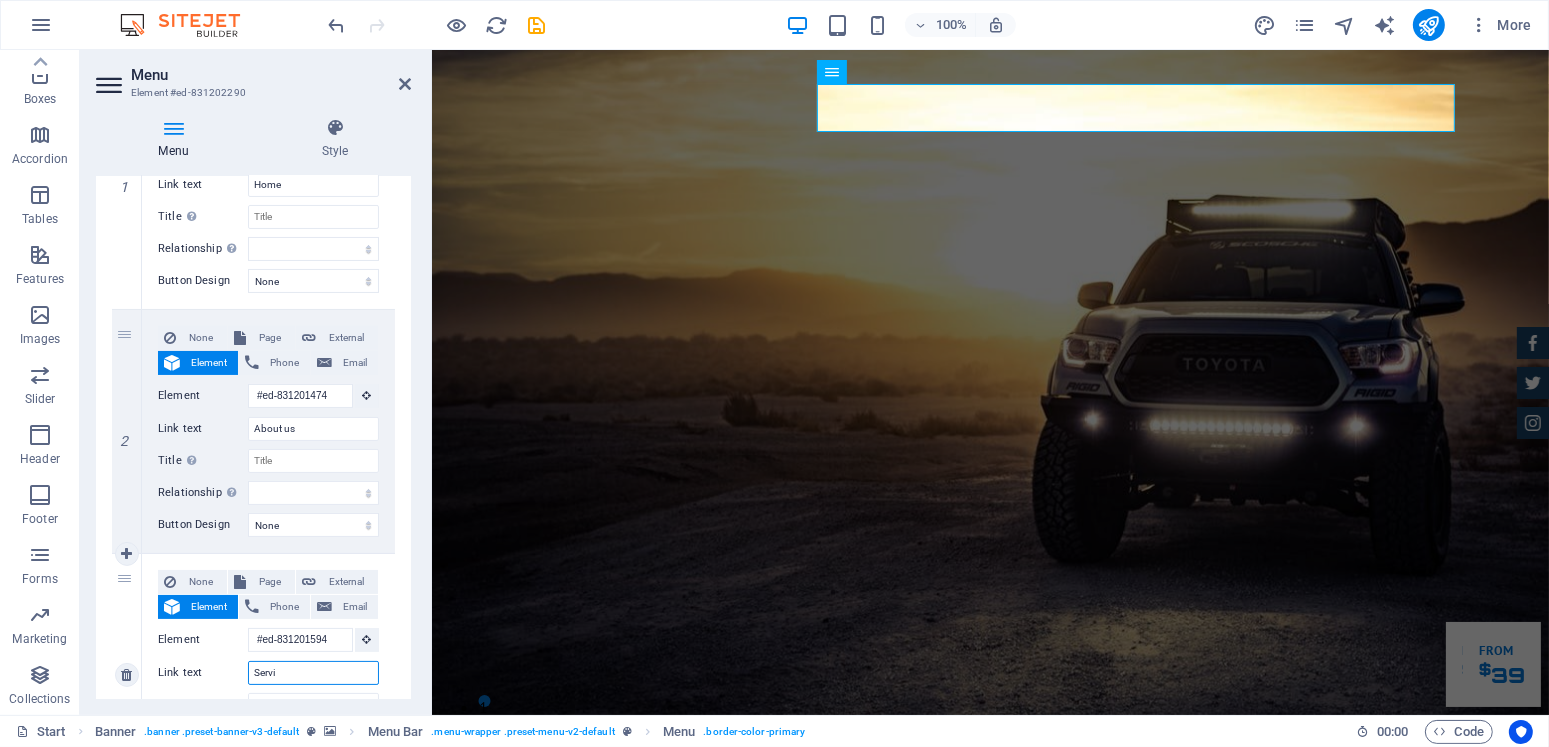 select 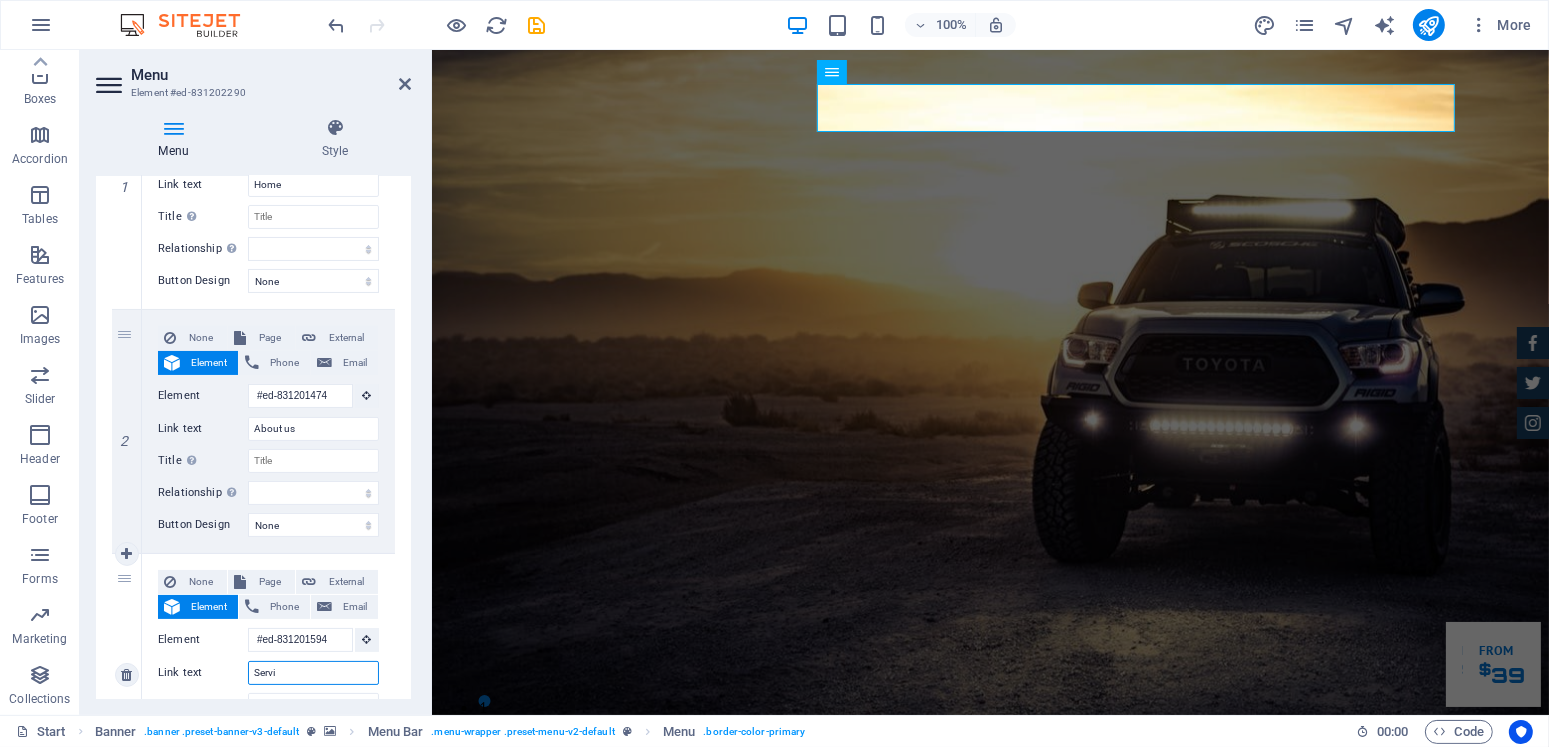 select 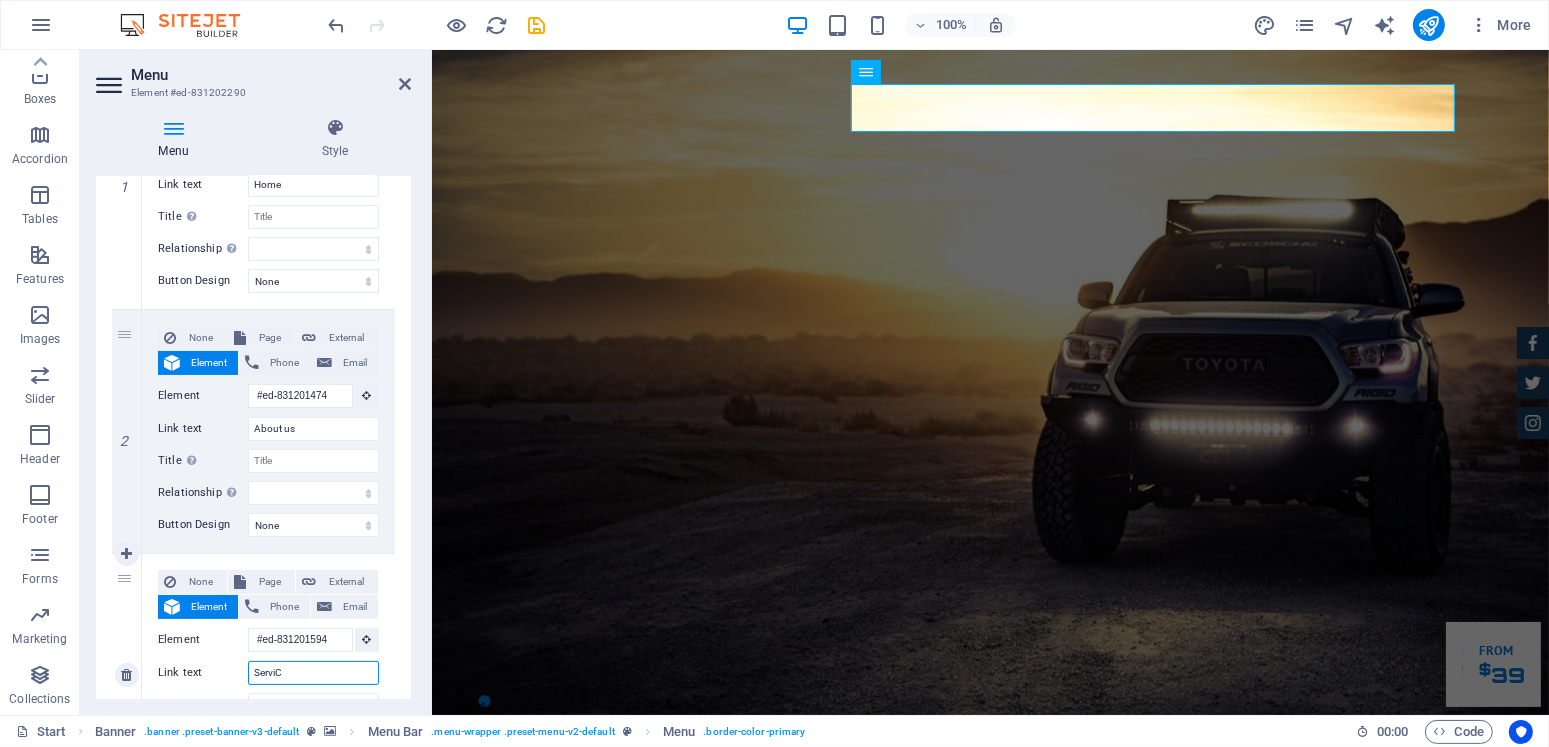 type on "ServiCI" 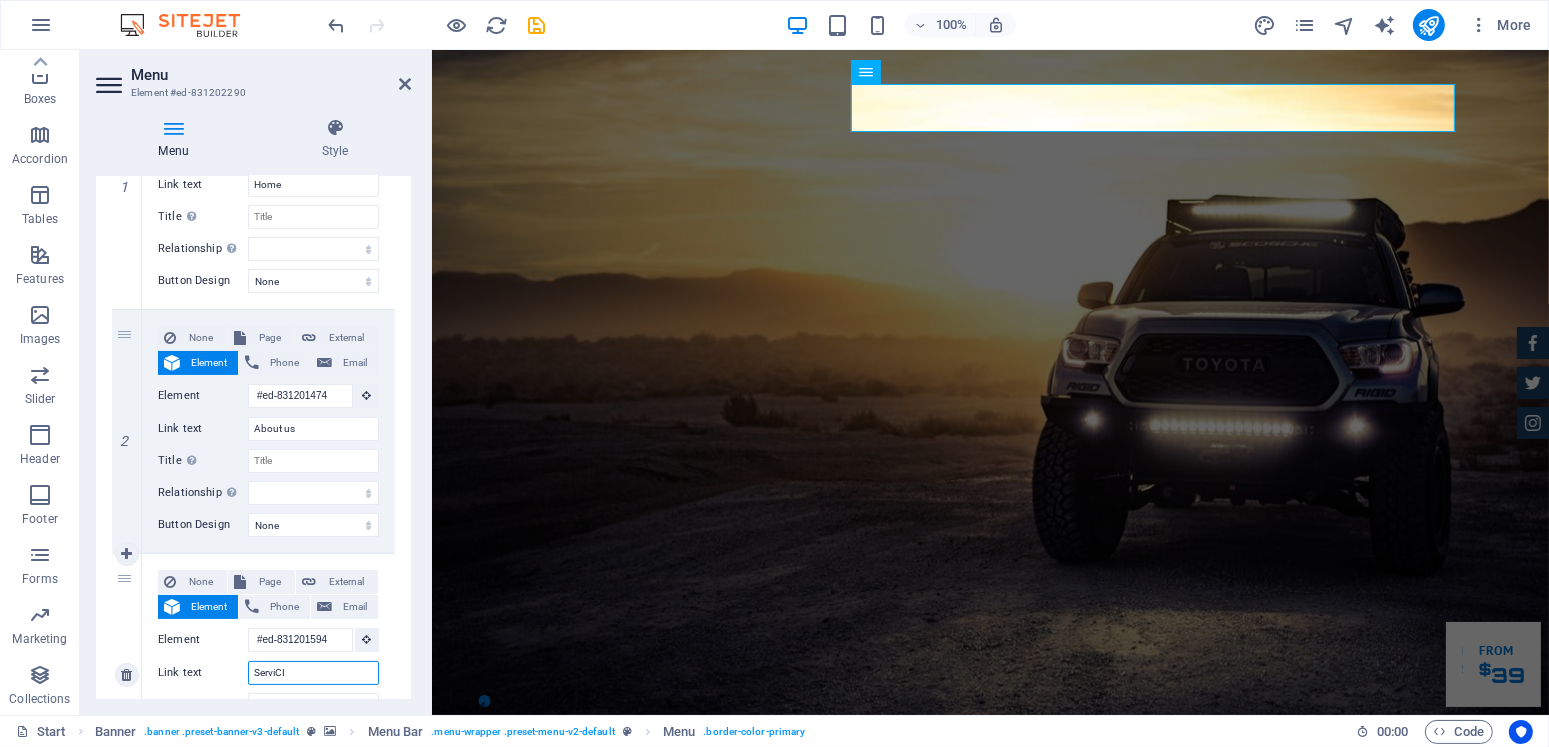 select 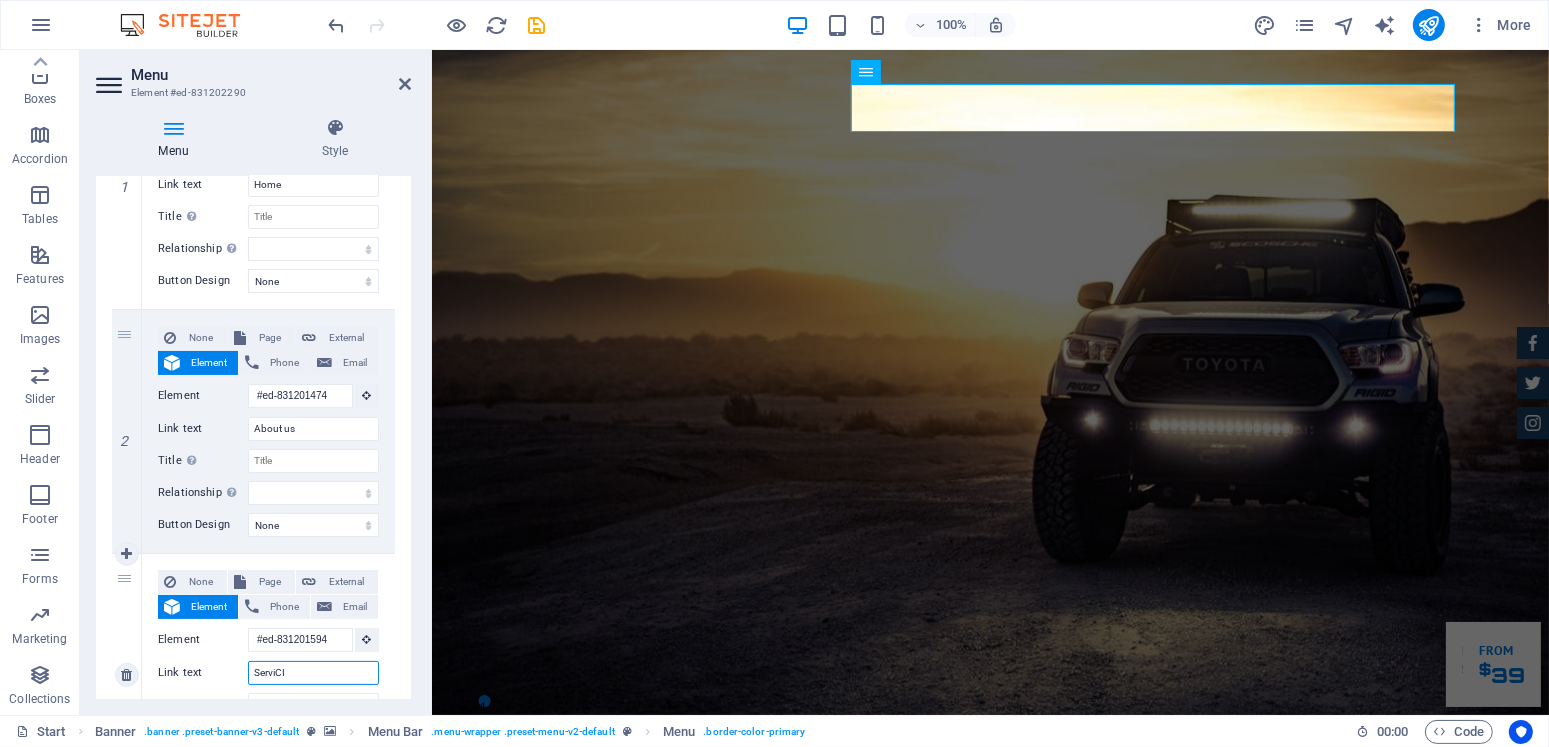 select 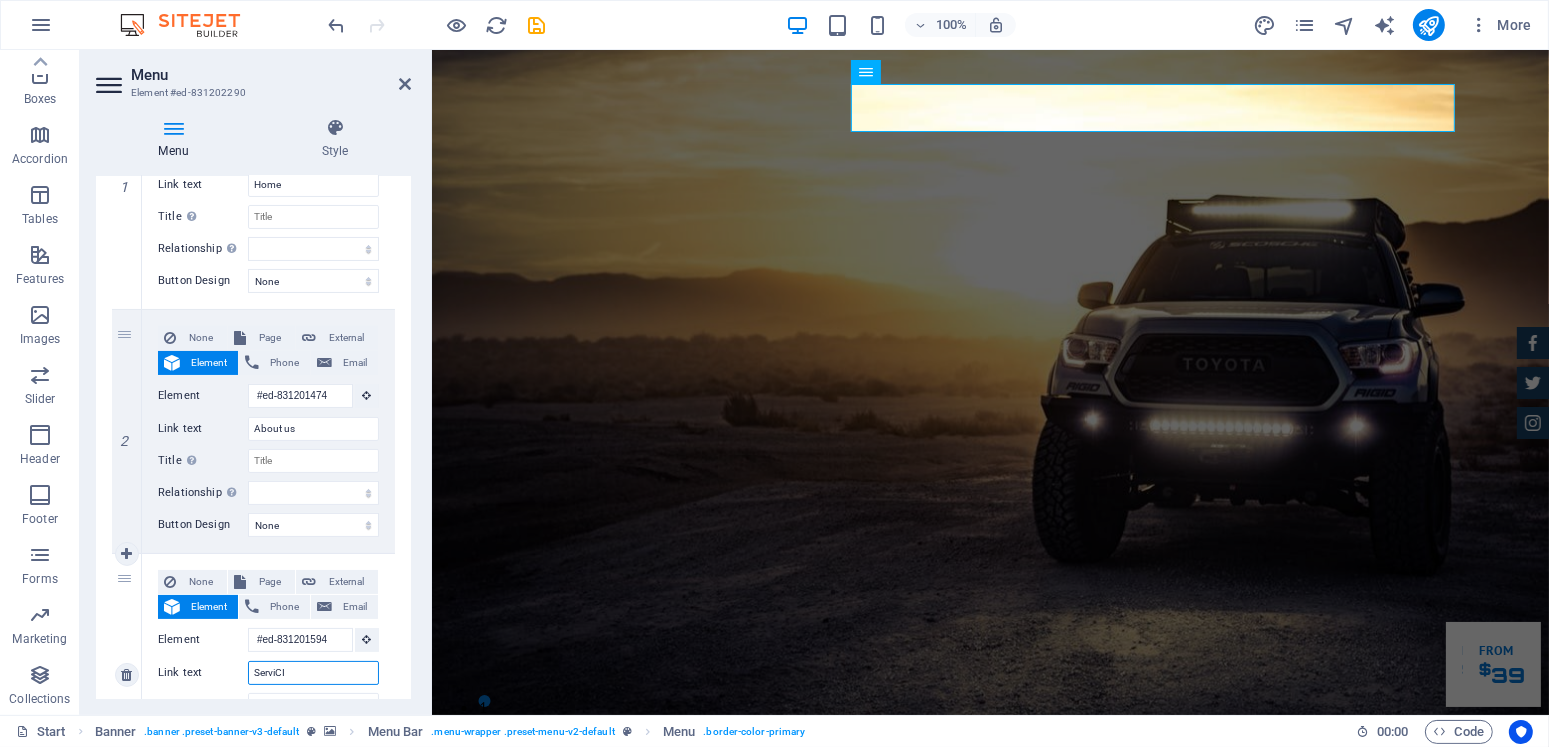 select 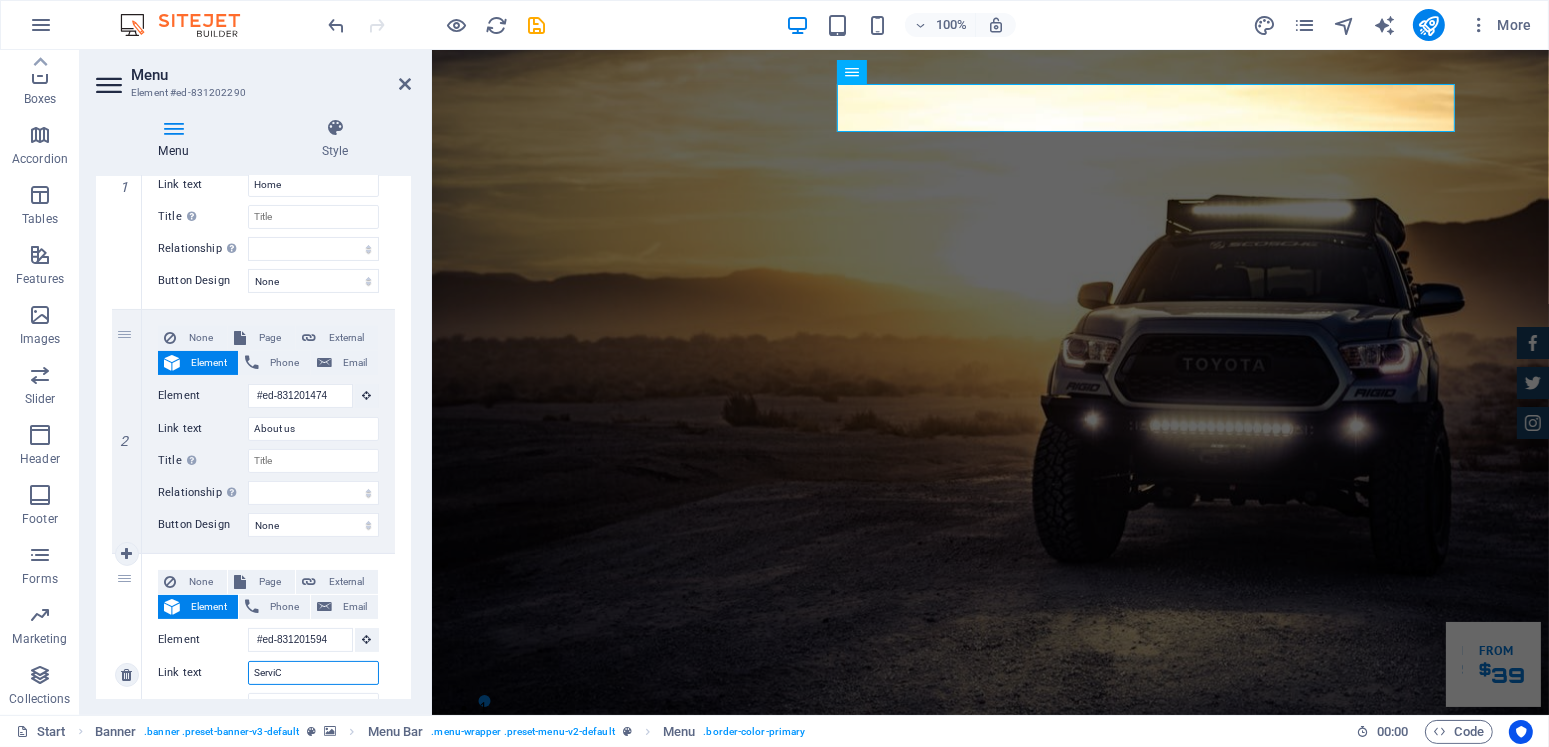 type on "Servi" 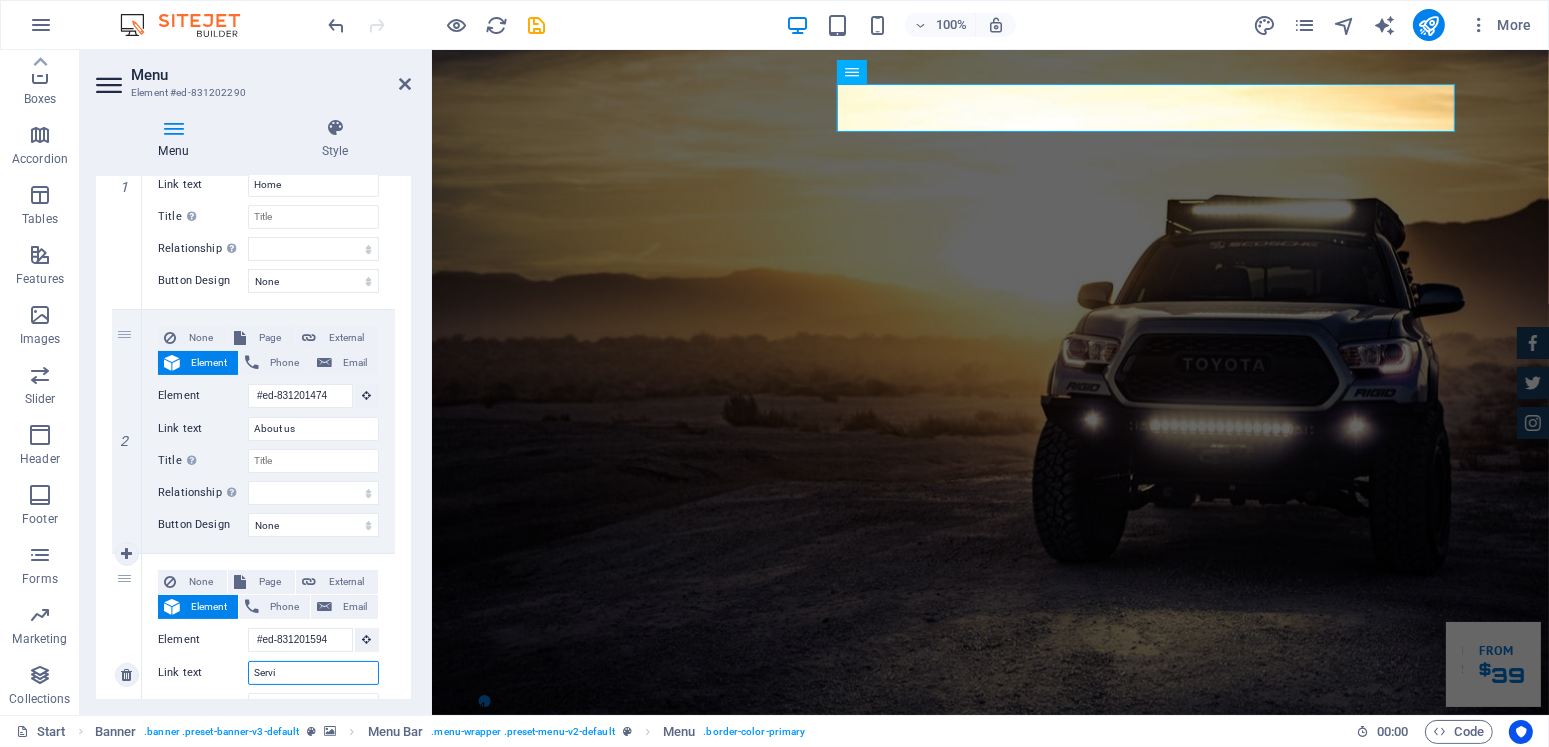 select 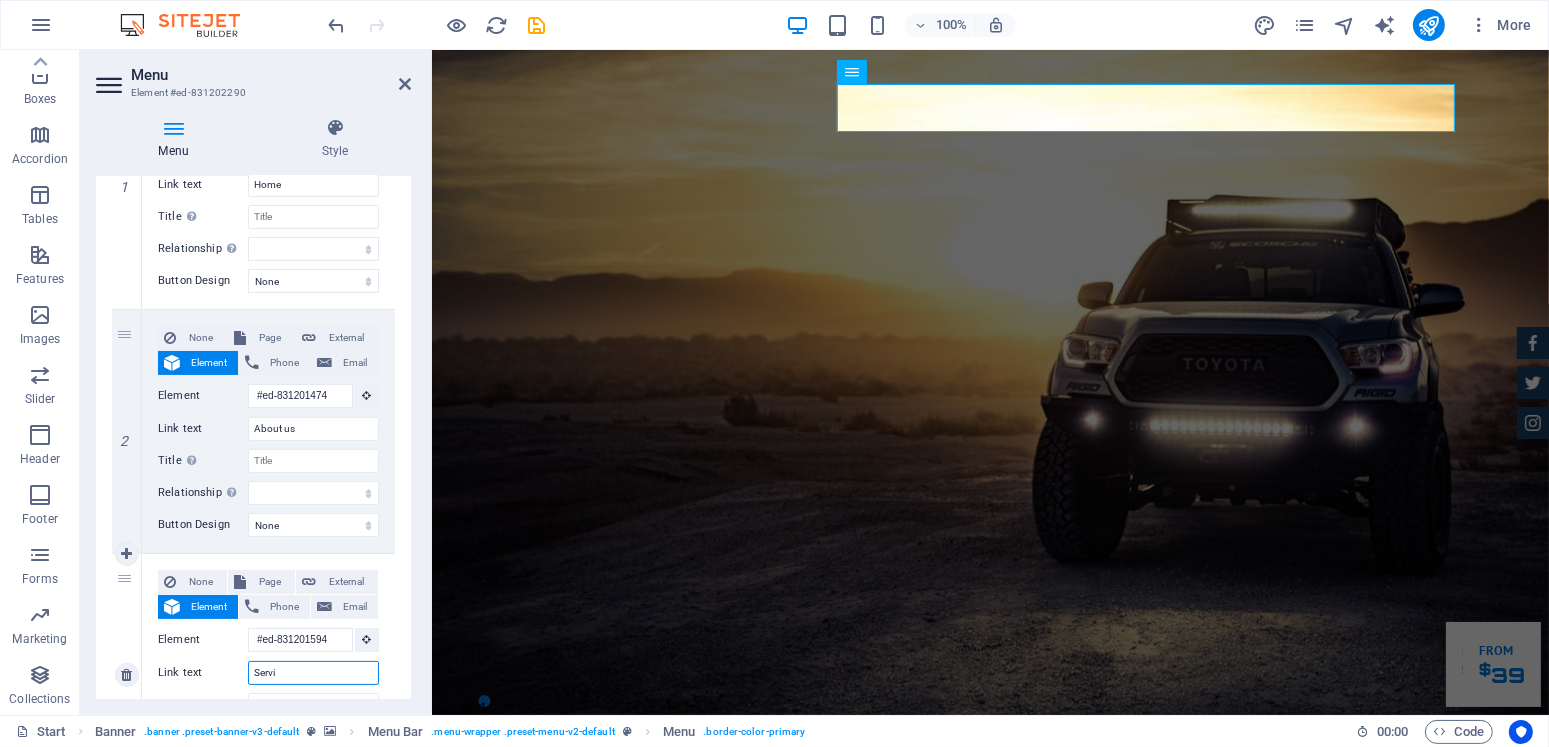 select 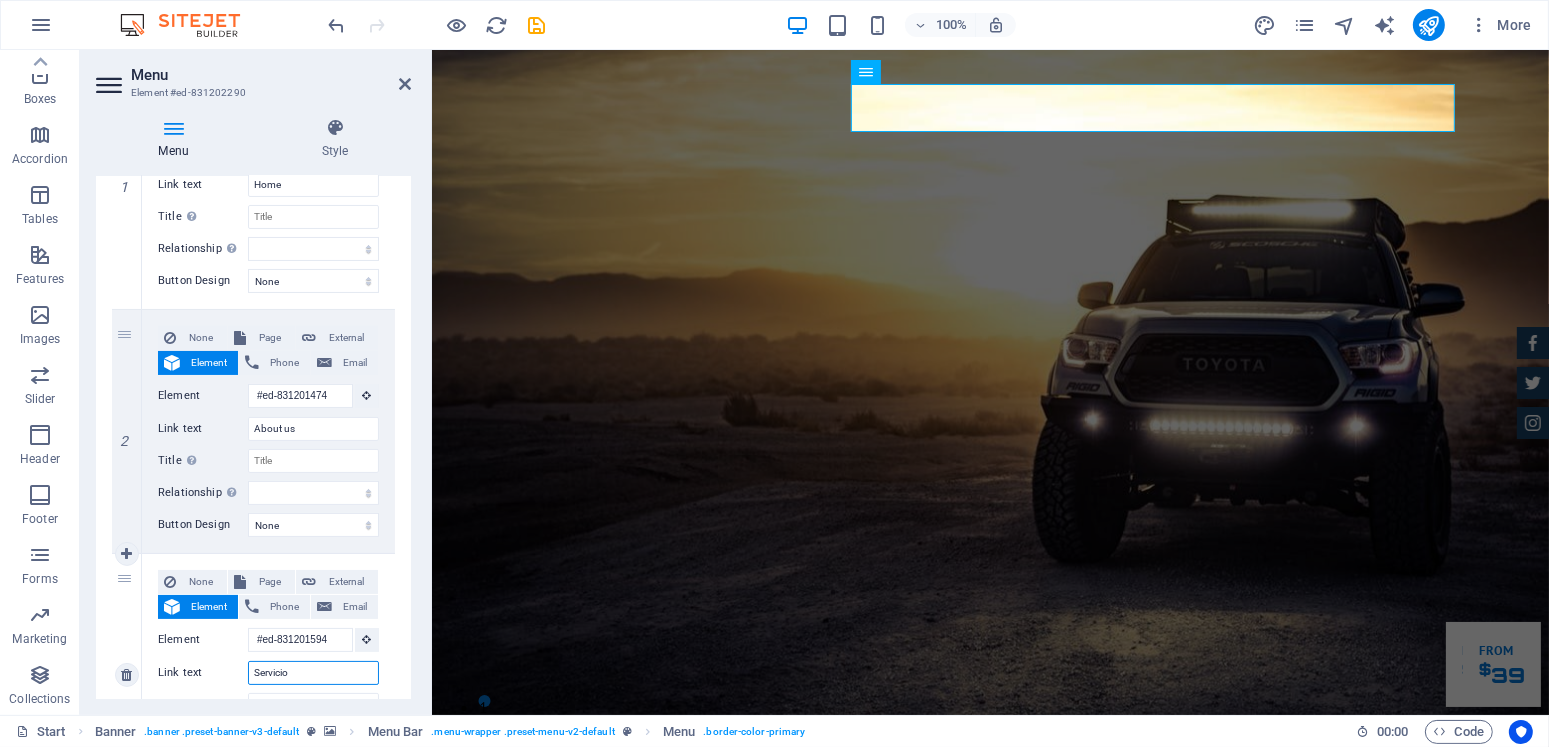 type on "Servicios" 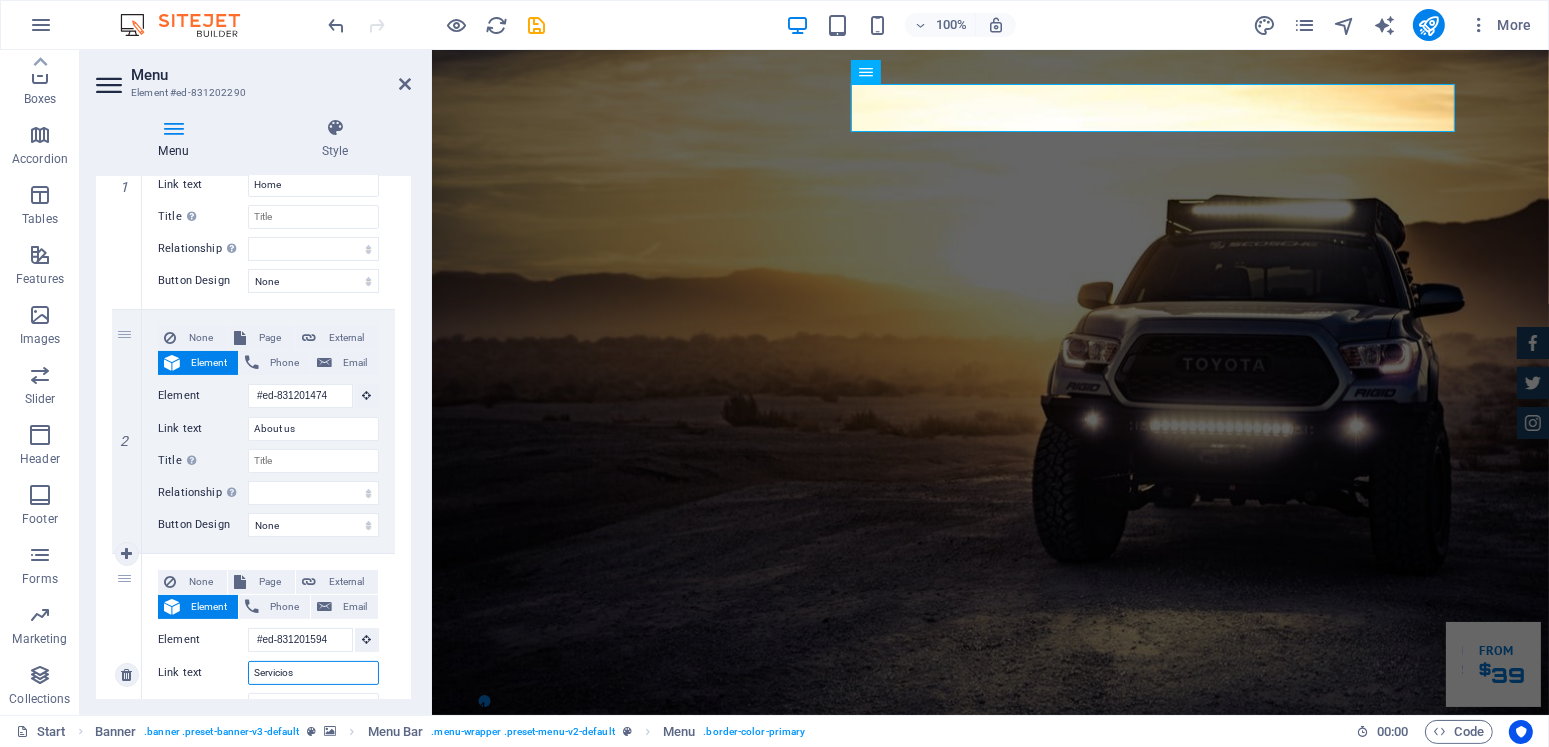 select 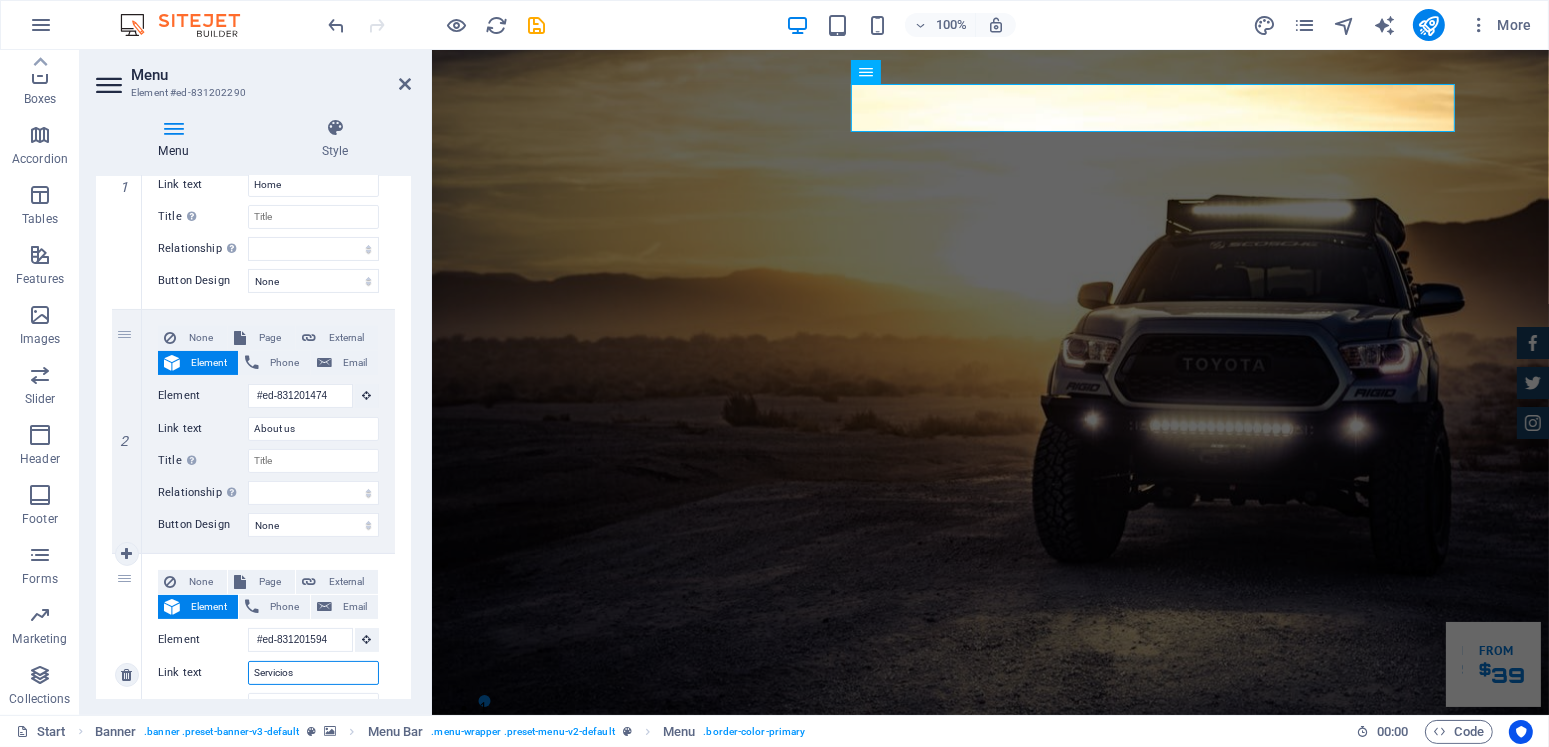 select 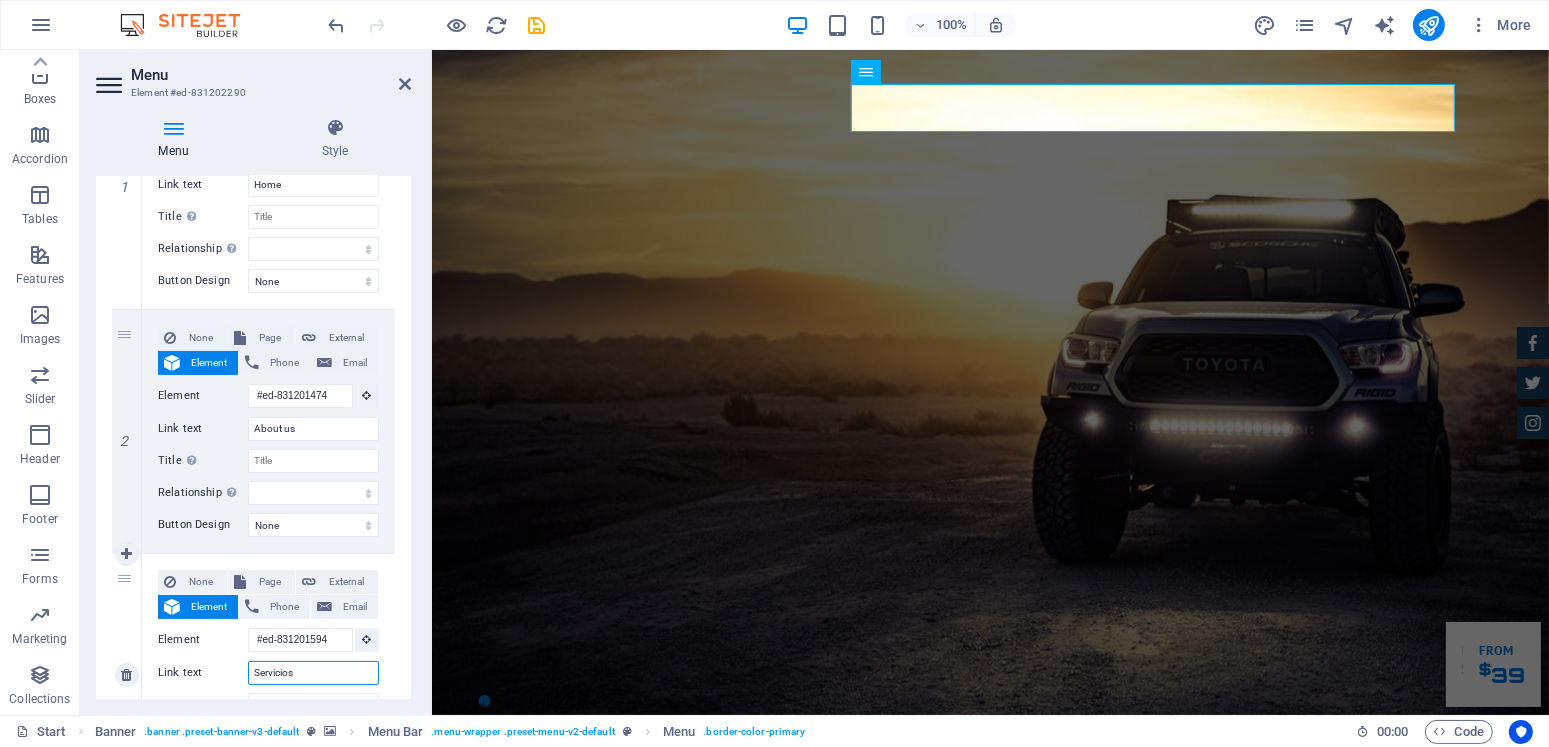select 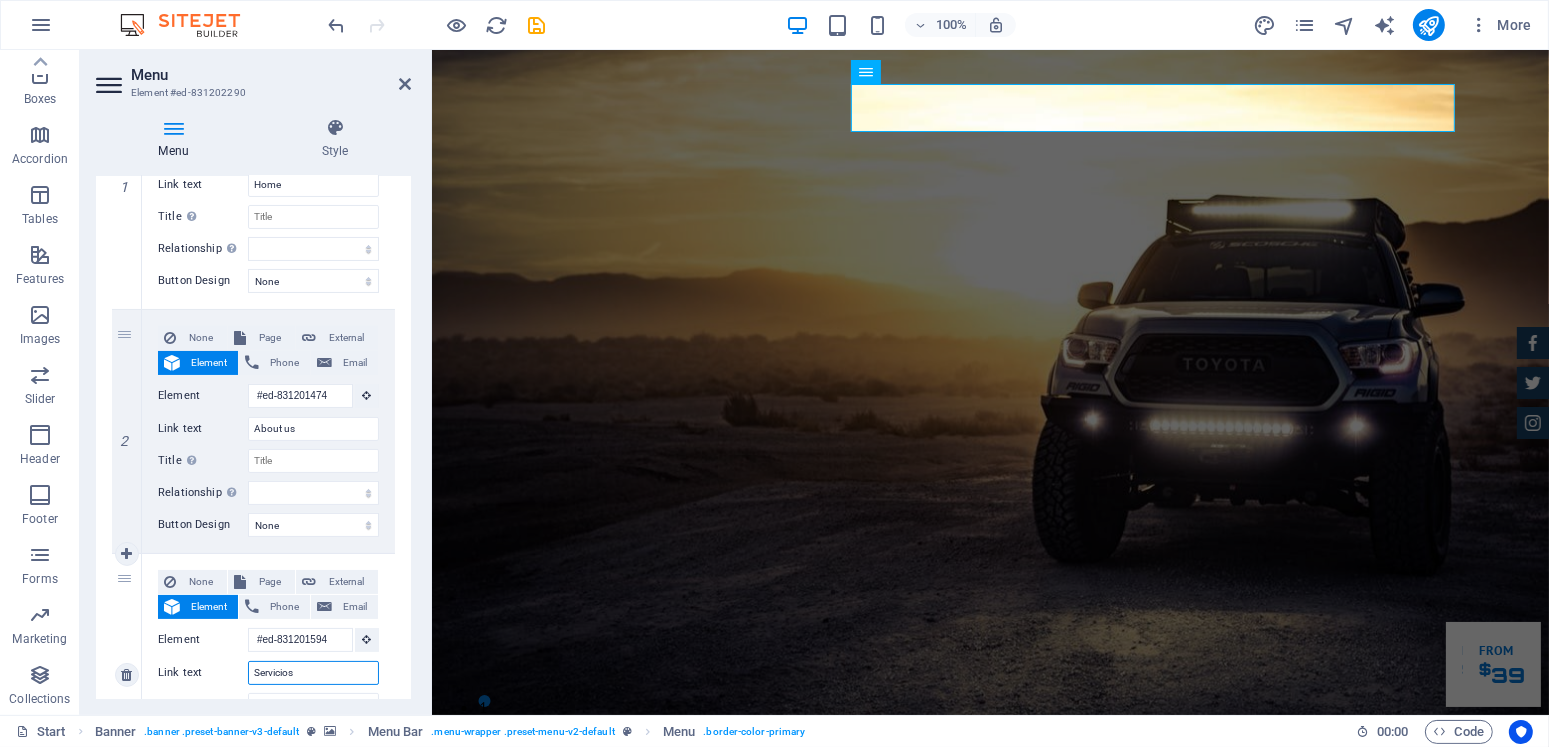 select 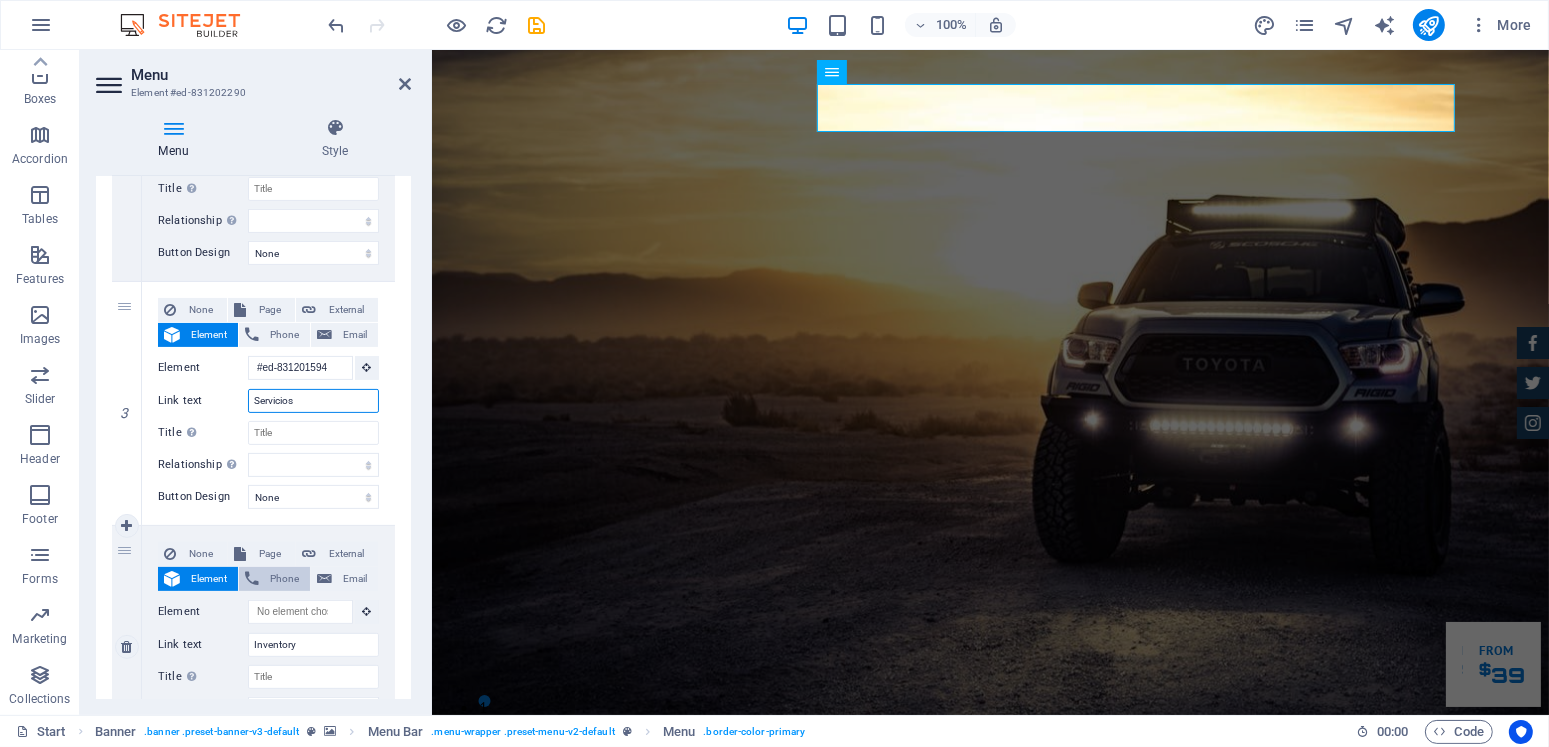 scroll, scrollTop: 600, scrollLeft: 0, axis: vertical 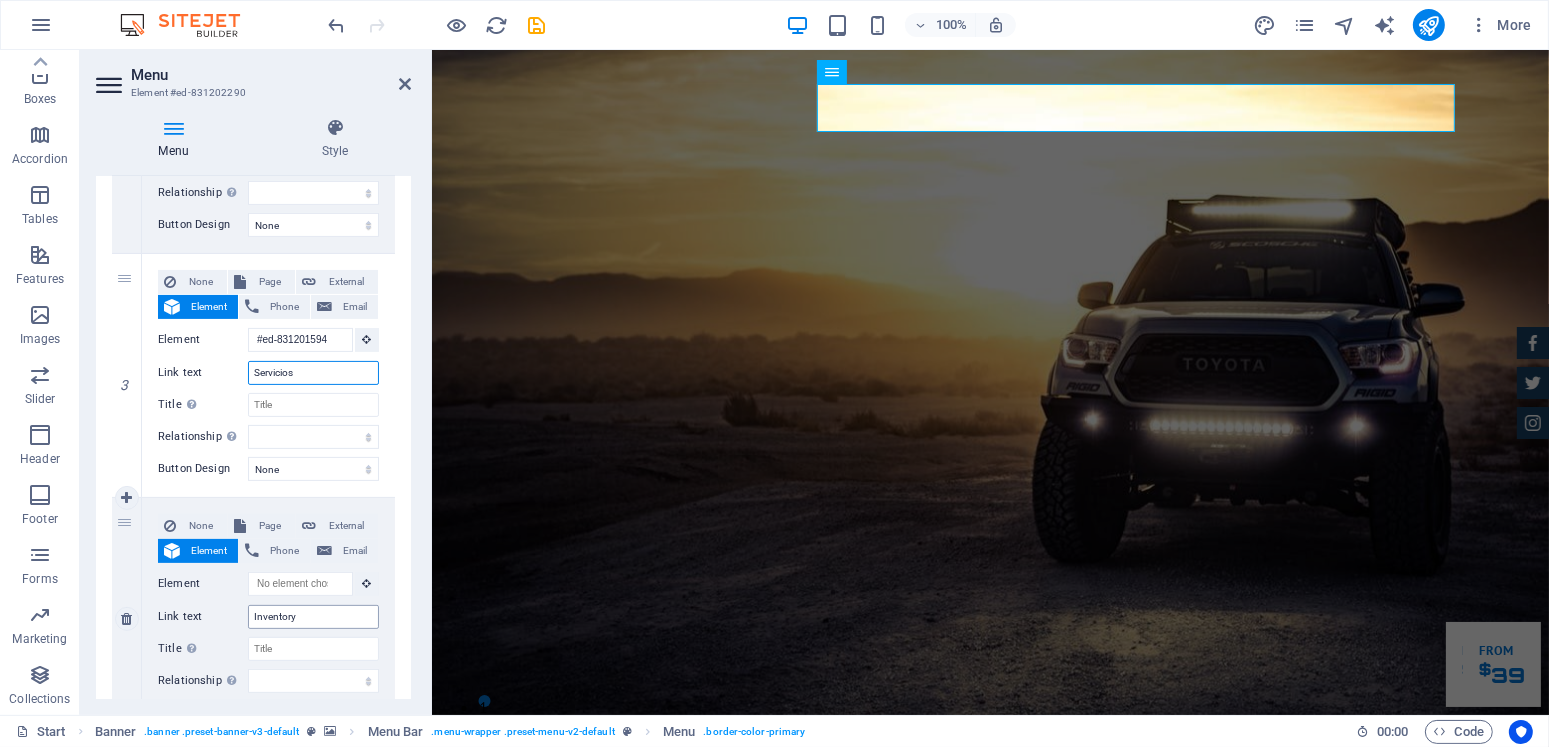 type on "Servicios" 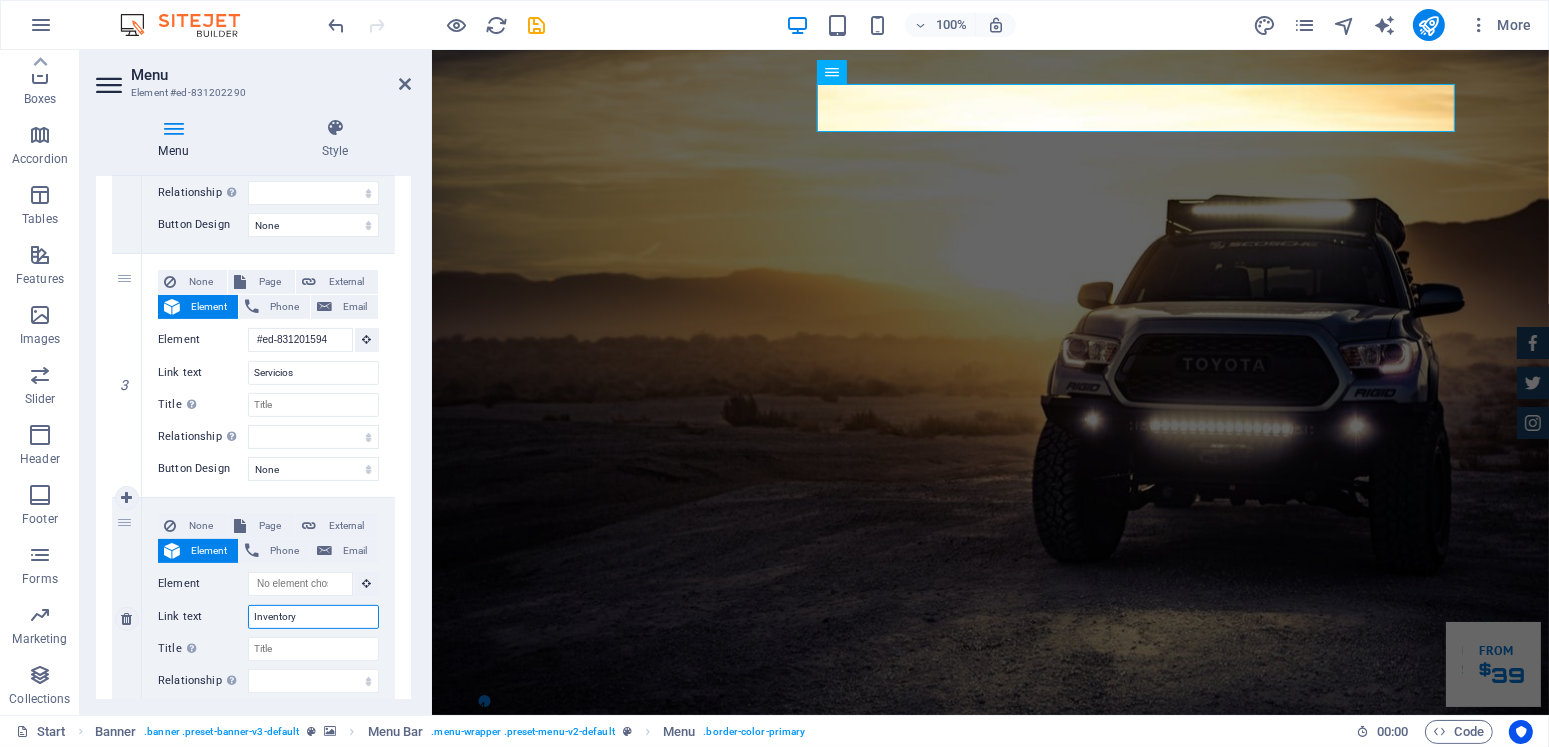 click on "Inventory" at bounding box center [313, 617] 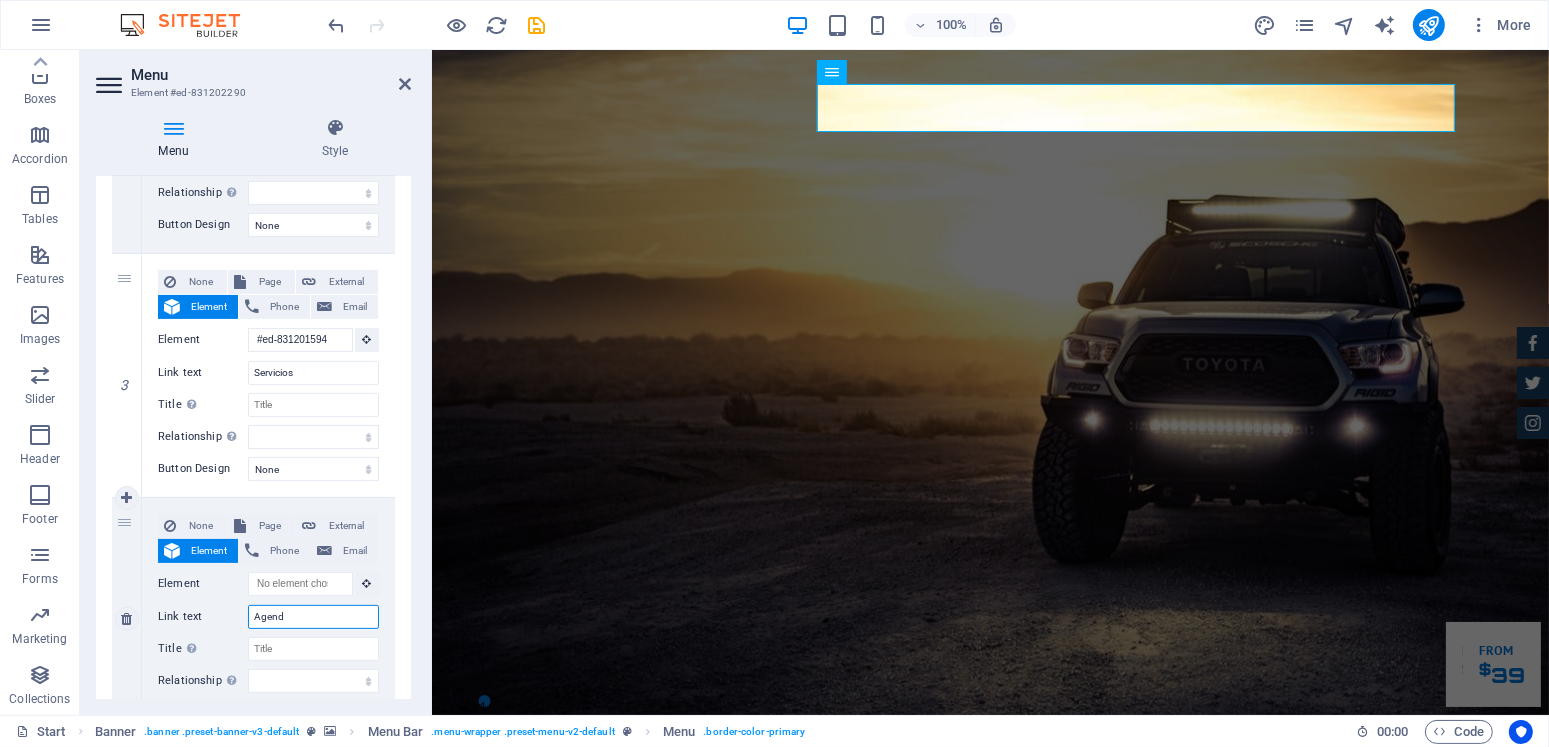 type on "Agenda" 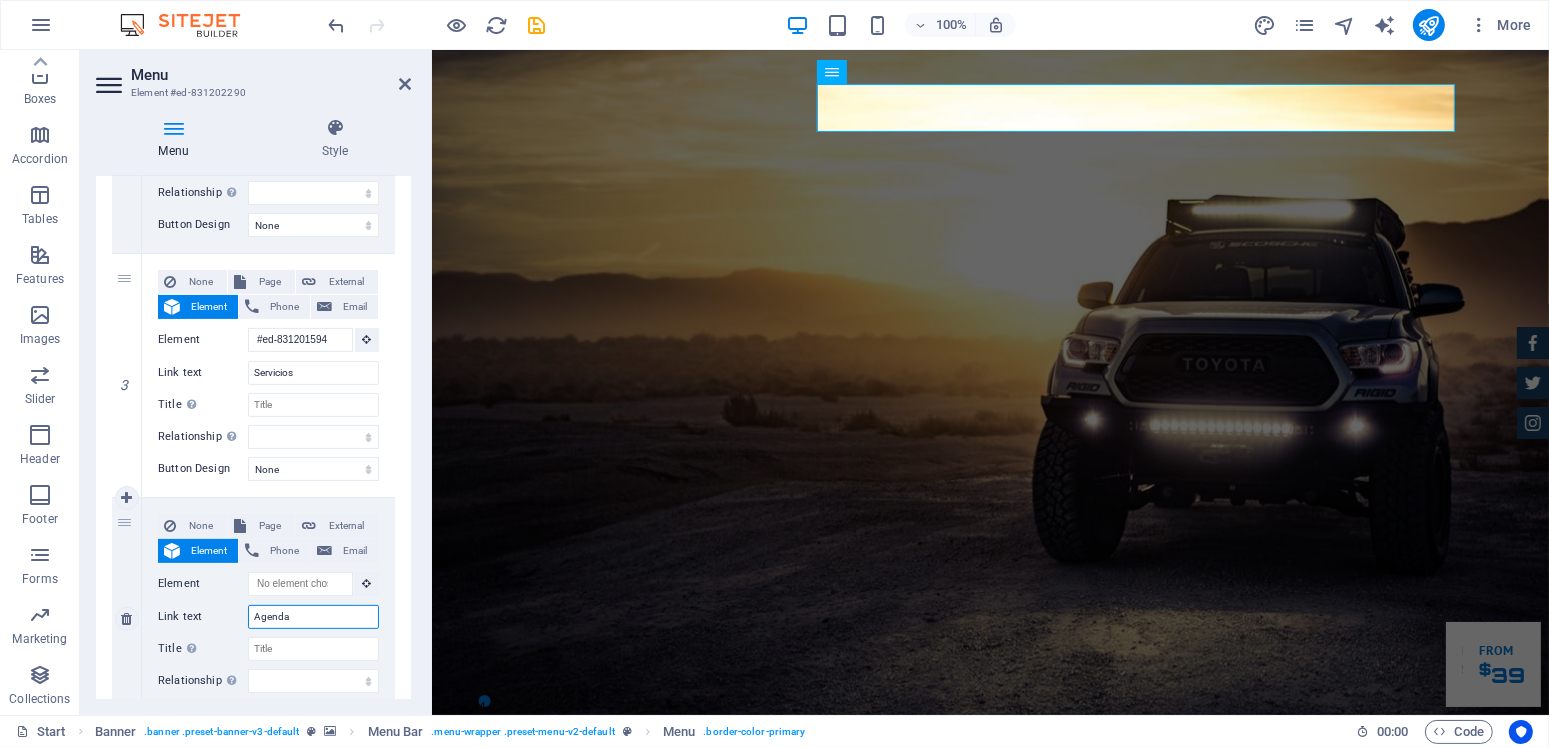 select 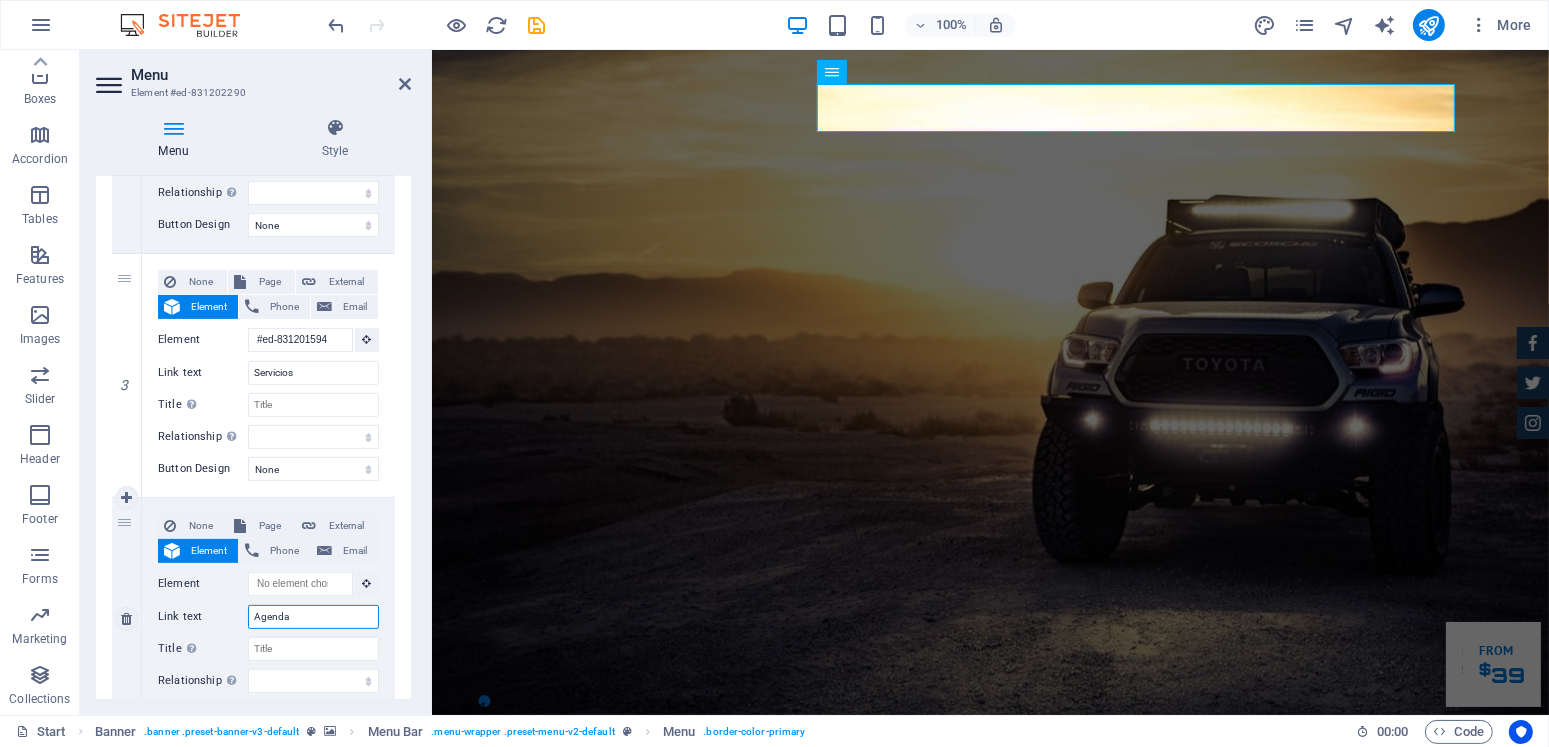 select 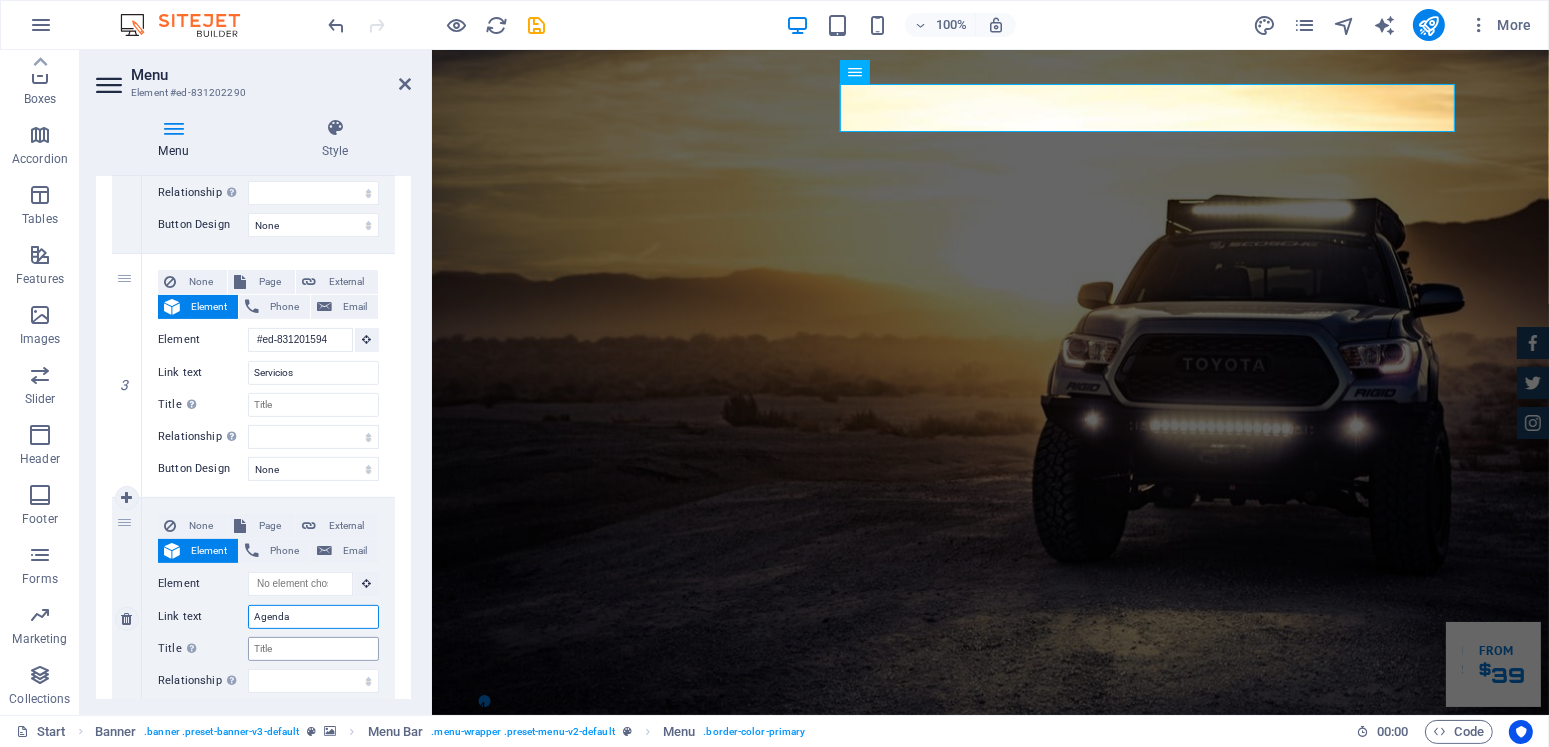 type on "Agenda" 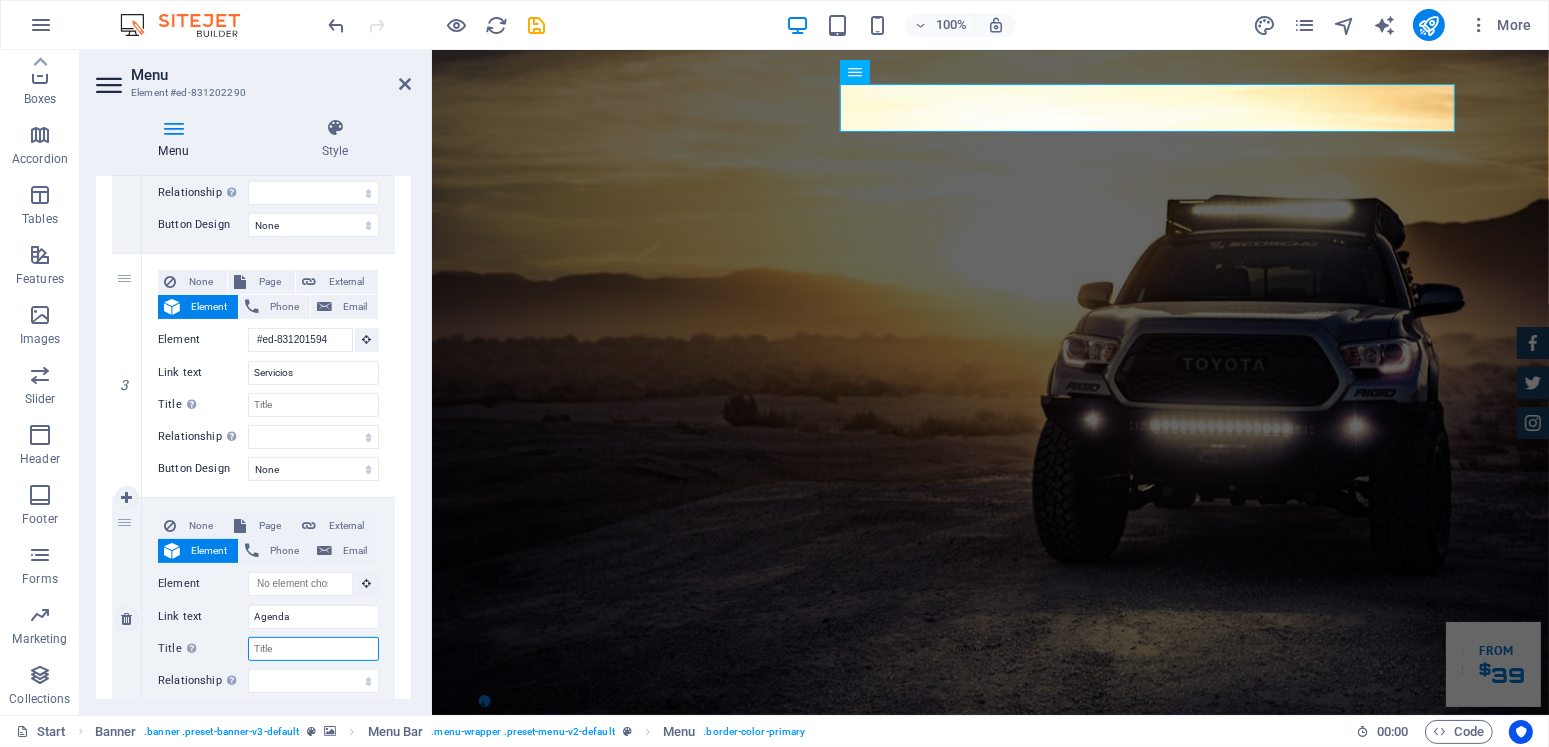 click on "Title Additional link description, should not be the same as the link text. The title is most often shown as a tooltip text when the mouse moves over the element. Leave empty if uncertain." at bounding box center (313, 649) 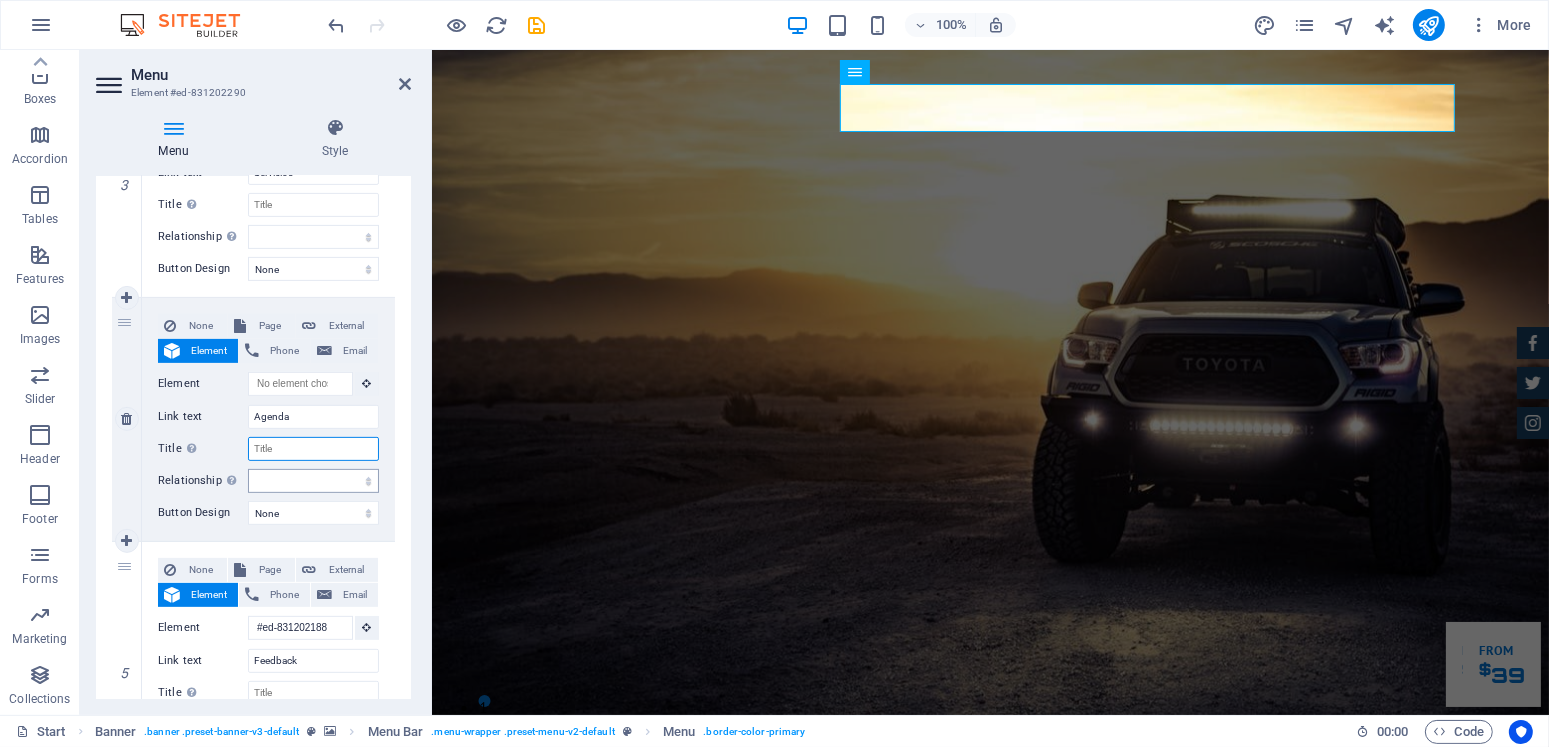 scroll, scrollTop: 900, scrollLeft: 0, axis: vertical 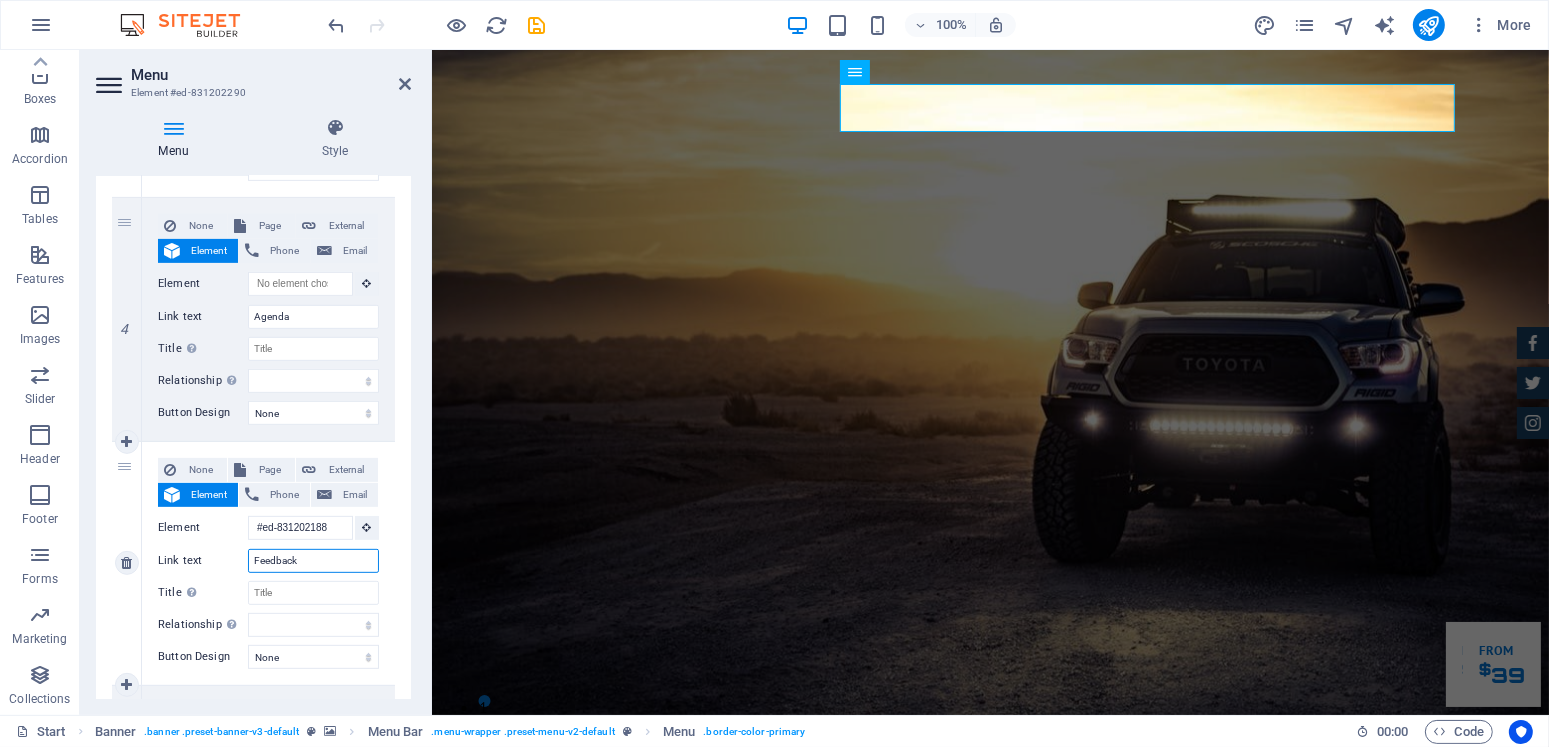 click on "Feedback" at bounding box center [313, 561] 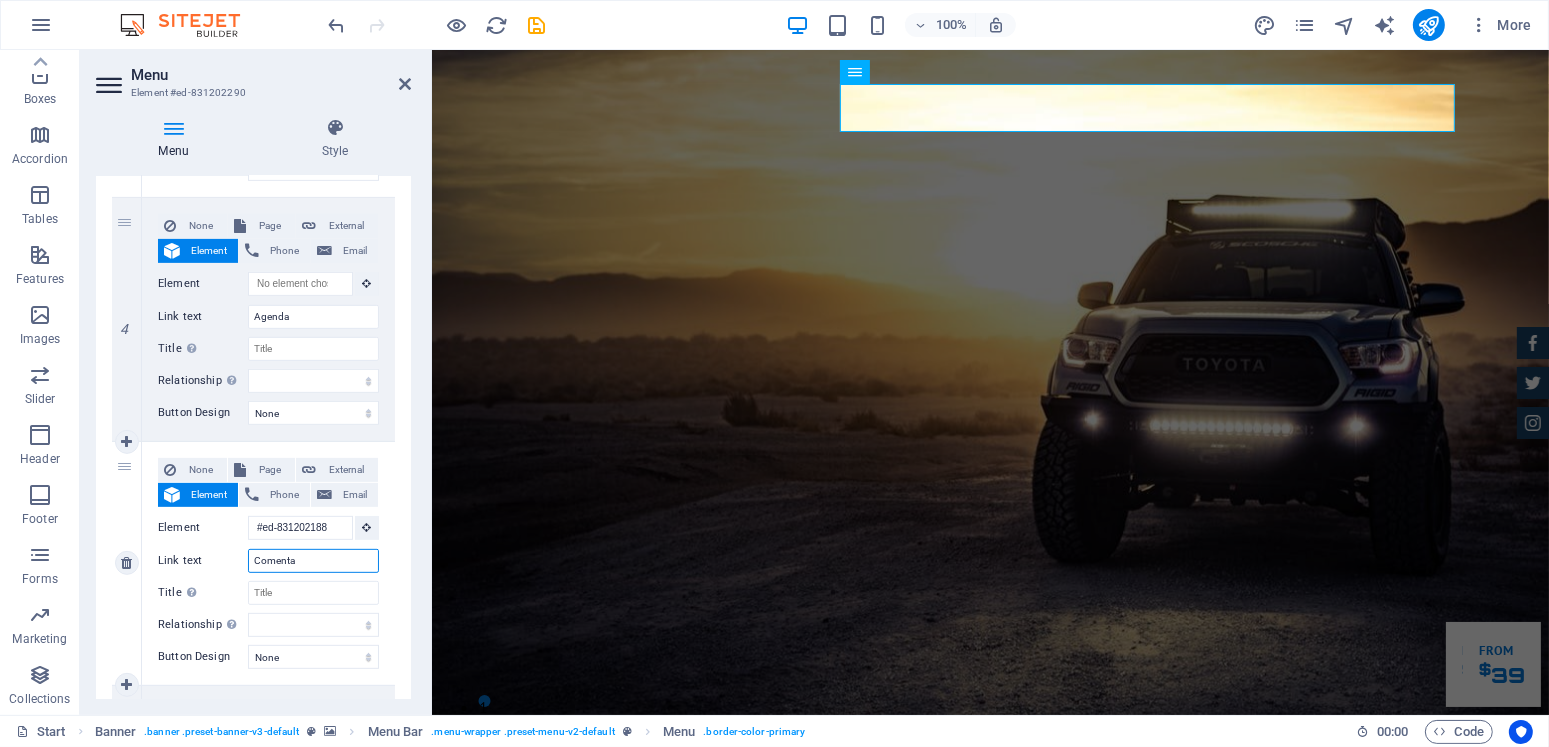 type on "Comentar" 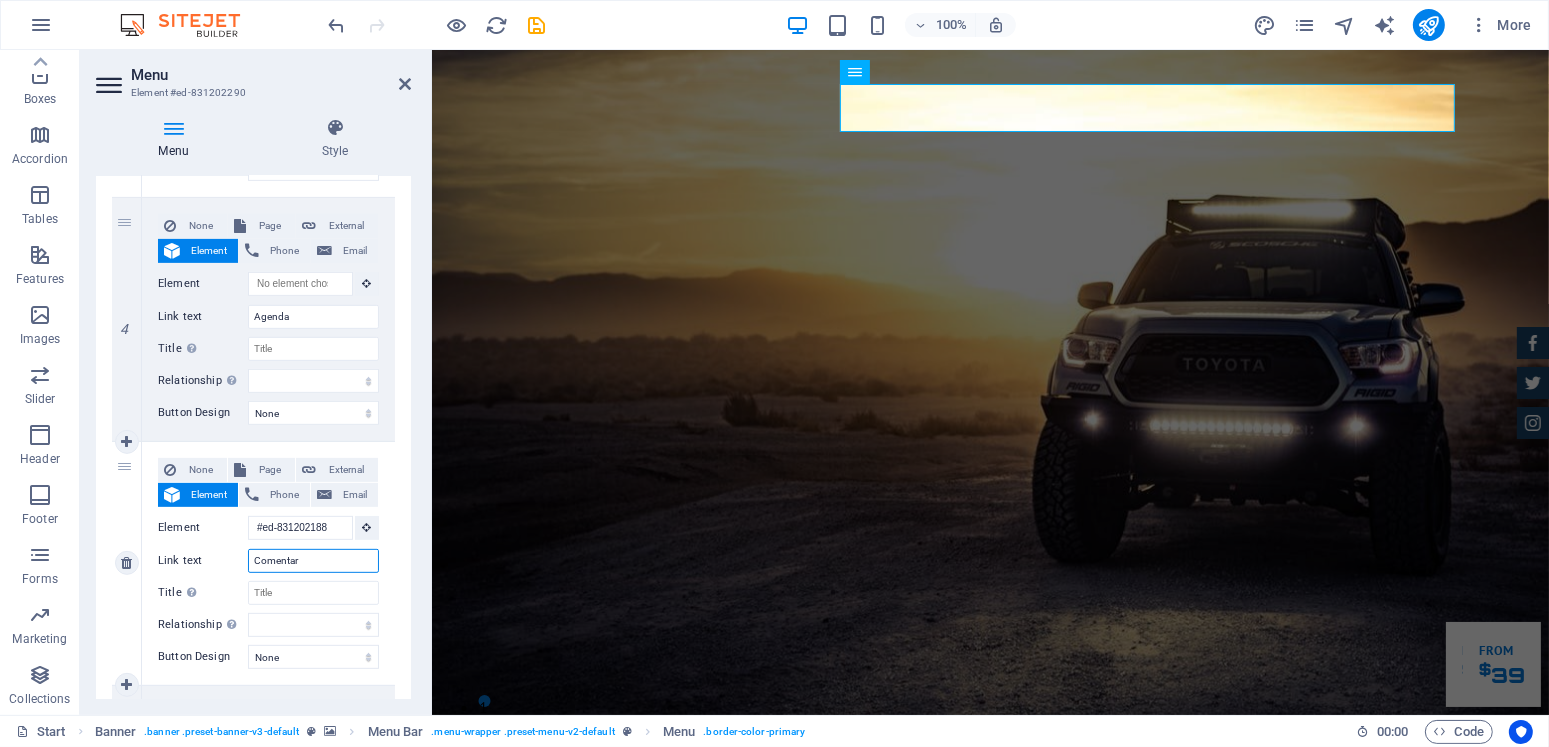 select 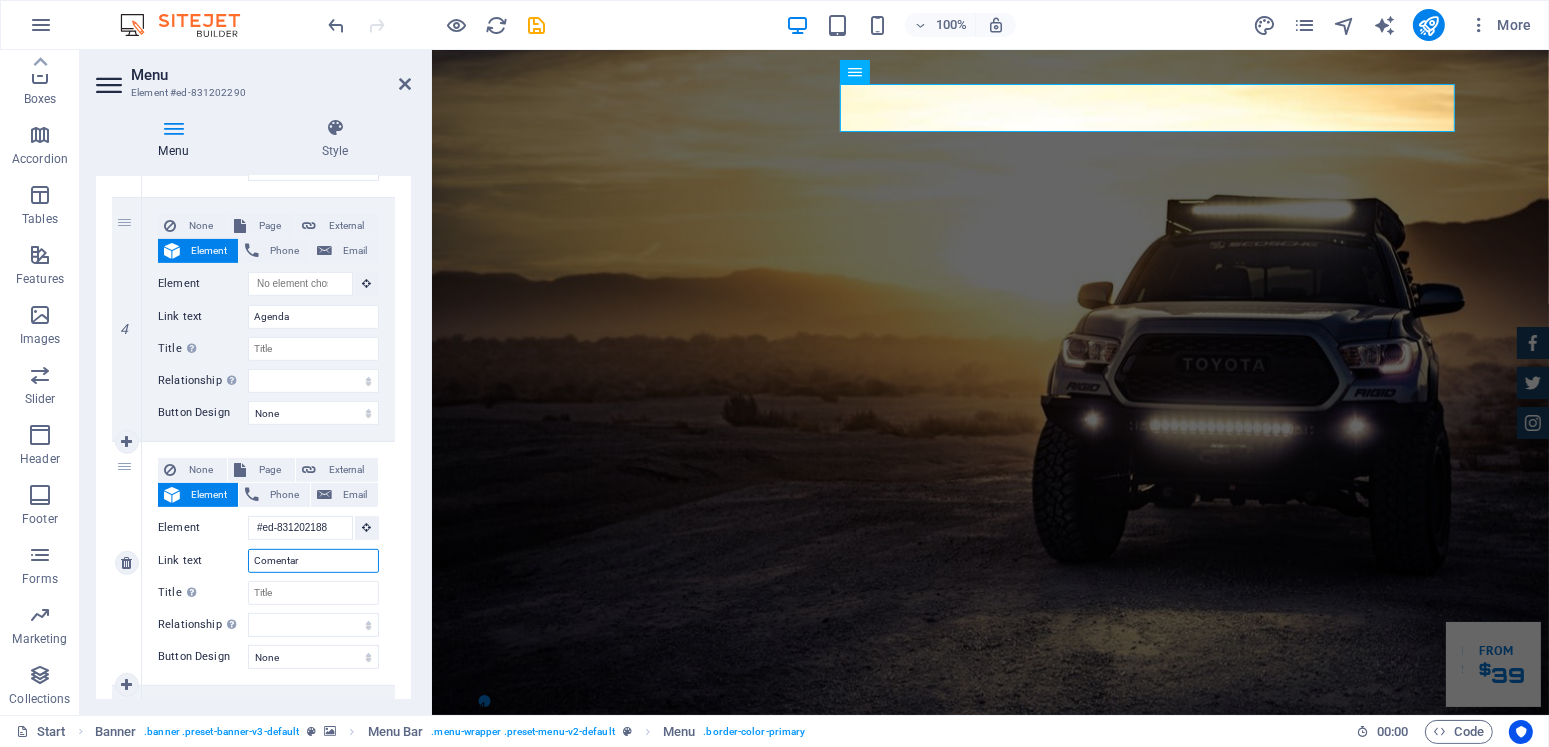 select 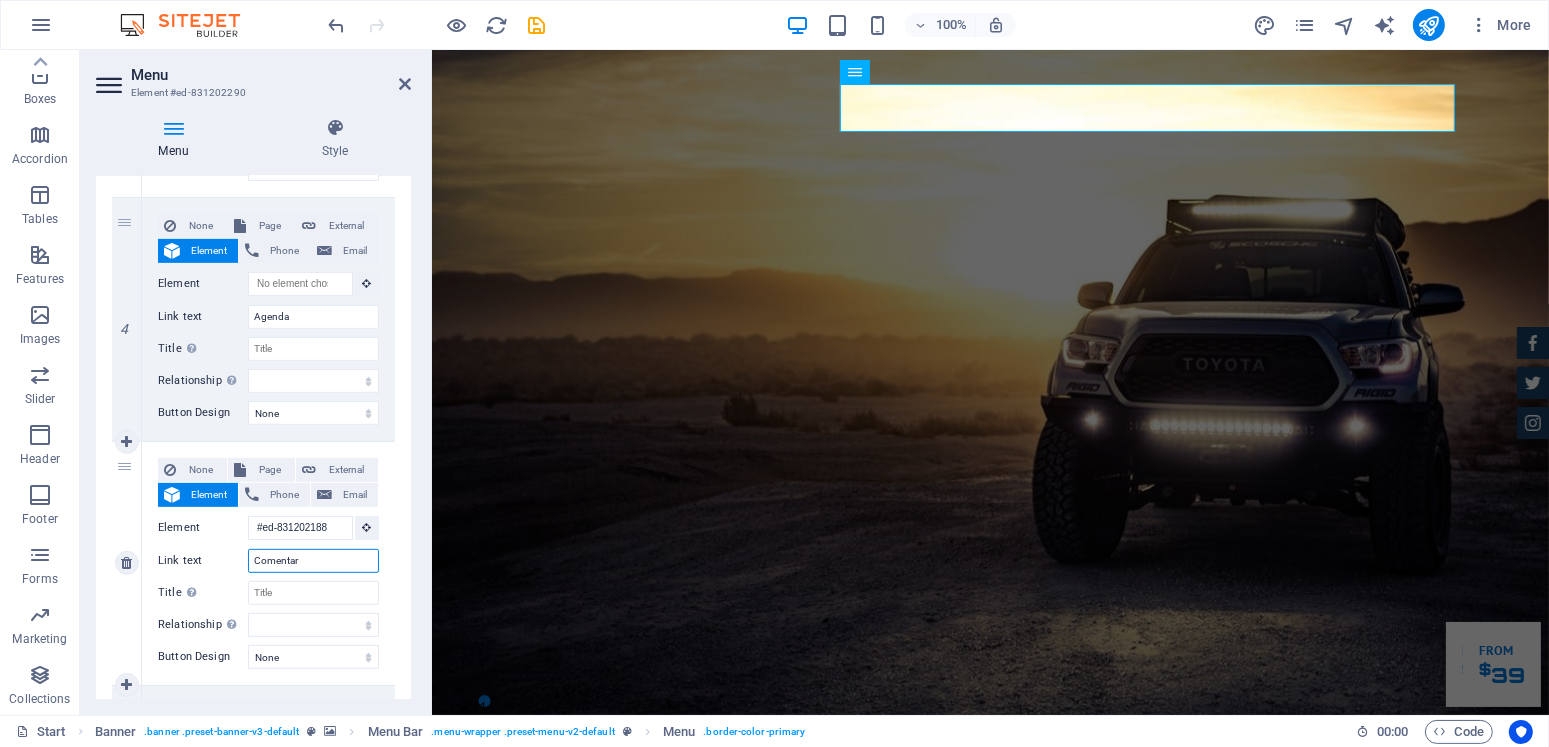 select 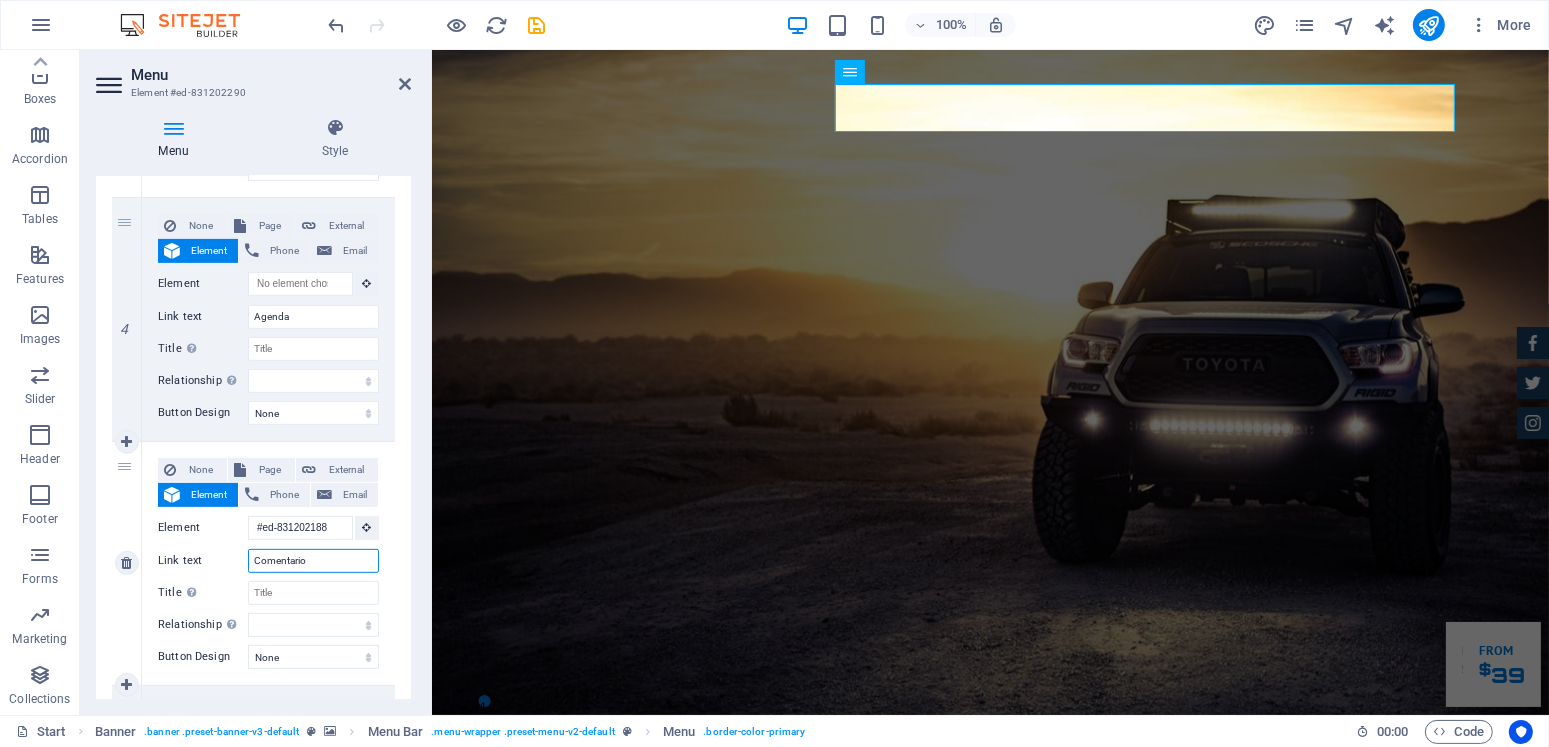 type on "Comentarios" 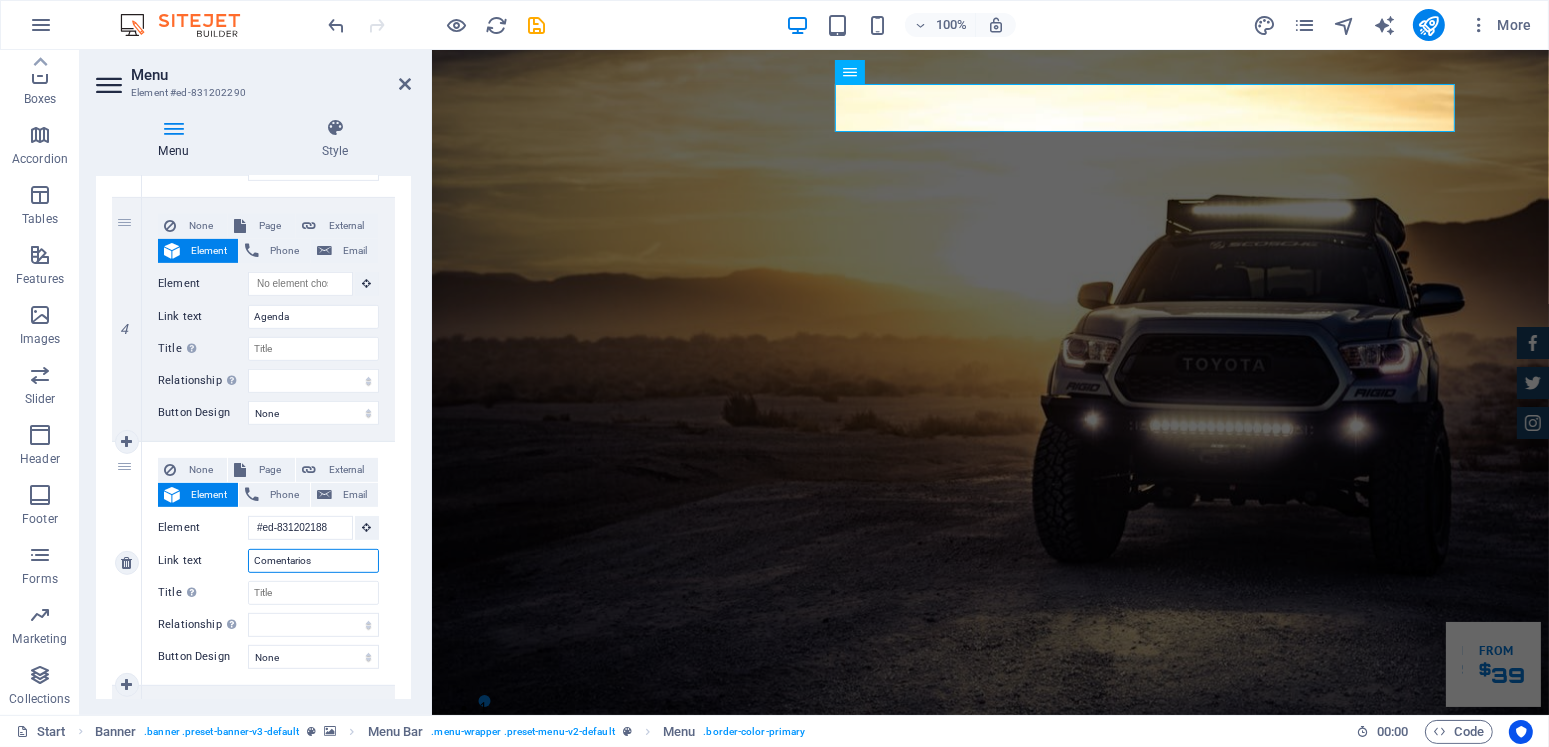 select 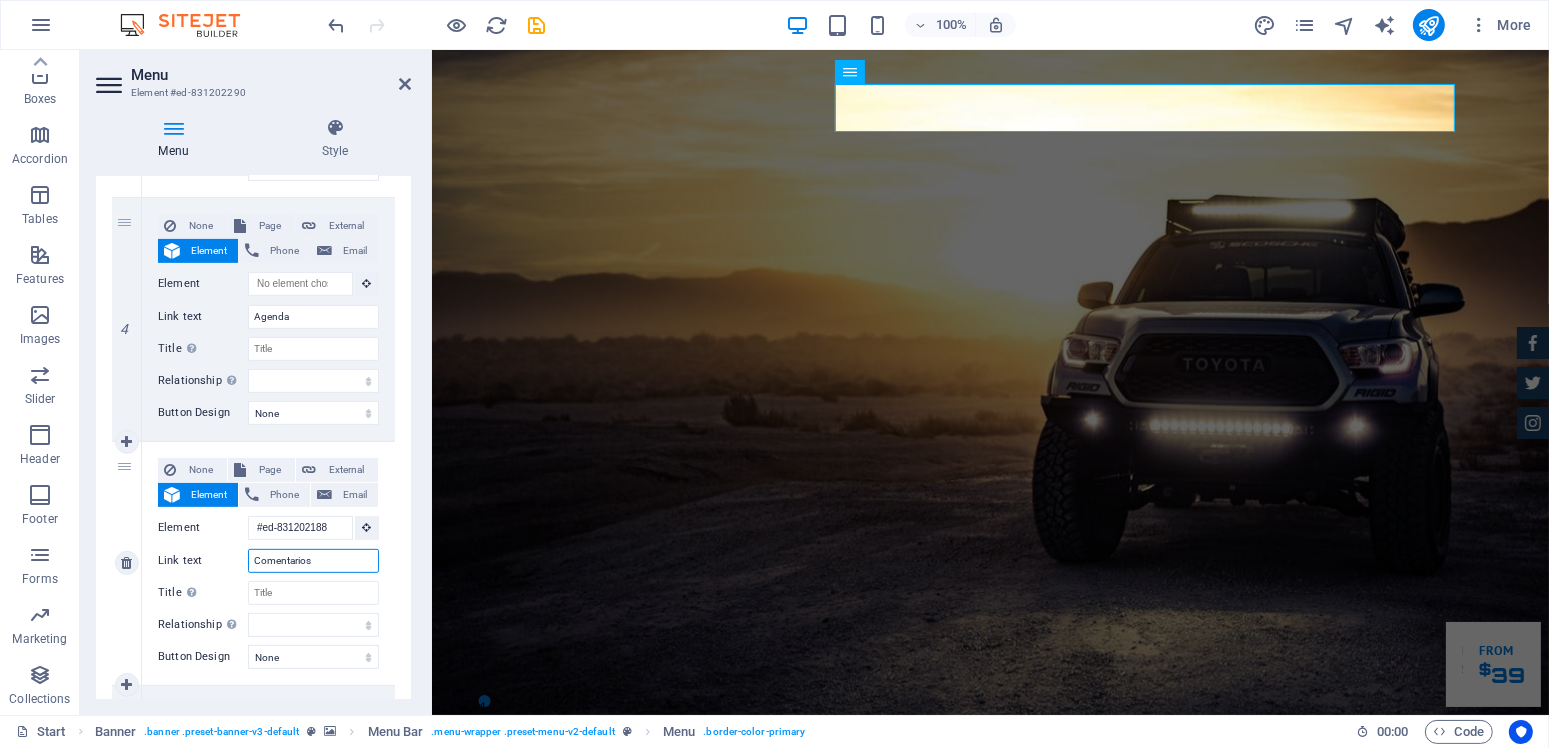 select 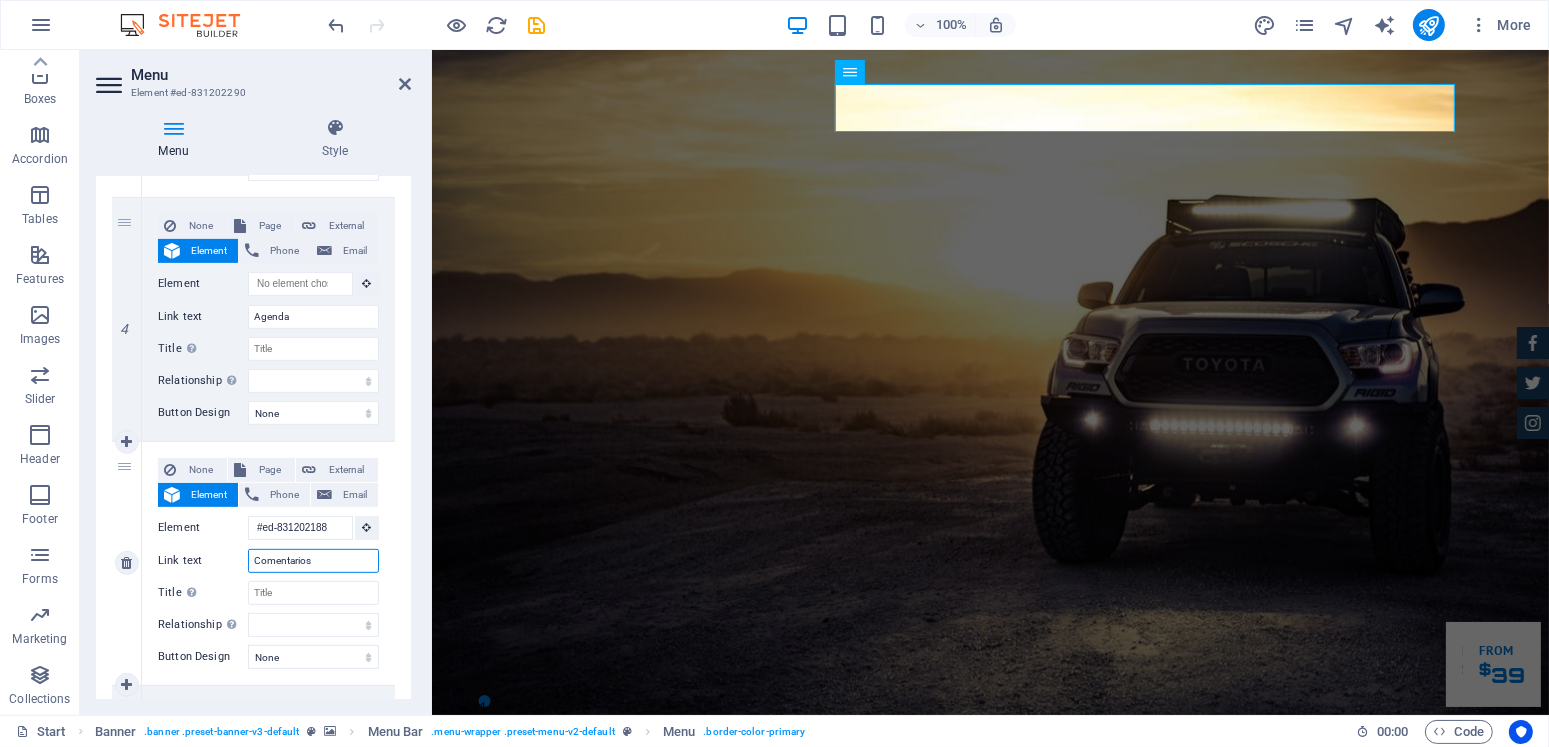 select 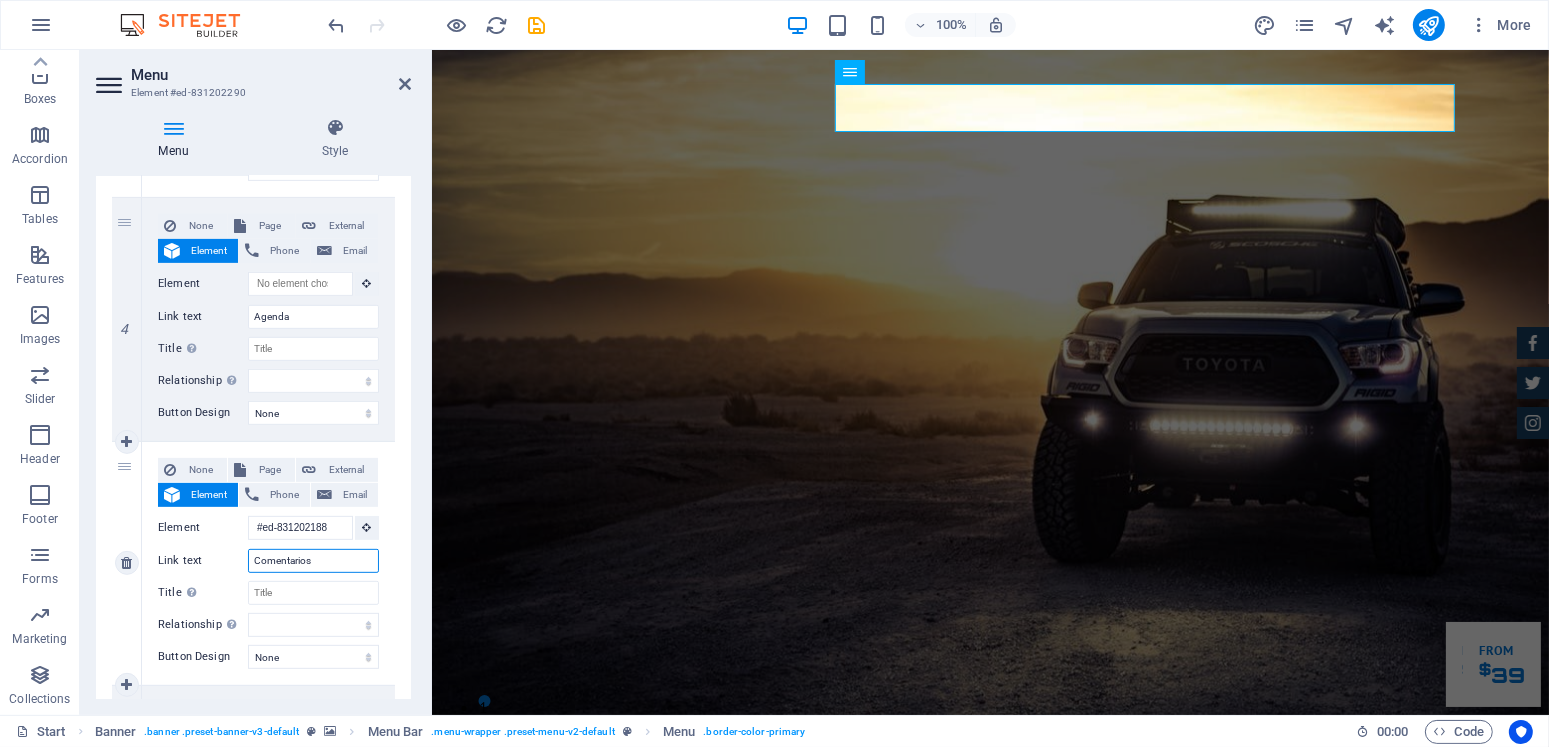 select 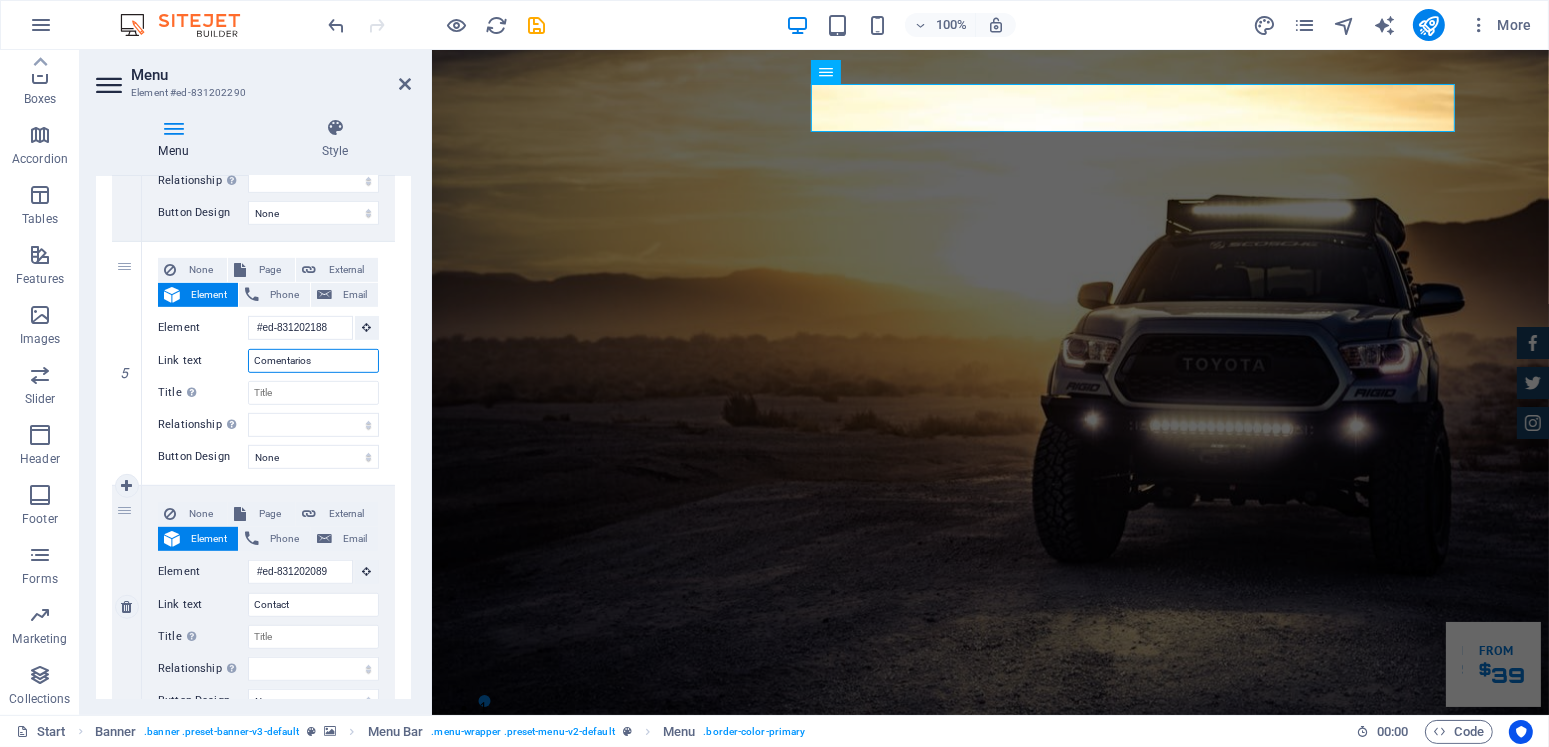 scroll, scrollTop: 1183, scrollLeft: 0, axis: vertical 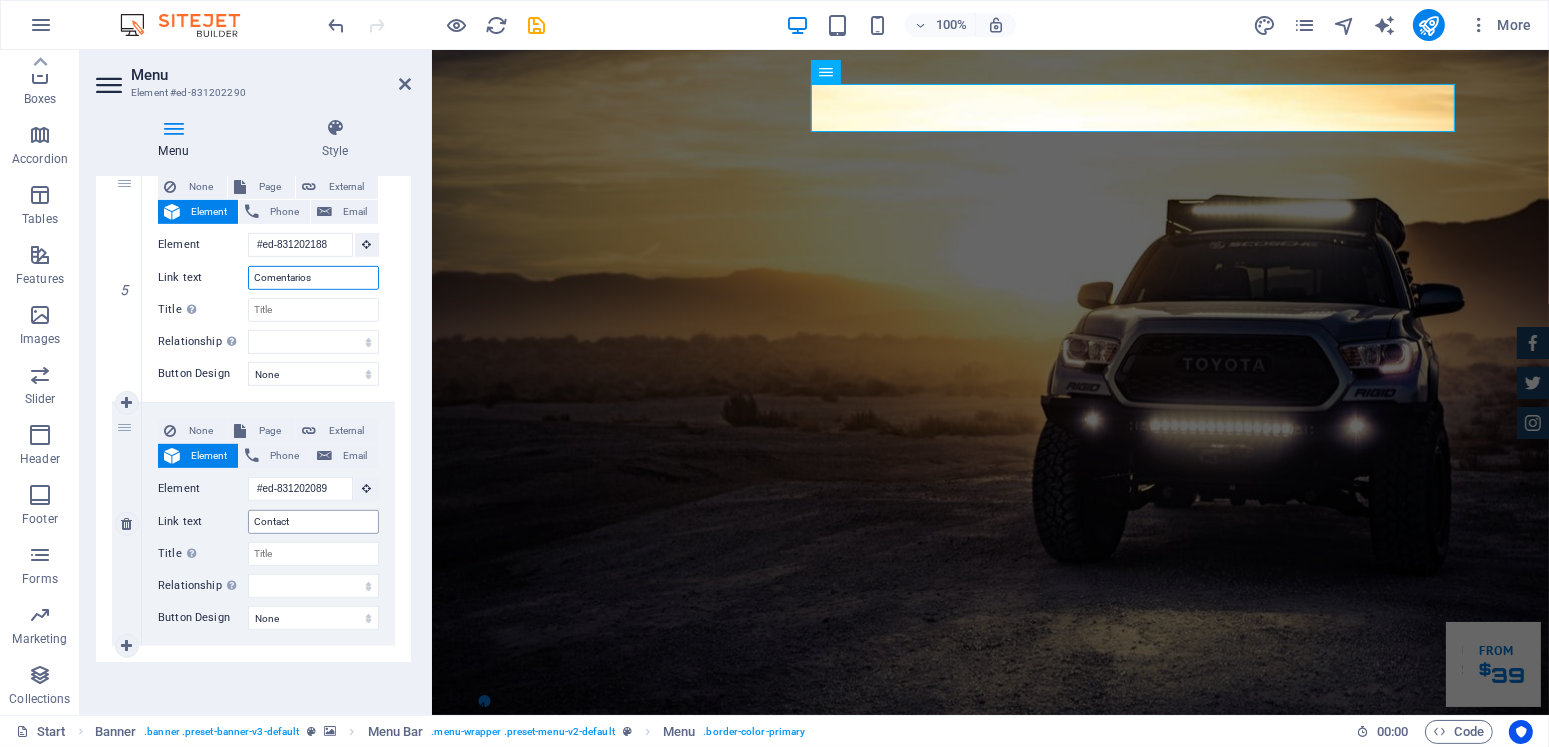 type on "Comentarios" 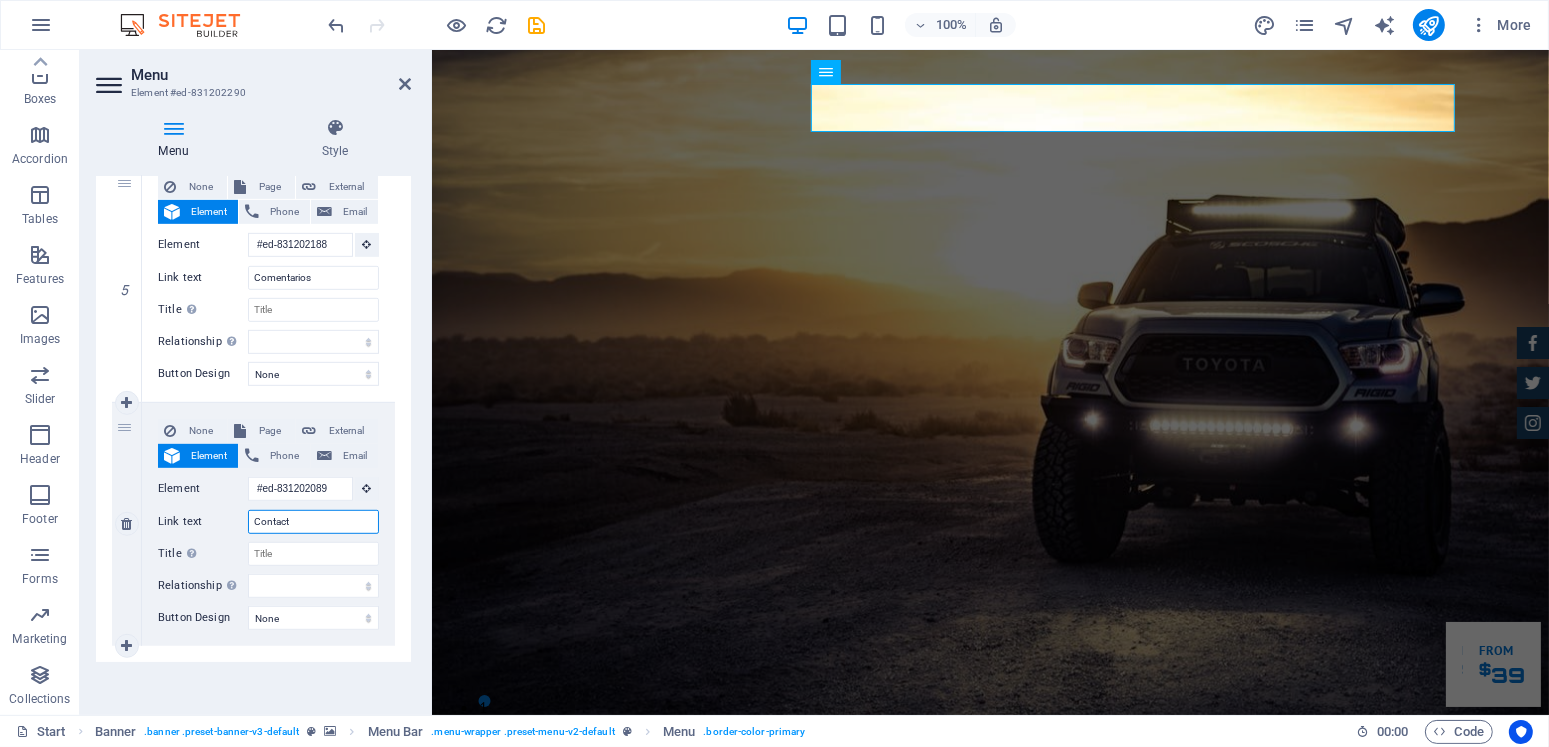 click on "Contact" at bounding box center [313, 522] 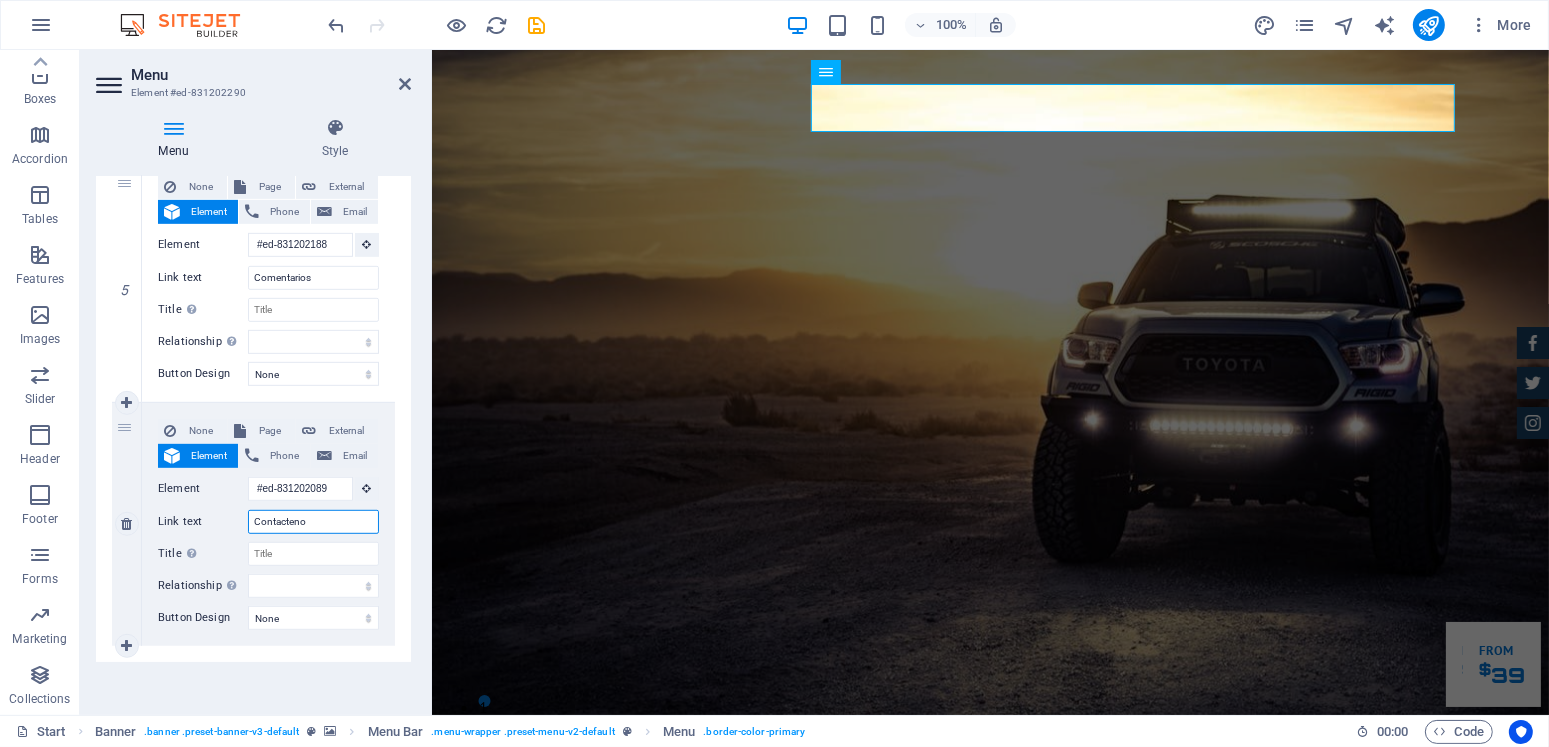 type on "Contactenos" 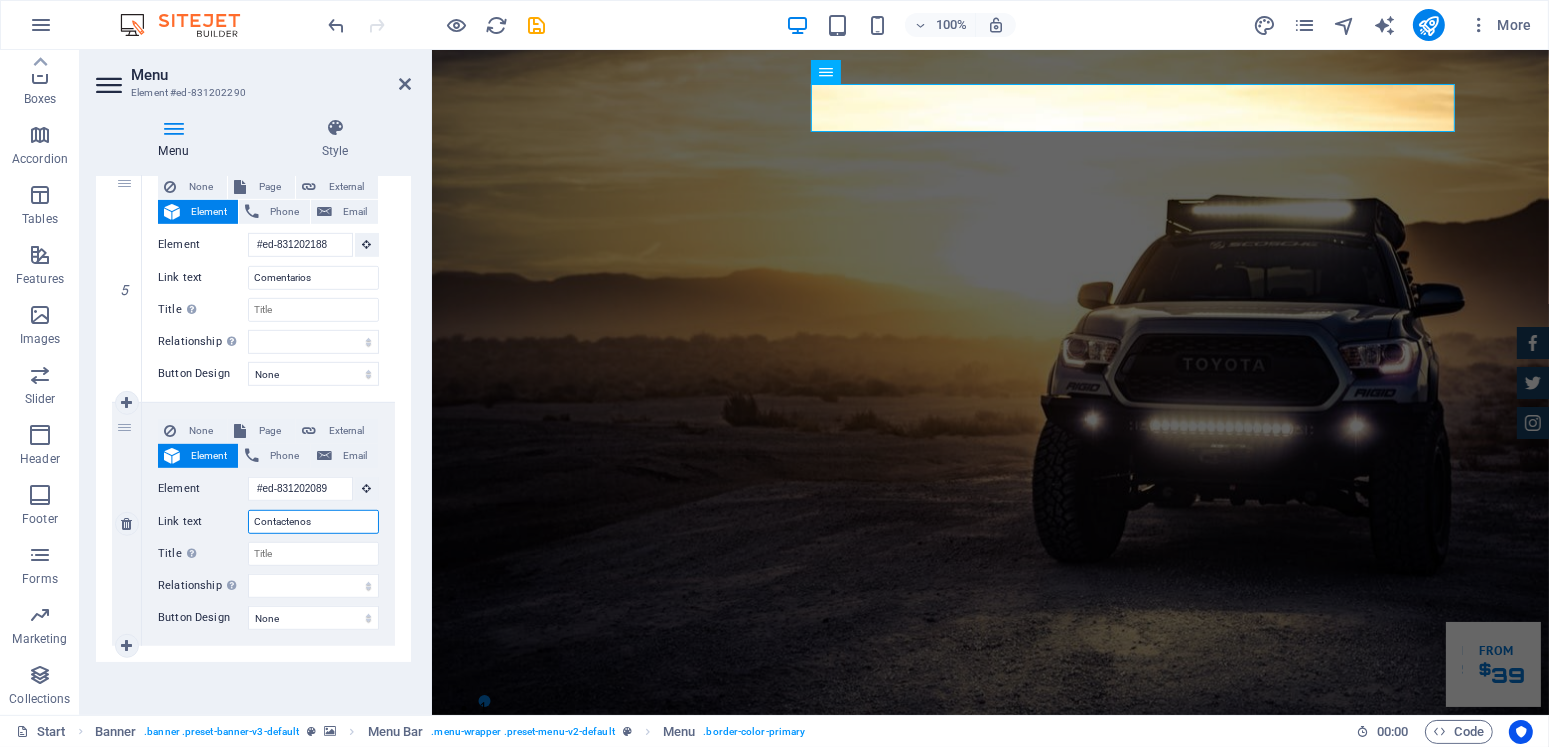 select 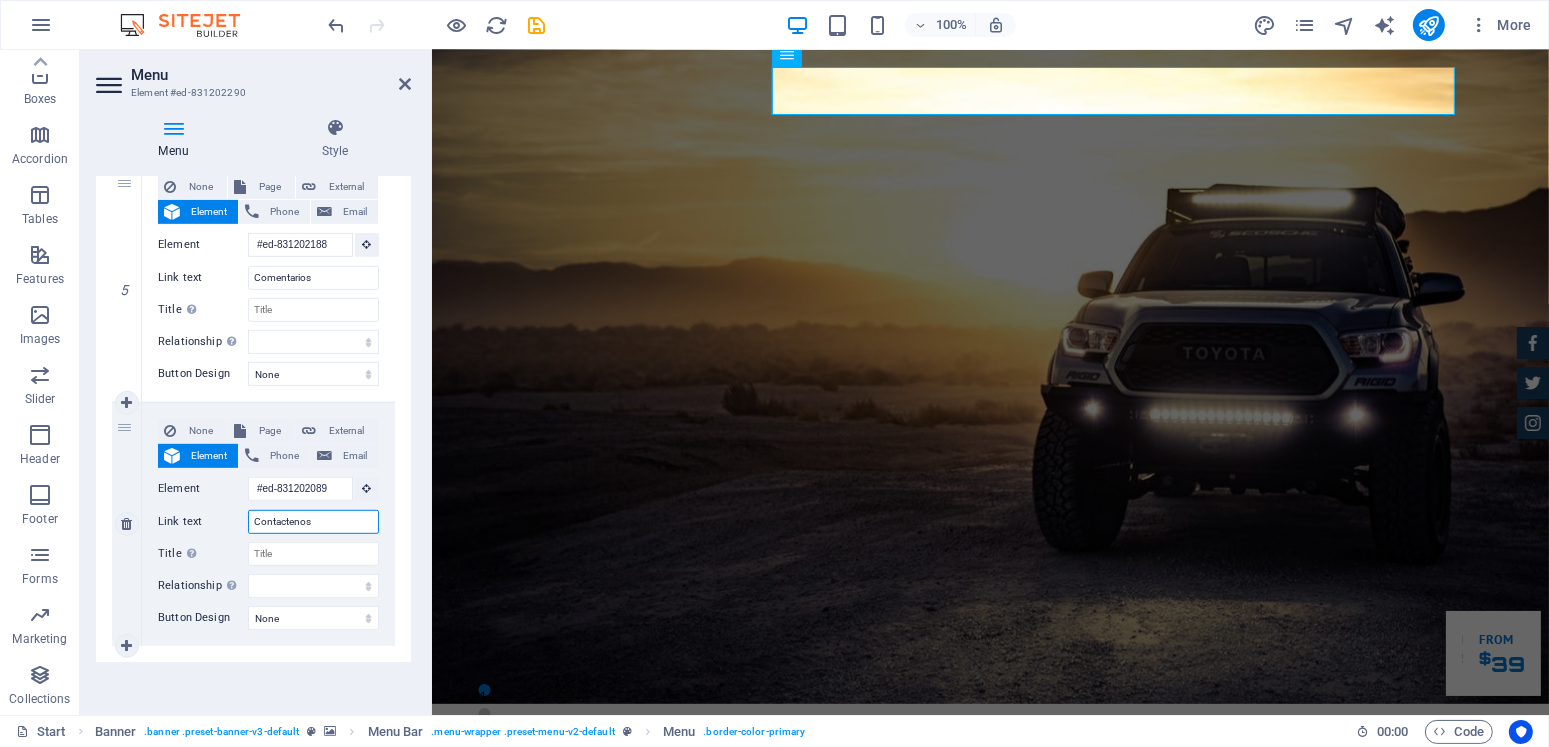 scroll, scrollTop: 0, scrollLeft: 0, axis: both 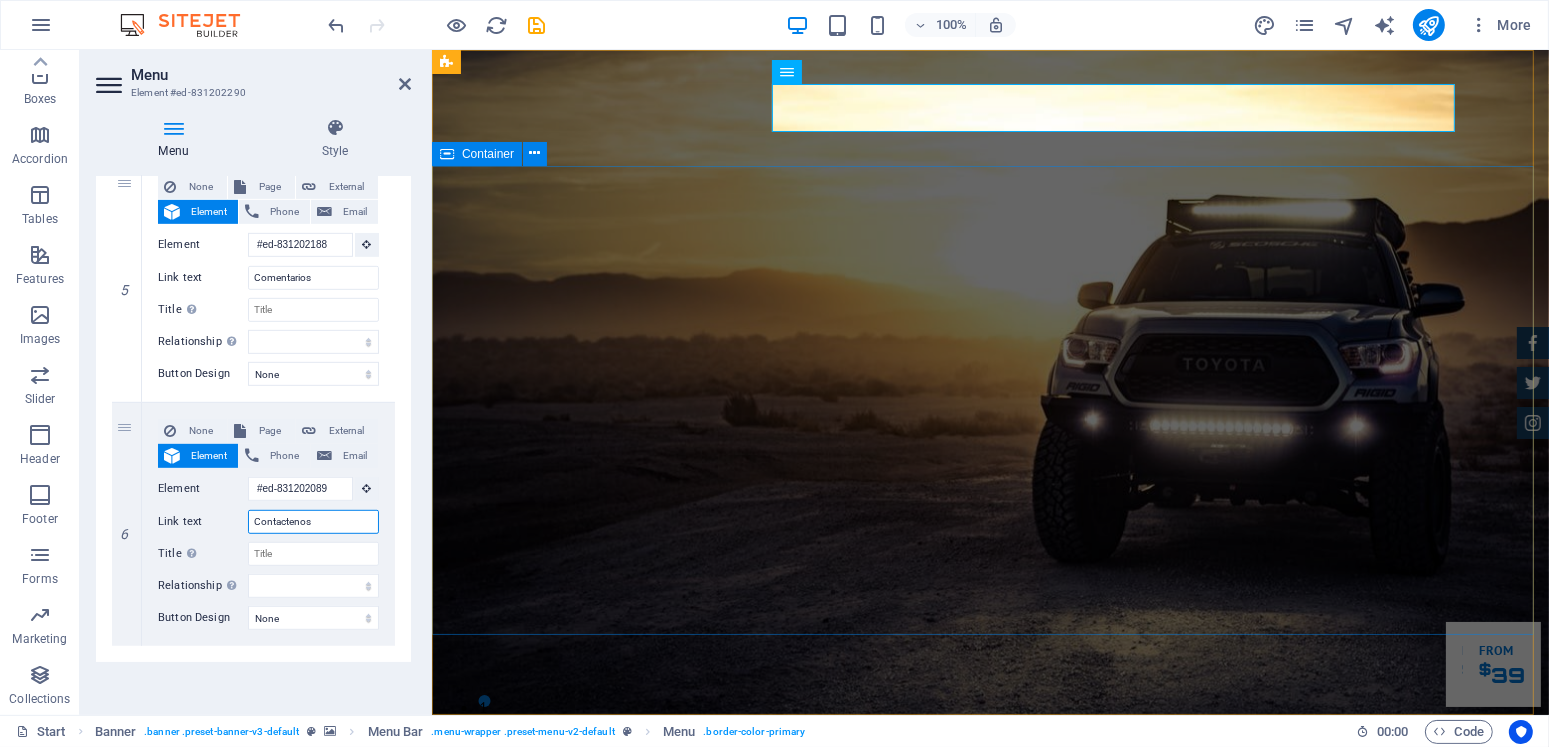 type on "Contactenos" 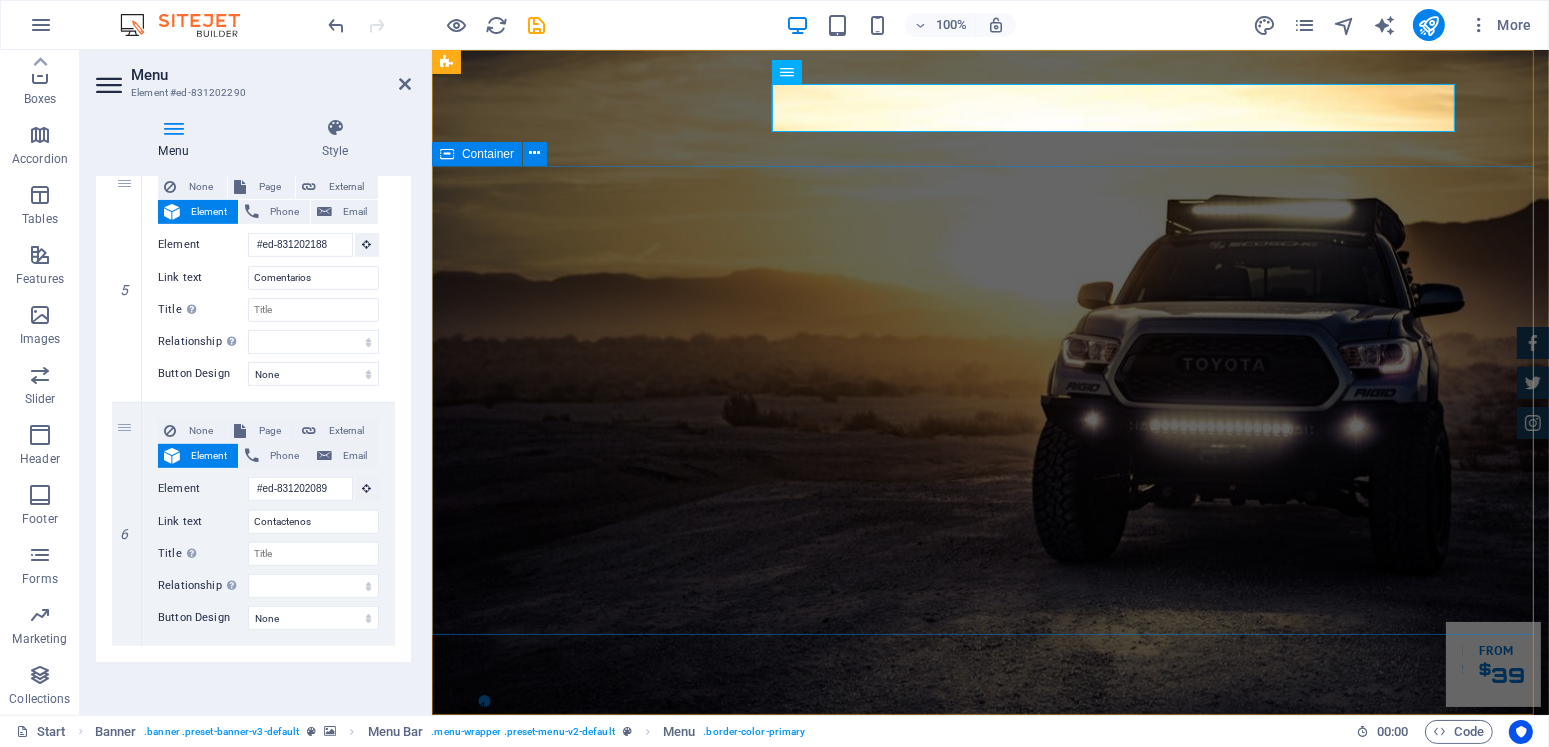 click on "OBTÉN HASTA  50% DESCUENTO.   REGISTRA TU CURSO AHORA!" at bounding box center [989, 1112] 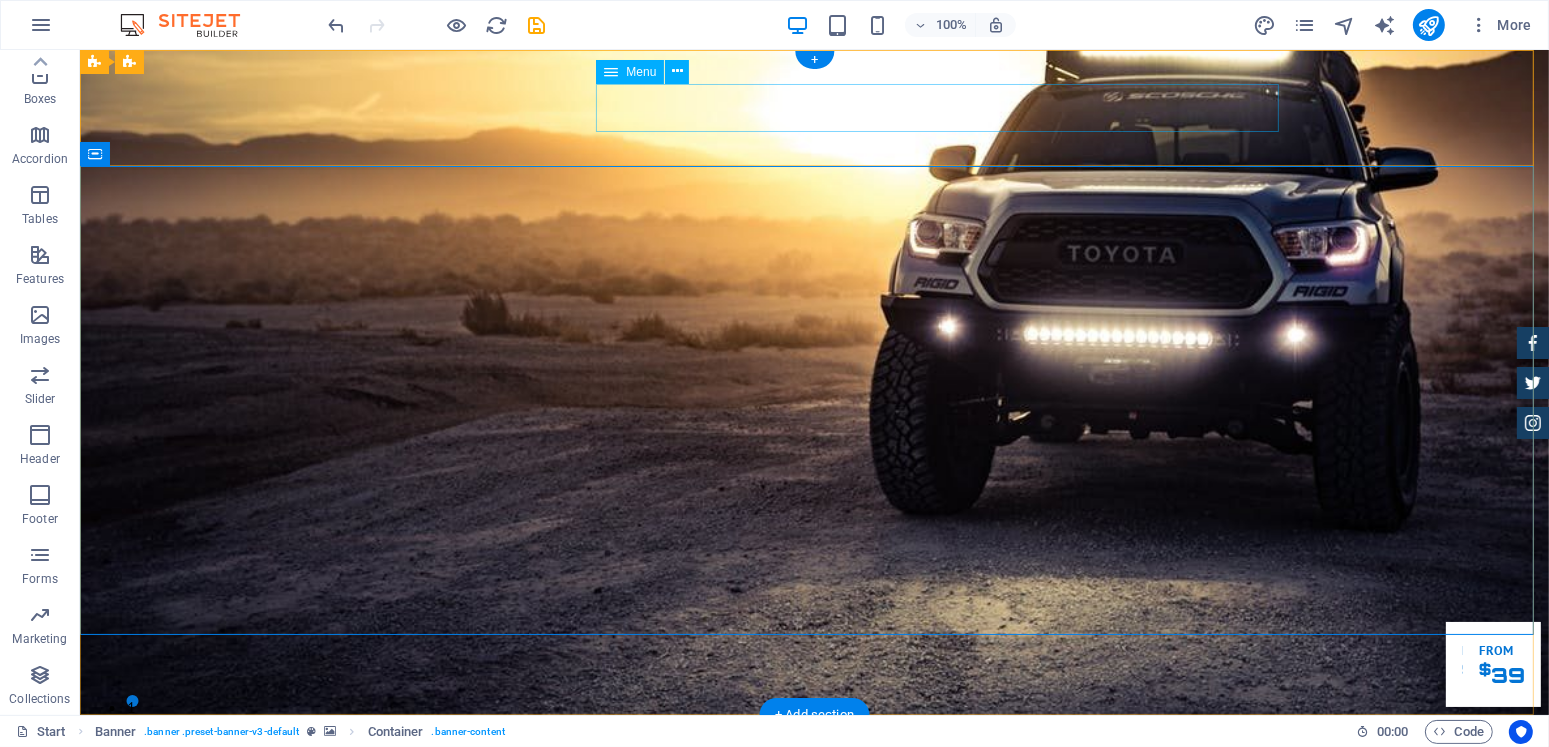 click on "Home About us Servicios Agenda Comentarios Contactenos" at bounding box center (814, 839) 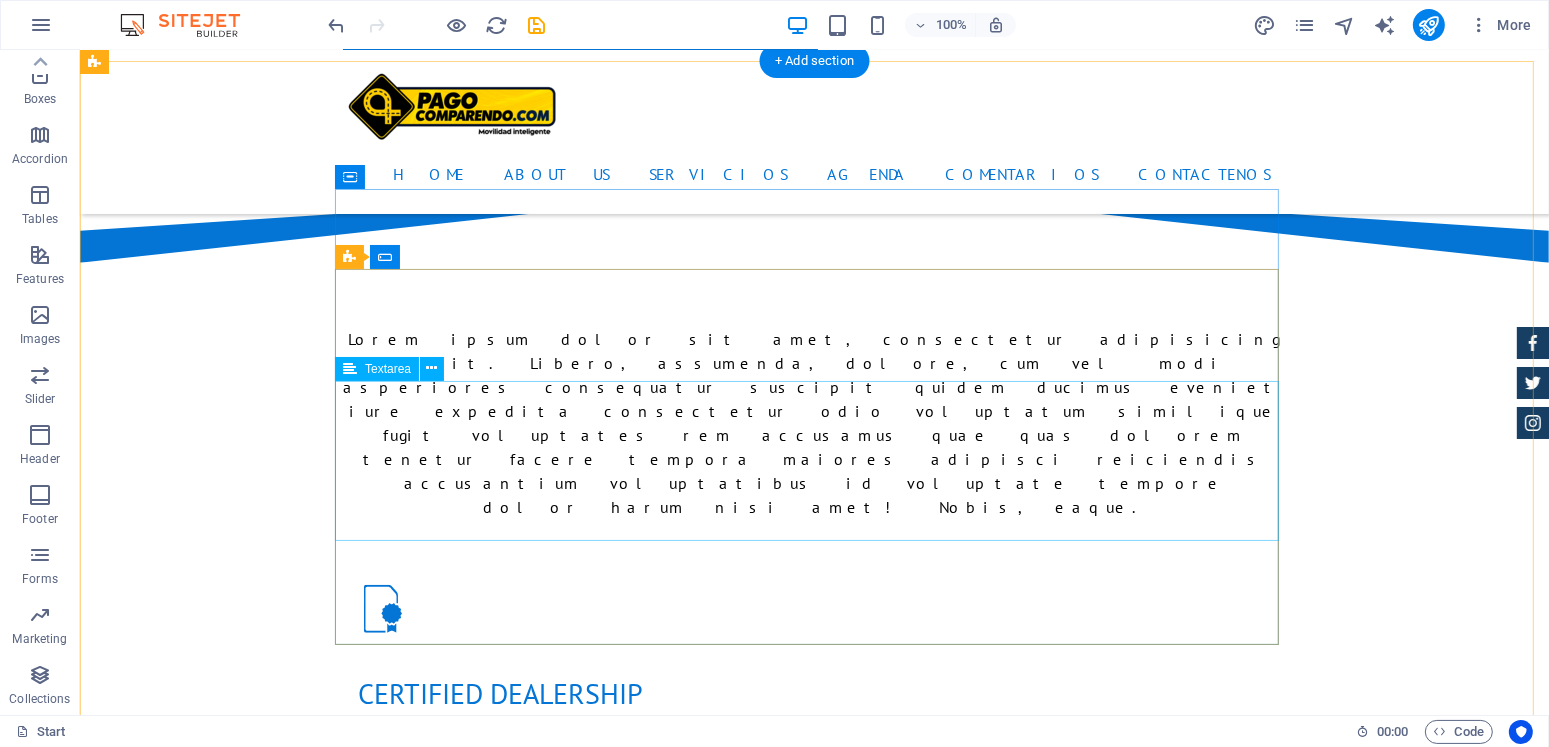 scroll, scrollTop: 1100, scrollLeft: 0, axis: vertical 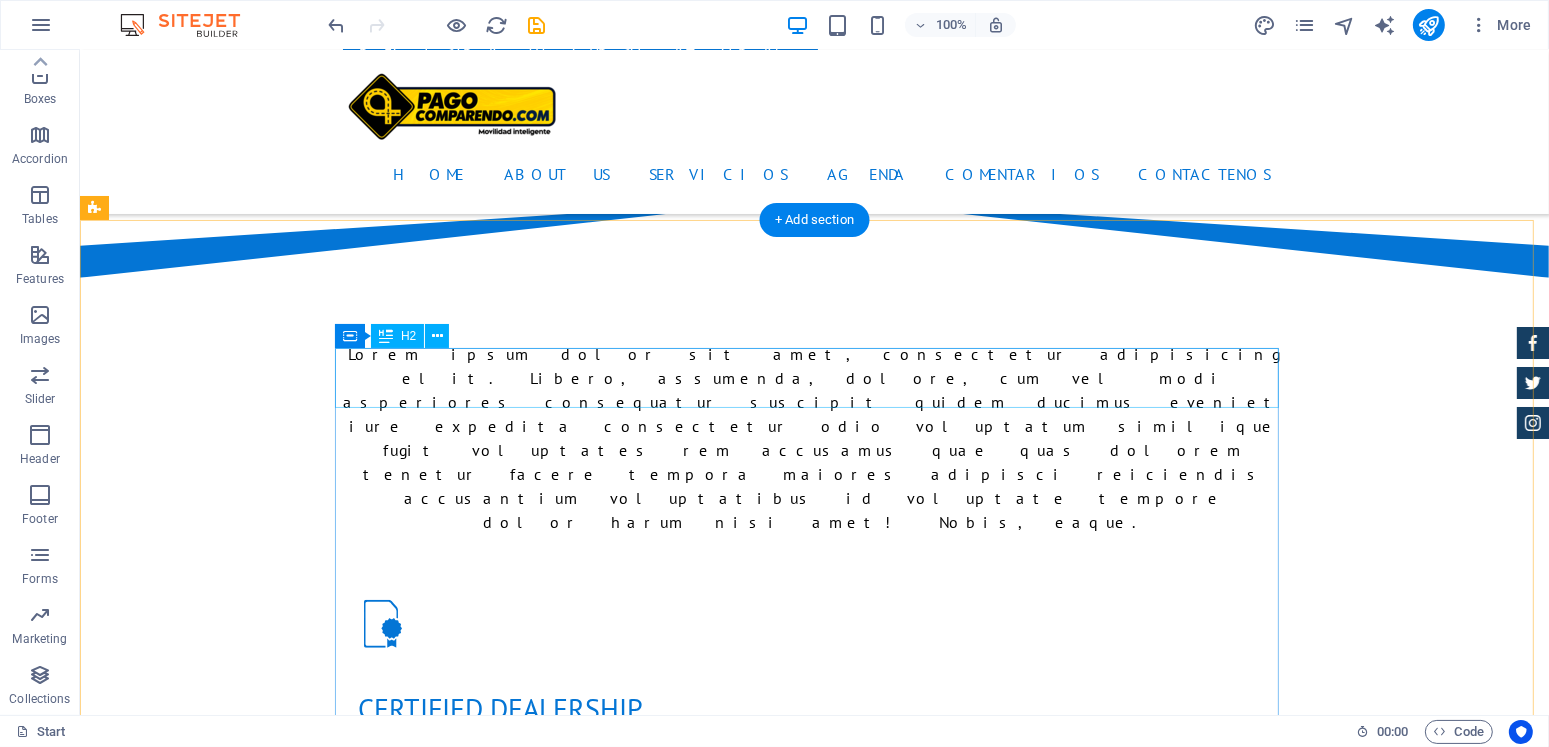 click on "Appointment" at bounding box center [814, 1766] 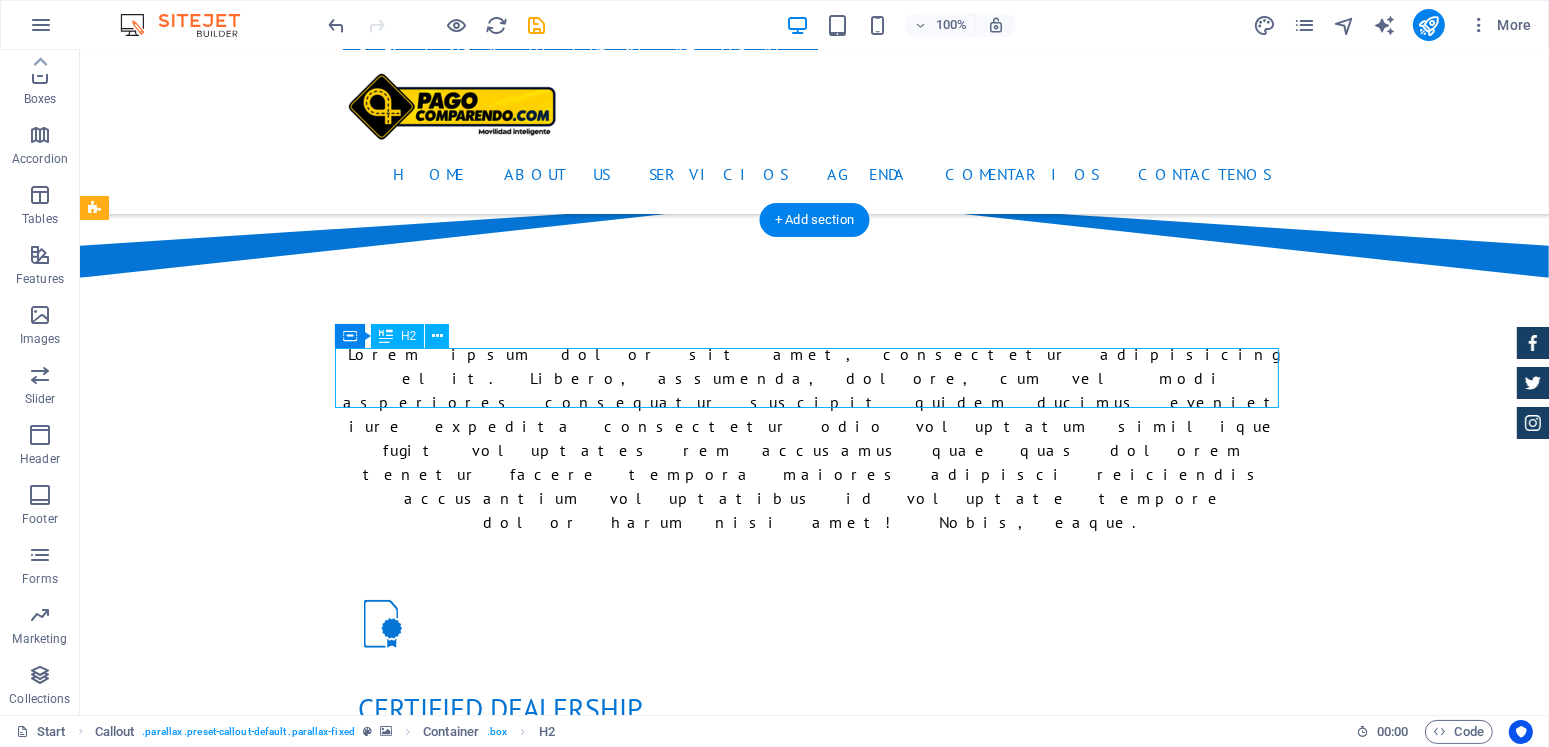 click on "Appointment" at bounding box center [814, 1766] 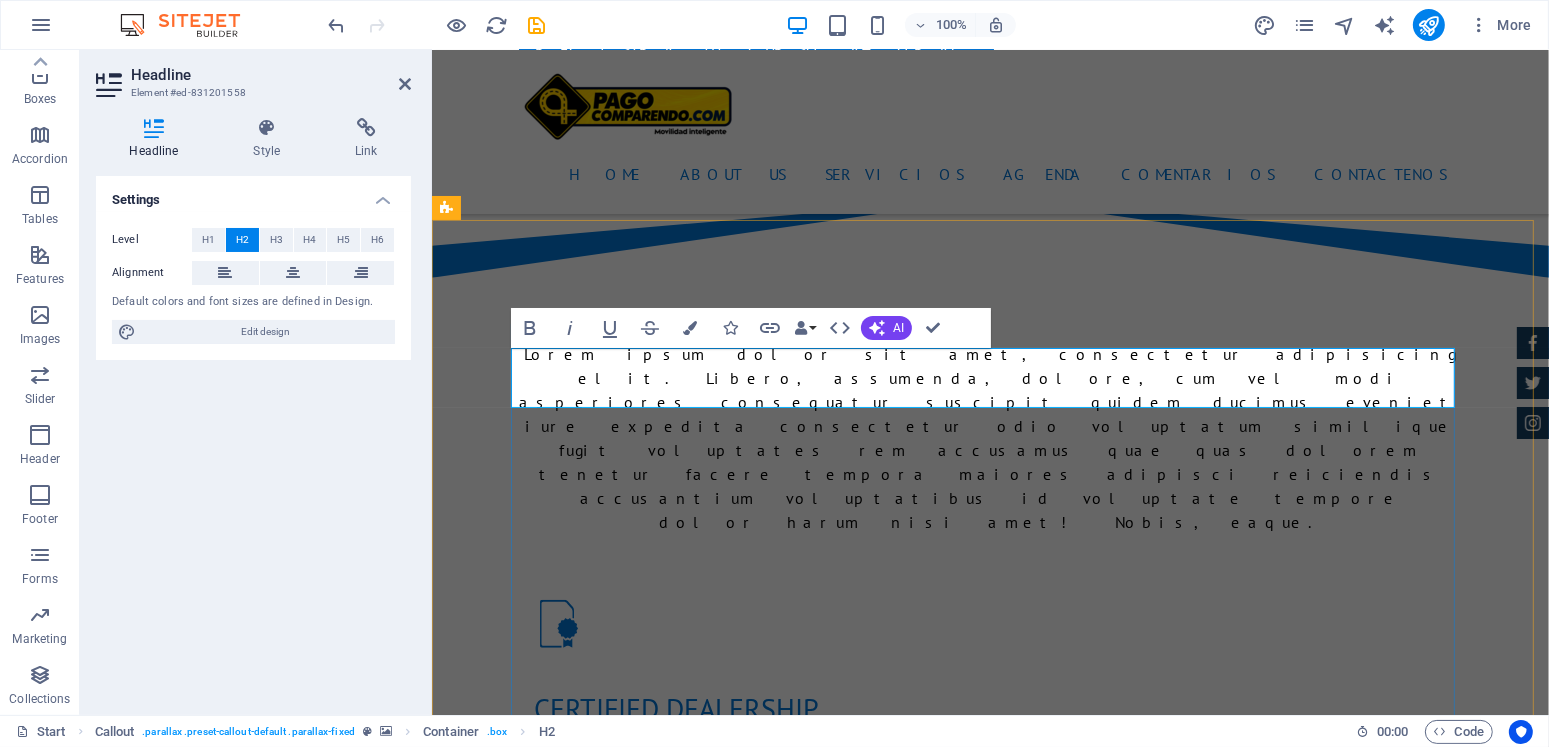 type 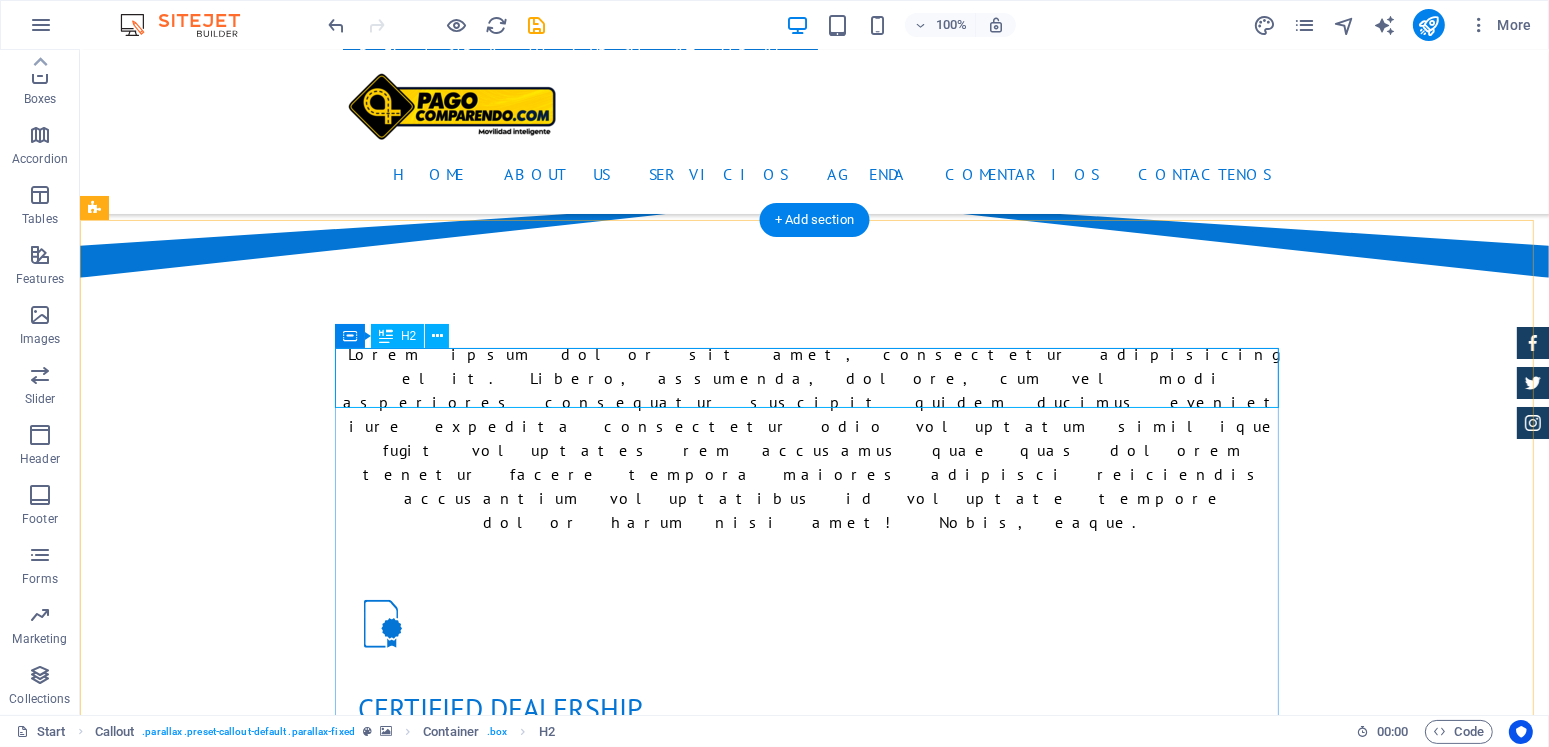 click on "Contatenos" at bounding box center (814, 1766) 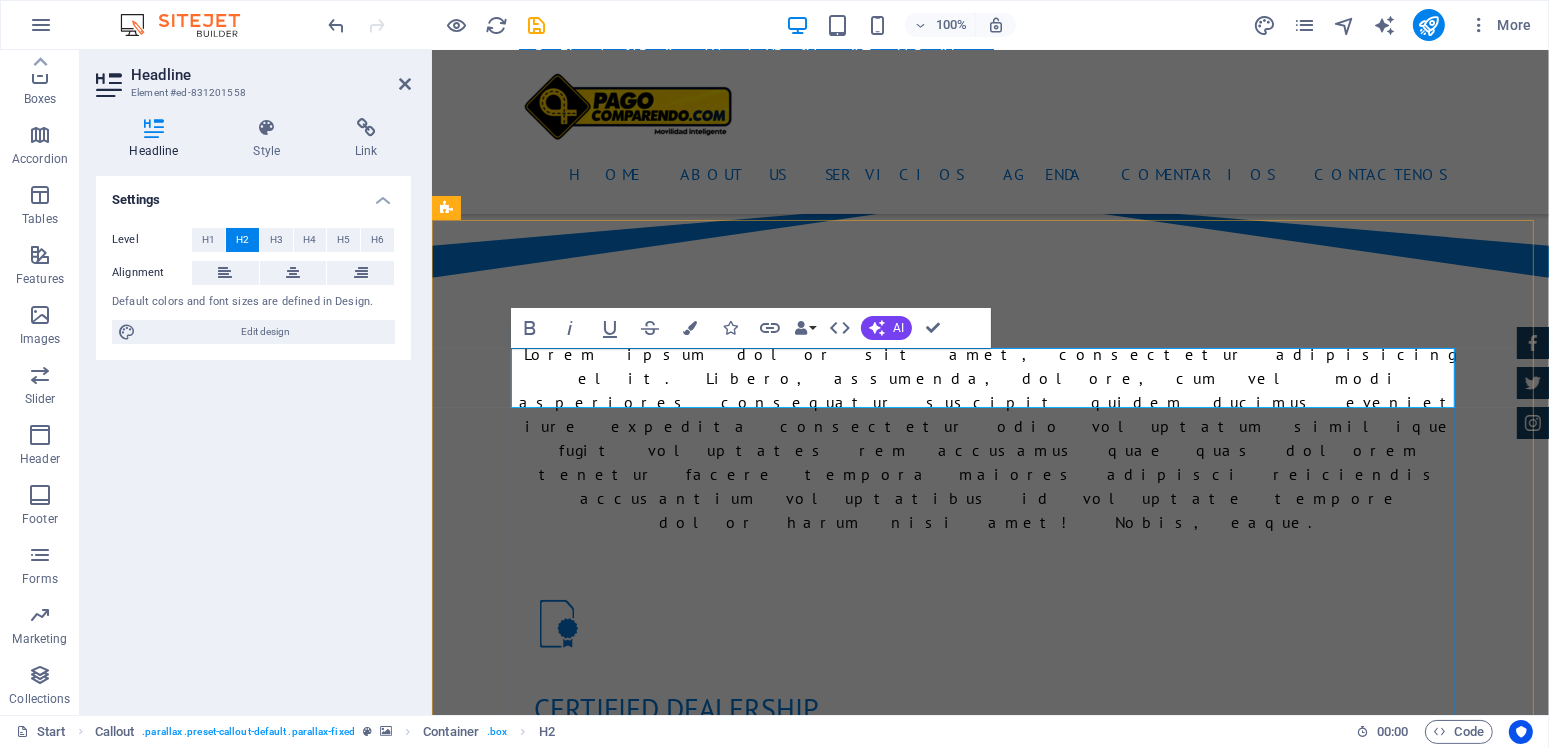 click on "Contatenos" at bounding box center (990, 1766) 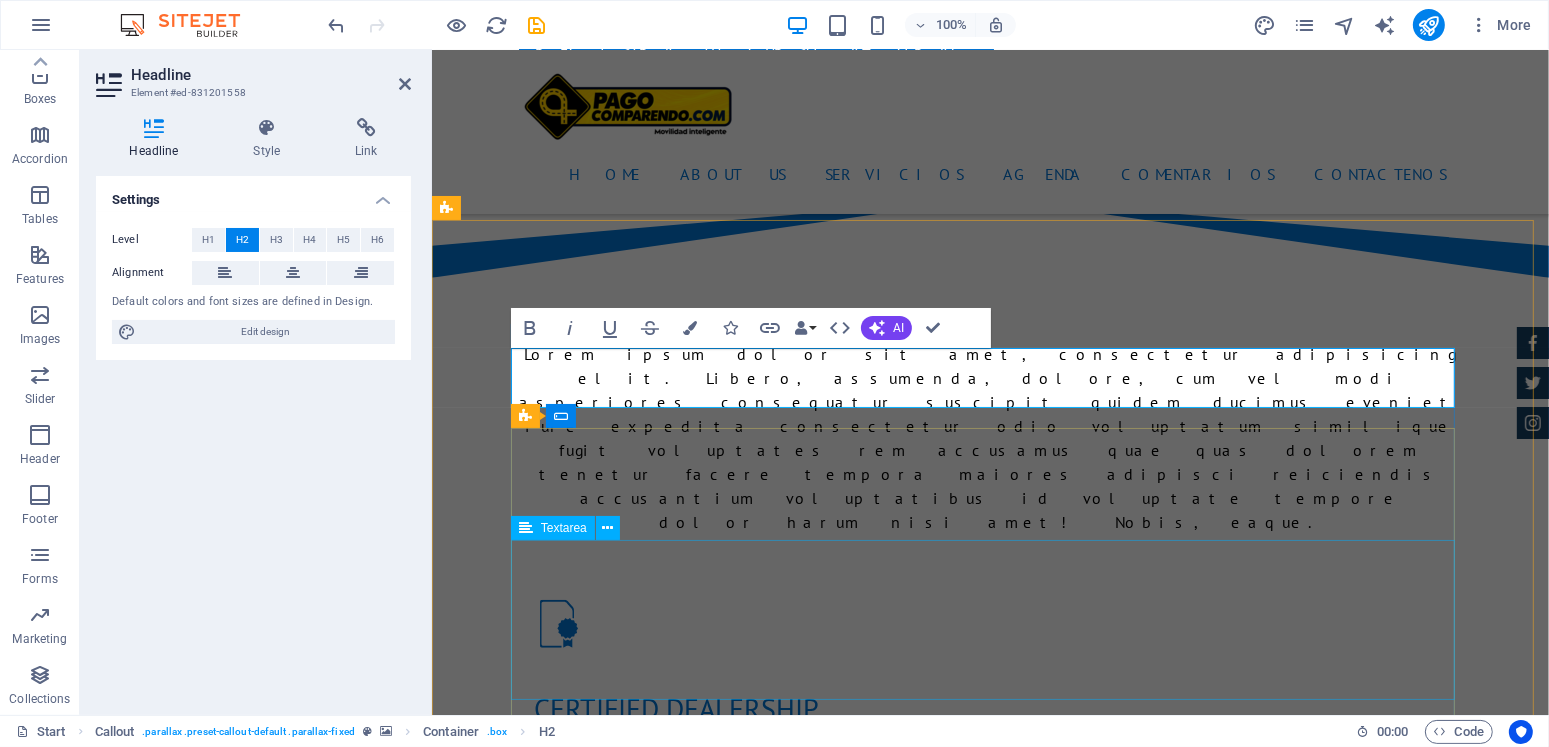 click at bounding box center (990, 2015) 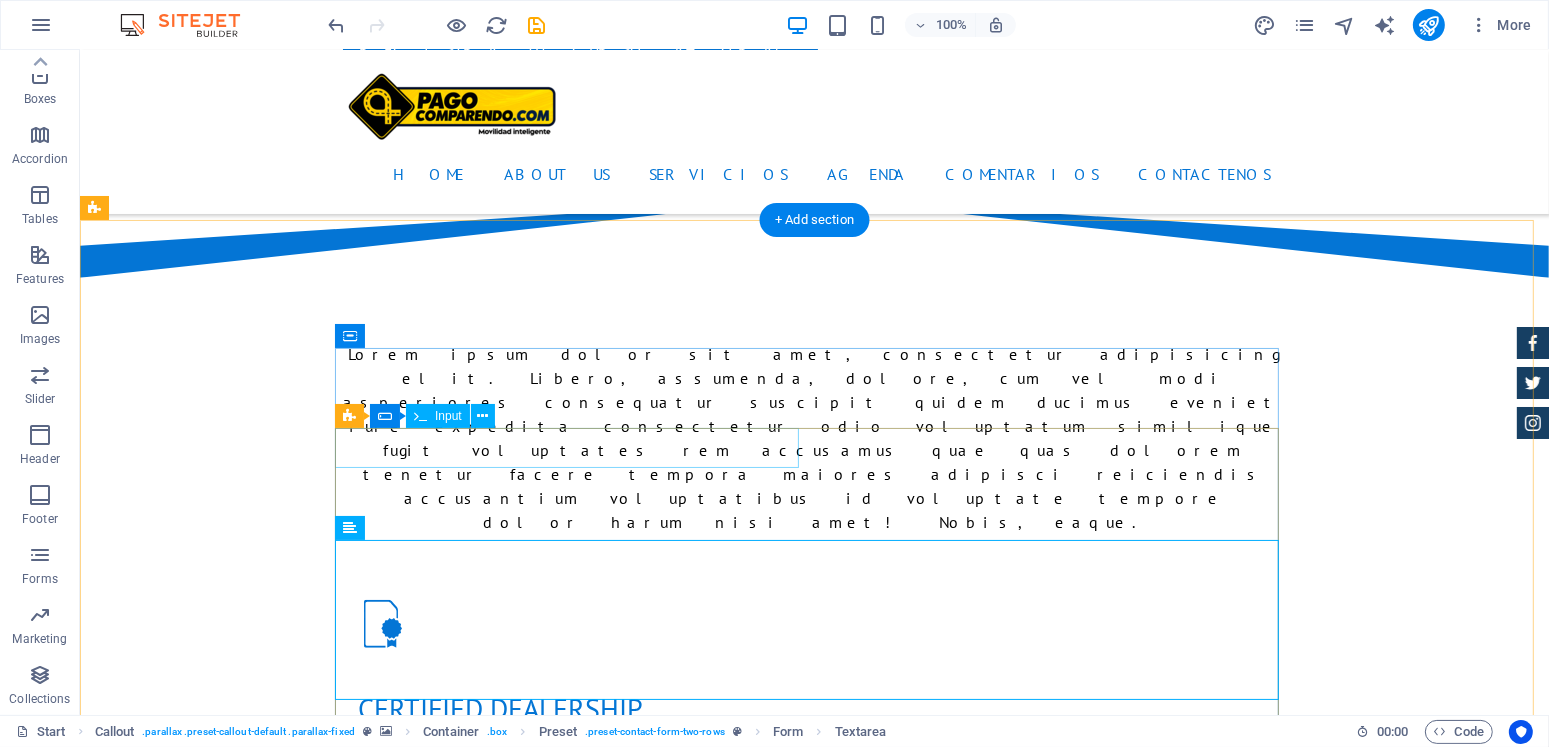click at bounding box center (574, 1837) 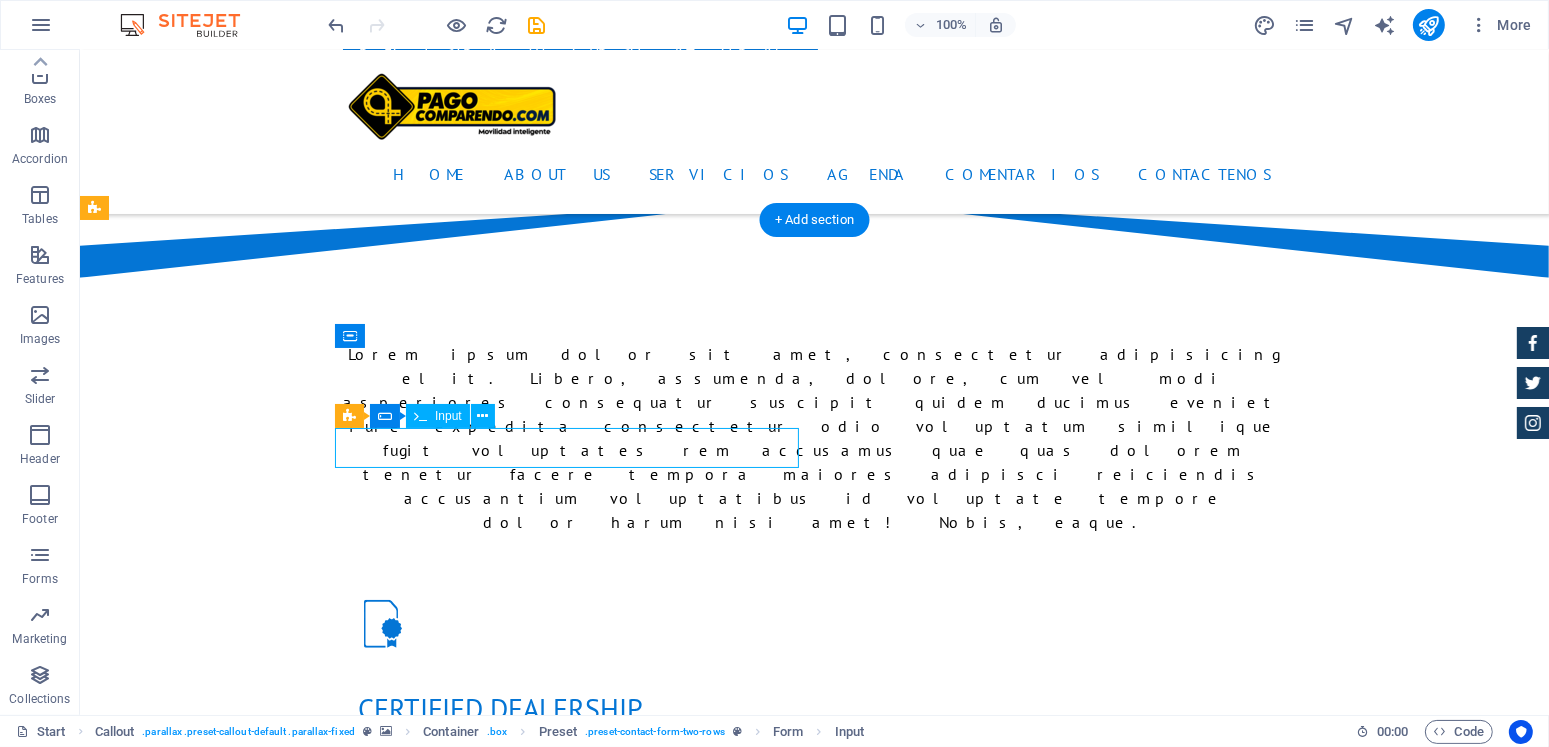 click at bounding box center [574, 1837] 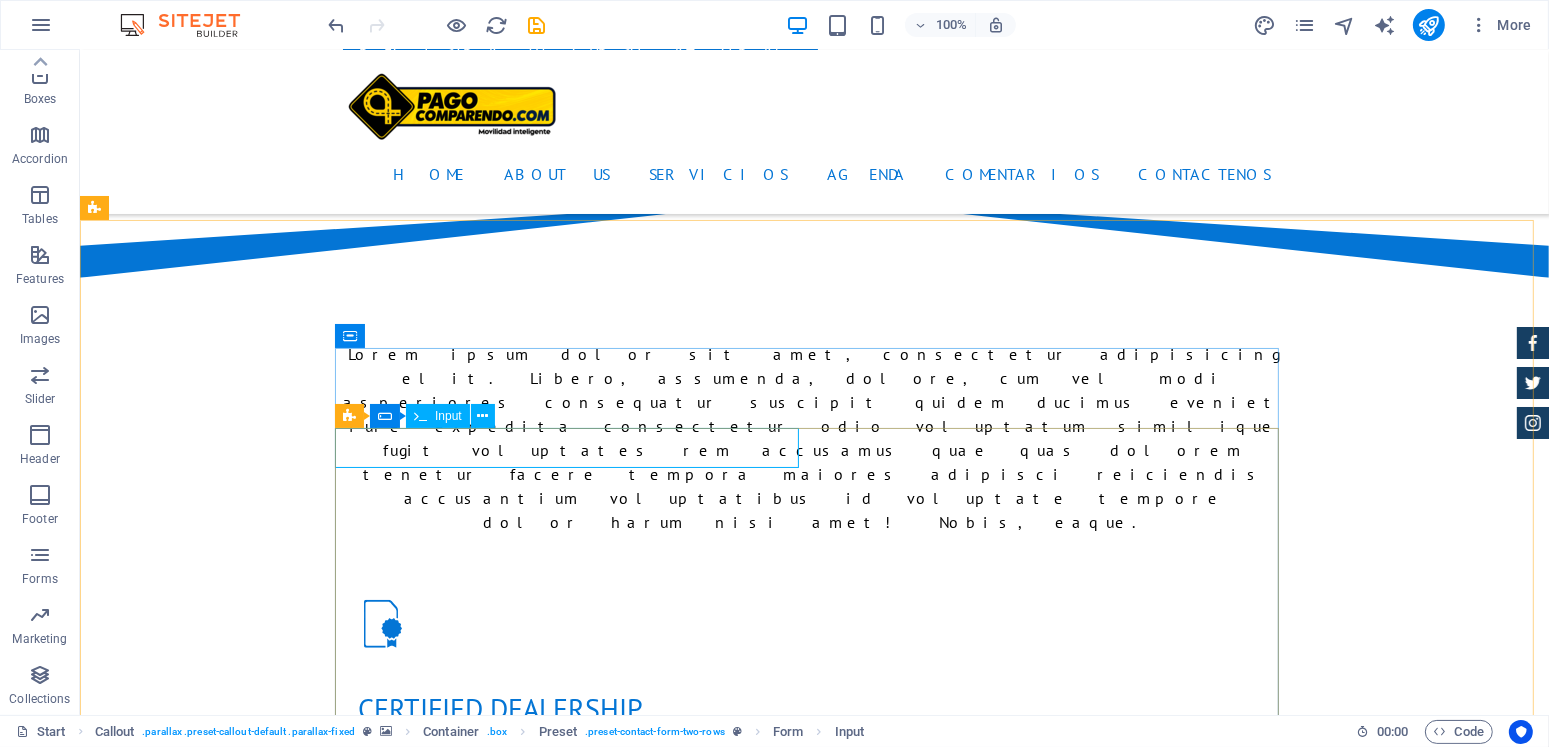 click on "Input" at bounding box center (448, 416) 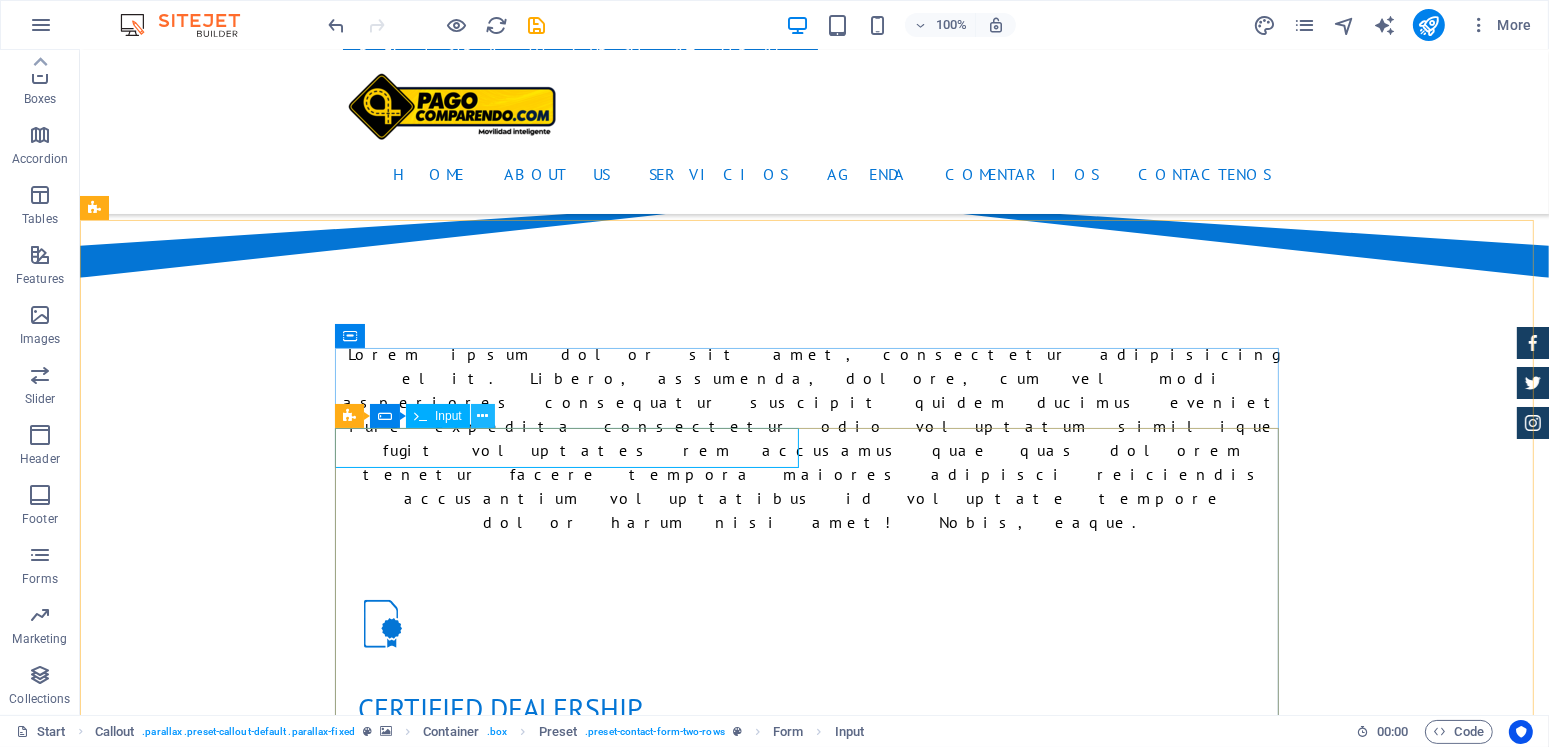 click at bounding box center [482, 416] 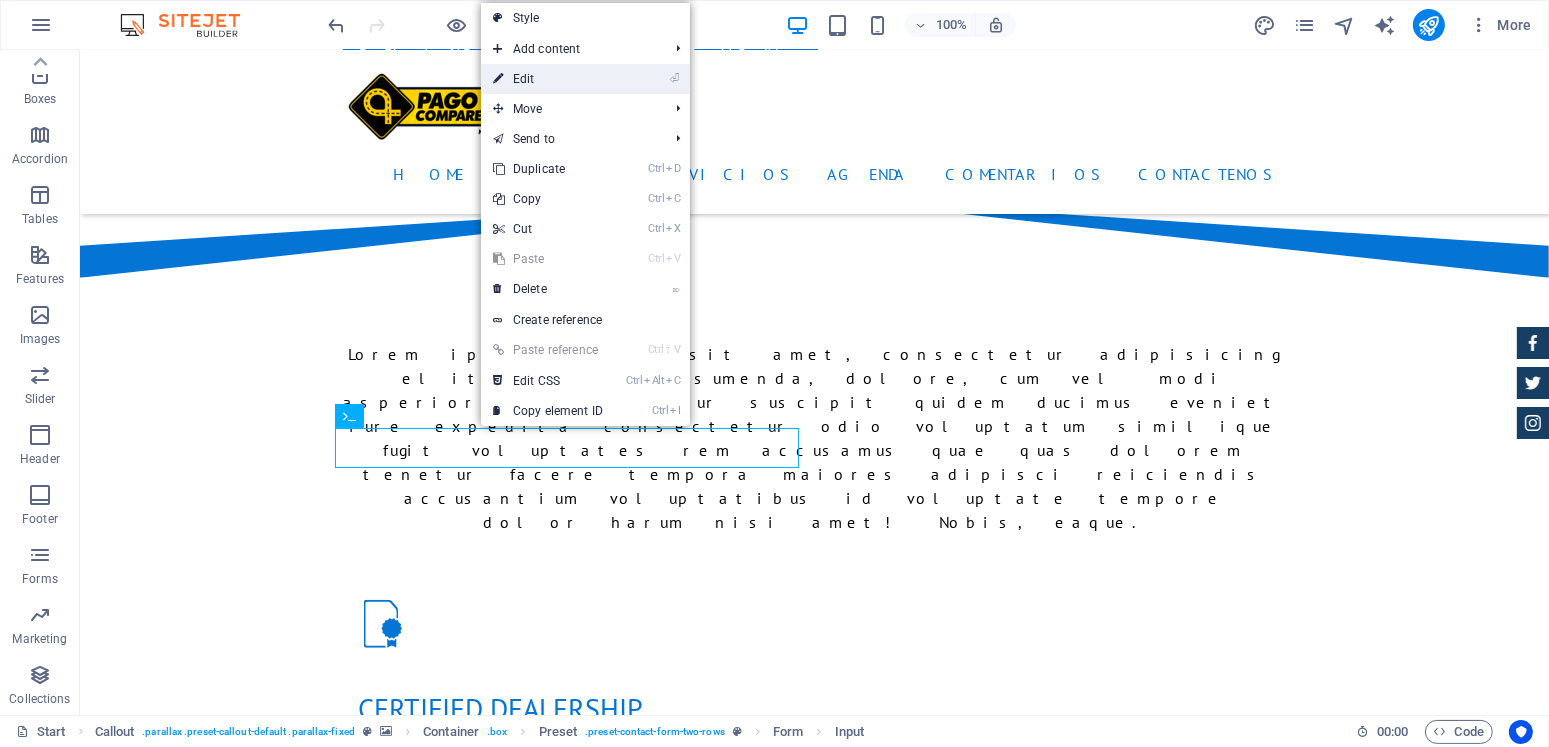 click on "⏎  Edit" at bounding box center (548, 79) 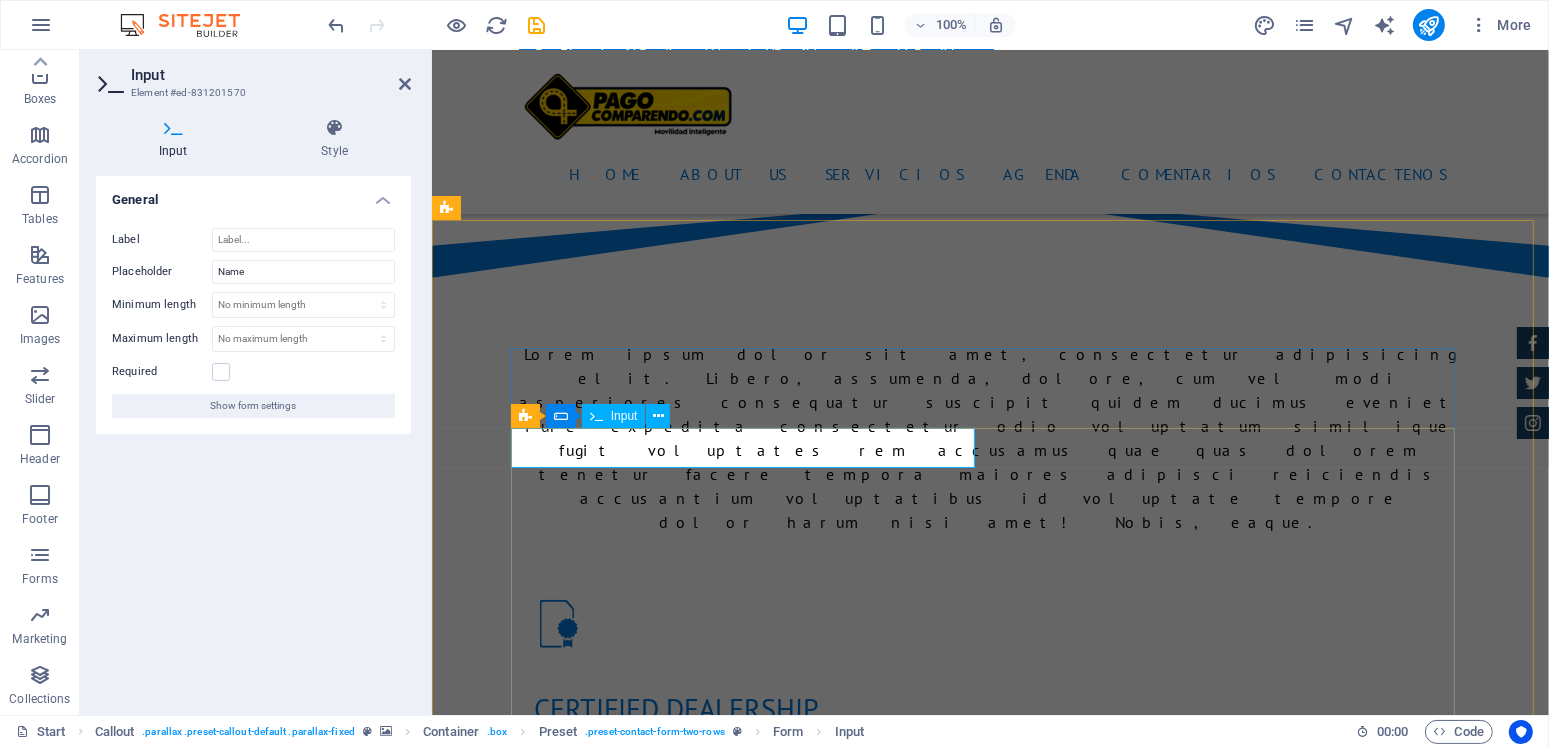 click at bounding box center [627, 1837] 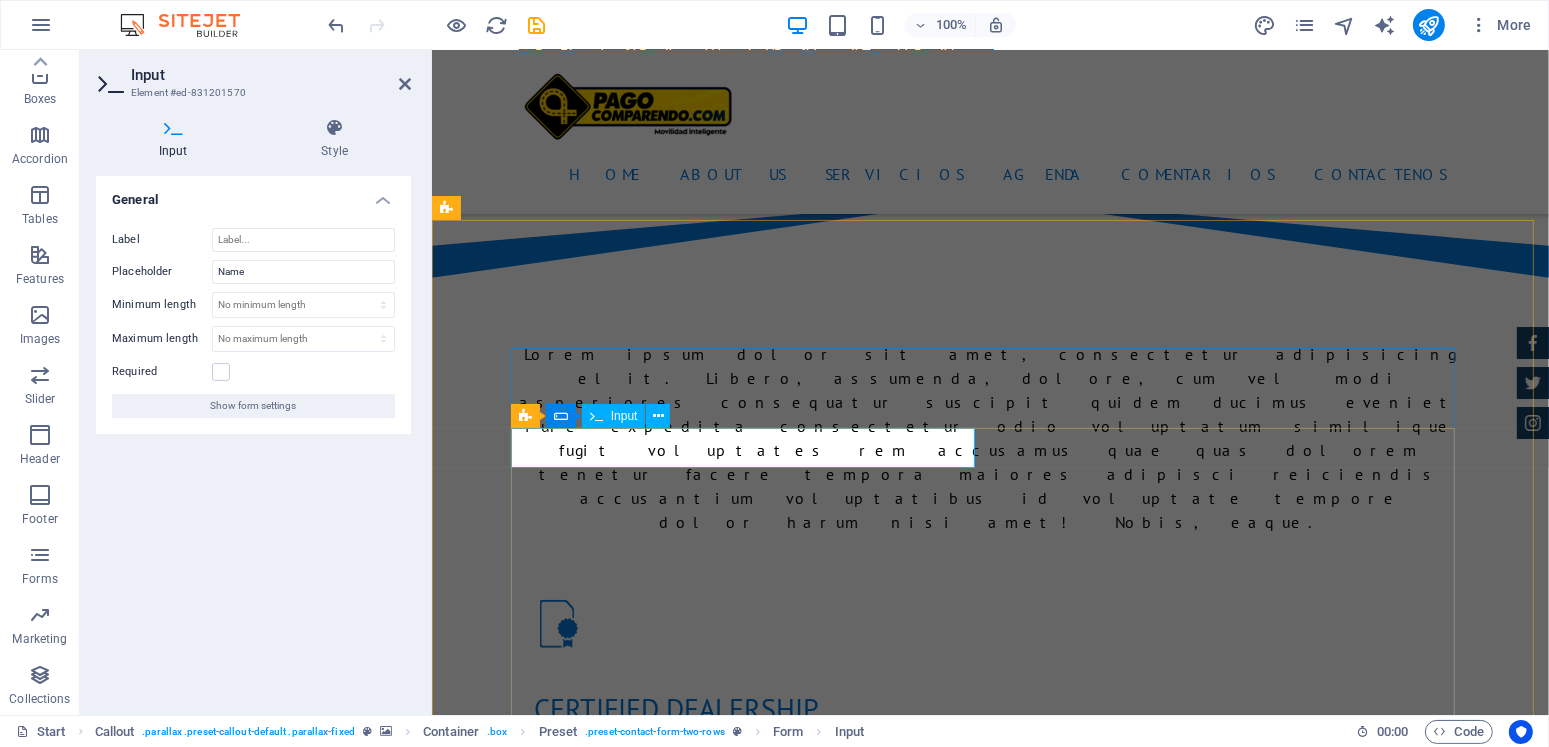 click at bounding box center (627, 1837) 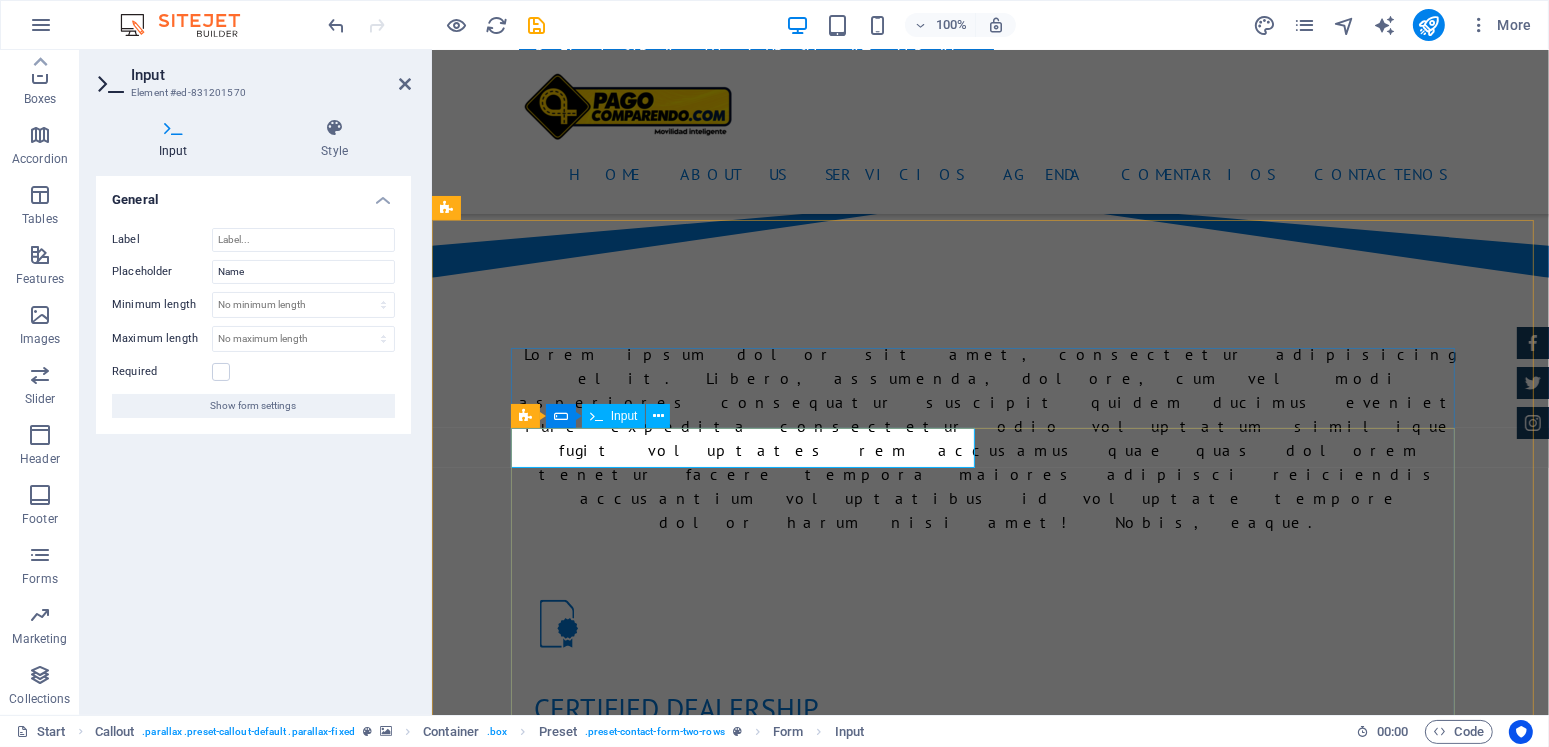 click at bounding box center [627, 1837] 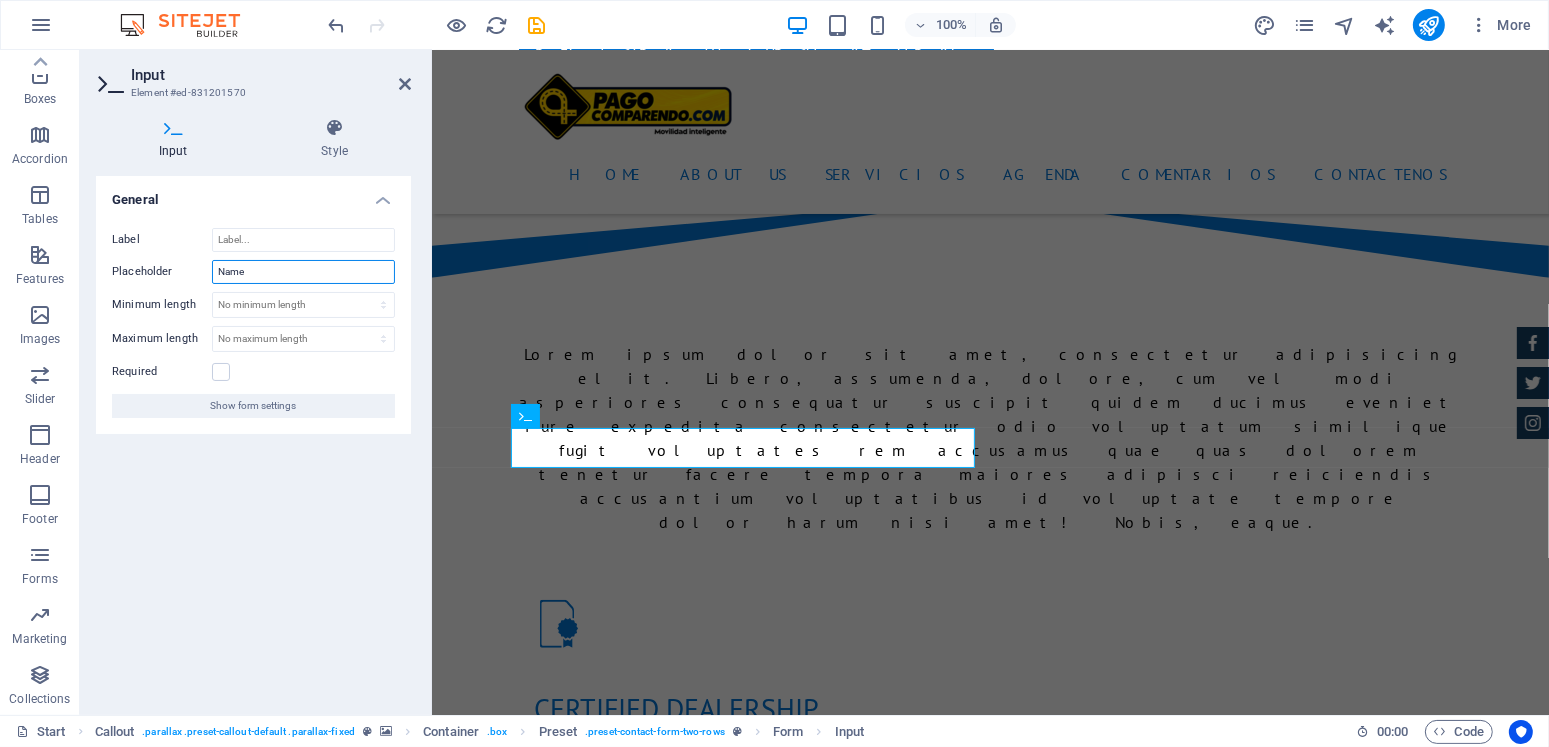 click on "Name" at bounding box center (303, 272) 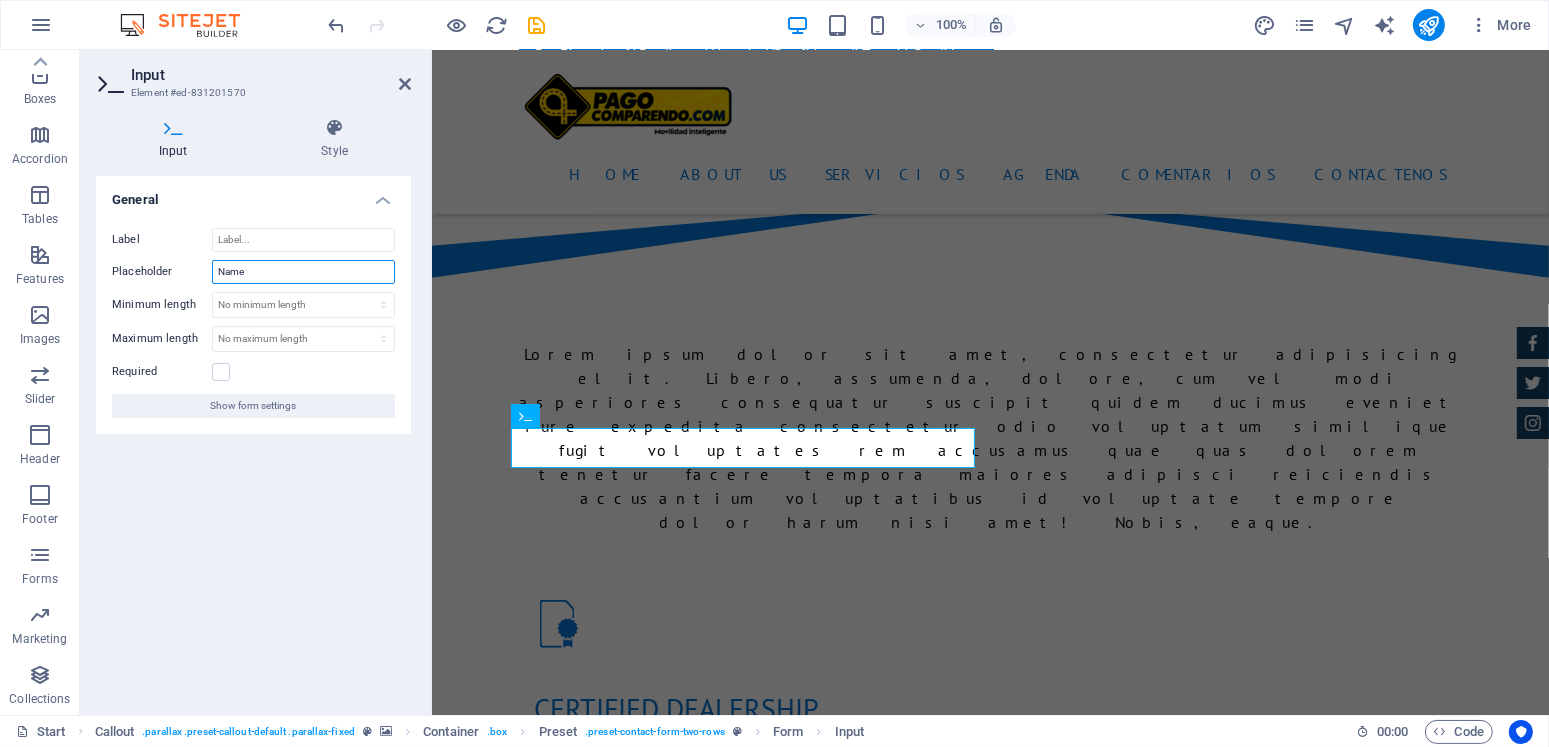 click on "Name" at bounding box center [303, 272] 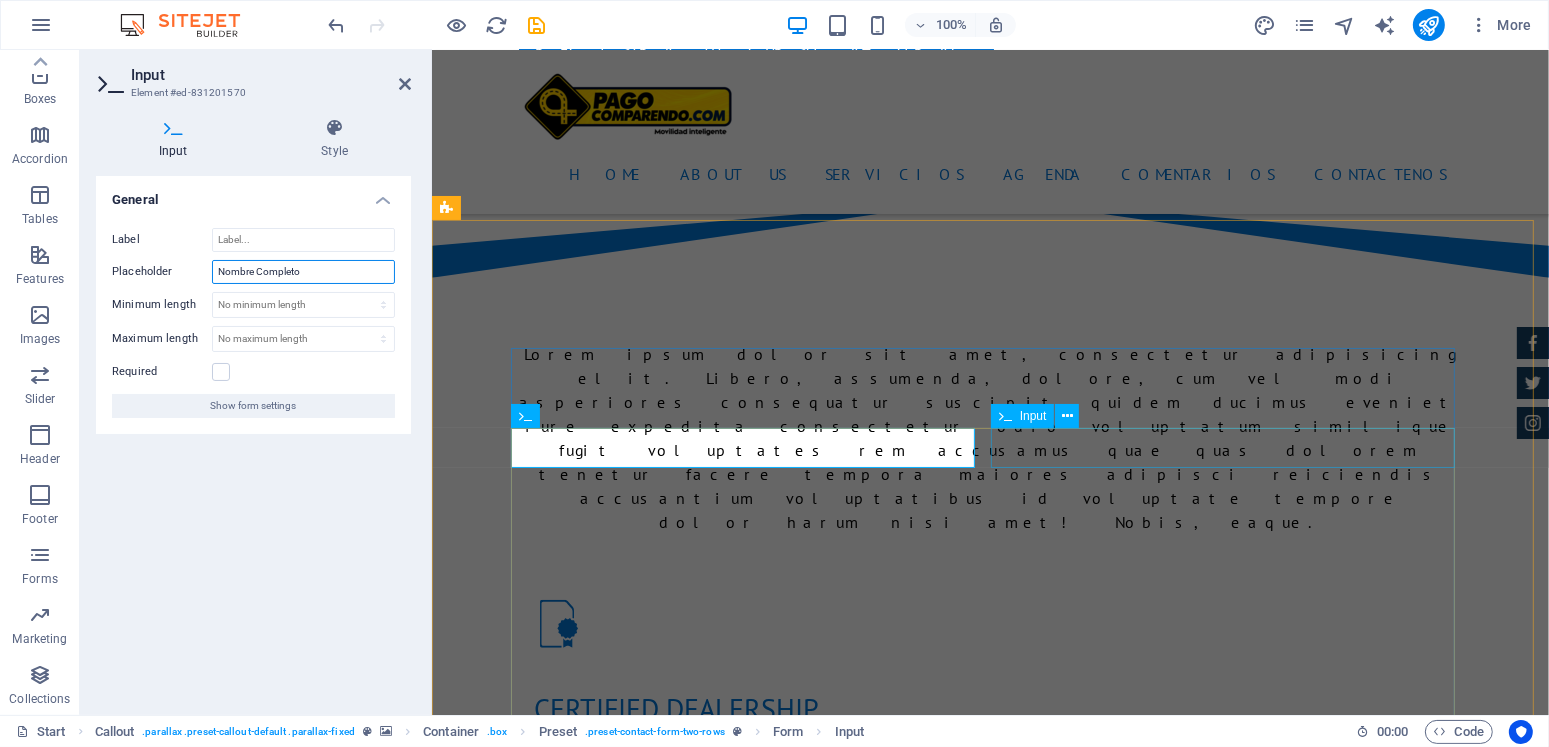 type on "Nombre Completo" 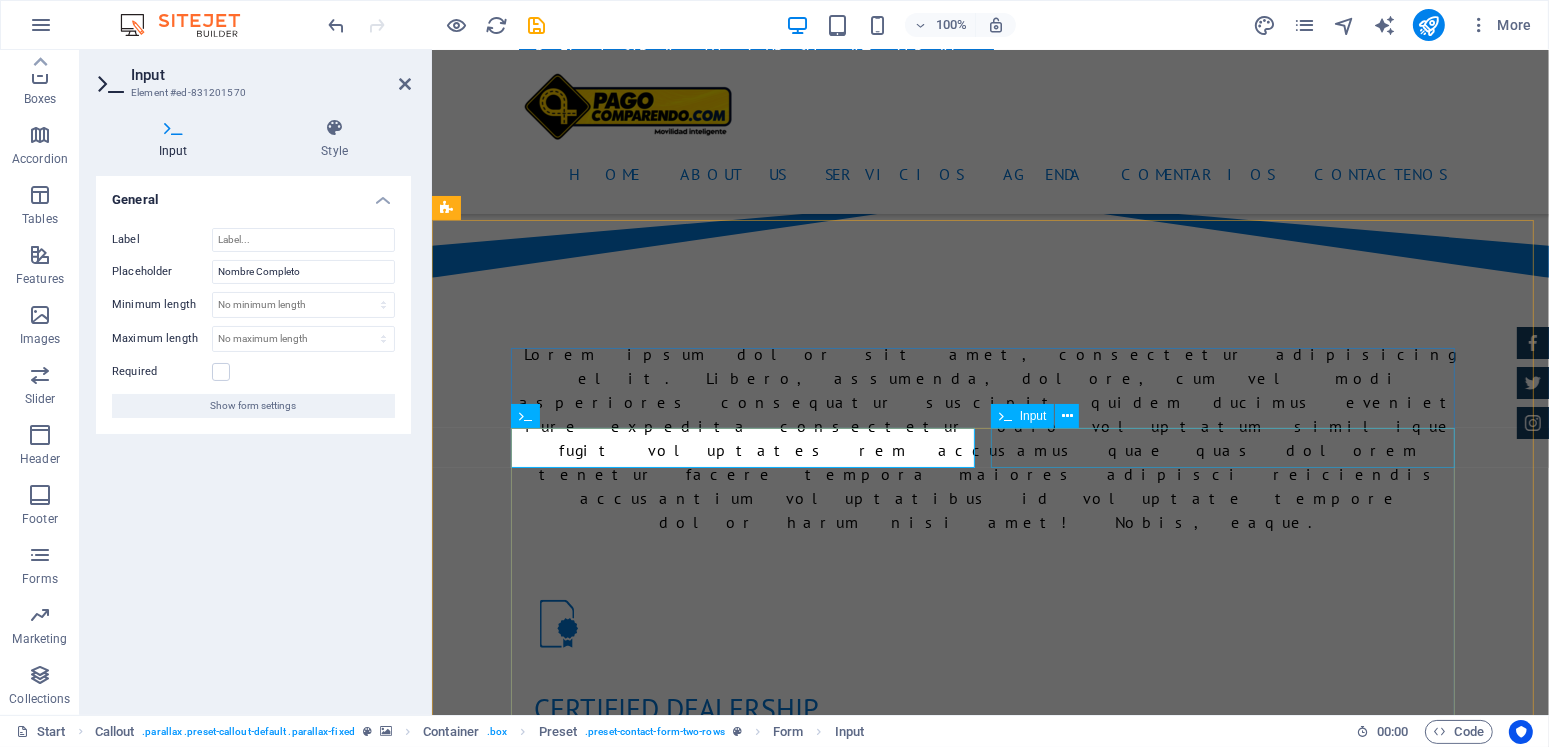 click at bounding box center (1230, 1837) 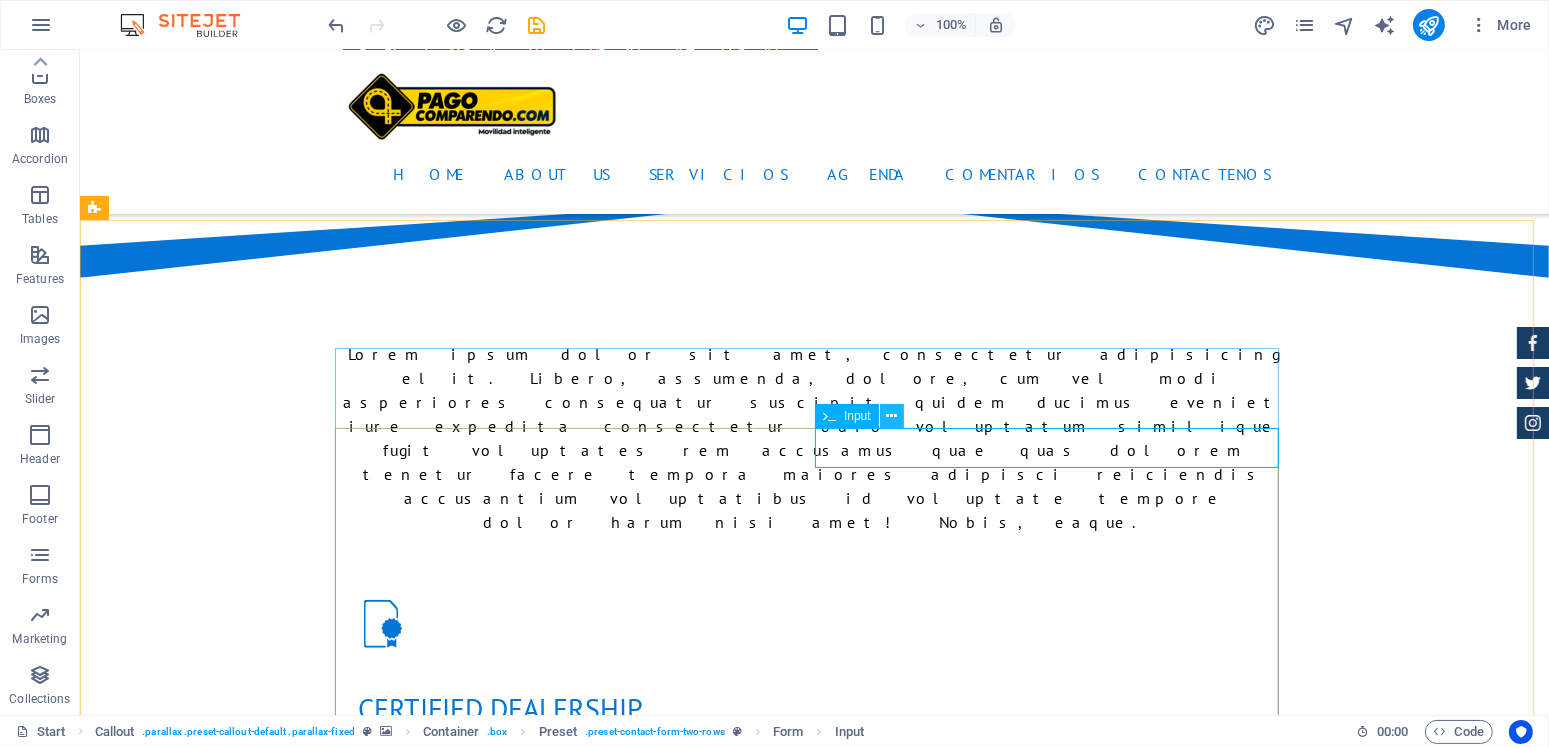 click at bounding box center (891, 416) 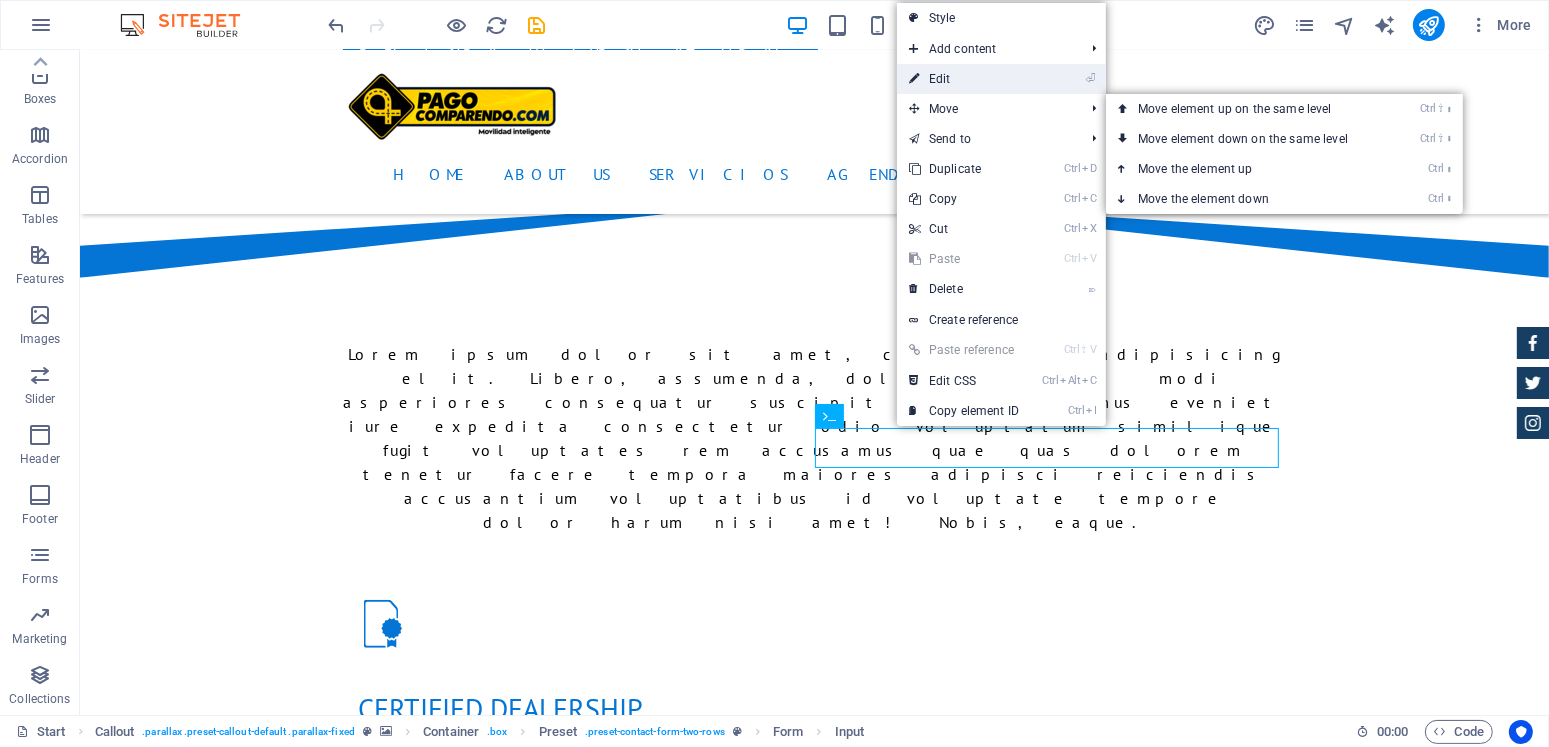 click on "⏎  Edit" at bounding box center [964, 79] 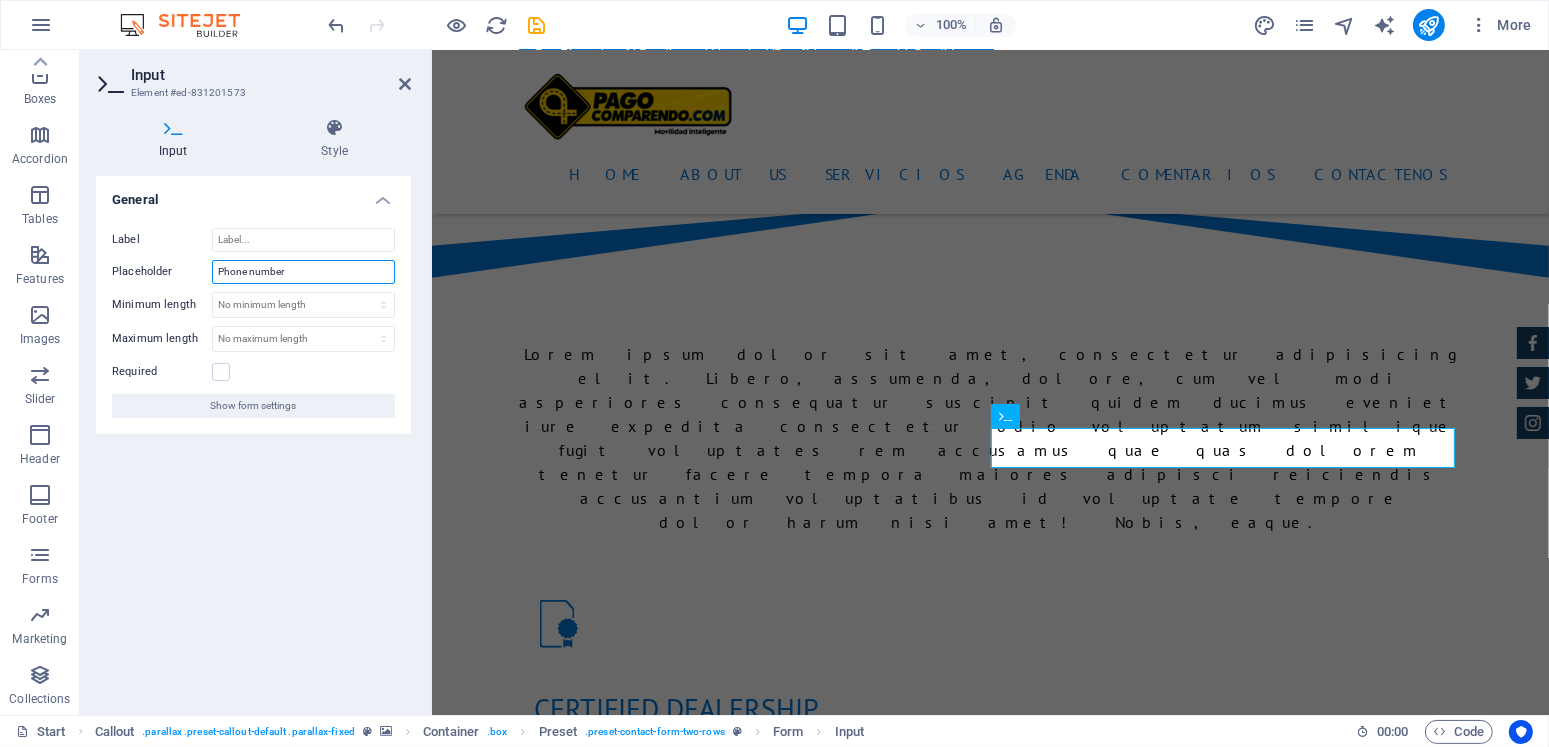 click on "Phone number" at bounding box center (303, 272) 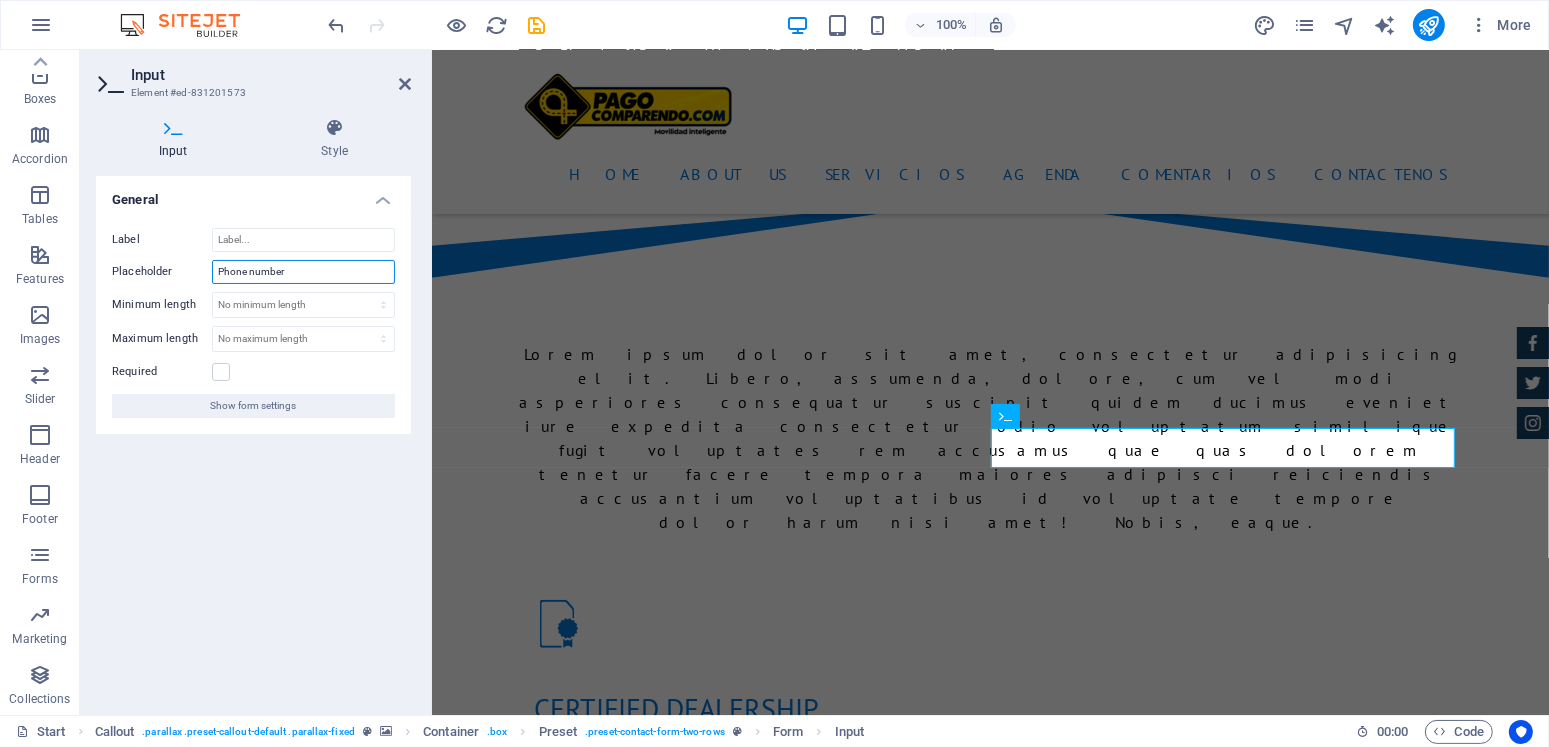 drag, startPoint x: 296, startPoint y: 271, endPoint x: 211, endPoint y: 271, distance: 85 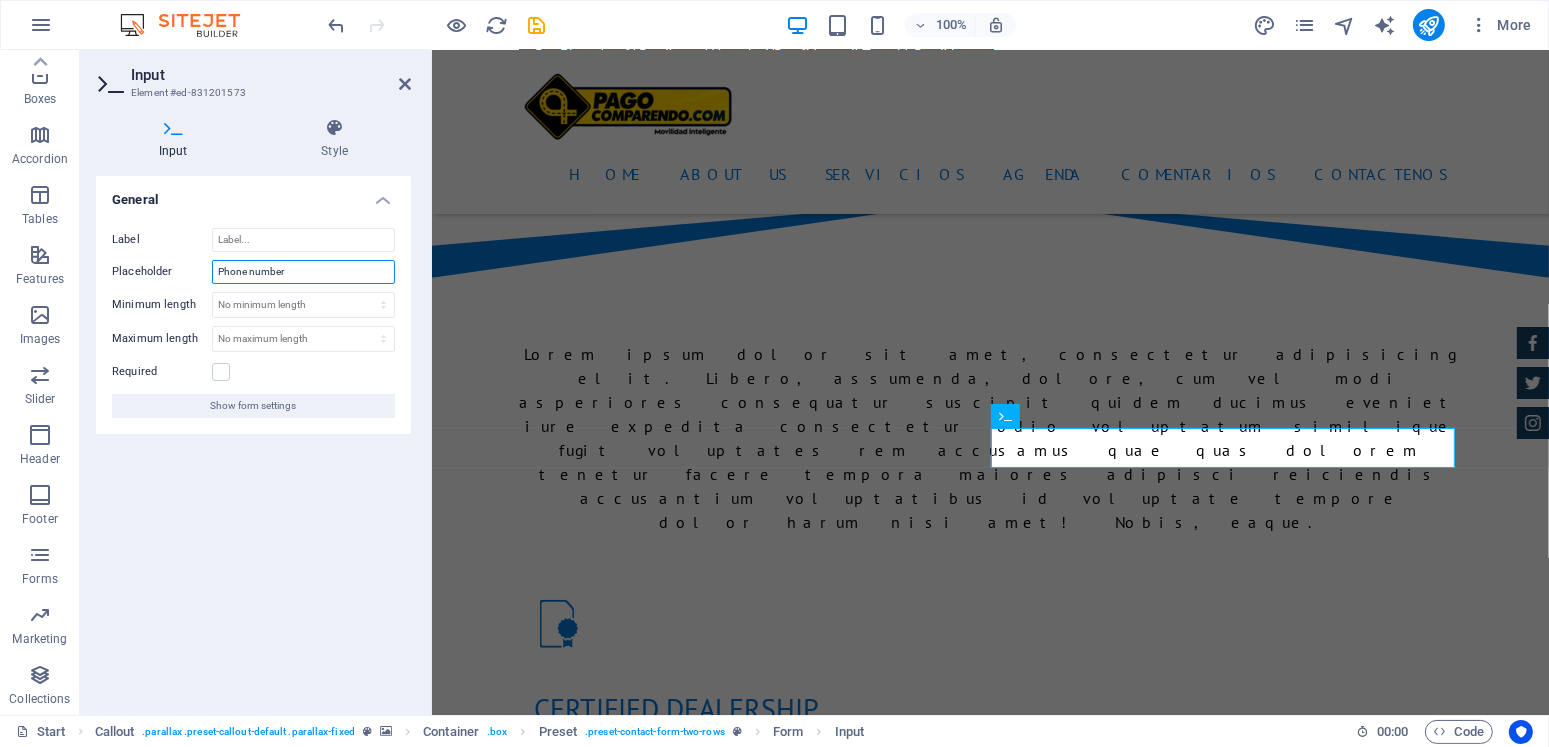 click on "Phone number" at bounding box center [303, 272] 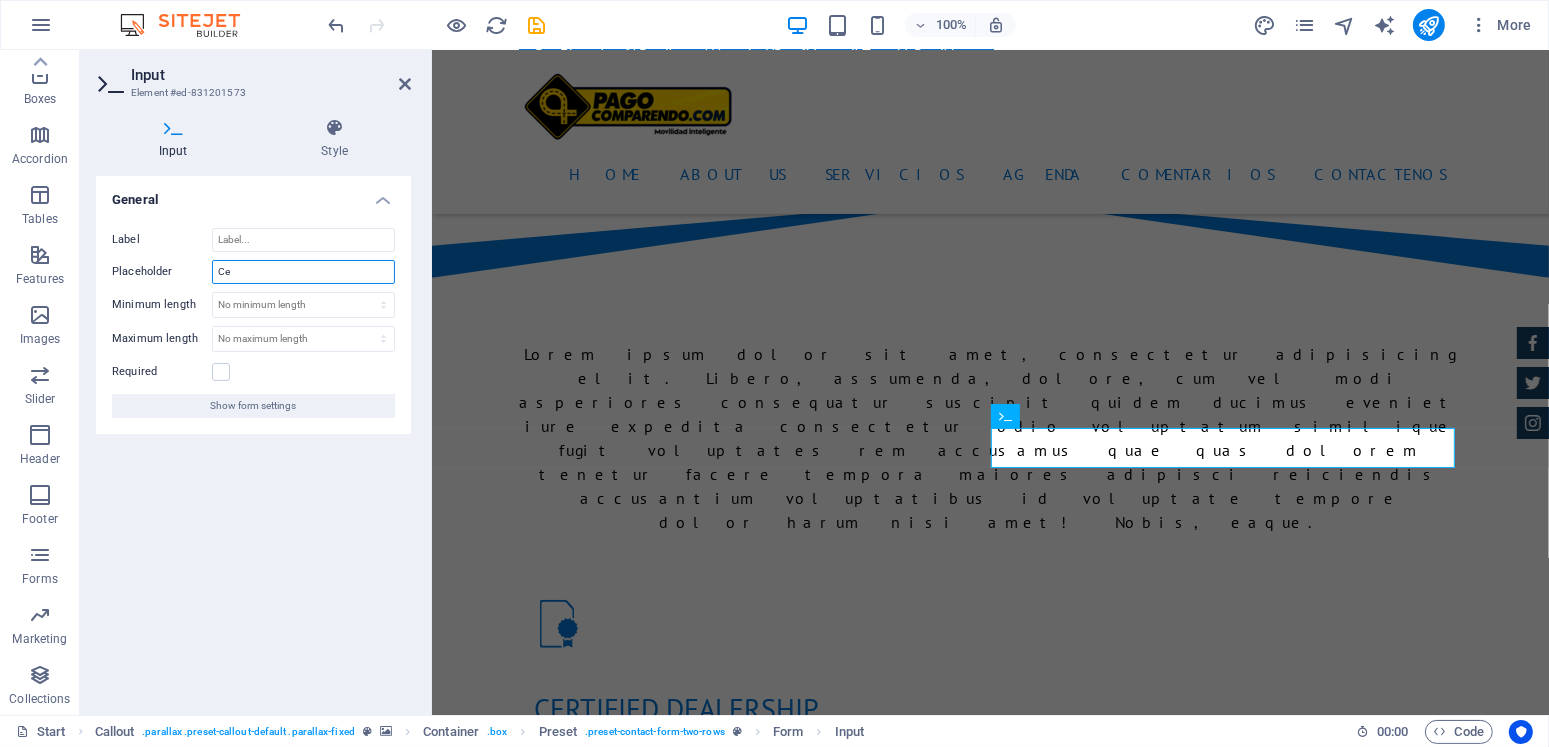 type on "C" 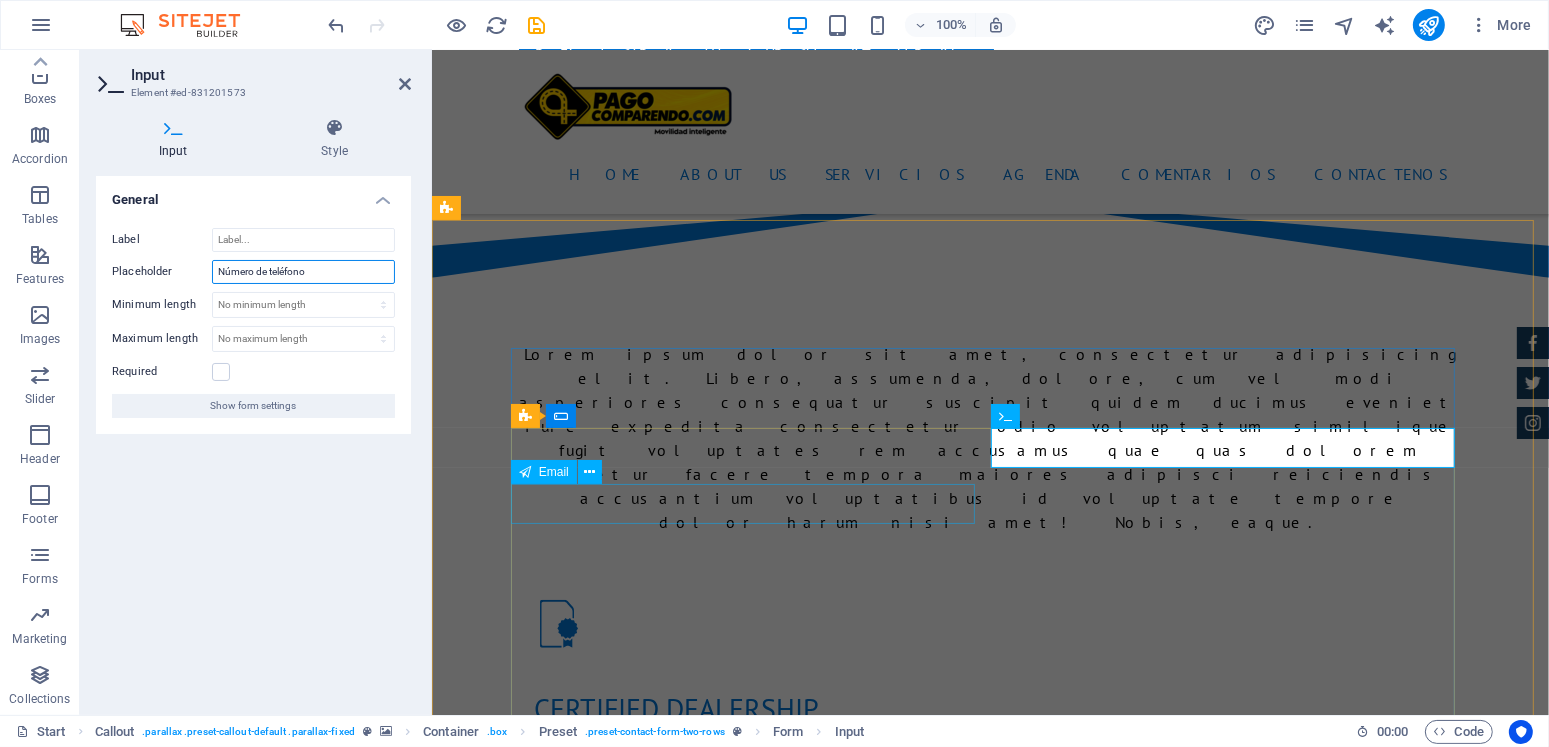 type on "Número de teléfono" 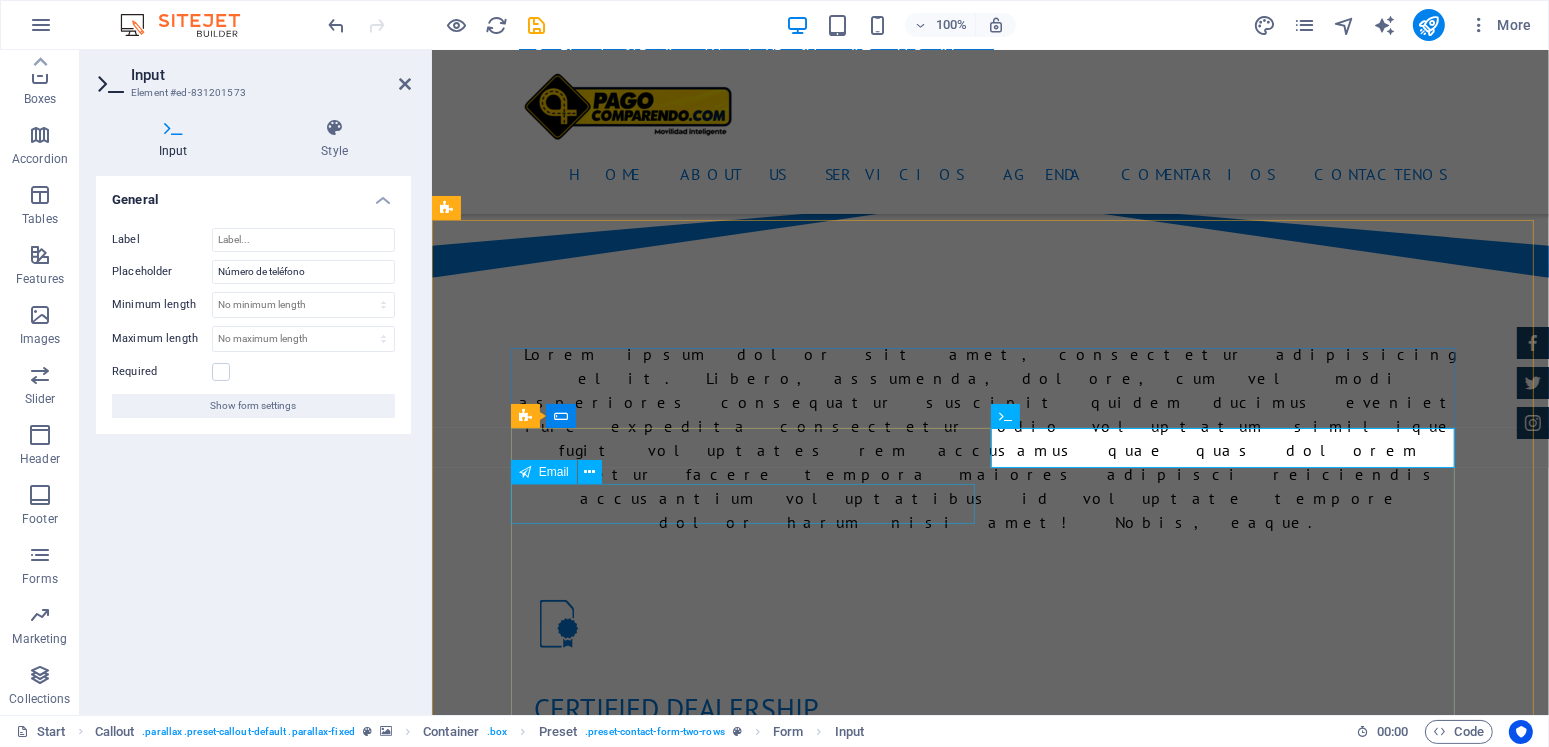click at bounding box center (750, 1895) 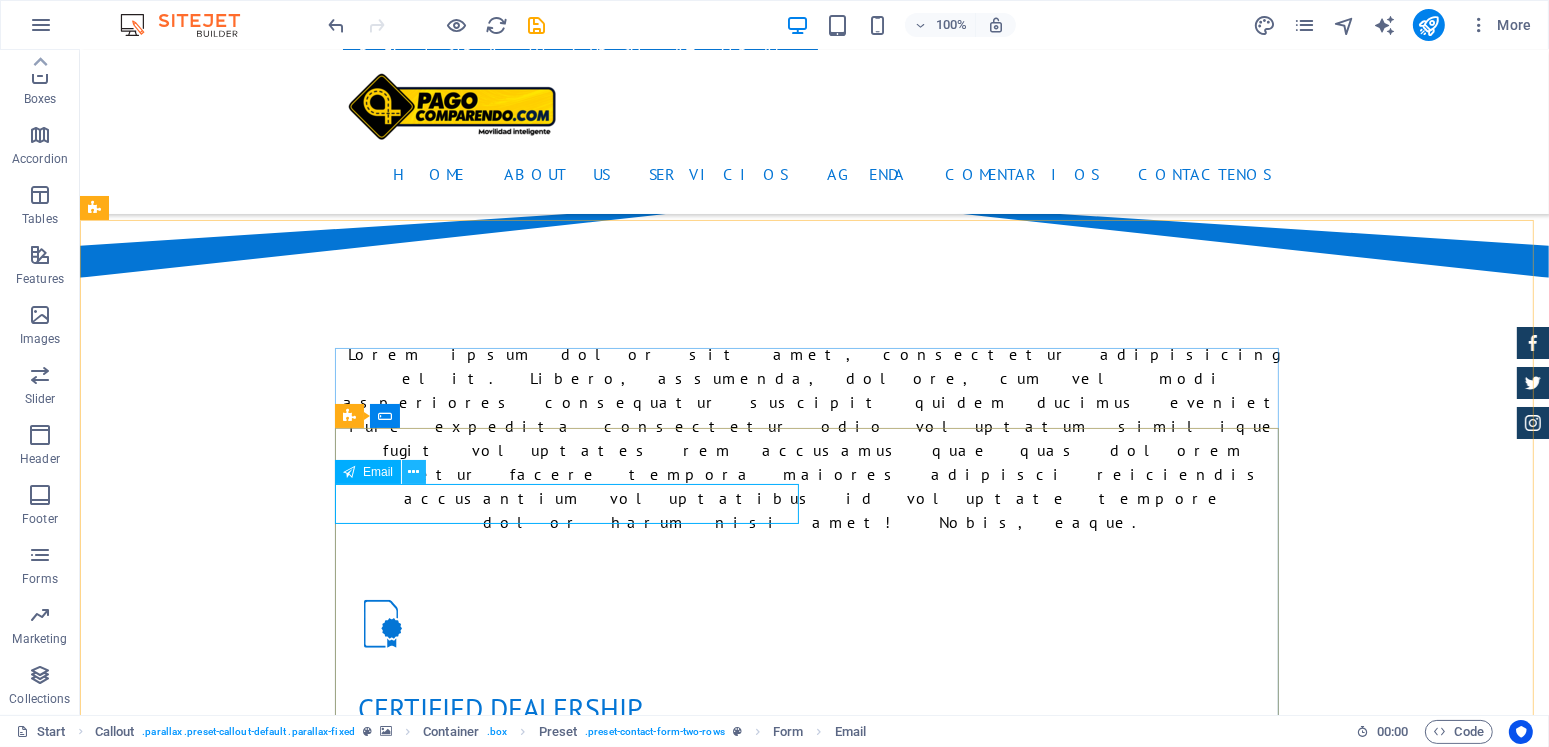 click at bounding box center [414, 472] 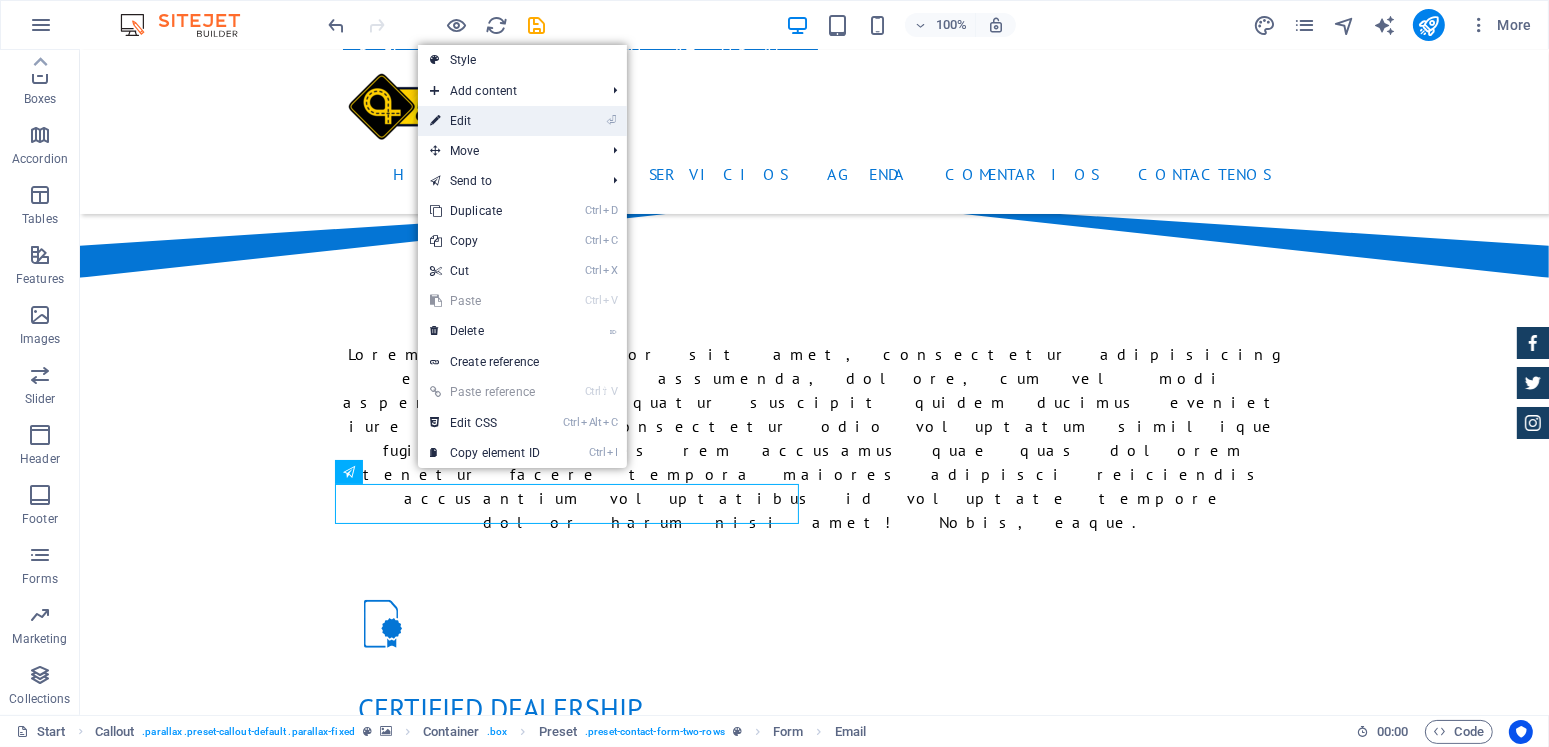 click on "⏎  Edit" at bounding box center [485, 121] 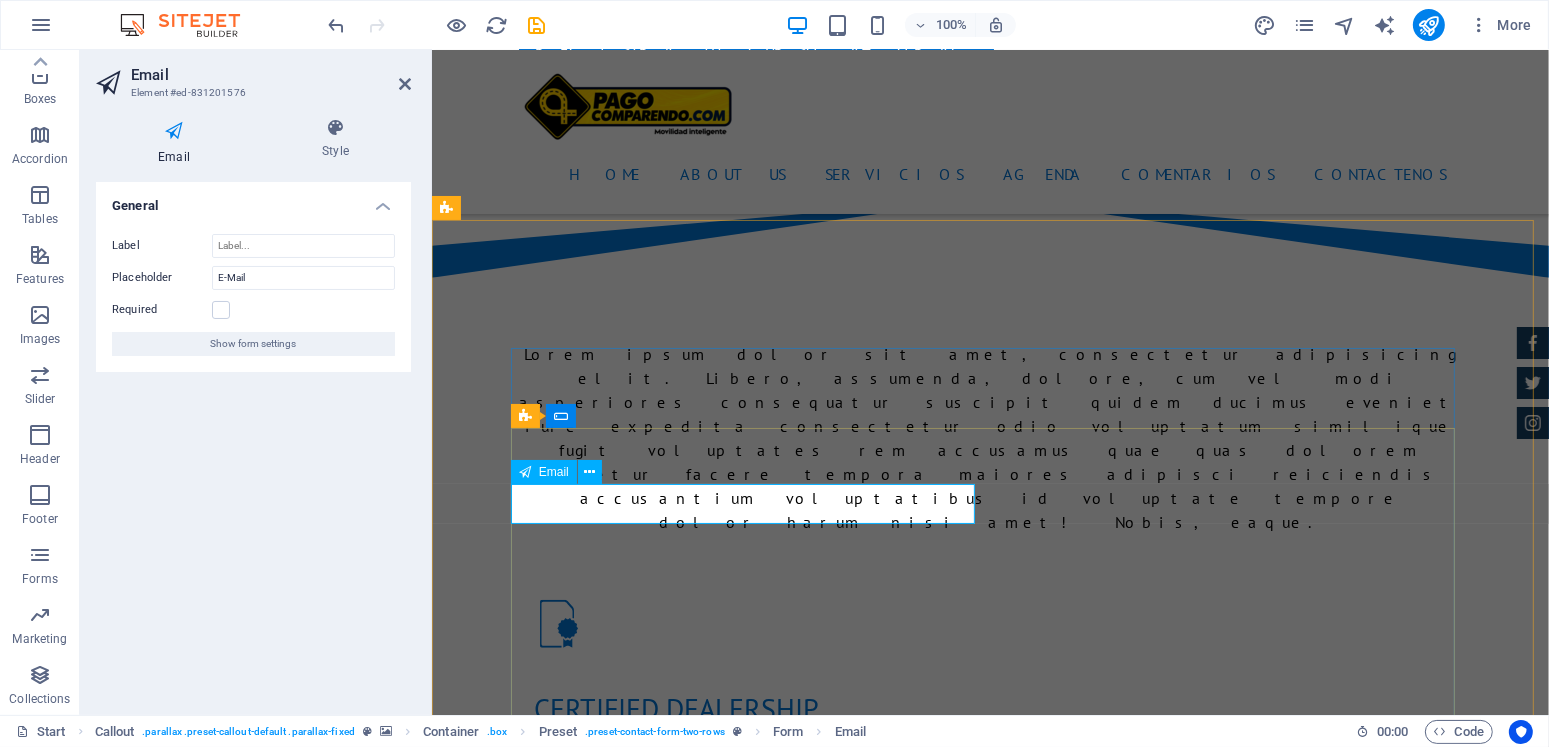 click at bounding box center [627, 1895] 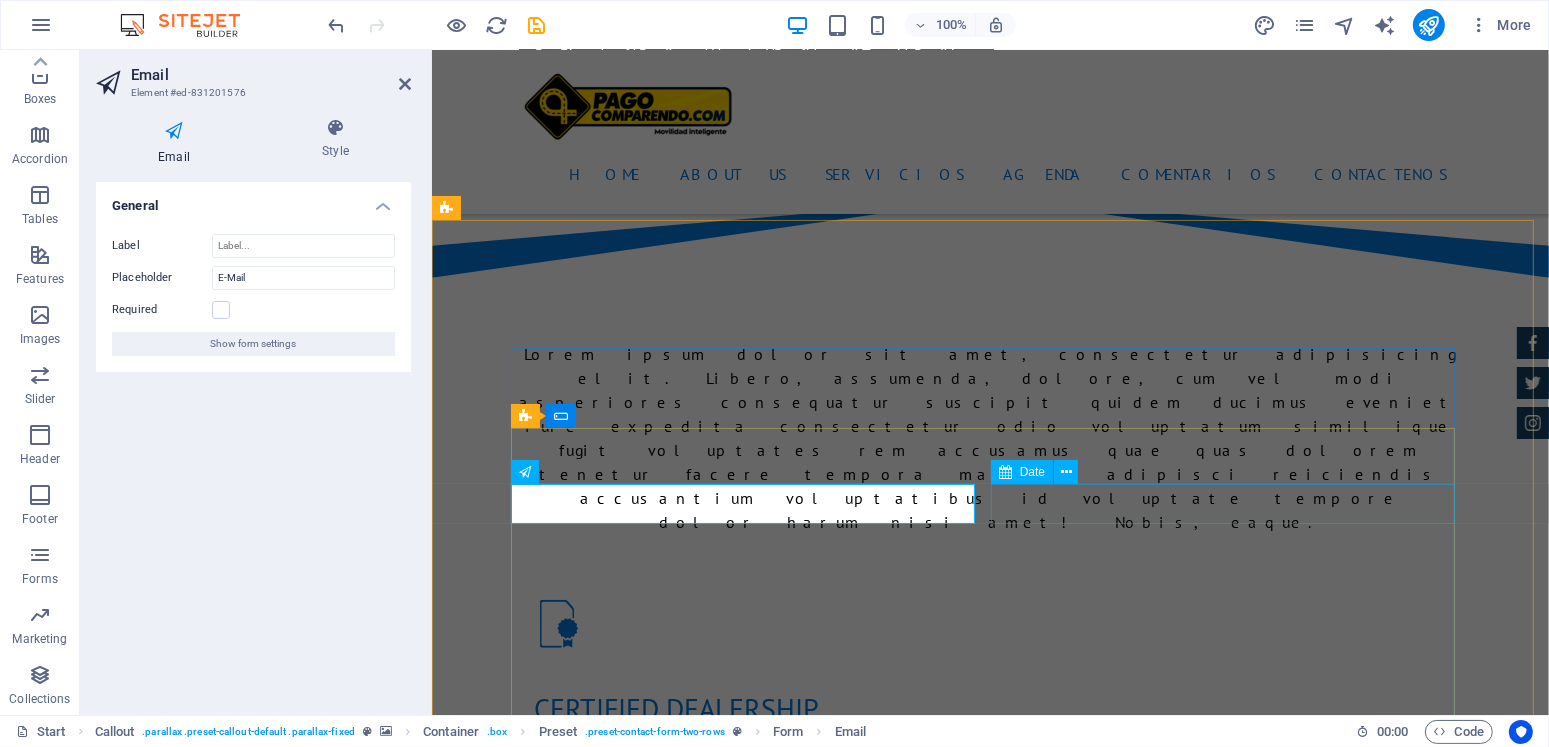 click at bounding box center [1230, 1895] 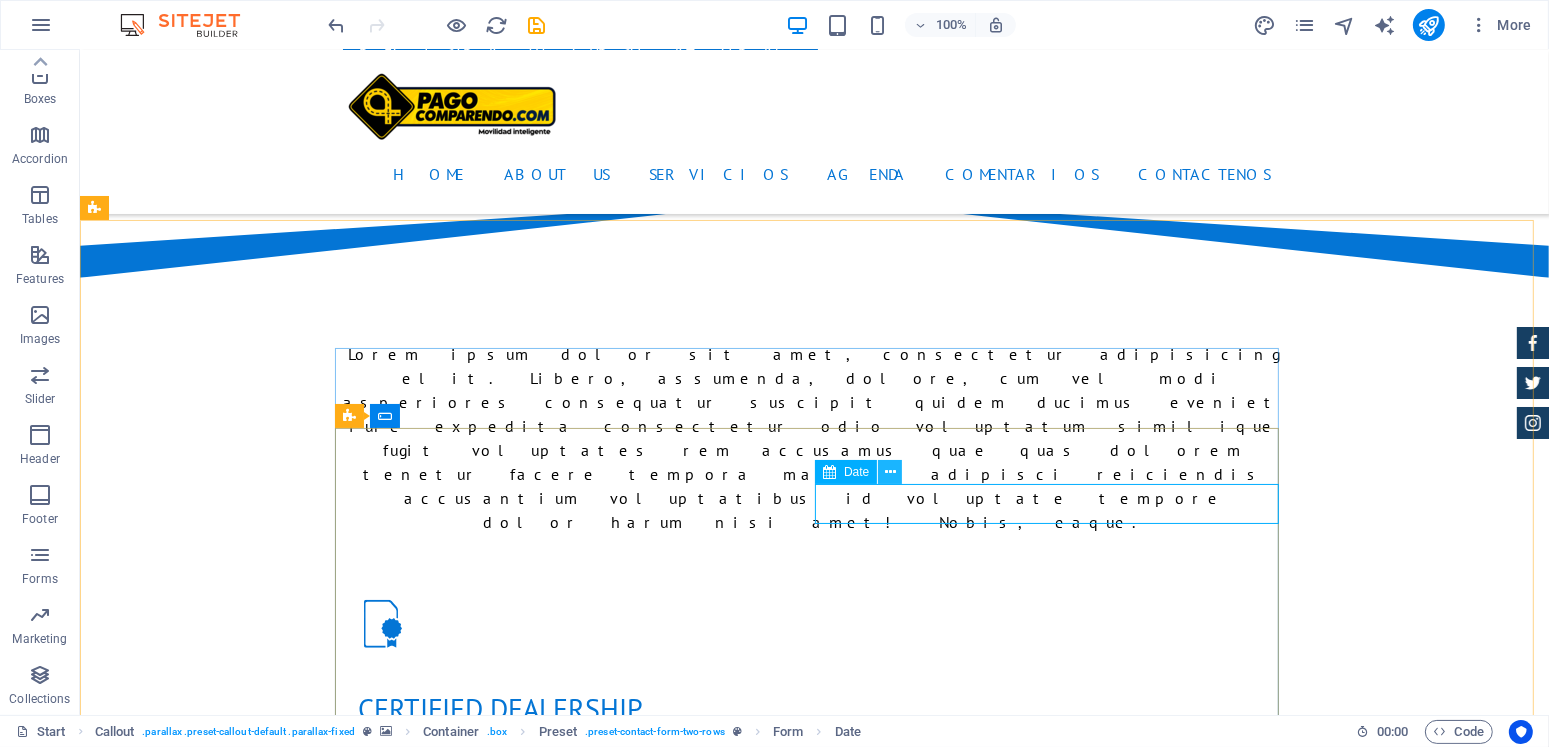 click at bounding box center (890, 472) 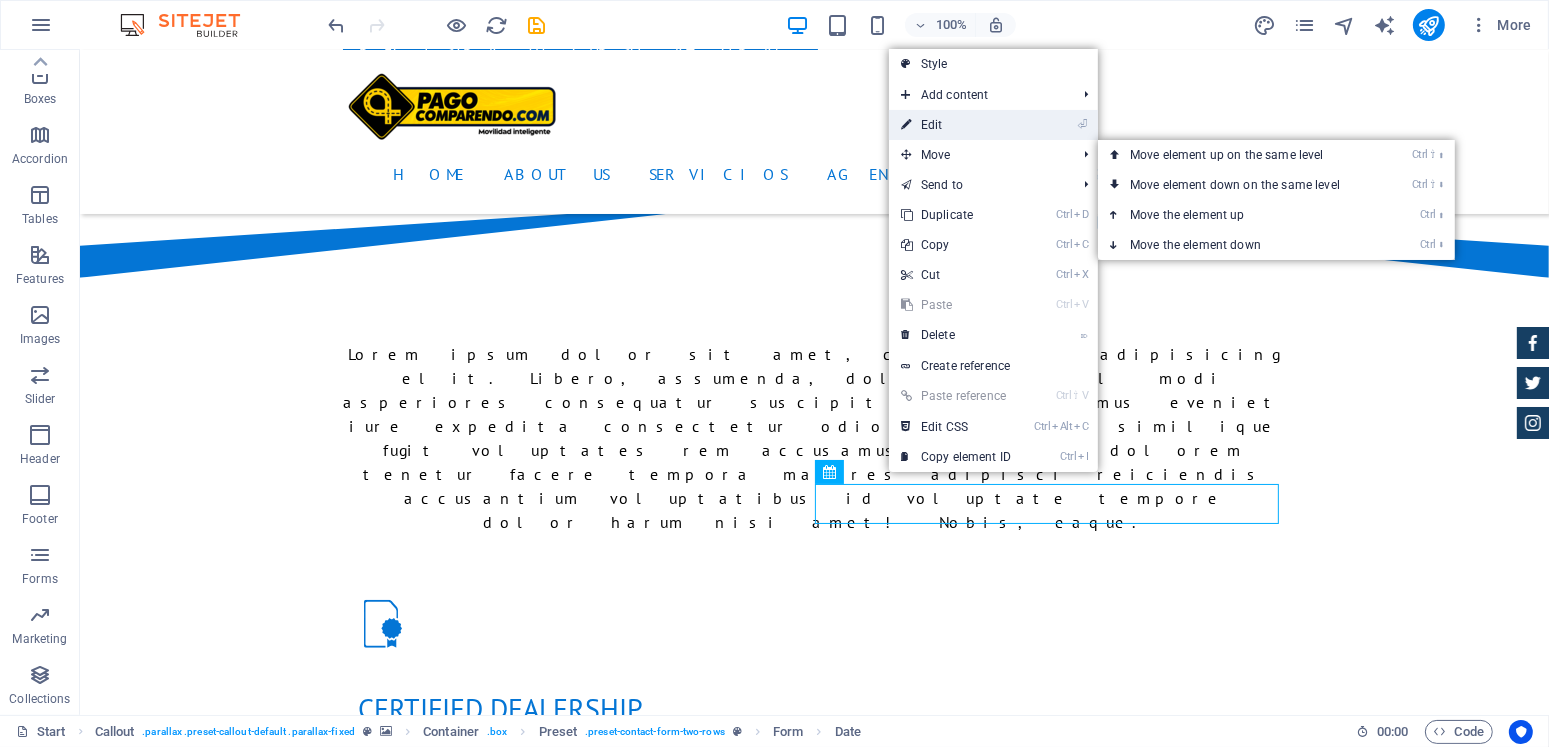 click on "⏎  Edit" at bounding box center [956, 125] 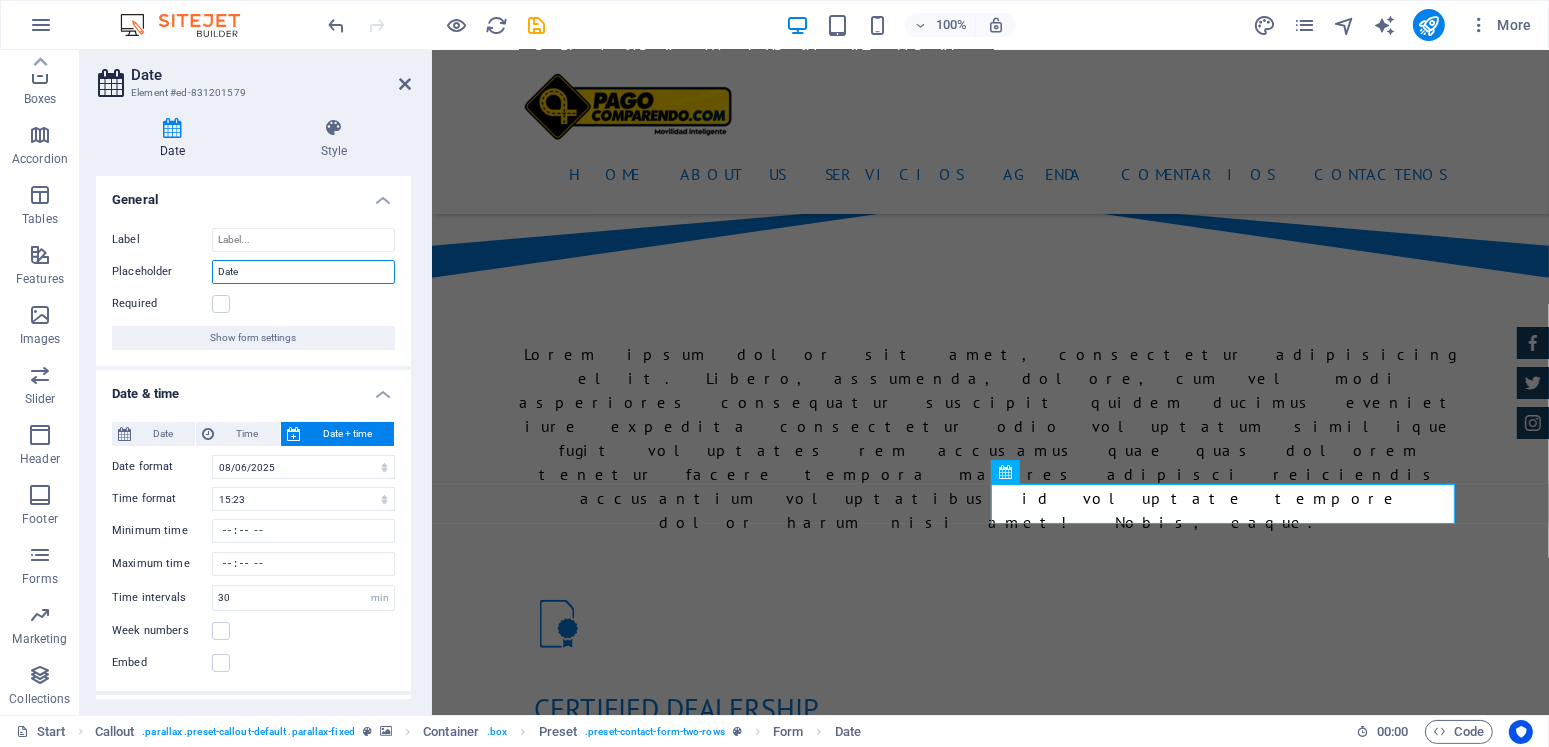 click on "Date" at bounding box center (303, 272) 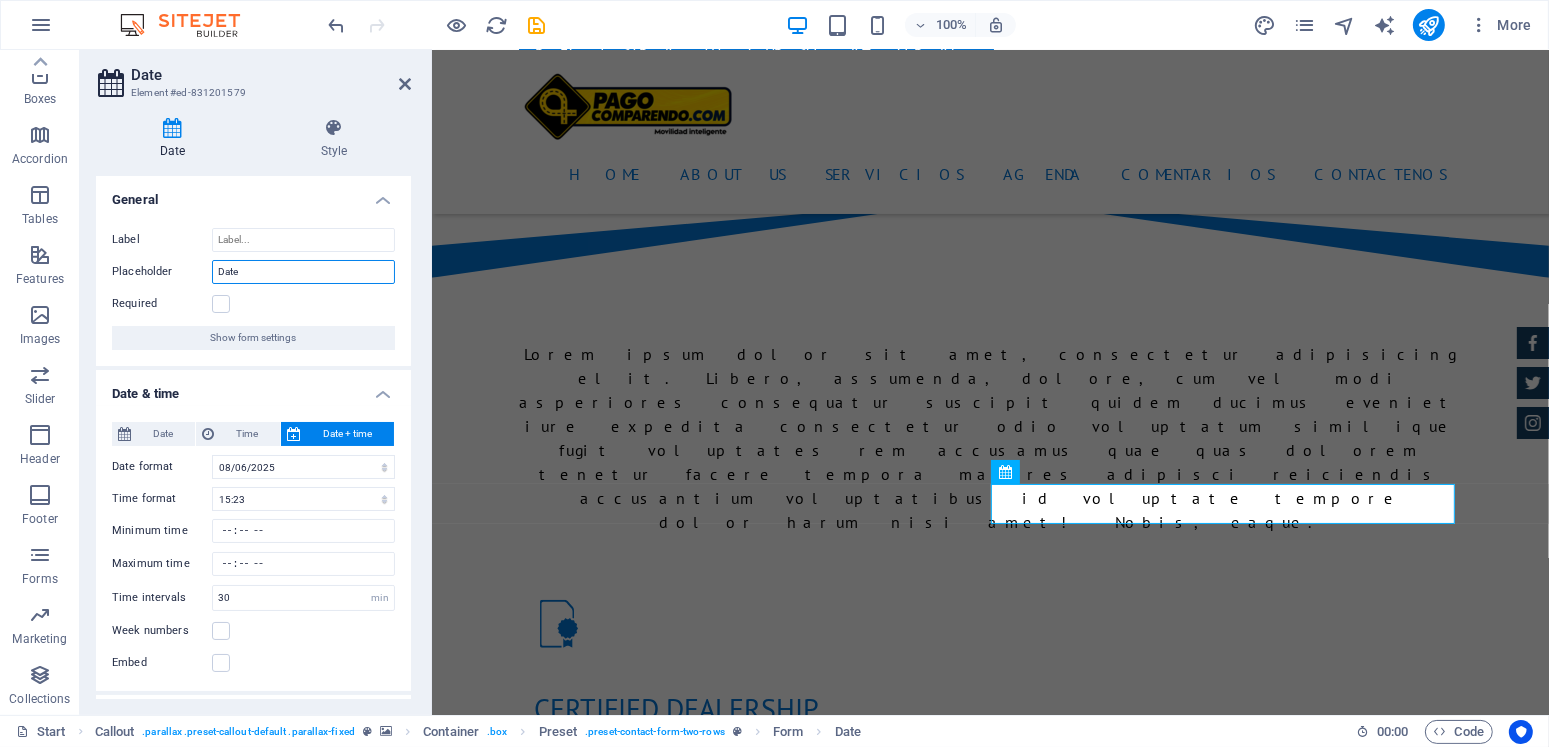 click on "Date" at bounding box center [303, 272] 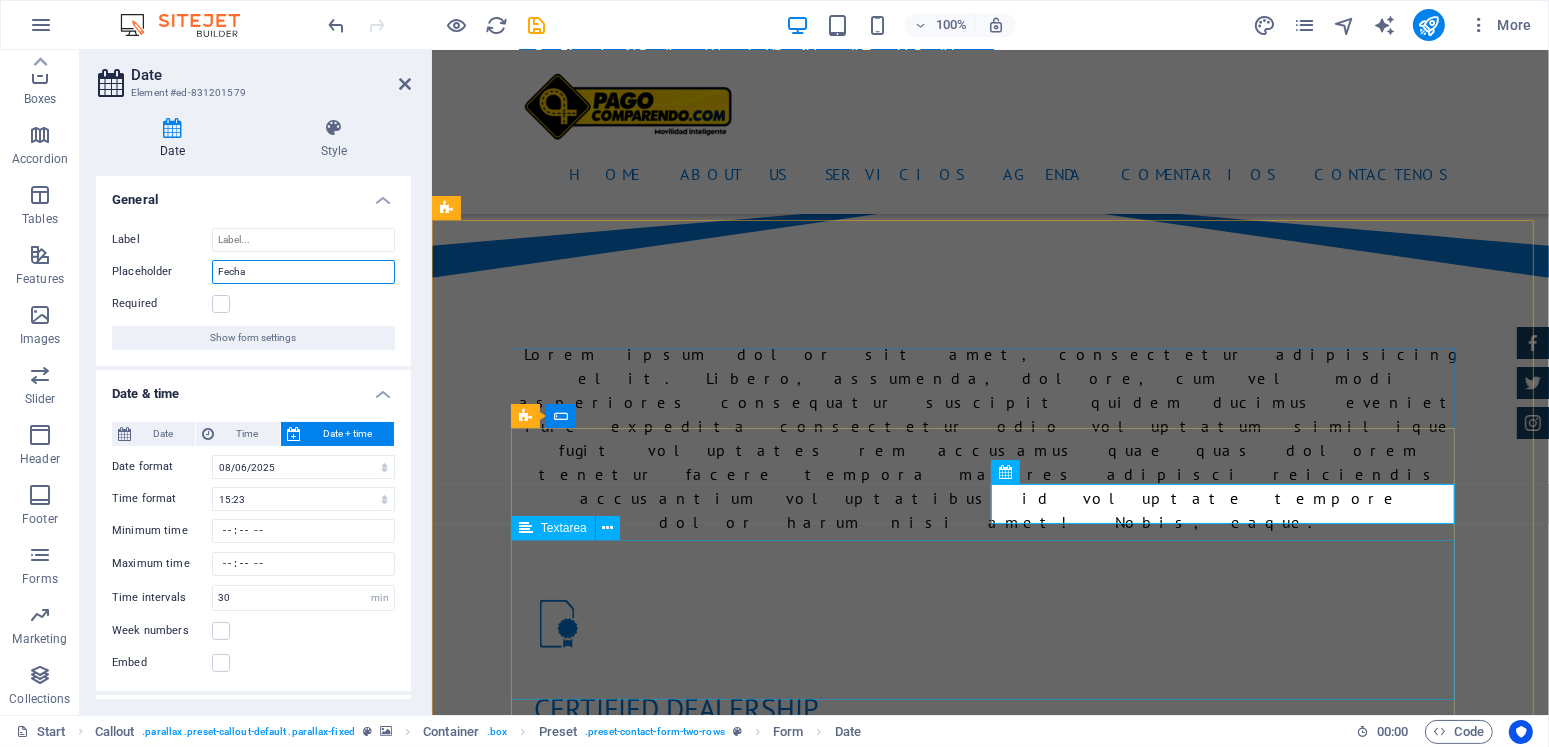 type on "Fecha" 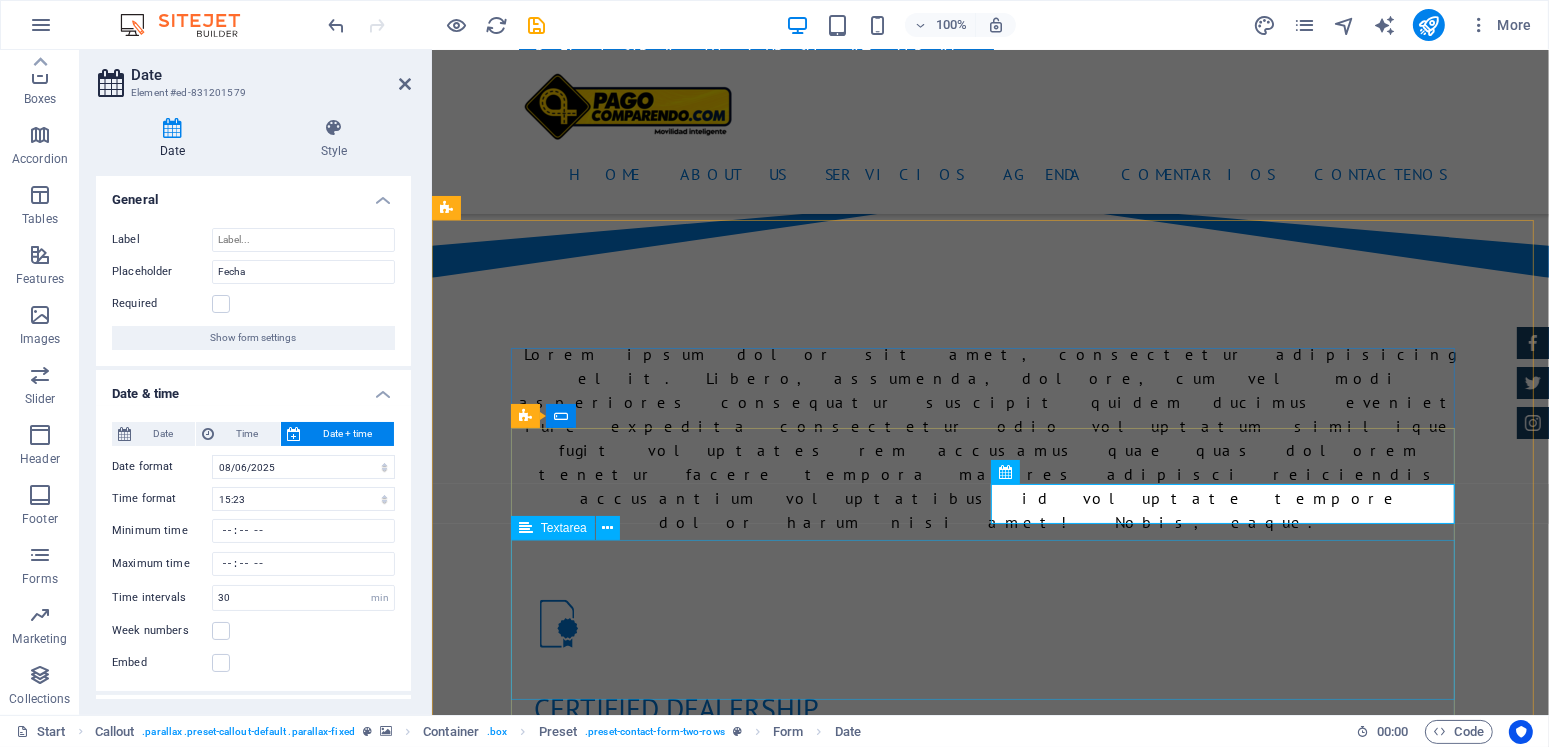 click at bounding box center [990, 2015] 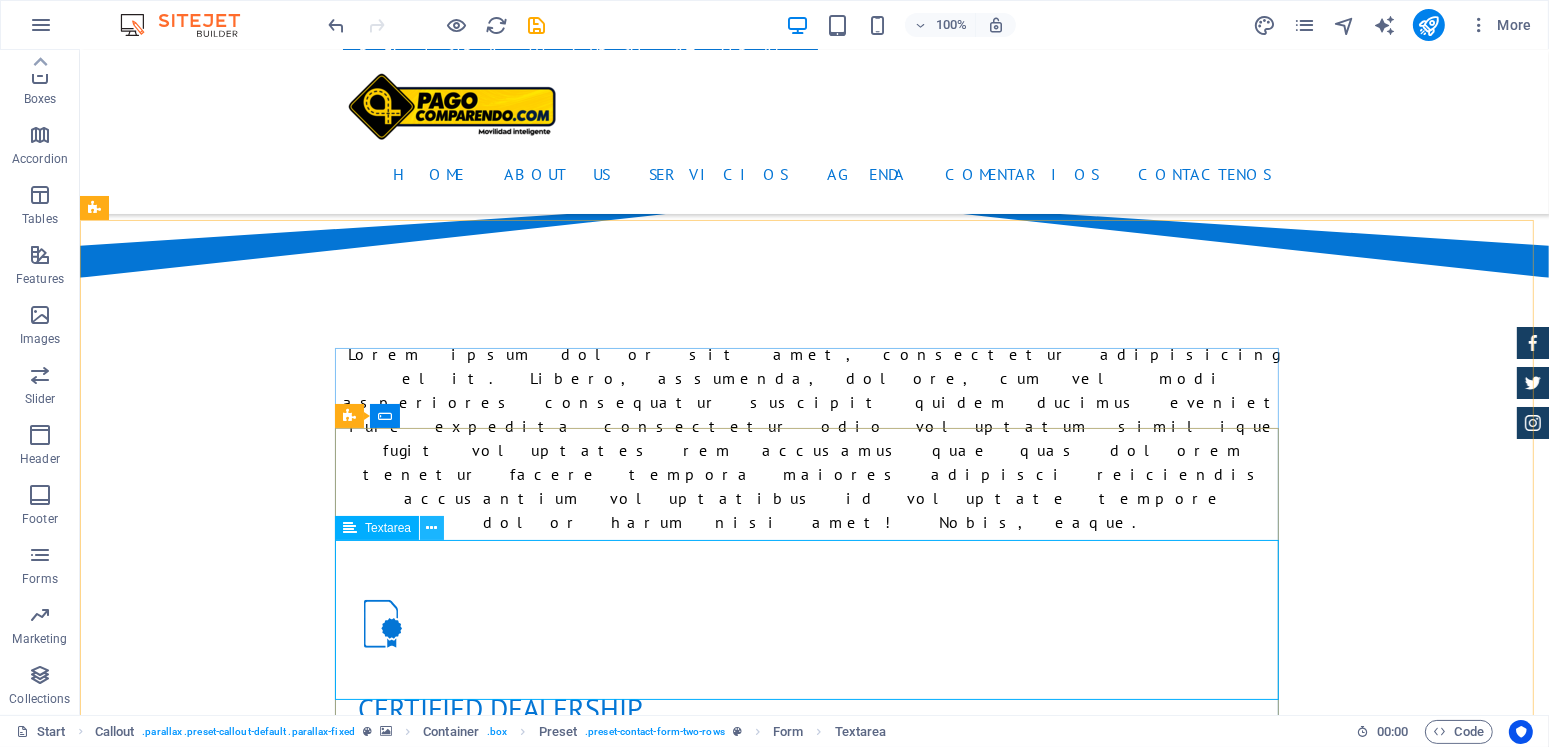 click at bounding box center (432, 528) 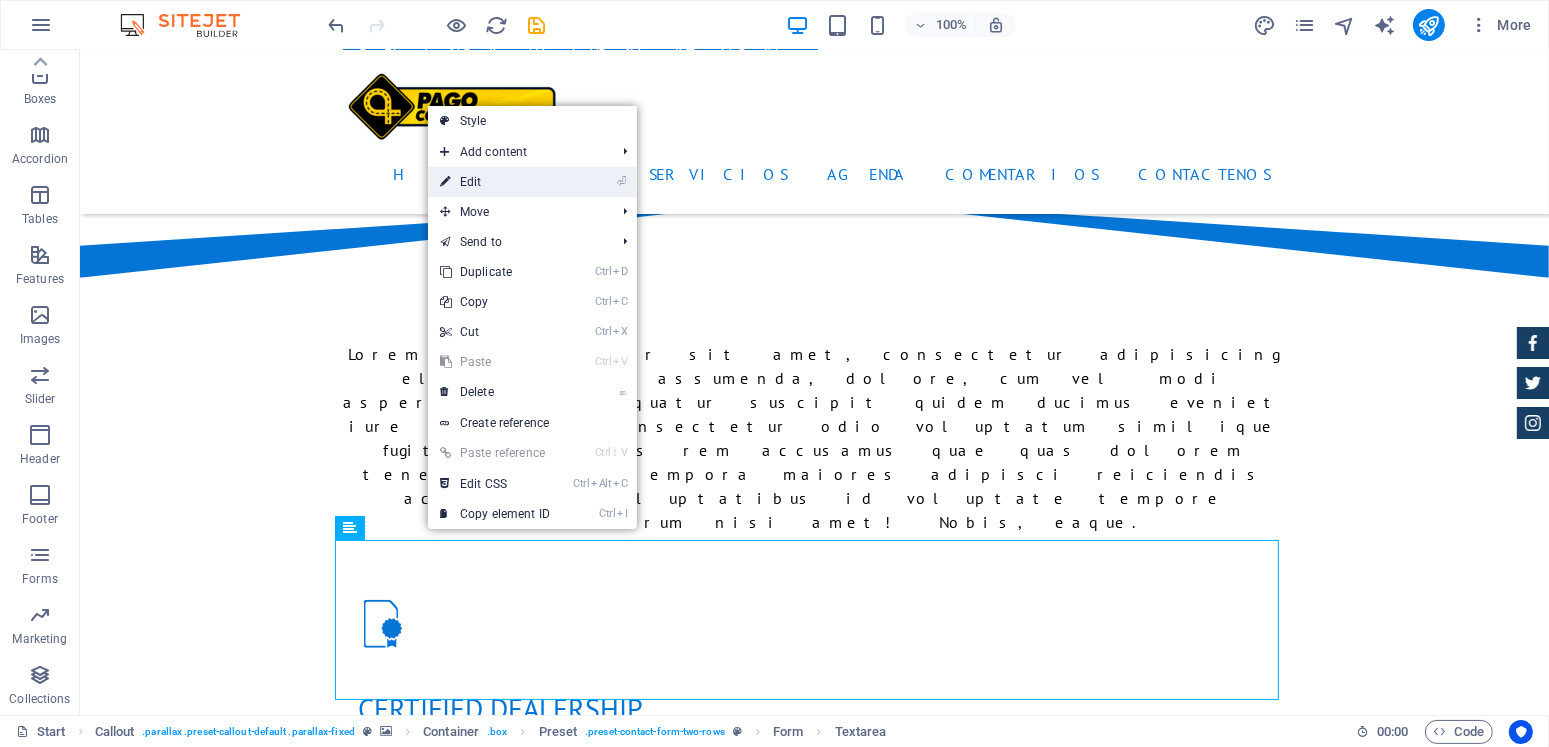 click on "⏎  Edit" at bounding box center [495, 182] 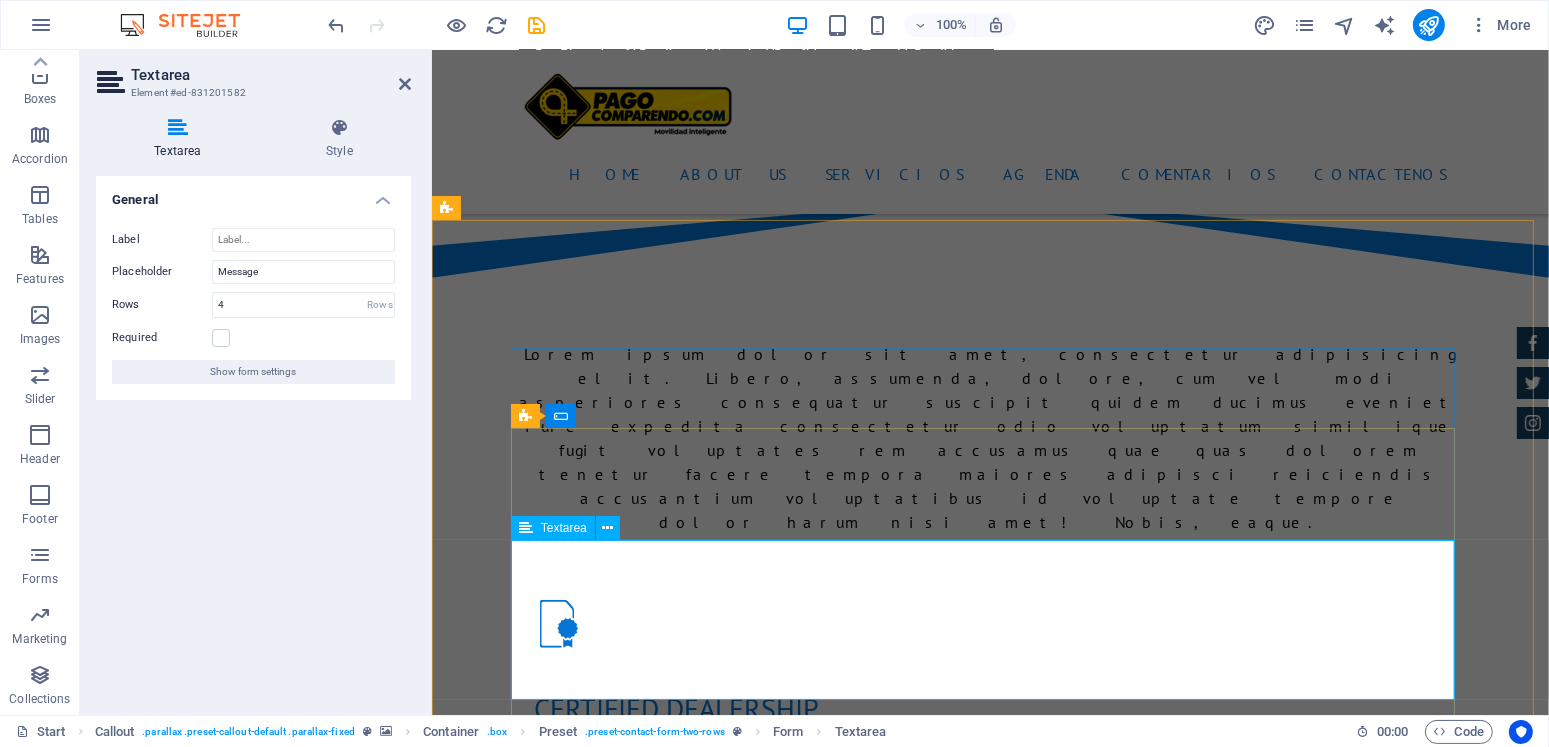 click at bounding box center [669, 2012] 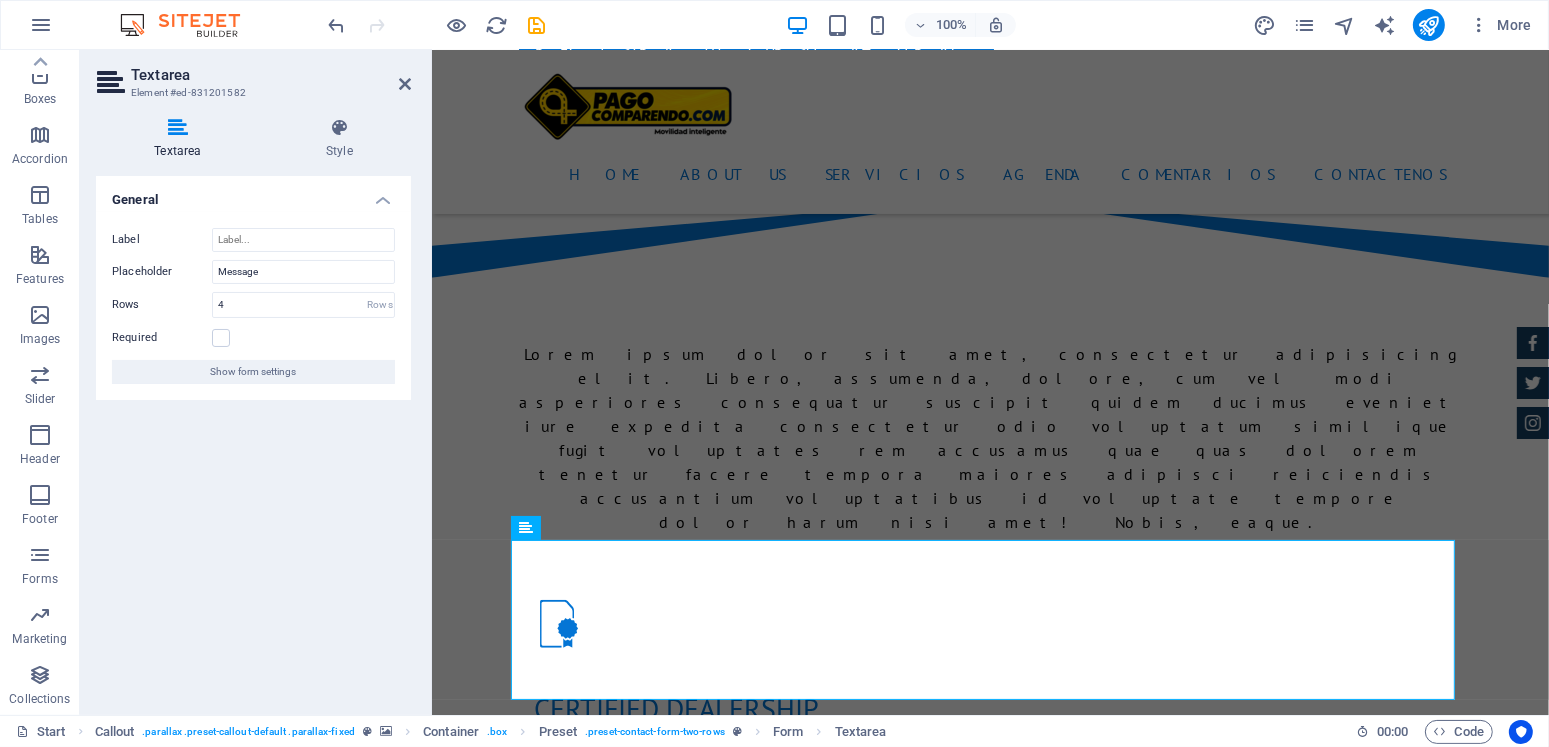 click on "Label Placeholder Message Rows 4 Rows Required Show form settings" at bounding box center (253, 306) 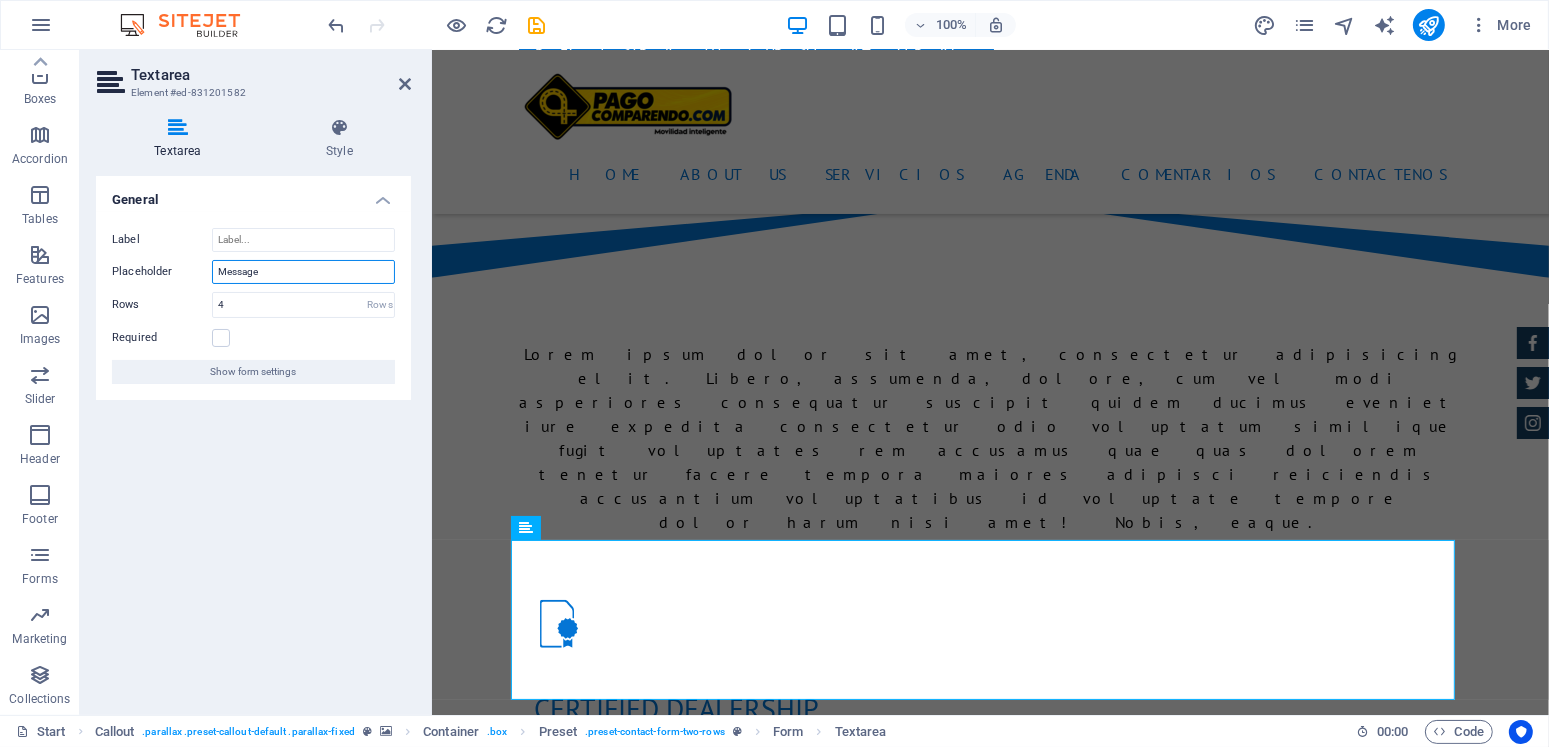 click on "Message" at bounding box center [303, 272] 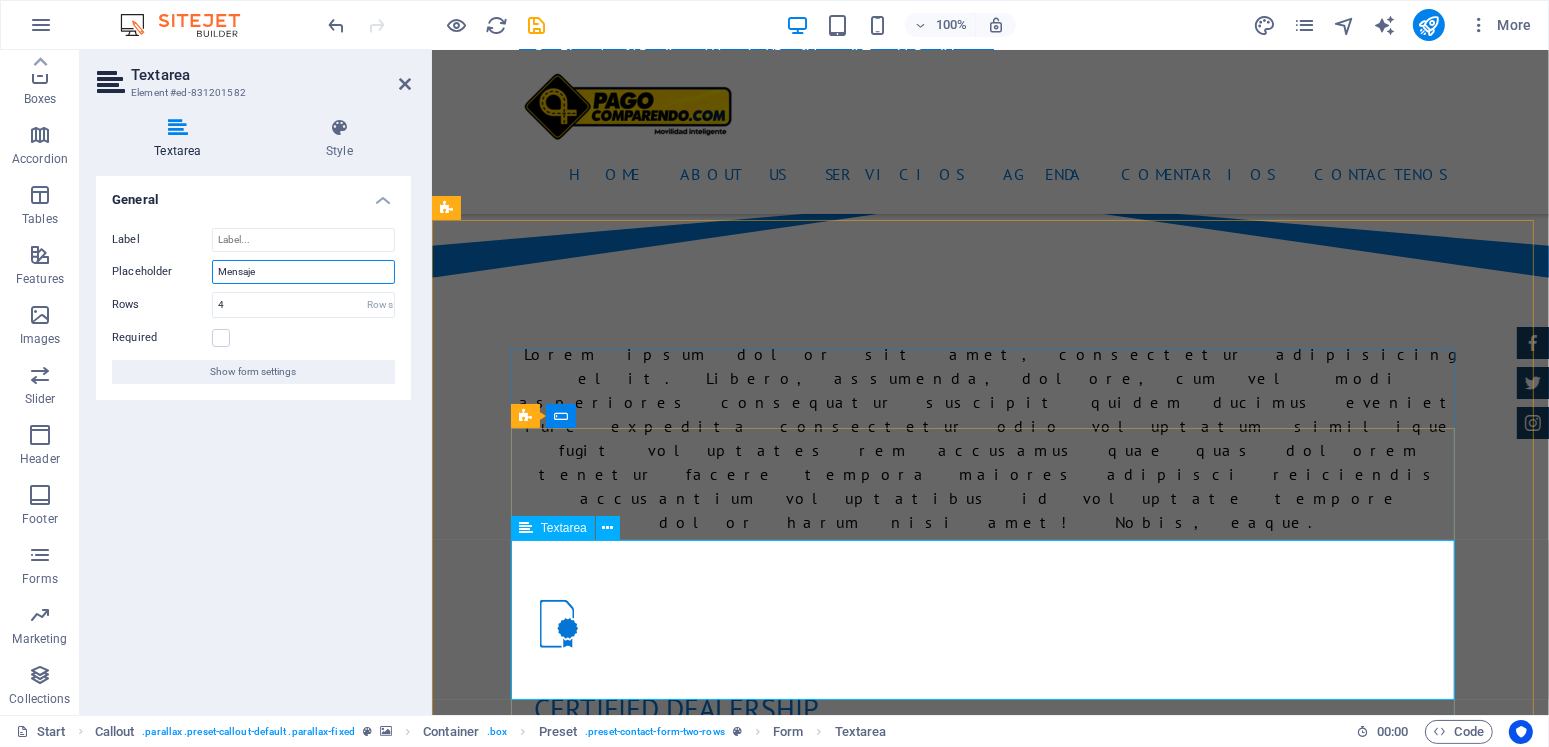 type on "Mensaje" 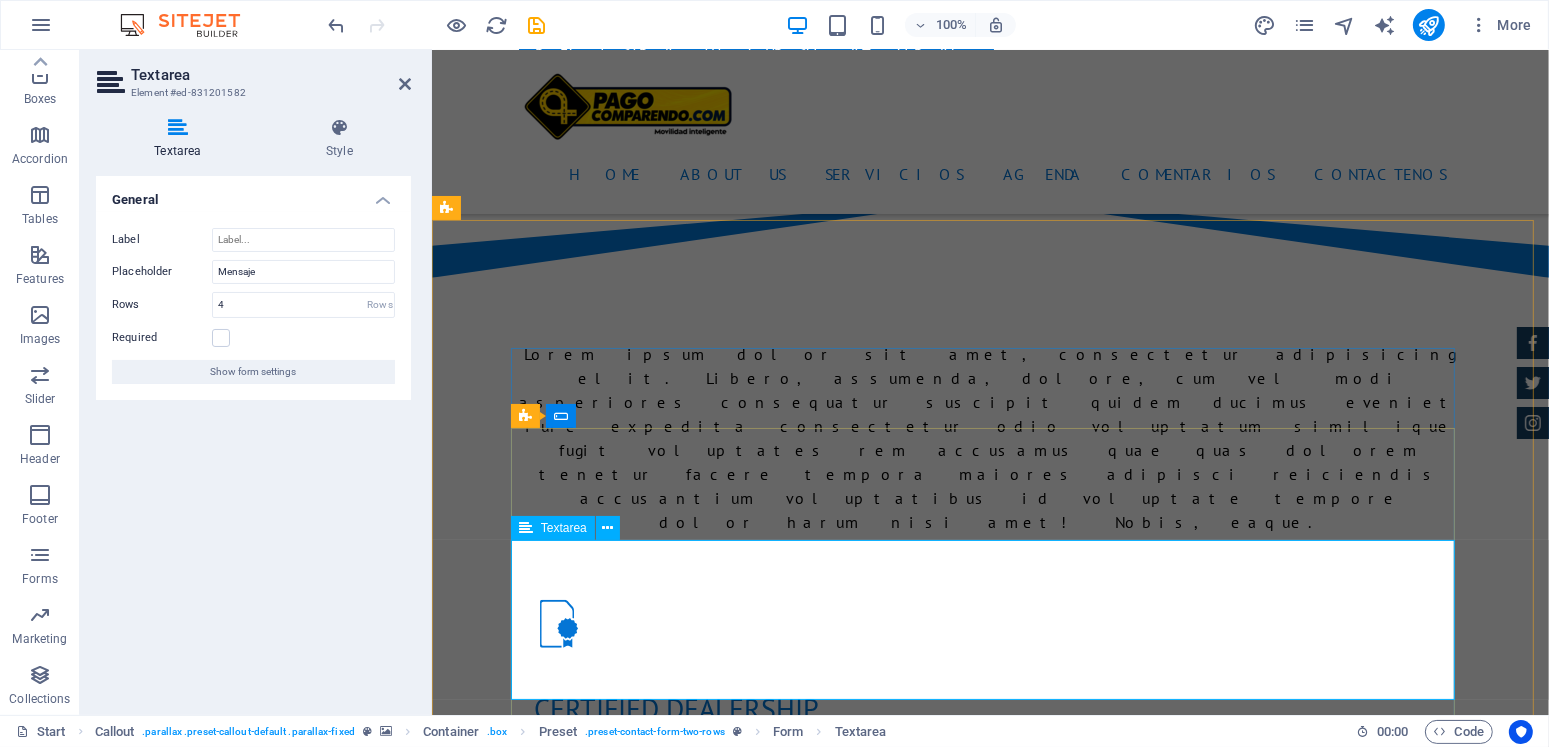 click at bounding box center (669, 2012) 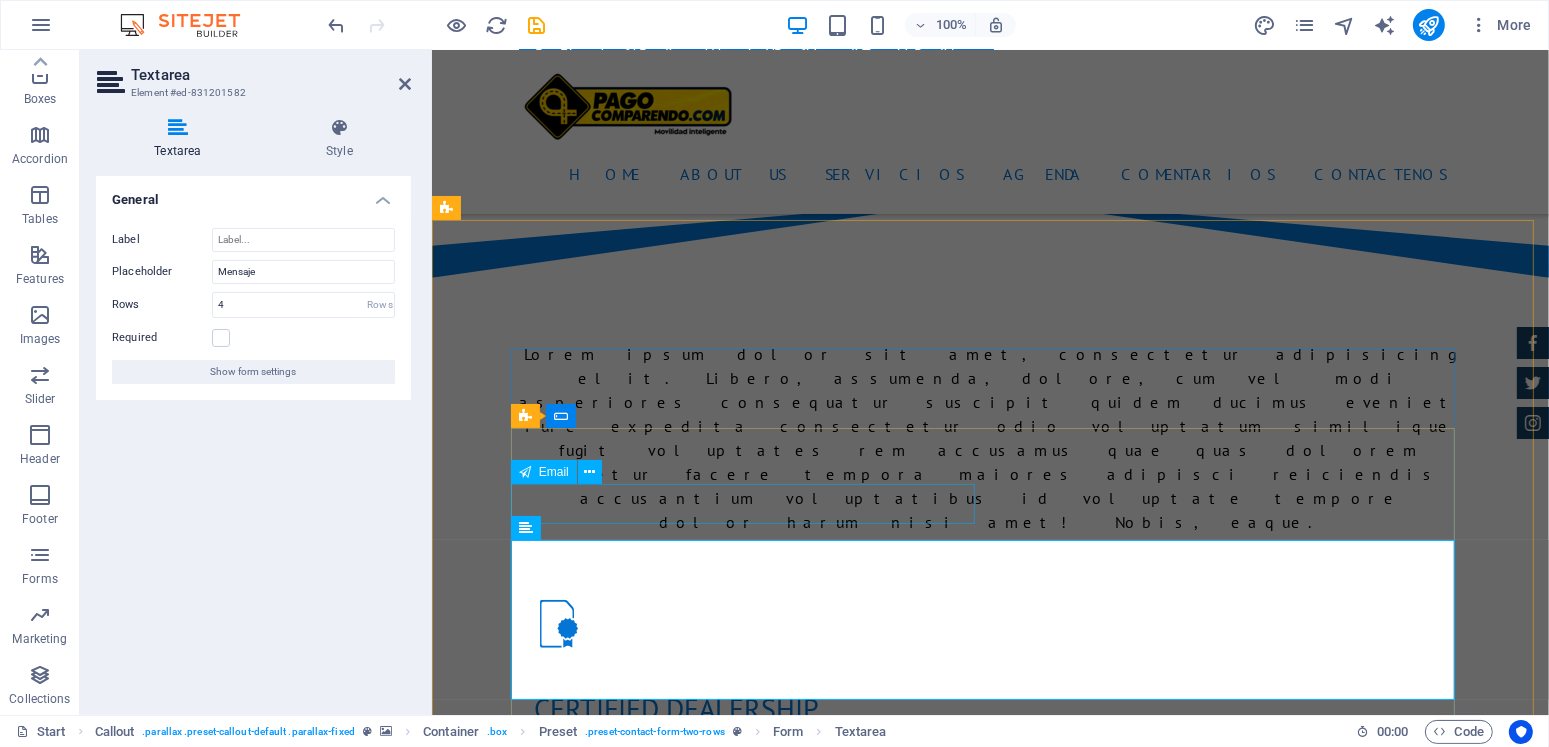 click at bounding box center (750, 1895) 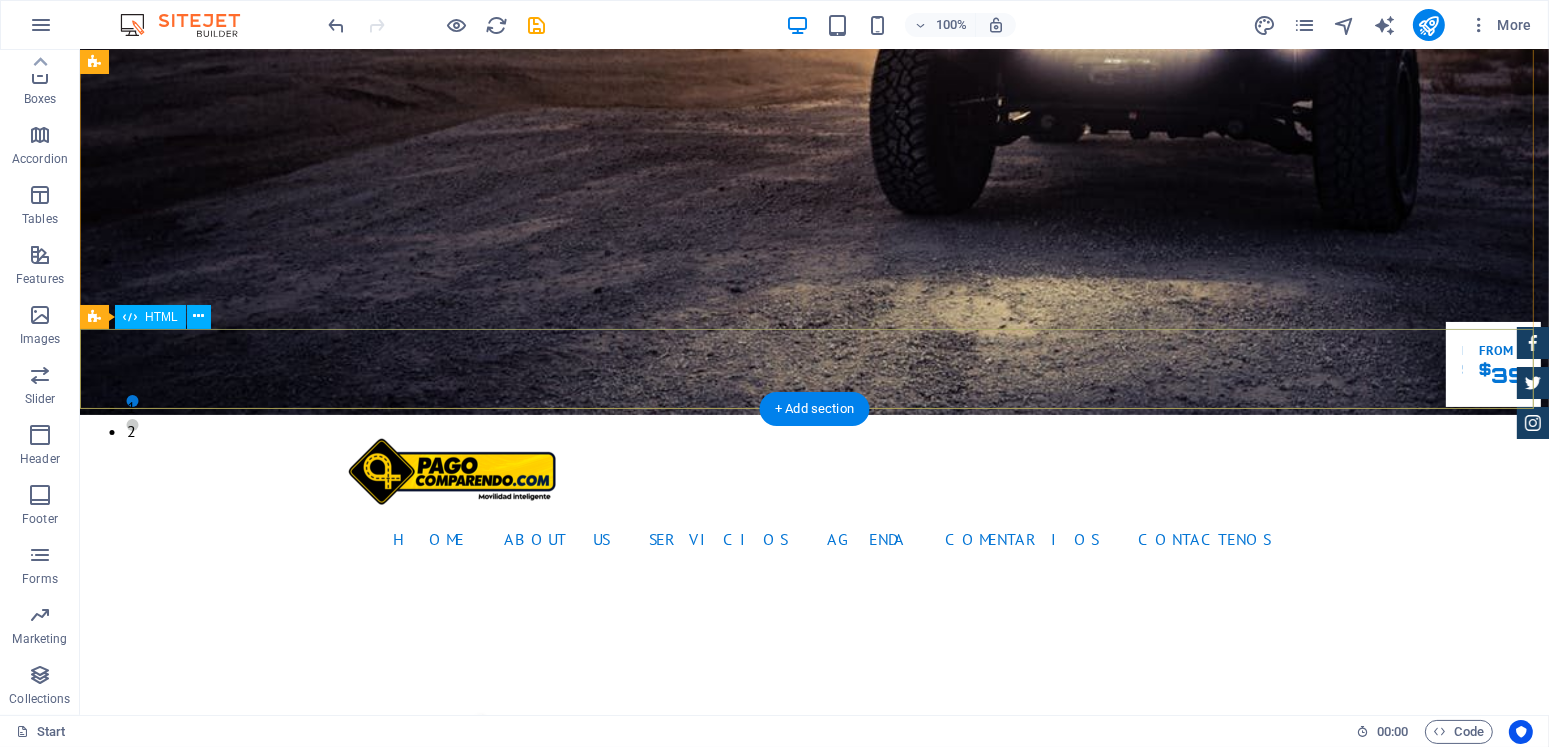 scroll, scrollTop: 600, scrollLeft: 0, axis: vertical 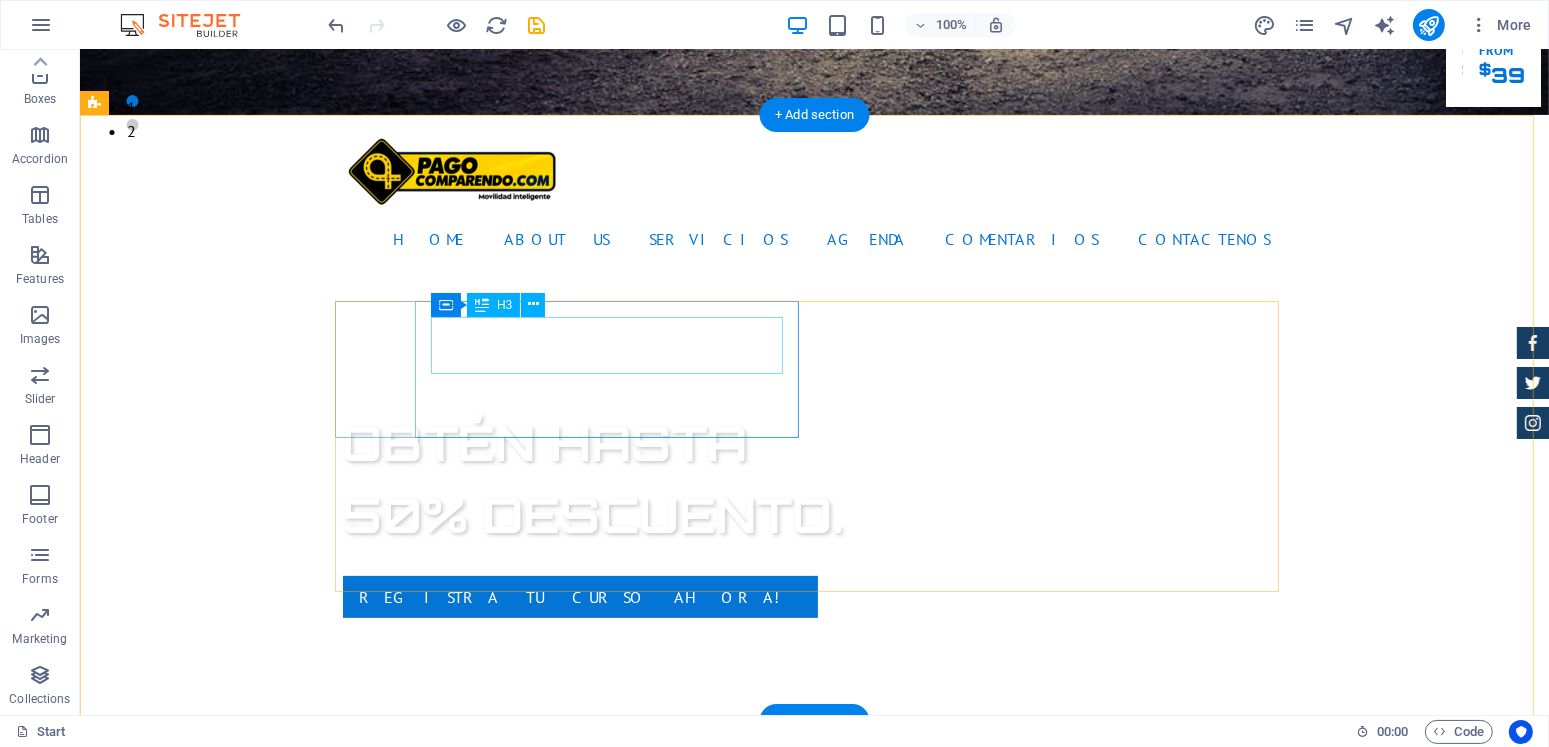 click on "Certified Dealership" at bounding box center [814, 1257] 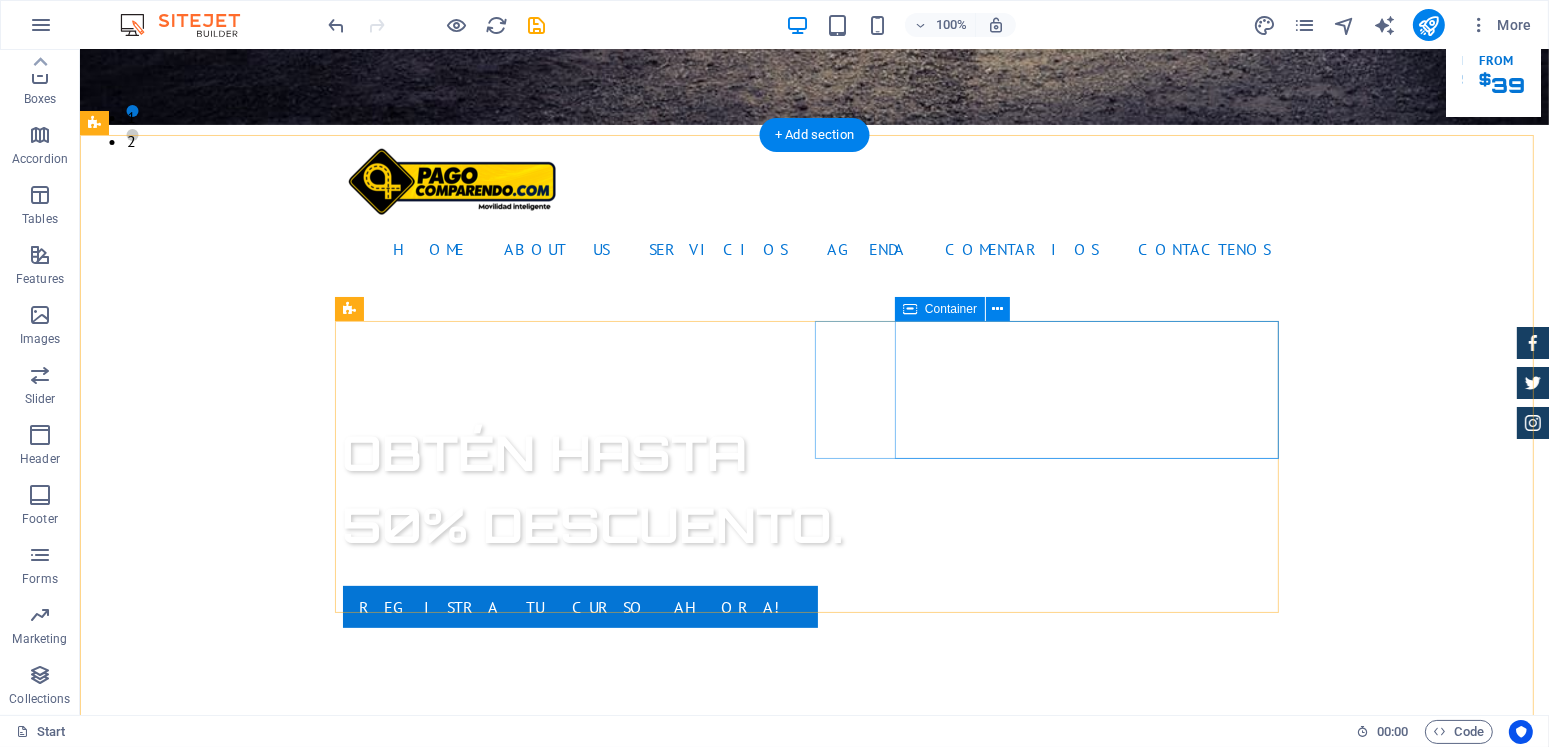 scroll, scrollTop: 600, scrollLeft: 0, axis: vertical 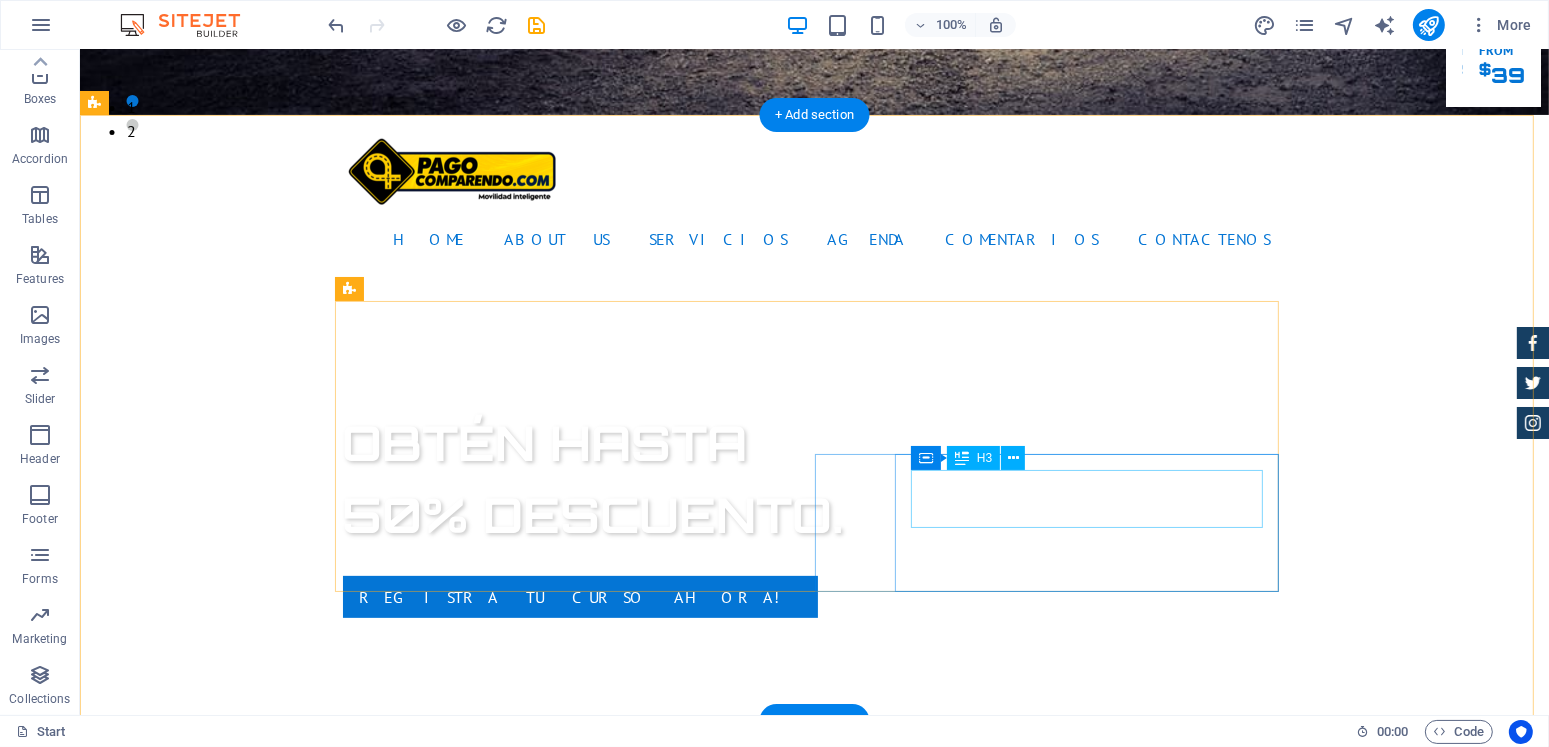 click on "Financing Program" at bounding box center [814, 1935] 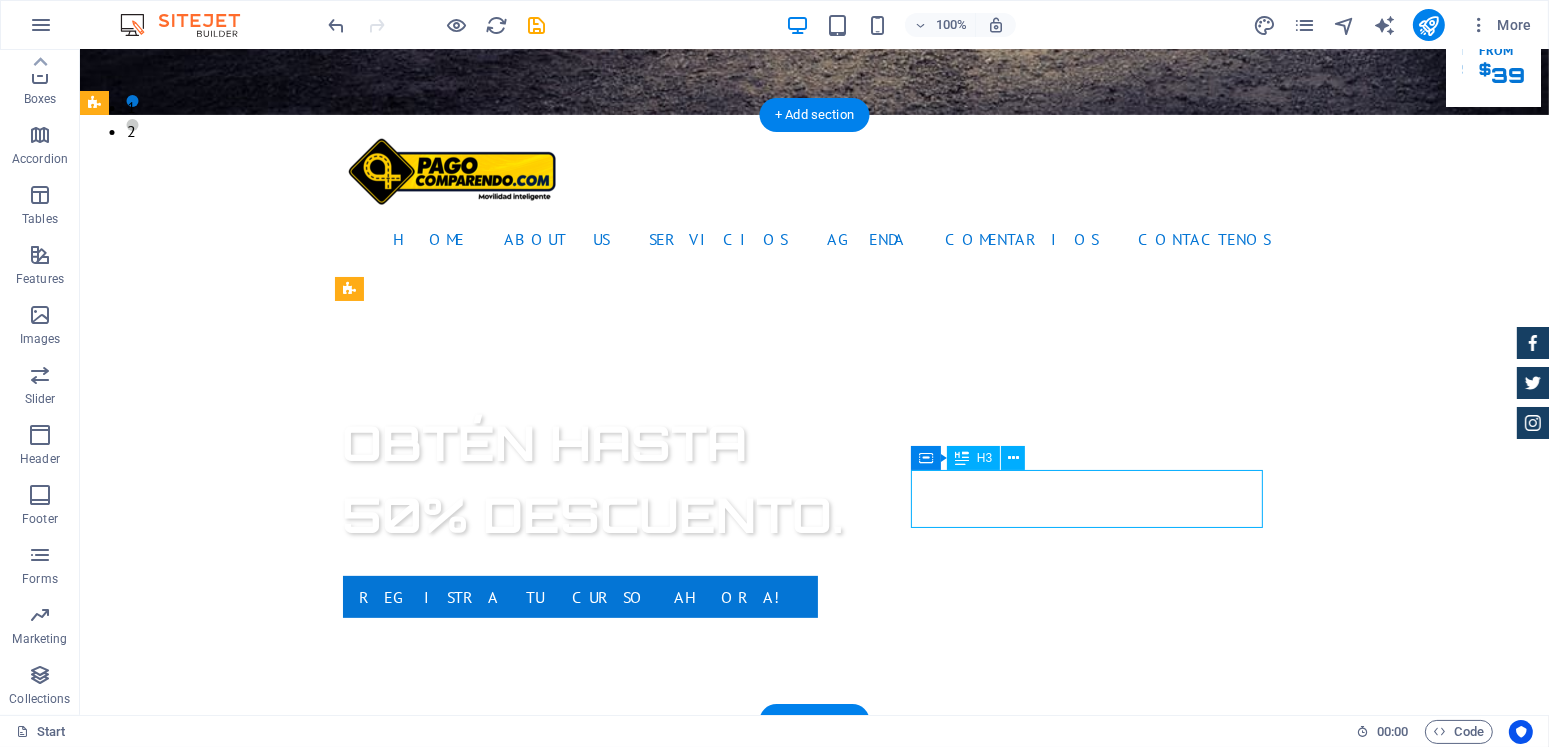 click on "Financing Program" at bounding box center [814, 1935] 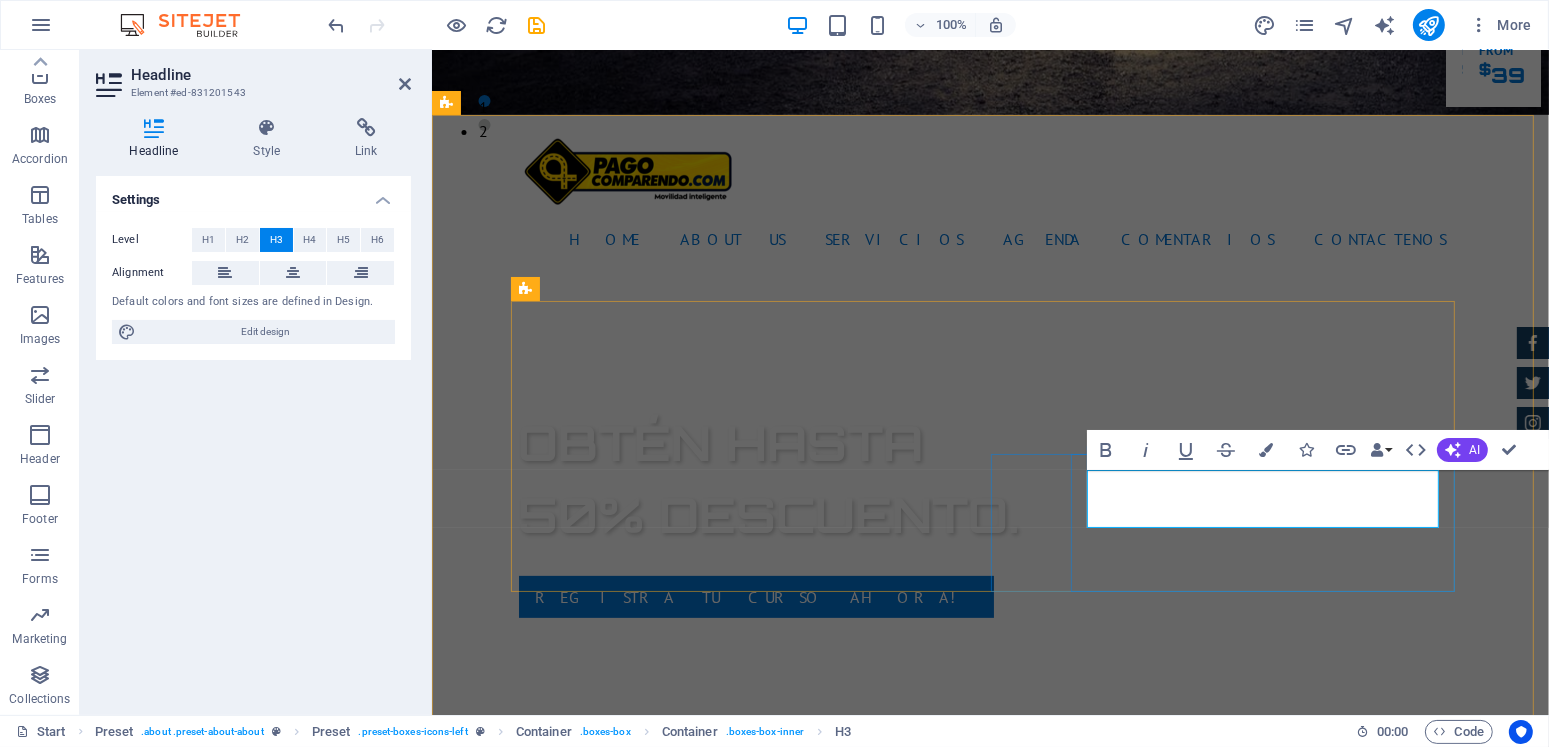 type 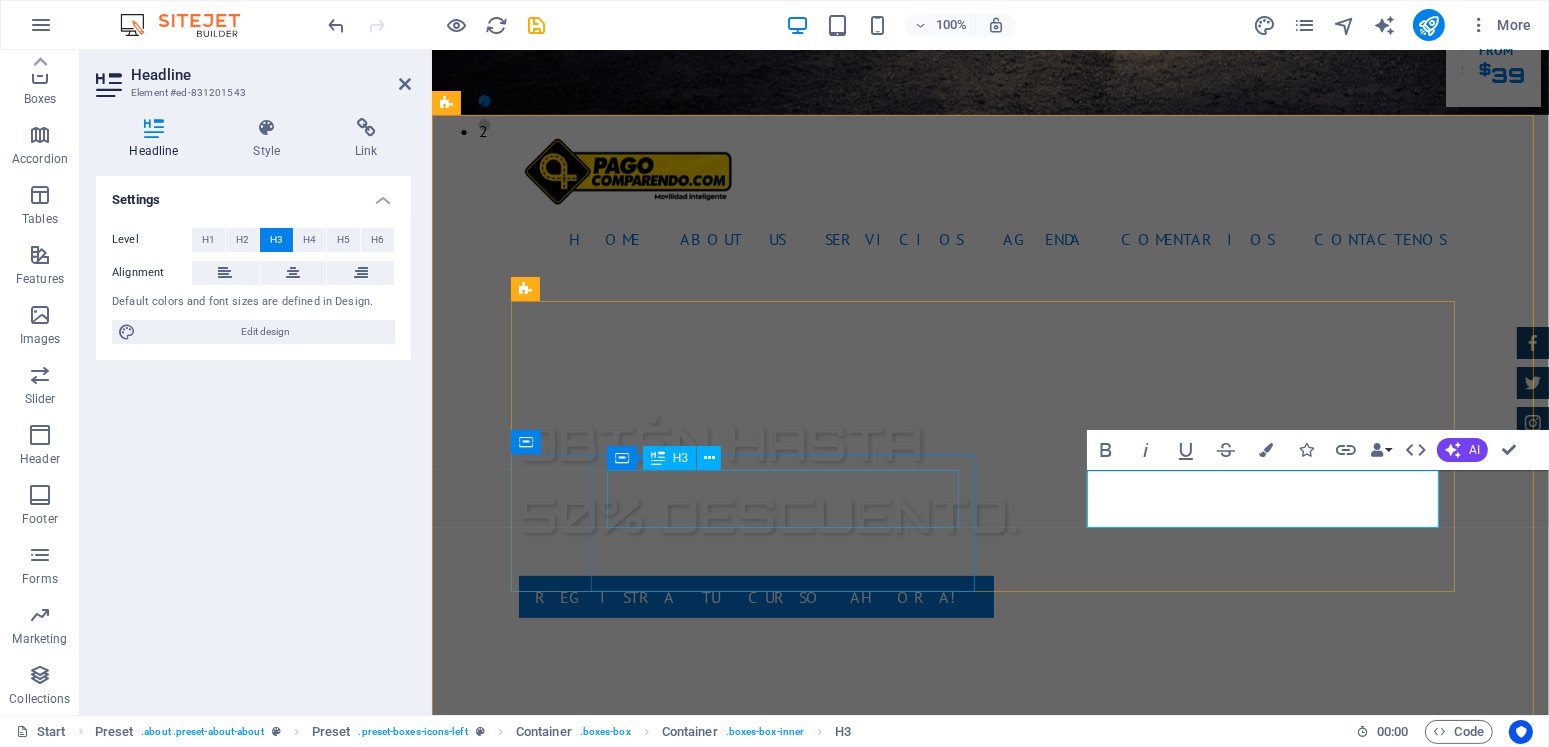 click on "24 Month Warranty" at bounding box center [990, 1709] 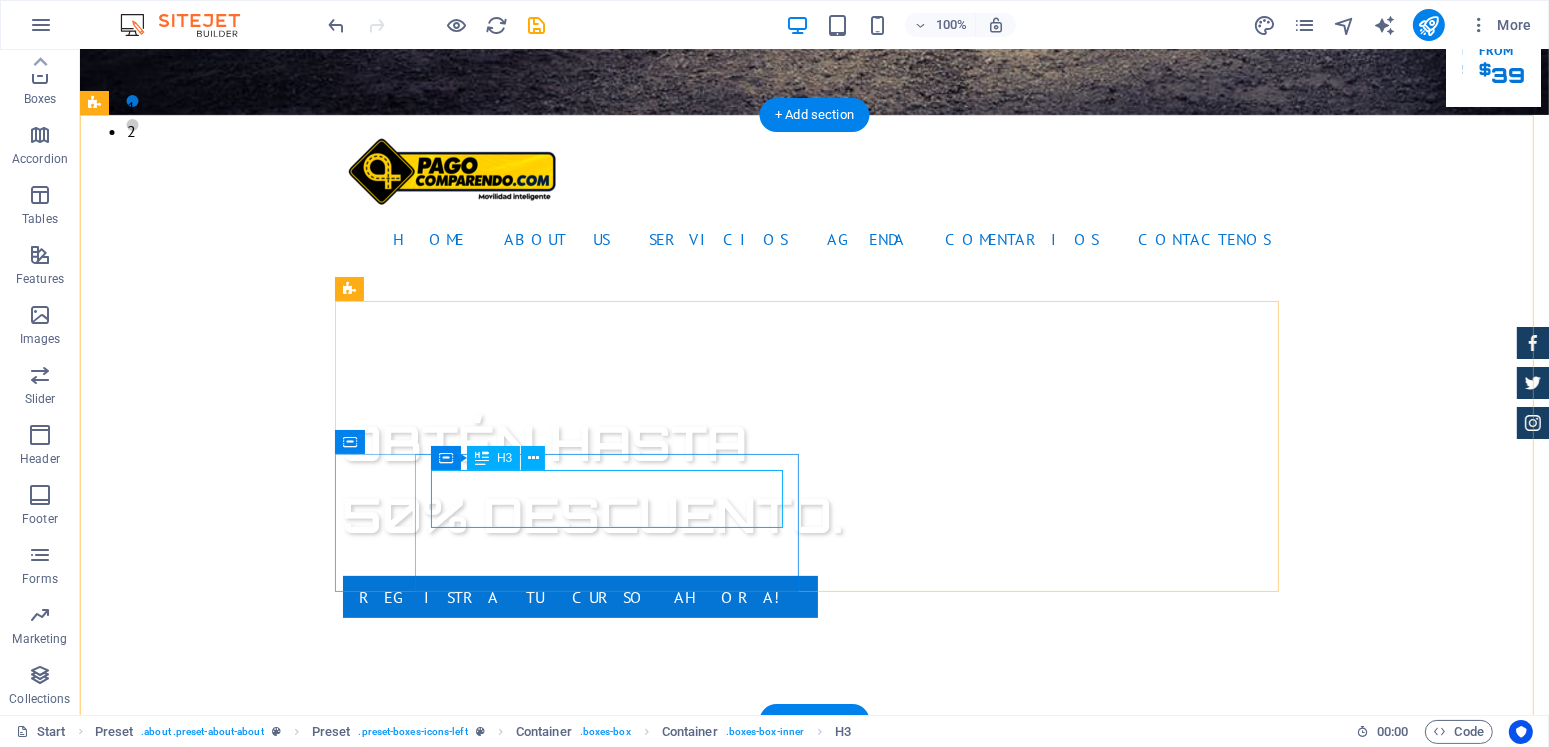 click on "24 Month Warranty" at bounding box center [814, 1709] 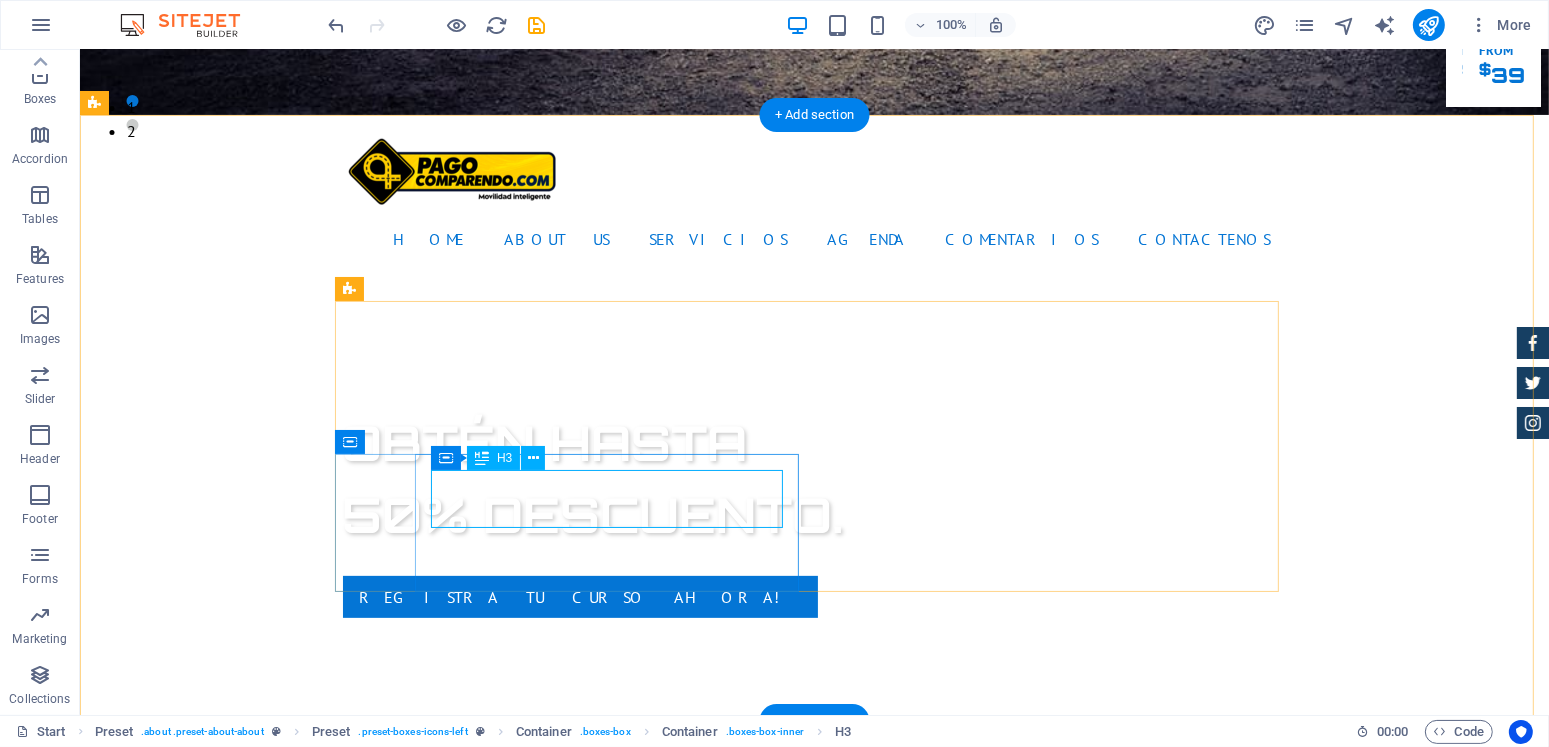 click on "24 Month Warranty" at bounding box center [814, 1709] 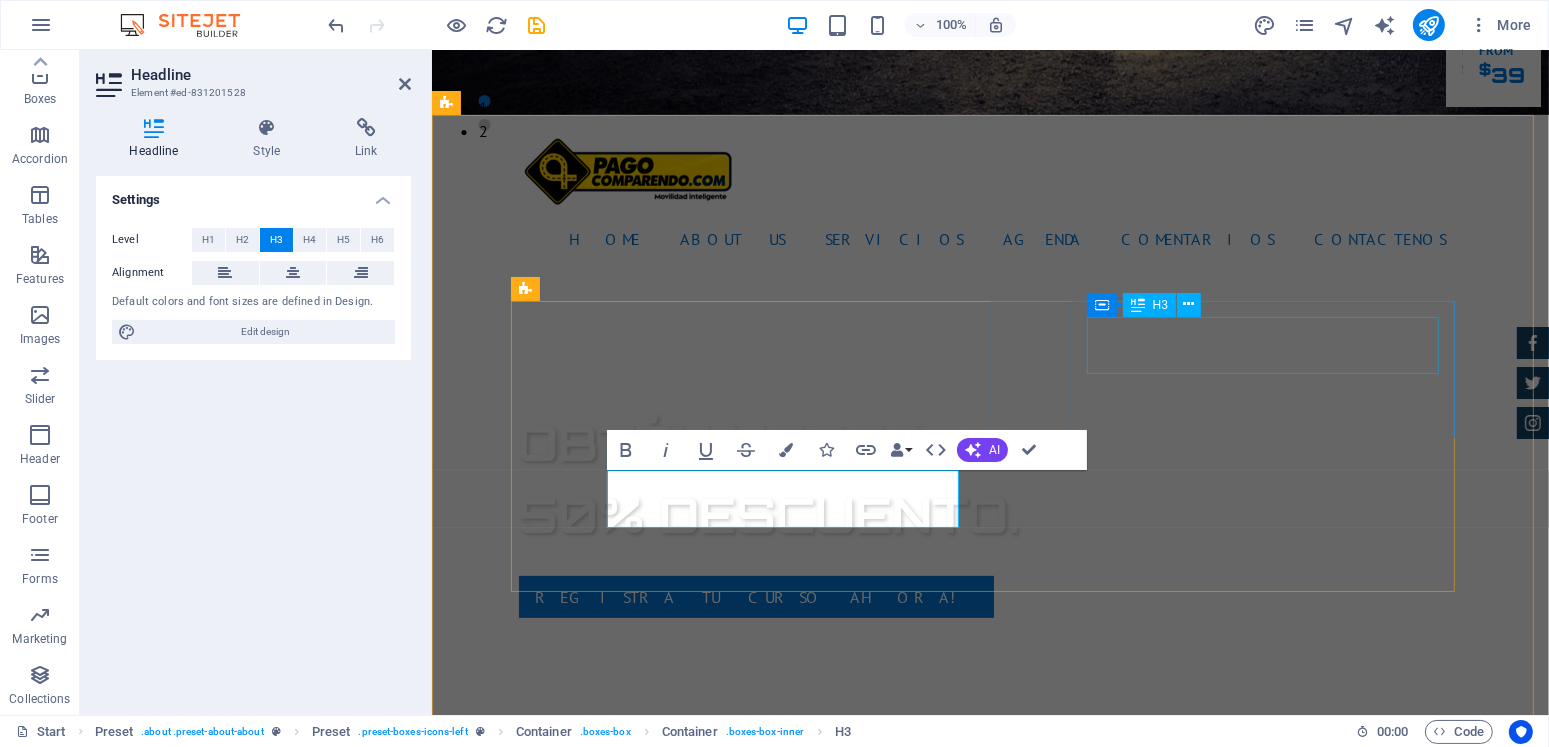 click on "Best Price Guarantee" at bounding box center [990, 1483] 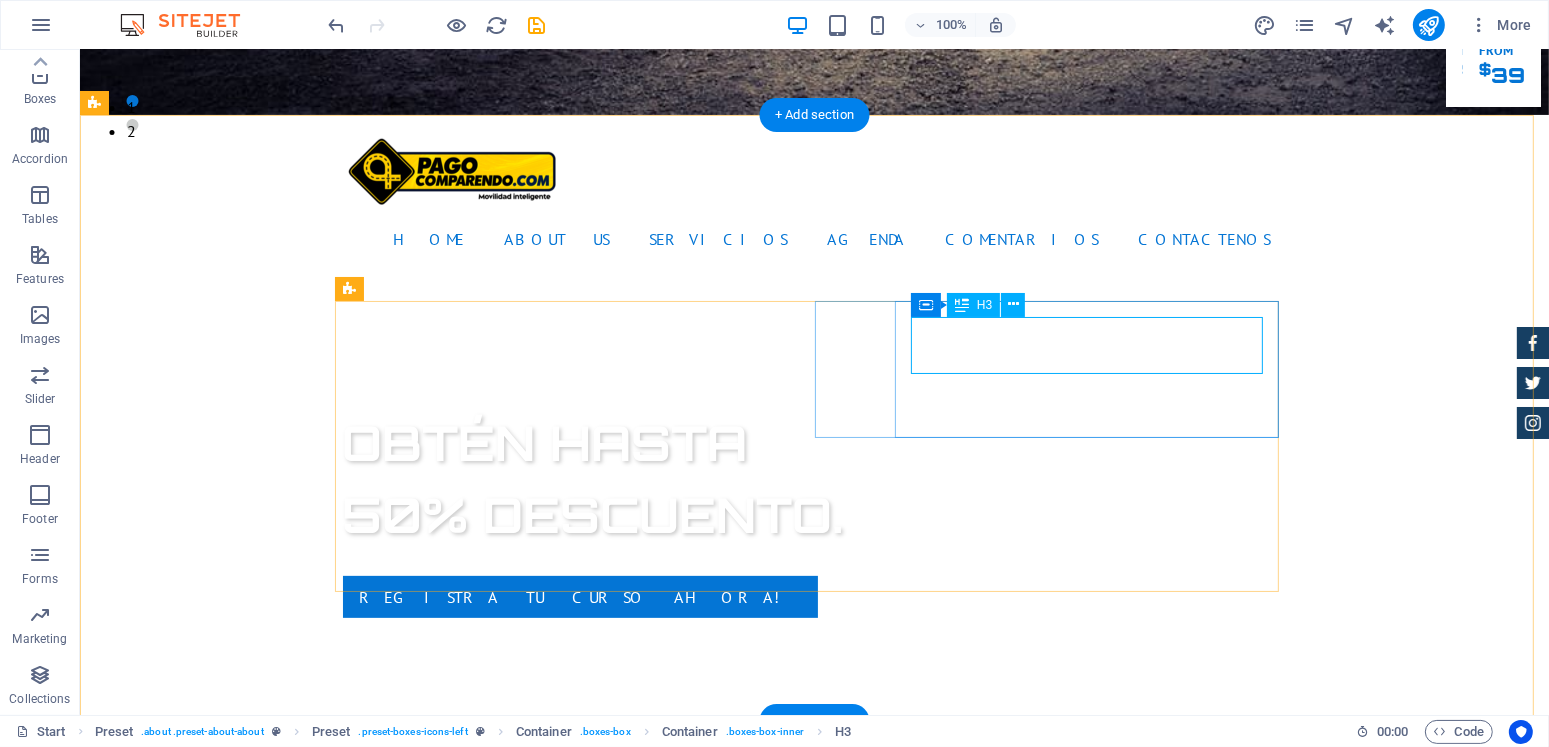 click on "Best Price Guarantee" at bounding box center [814, 1483] 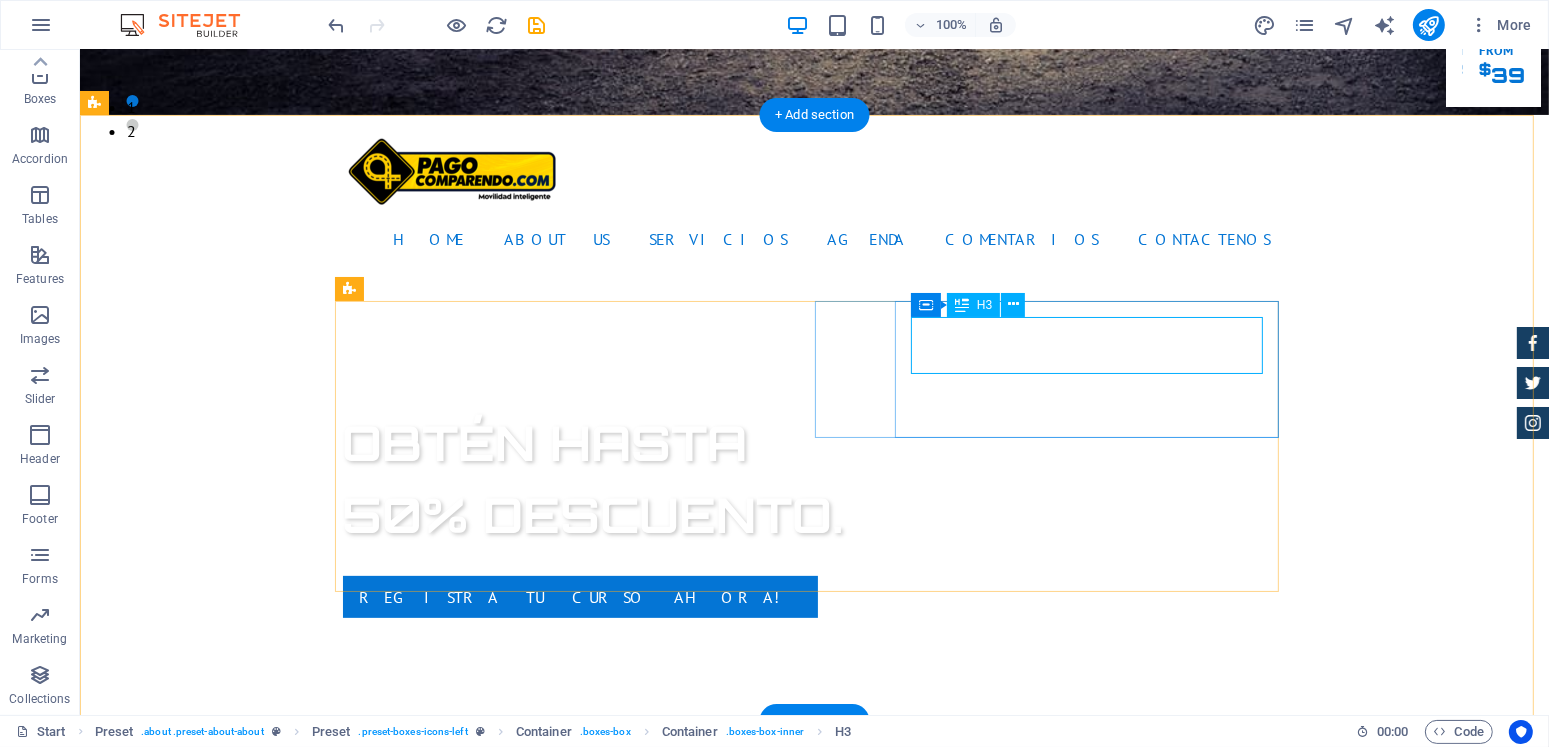 click on "Best Price Guarantee" at bounding box center (814, 1483) 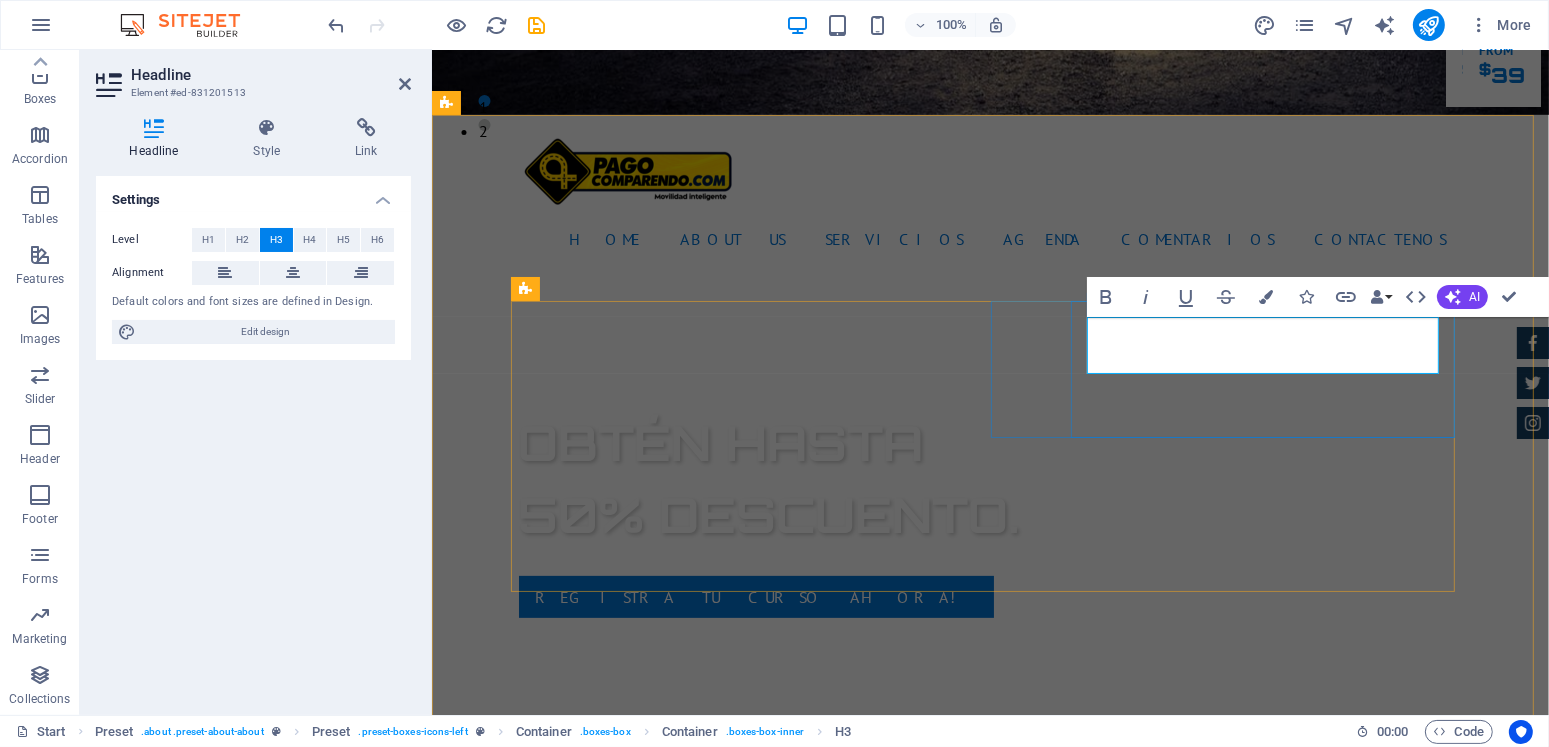 type 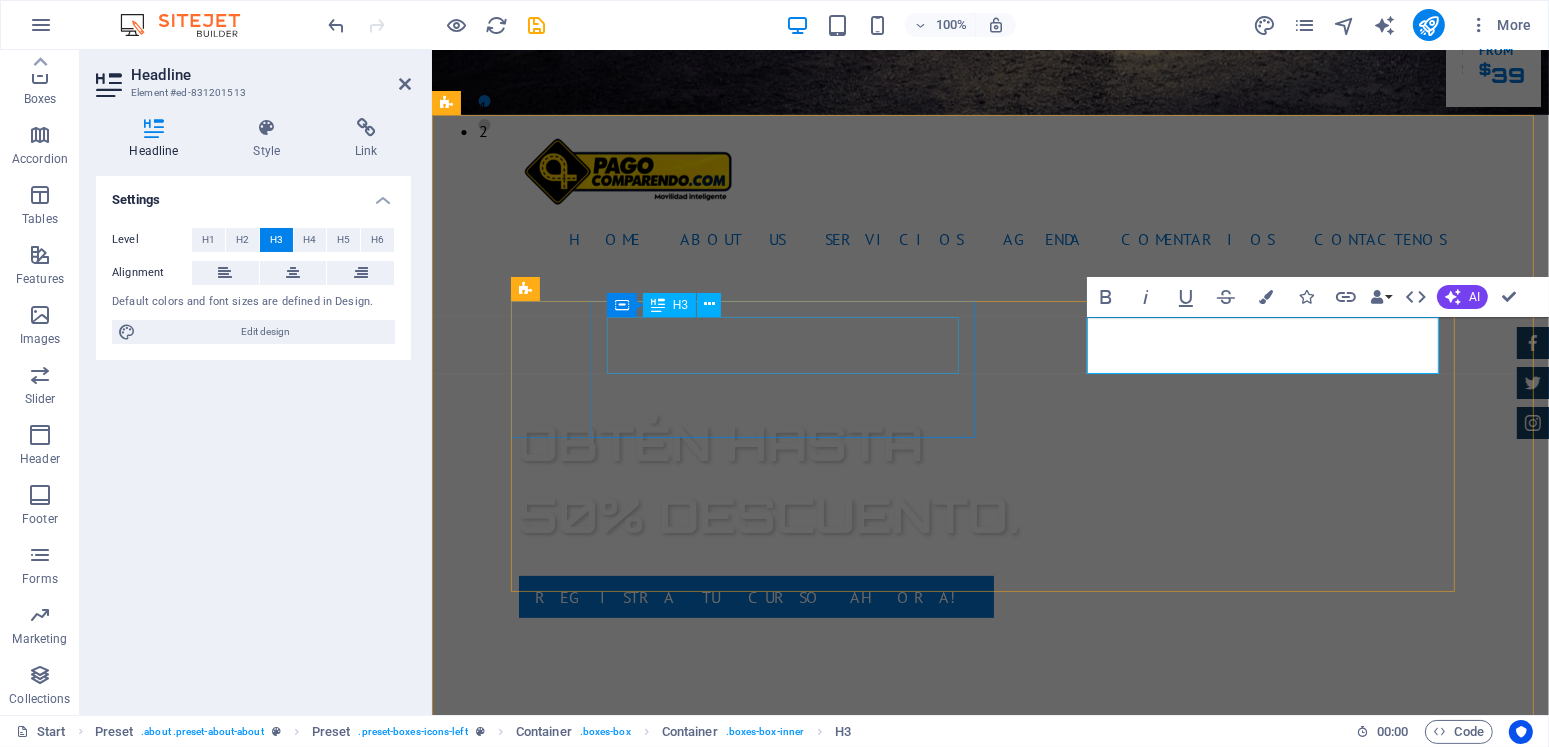 click on "Certified Dealership" at bounding box center (990, 1257) 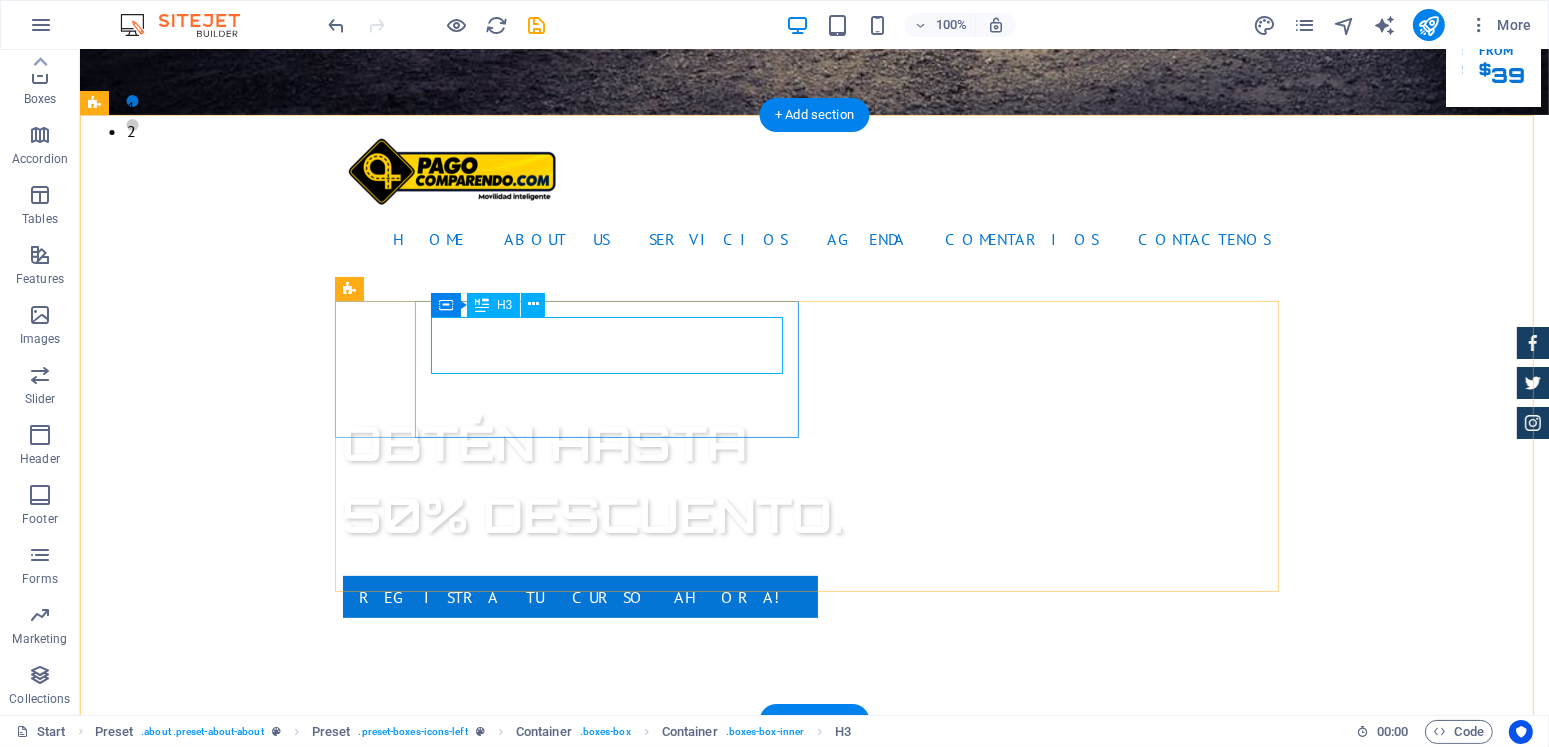 click on "Certified Dealership" at bounding box center [814, 1257] 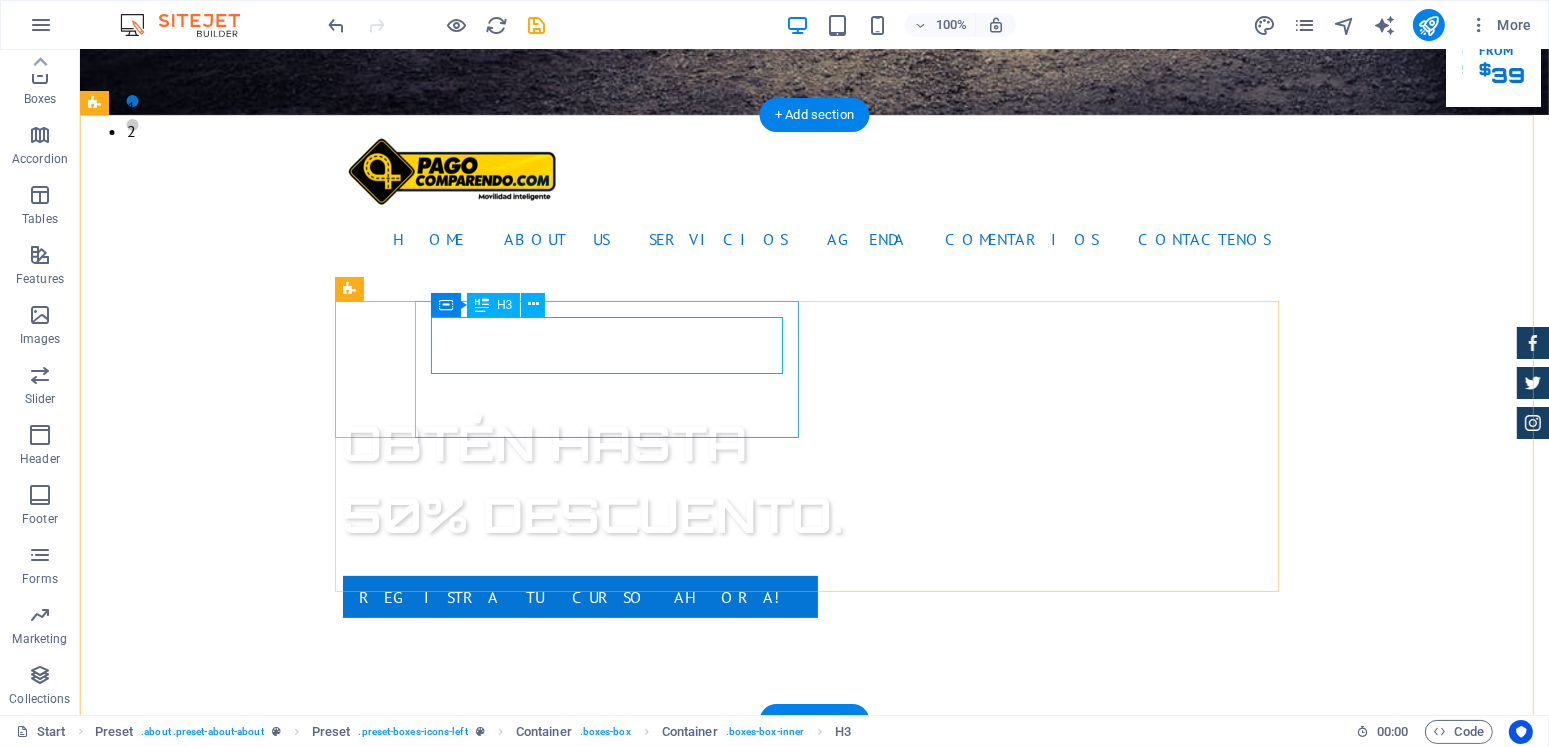 click on "Certified Dealership" at bounding box center (814, 1257) 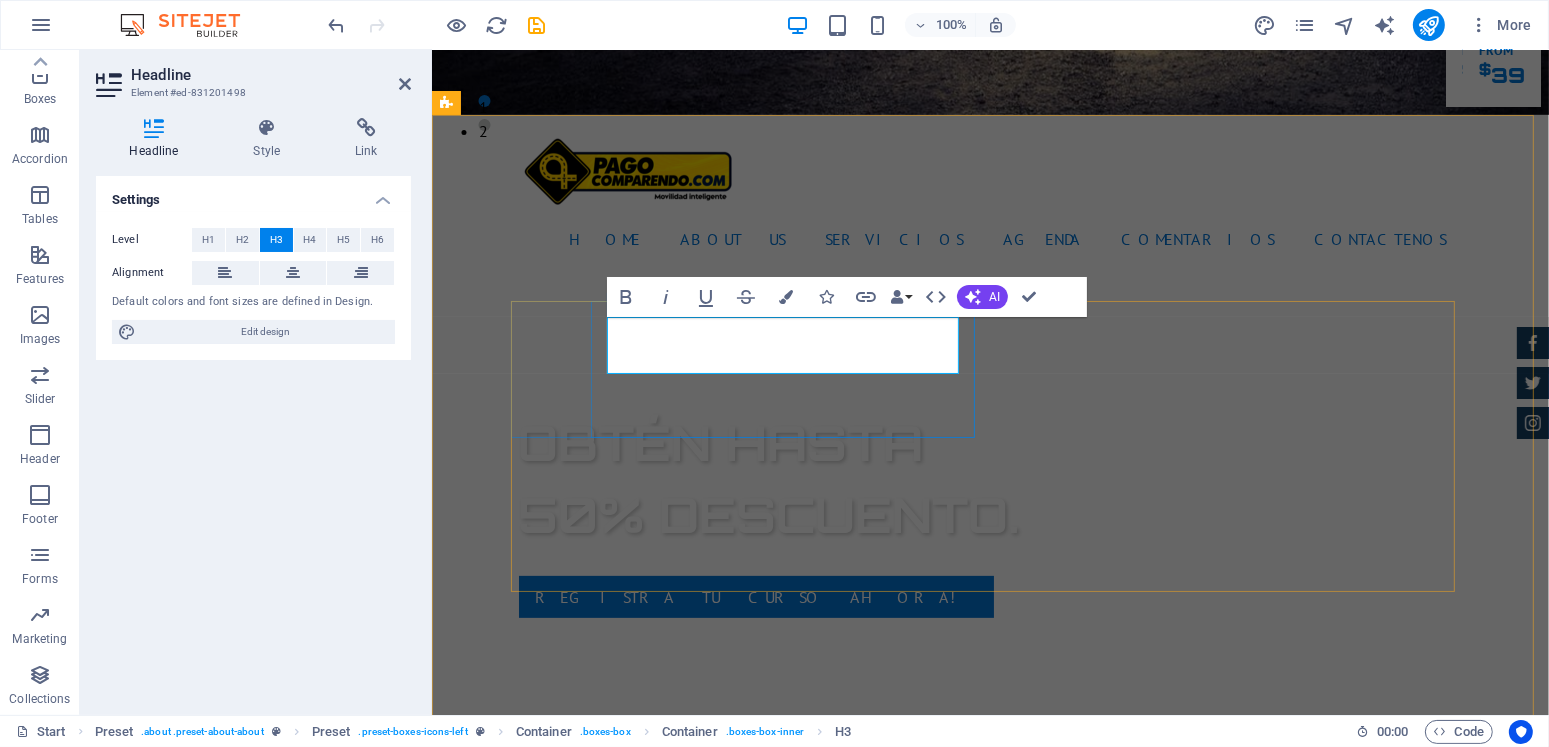click on "Certified Dealership" at bounding box center (990, 1257) 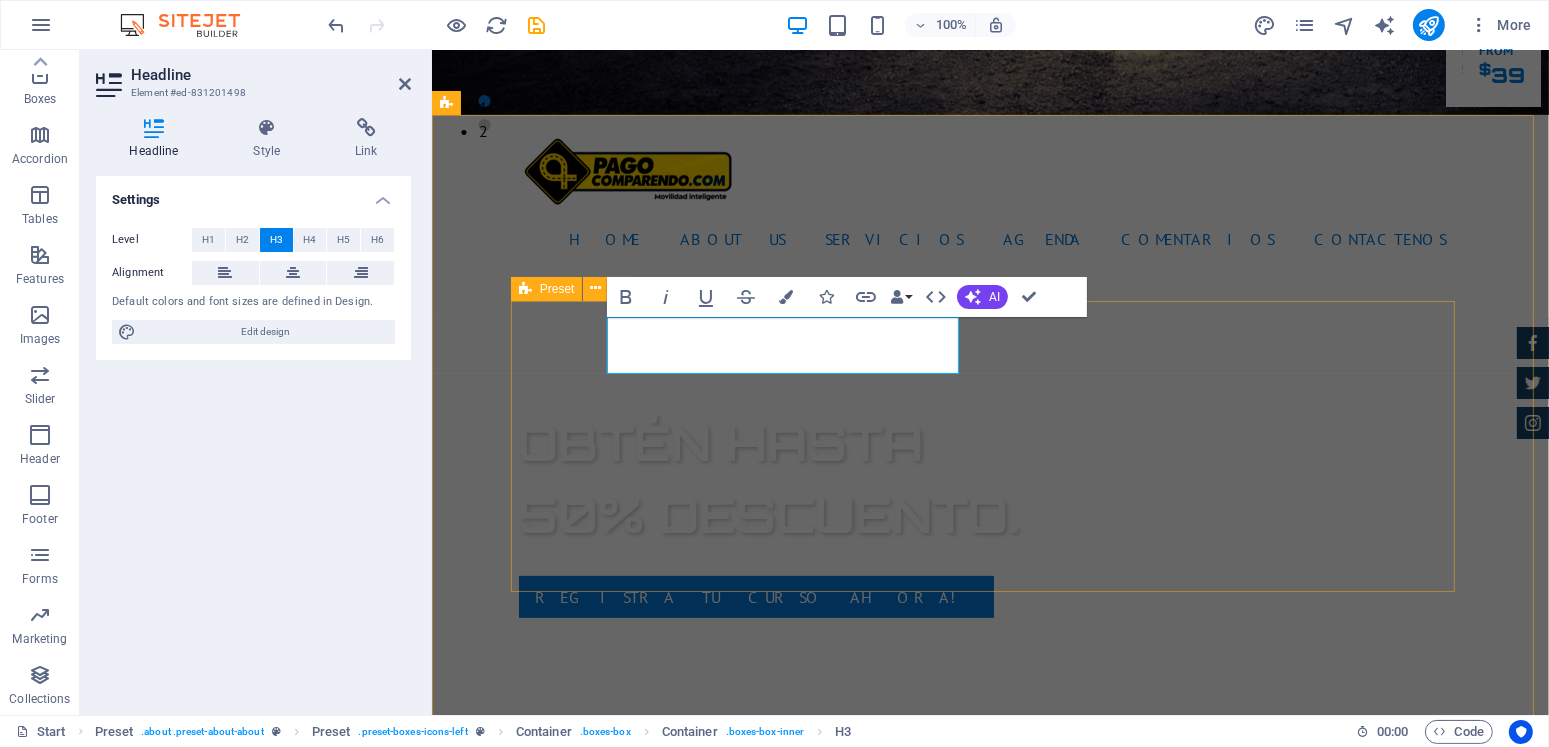 click on "Certificacion autentica Lorem ipsum dolor sit amet, consectetur adipisicing elit. Veritatis, dolorem! descuentos en pagos Lorem ipsum dolor sit amet, consectetur adipisicing elit. Veritatis, dolorem! 24 Month Warranty Lorem ipsum dolor sit amet, consectetur adipisicing elit. Veritatis, dolorem! pagos en linea Lorem ipsum dolor sit amet, consectetur adipisicing elit. Veritatis, dolorem!" at bounding box center (990, 1580) 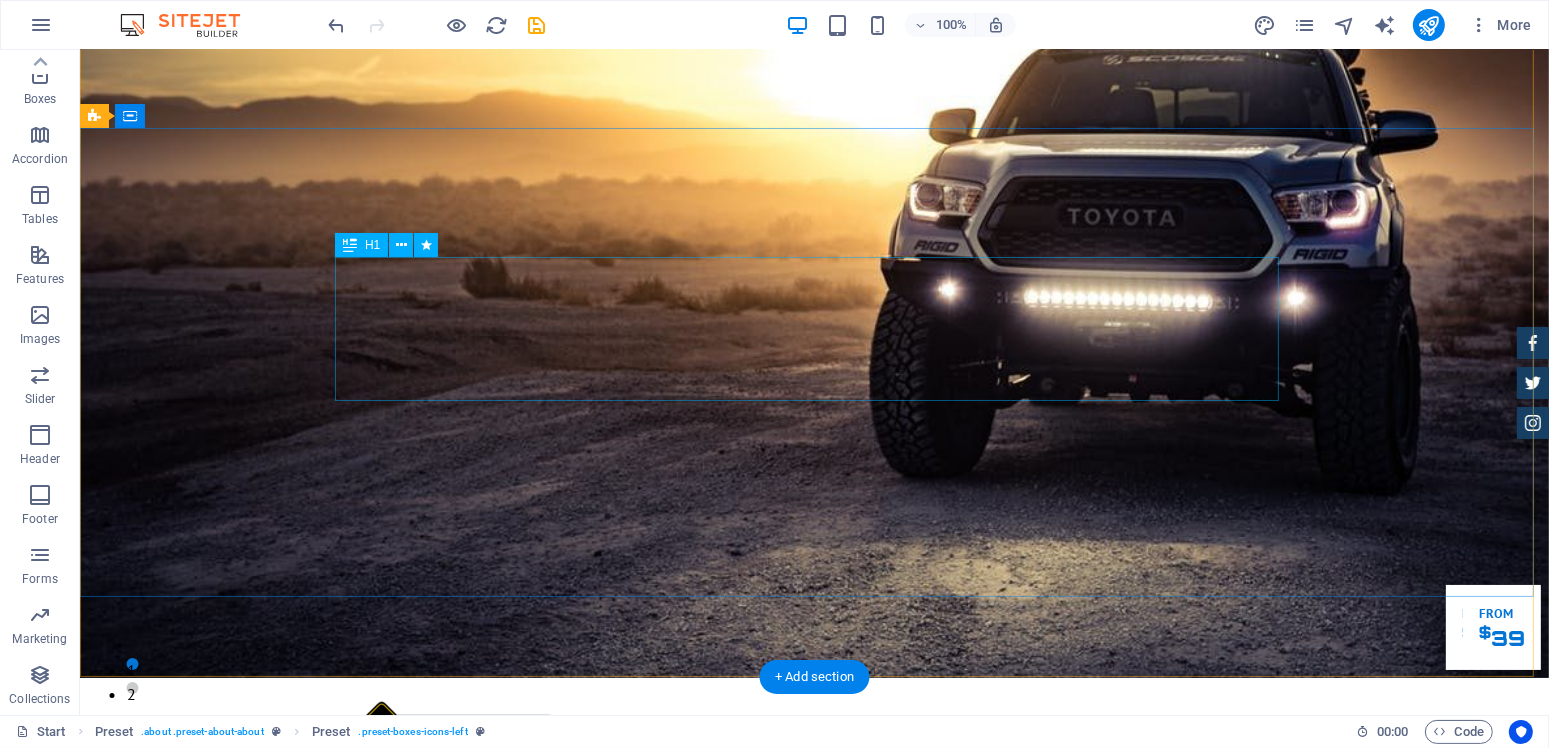 scroll, scrollTop: 0, scrollLeft: 0, axis: both 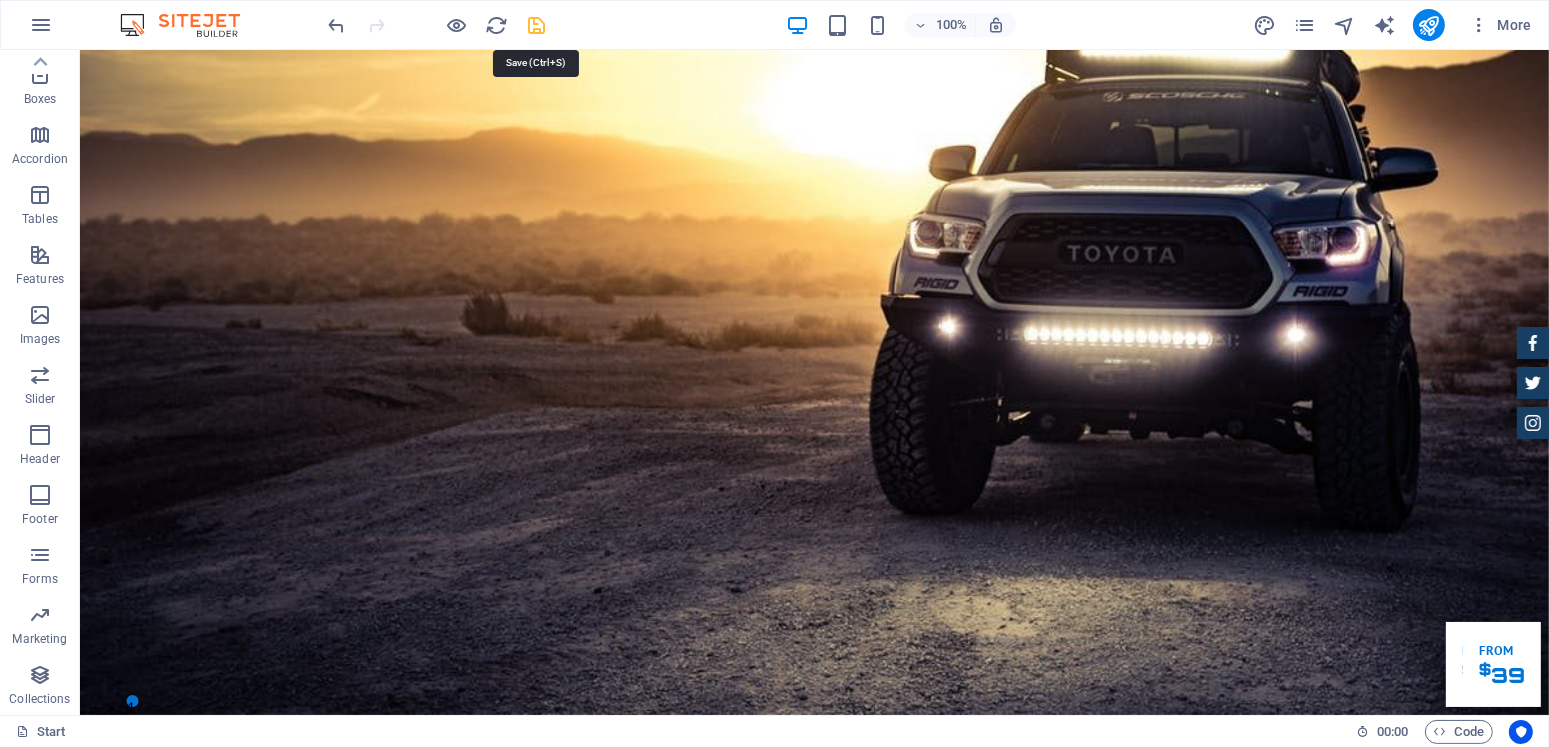 click at bounding box center [537, 25] 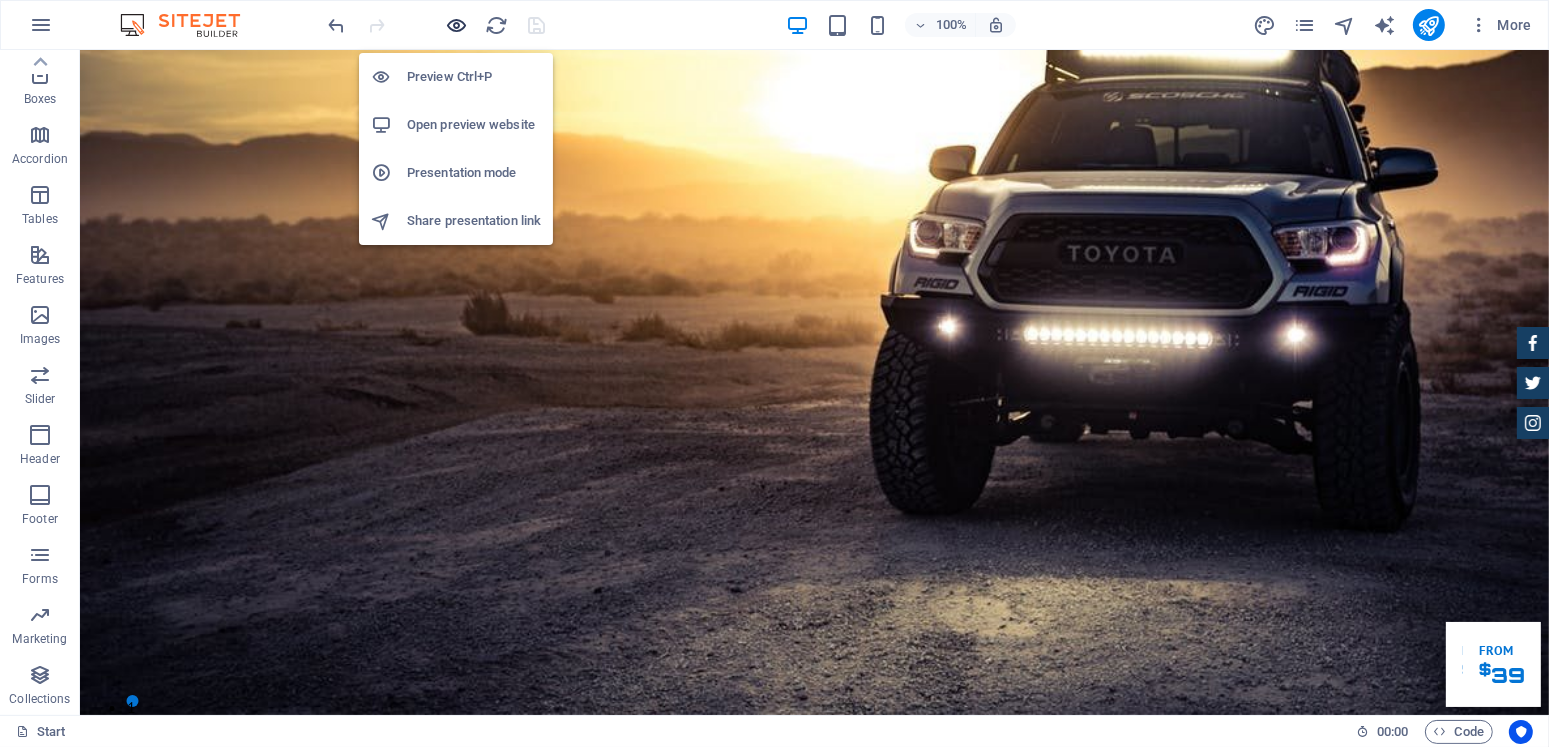 click at bounding box center [457, 25] 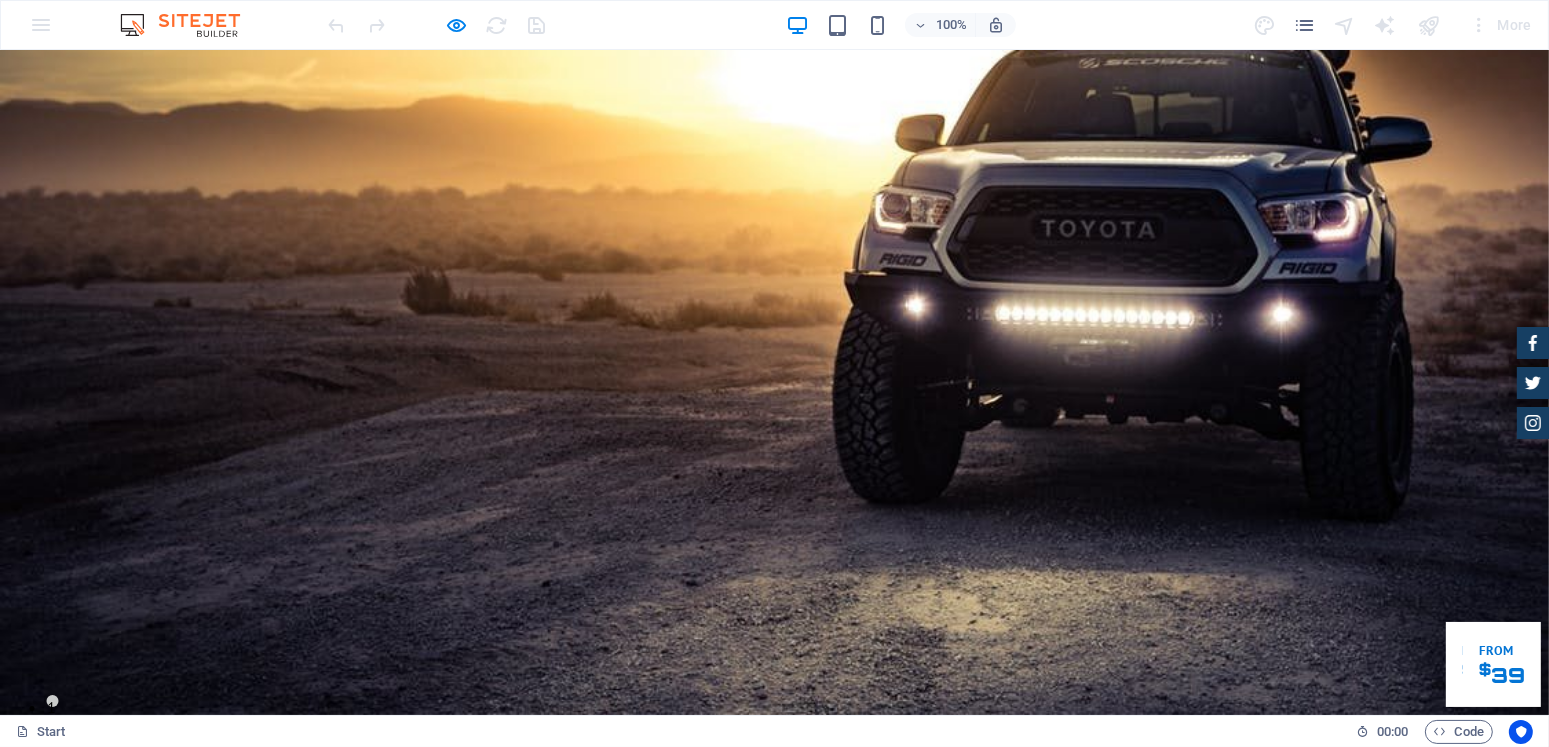 click on "REGISTRA TU CURSO AHORA!" at bounding box center (540, 1197) 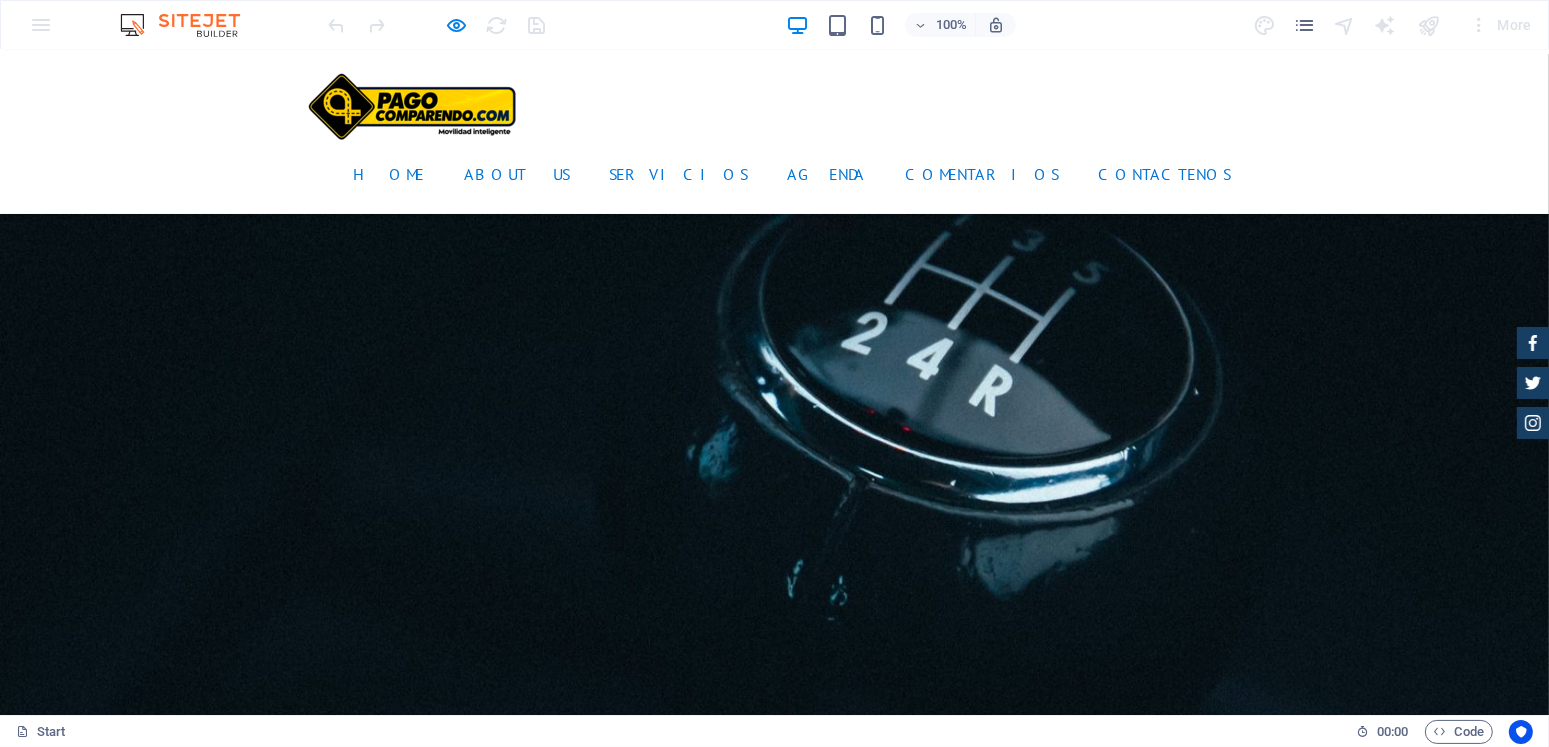 scroll, scrollTop: 2300, scrollLeft: 0, axis: vertical 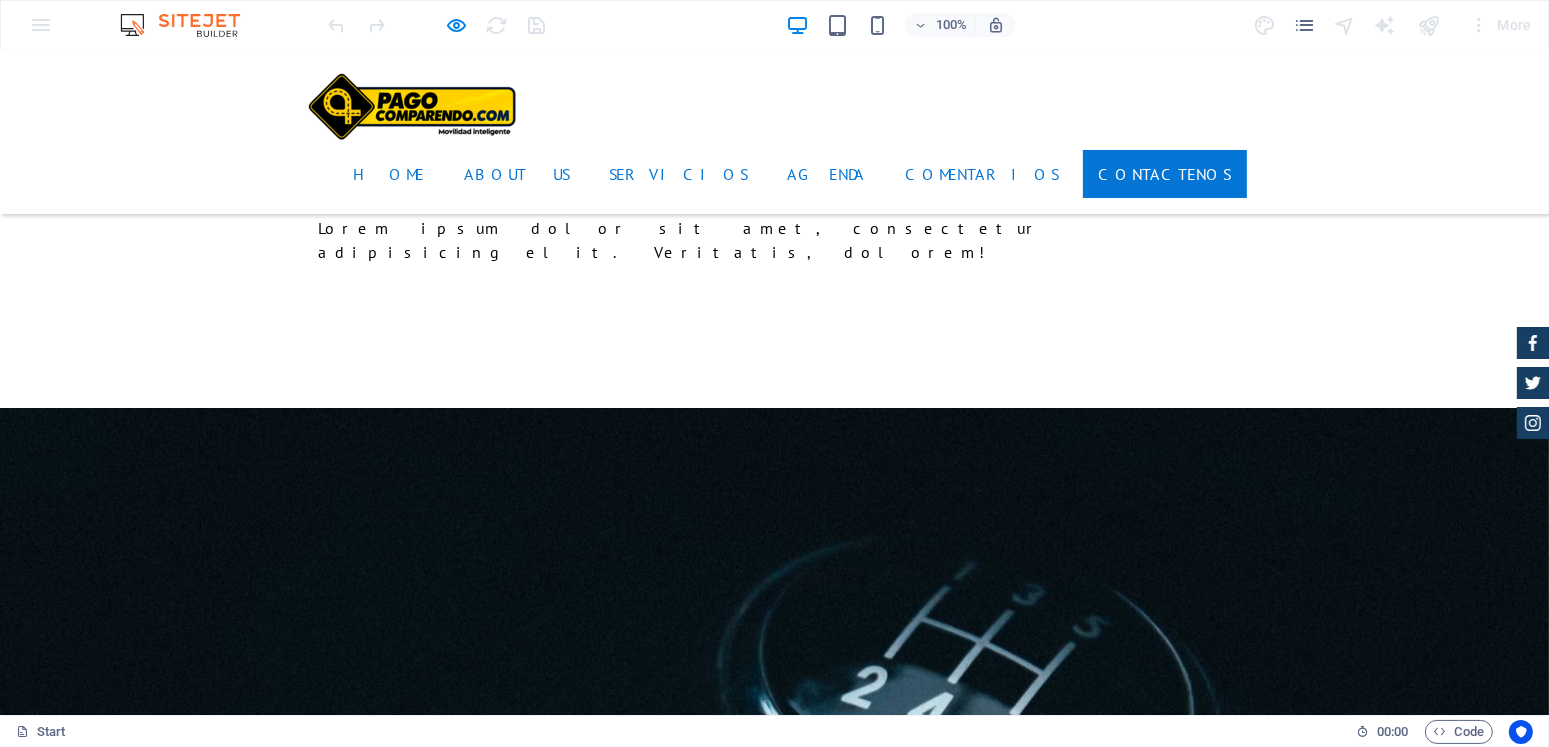 click on "Contactenos" at bounding box center (1165, 174) 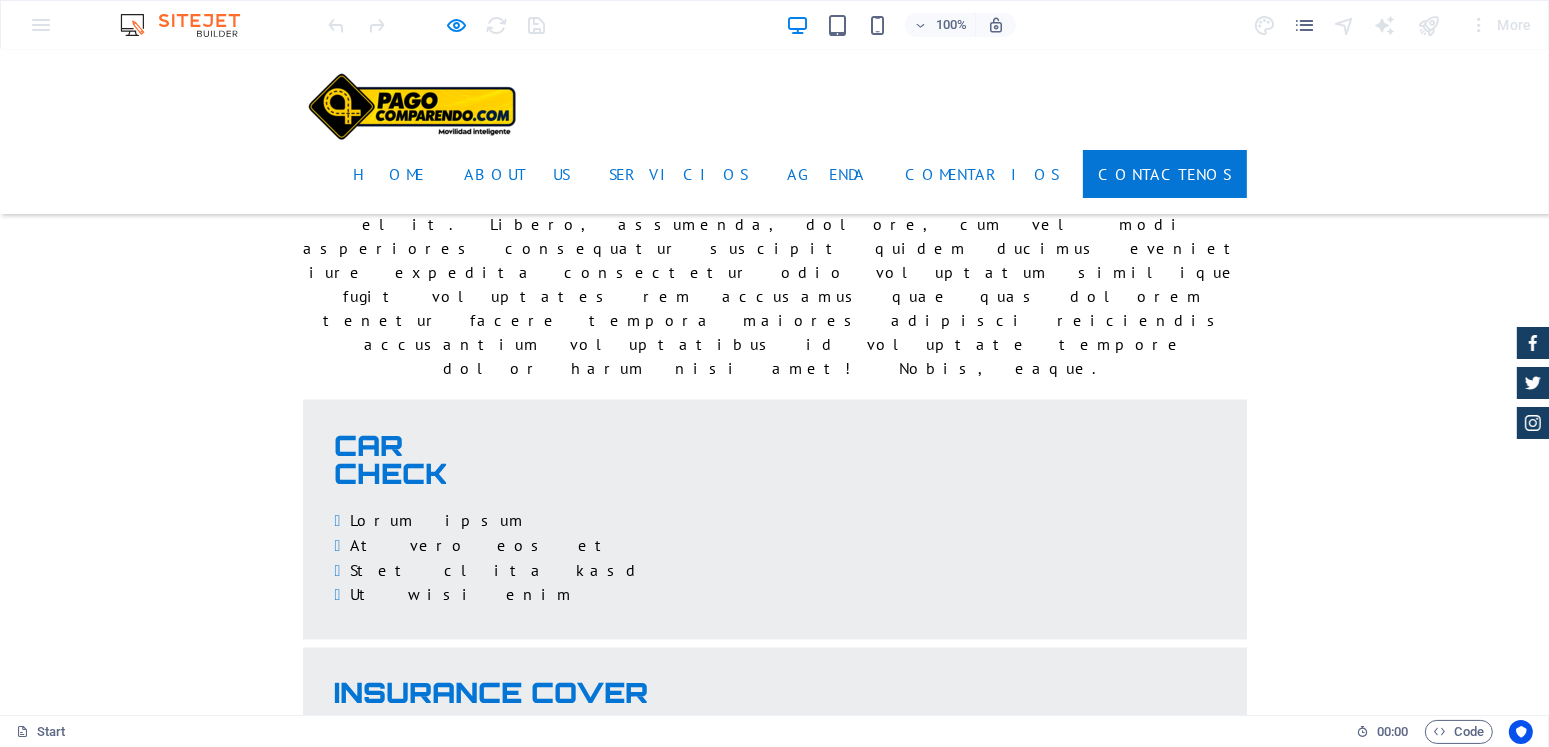 scroll, scrollTop: 3487, scrollLeft: 0, axis: vertical 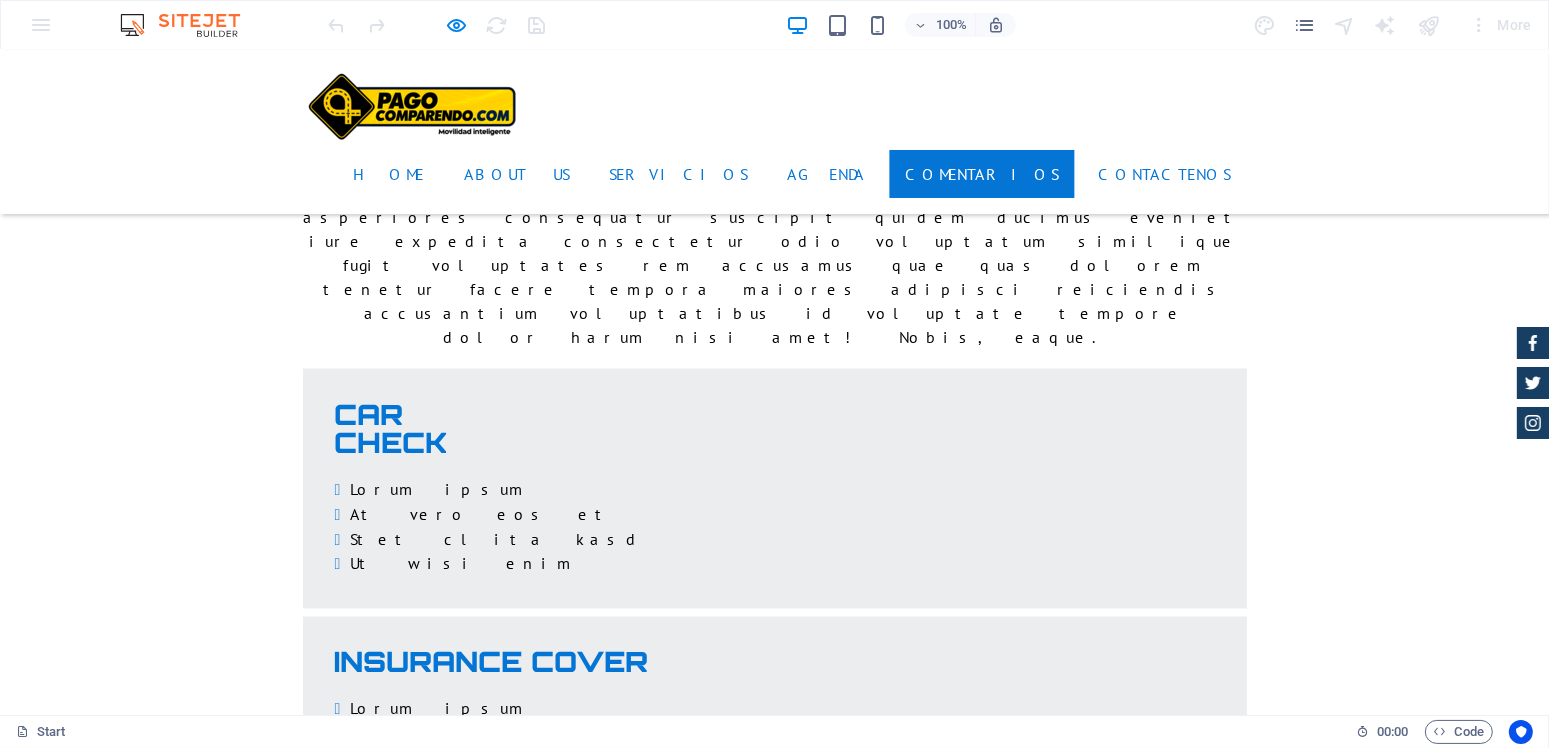 click on "Comentarios" at bounding box center [982, 174] 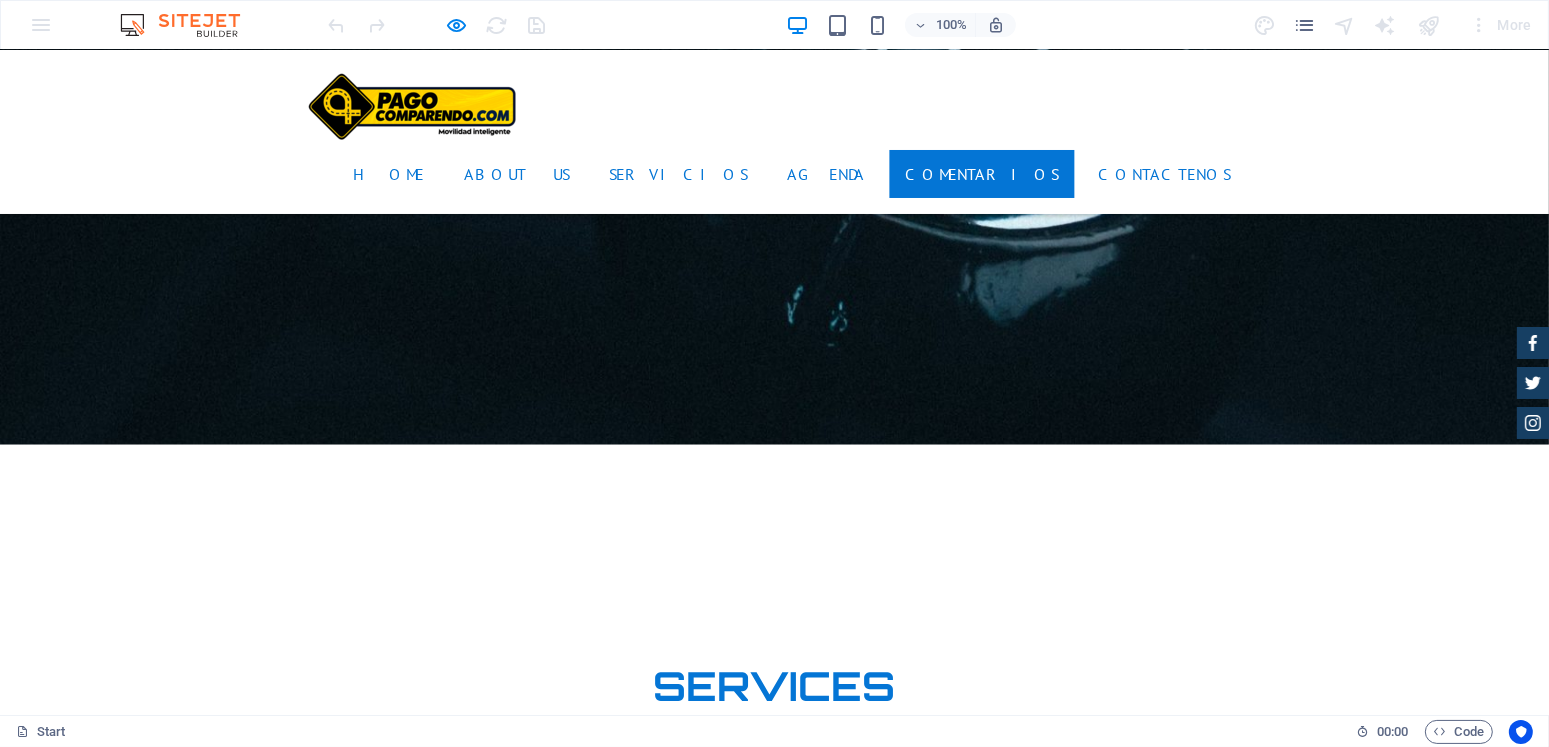 scroll, scrollTop: 2768, scrollLeft: 0, axis: vertical 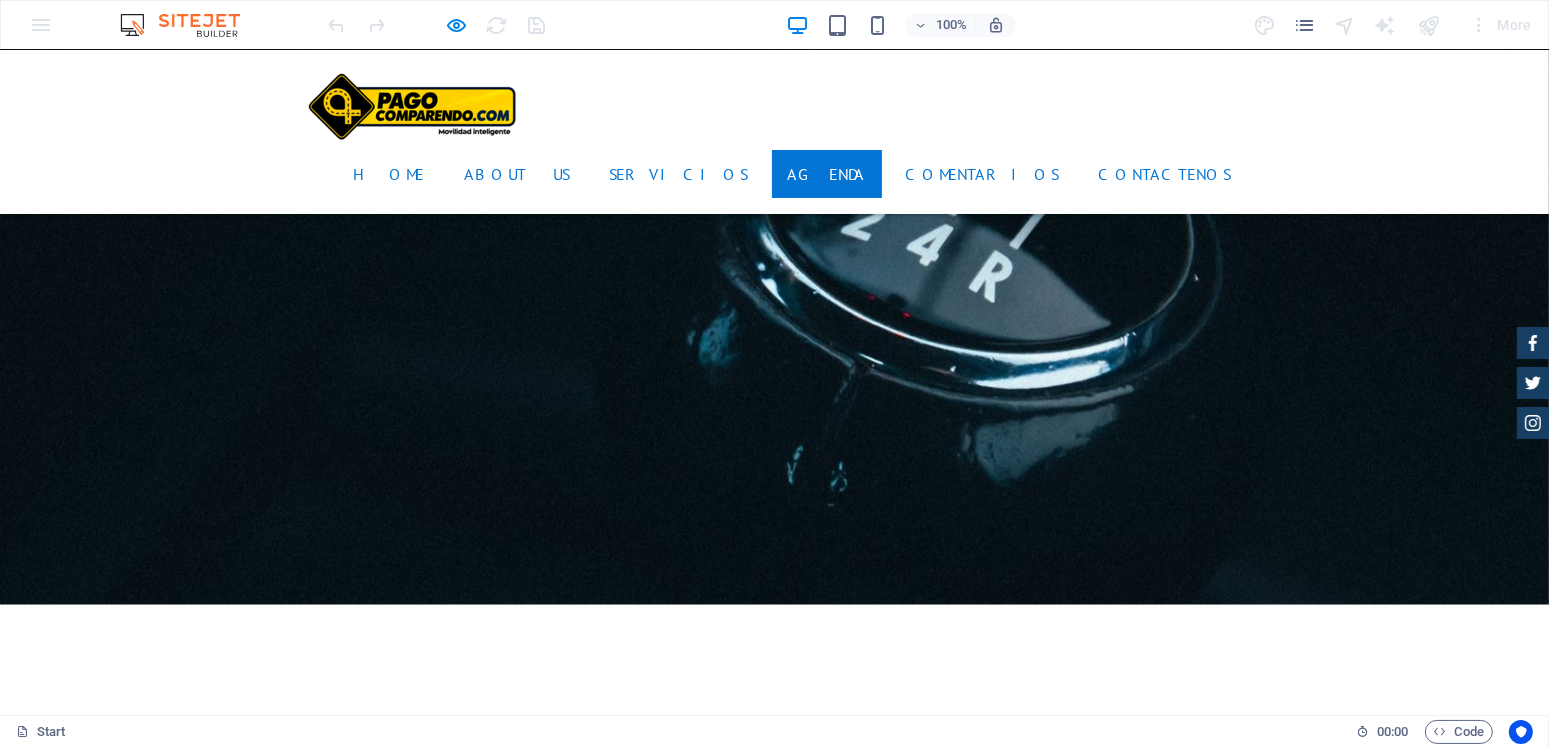 click on "Agenda" at bounding box center [827, 174] 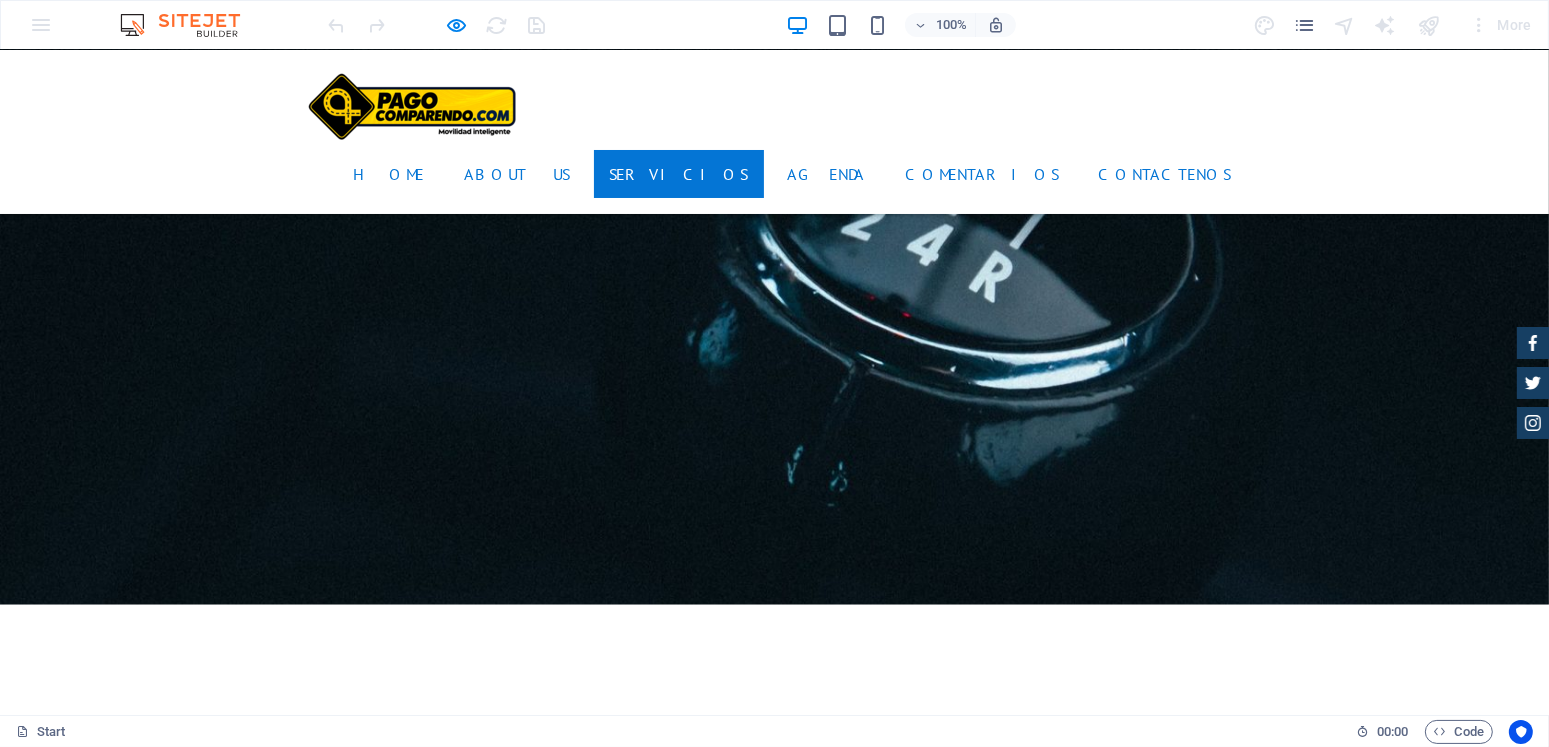 click on "Servicios" at bounding box center (679, 174) 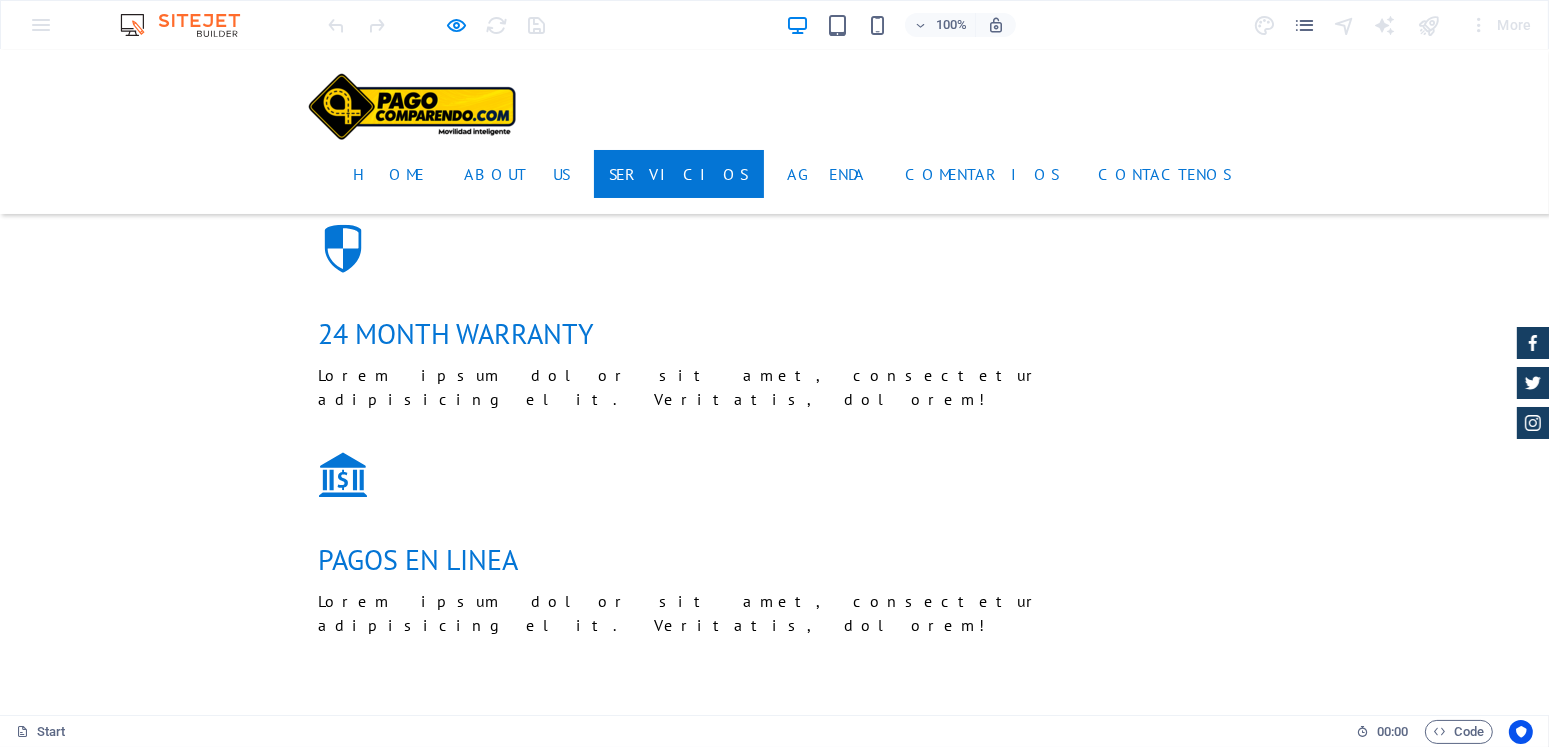 scroll, scrollTop: 1866, scrollLeft: 0, axis: vertical 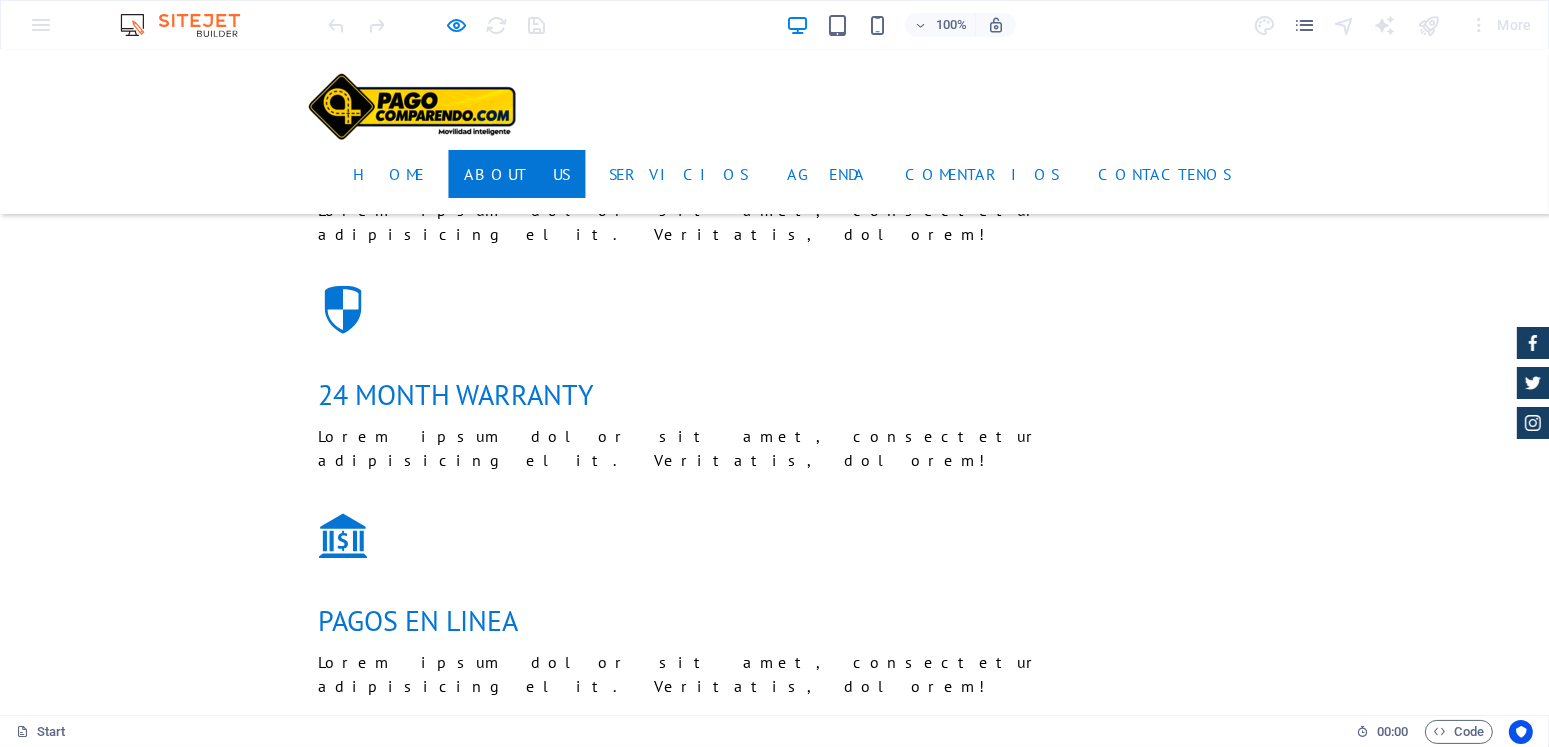 click on "About us" at bounding box center (517, 174) 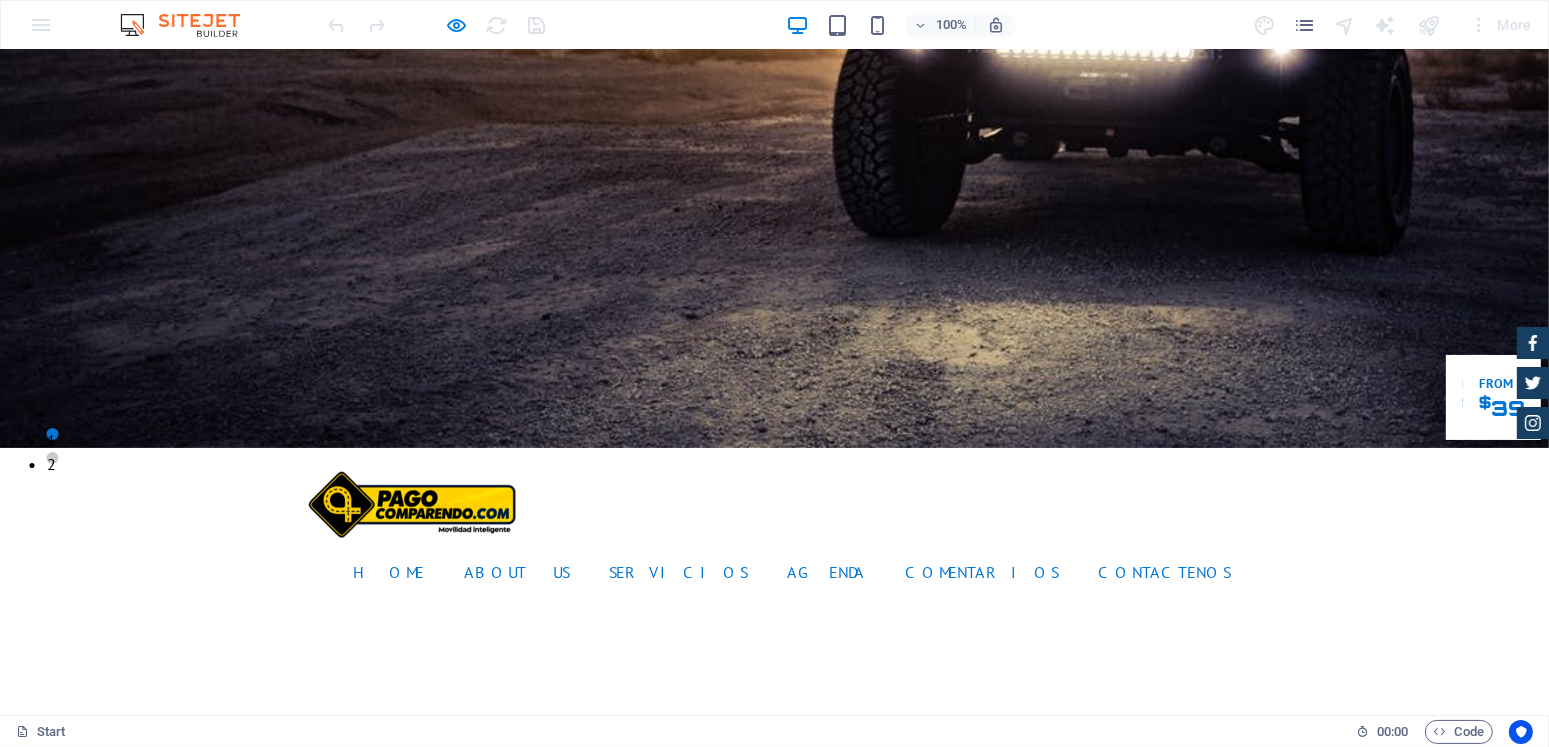 scroll, scrollTop: 264, scrollLeft: 0, axis: vertical 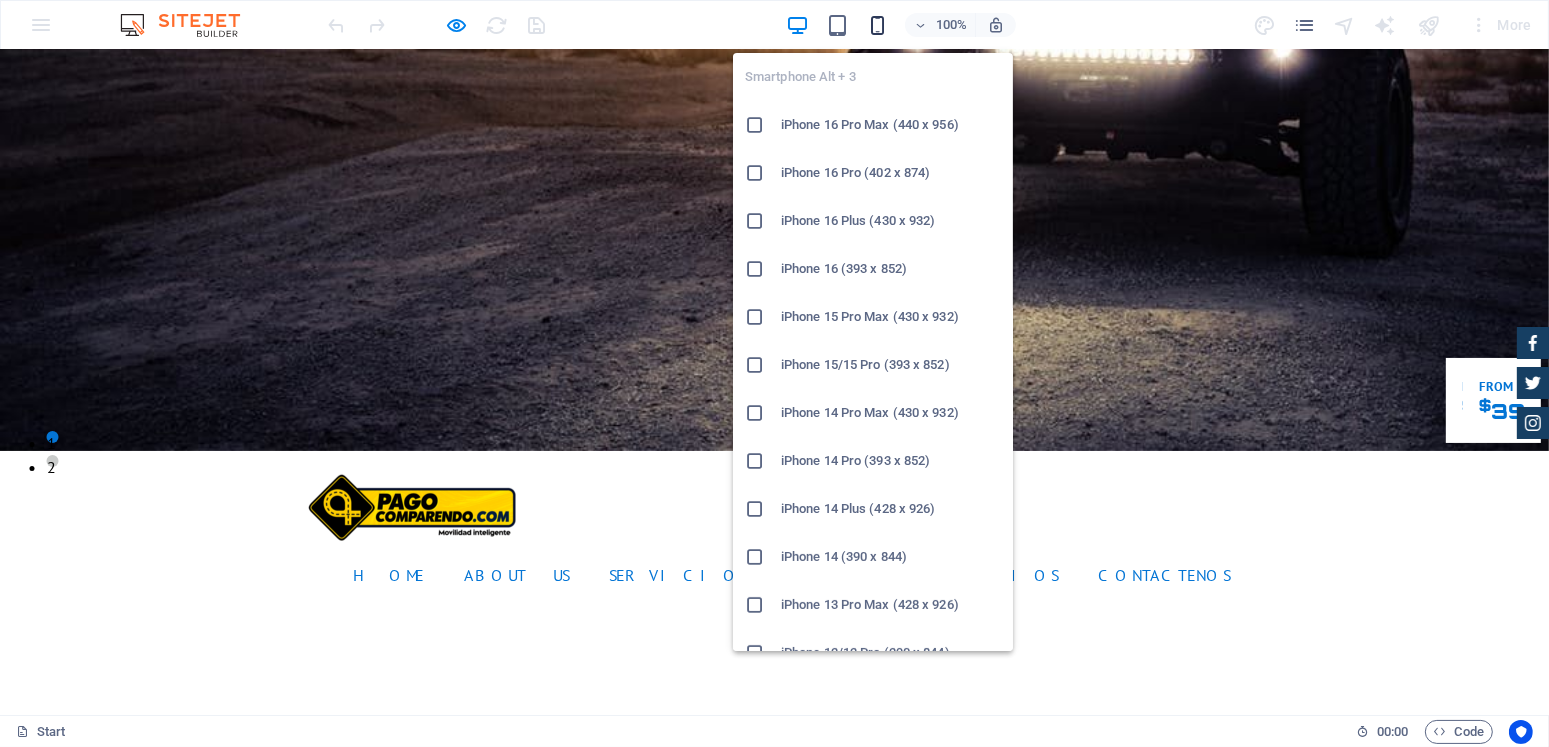 click at bounding box center (877, 25) 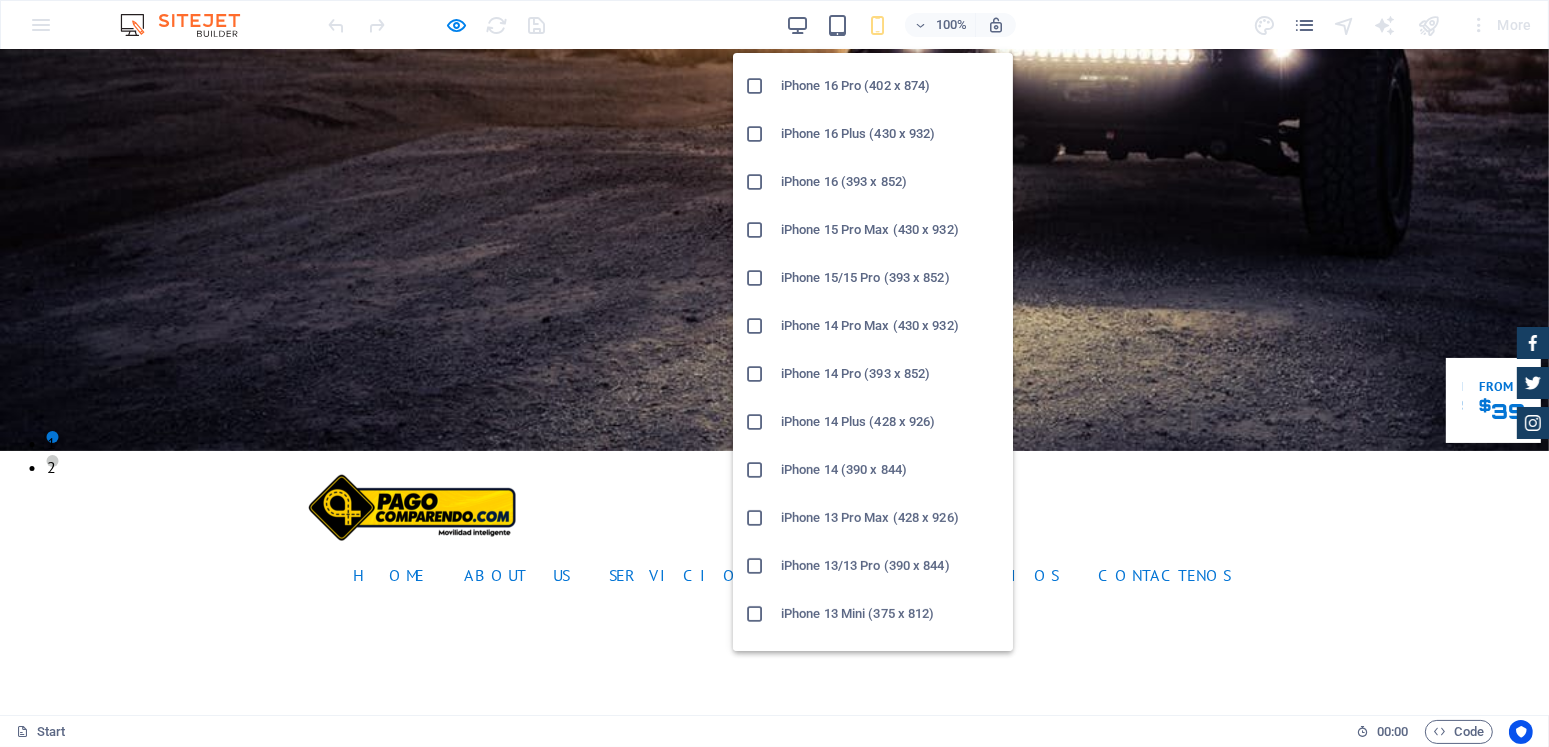 scroll, scrollTop: 200, scrollLeft: 0, axis: vertical 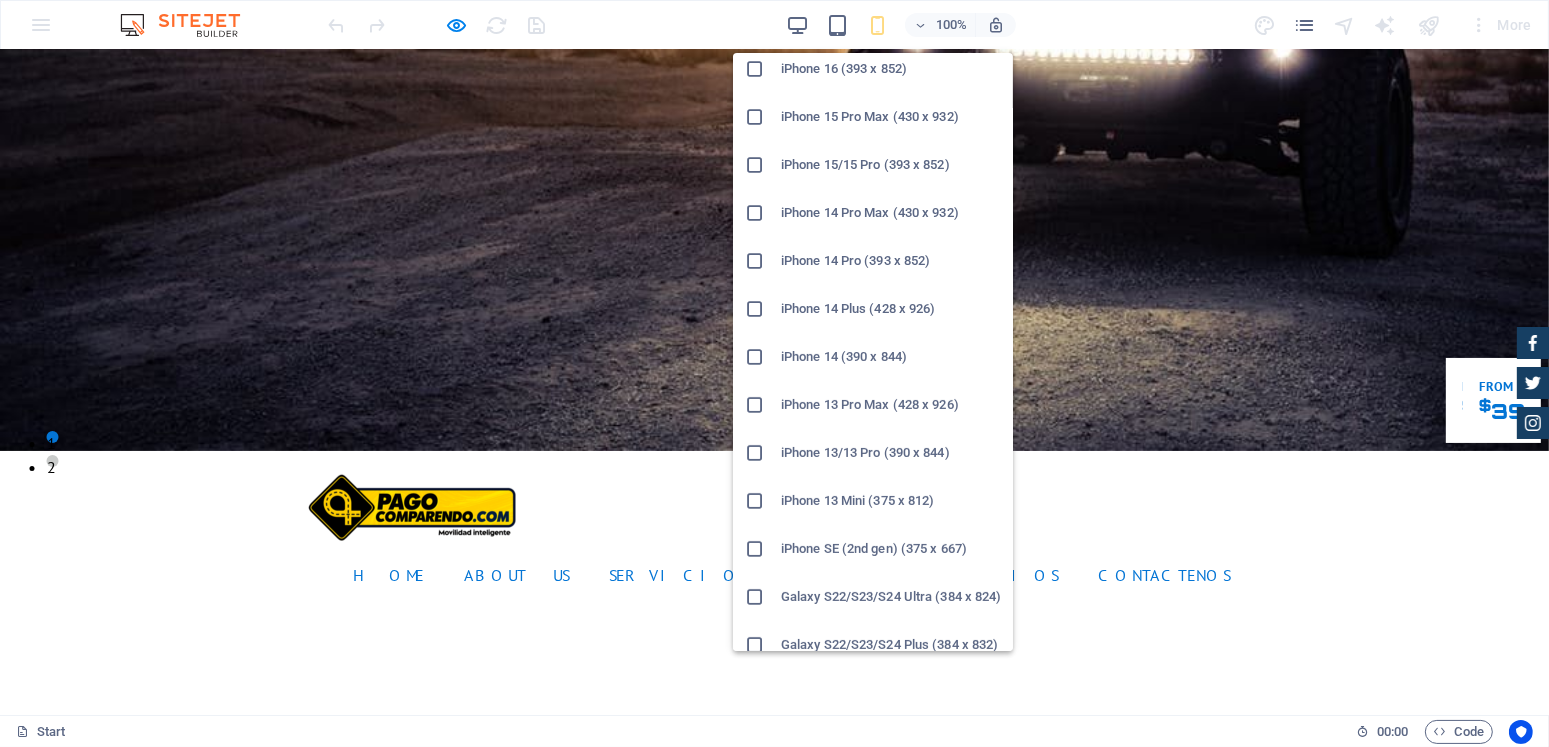 click on "iPhone 13/13 Pro (390 x 844)" at bounding box center (891, 453) 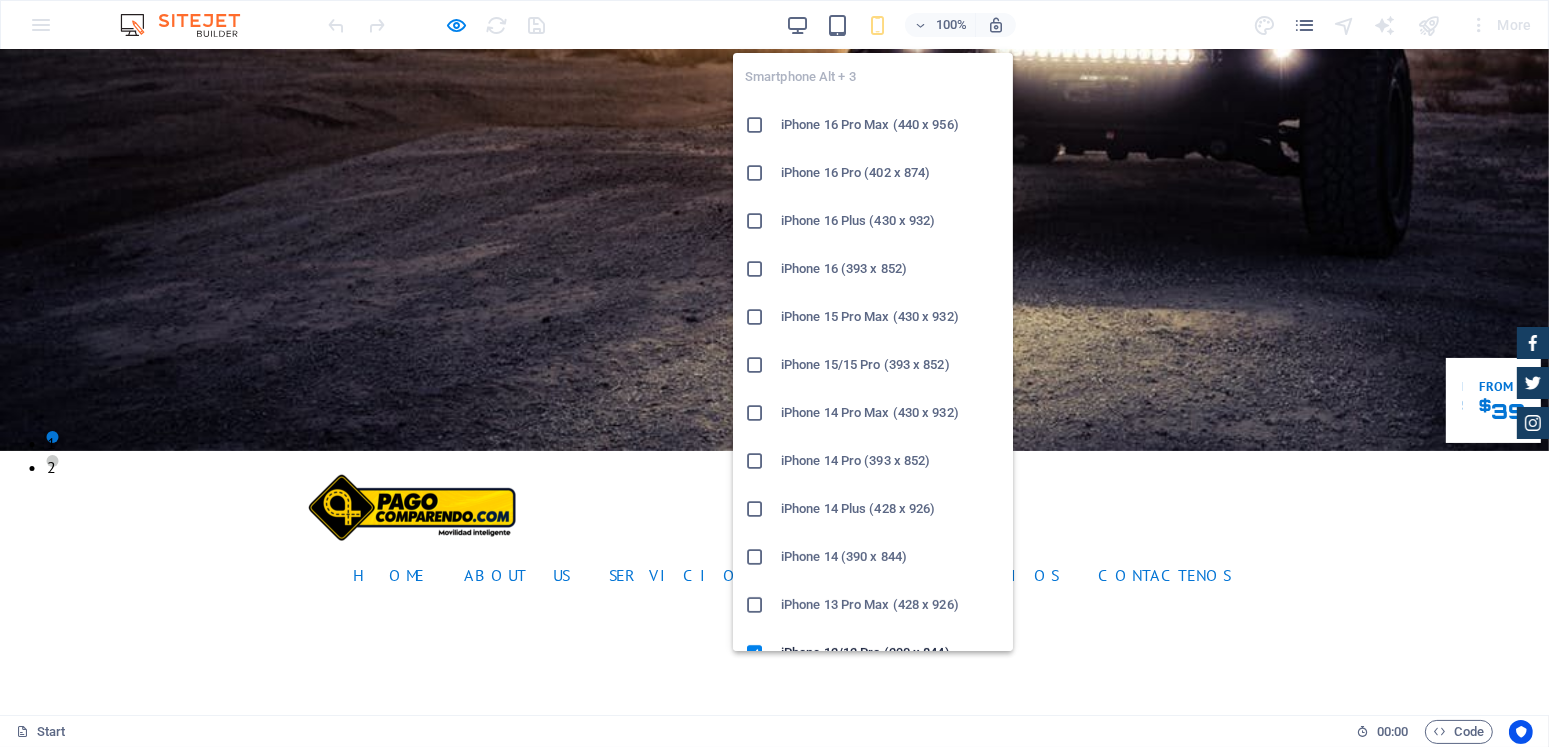 click at bounding box center [877, 25] 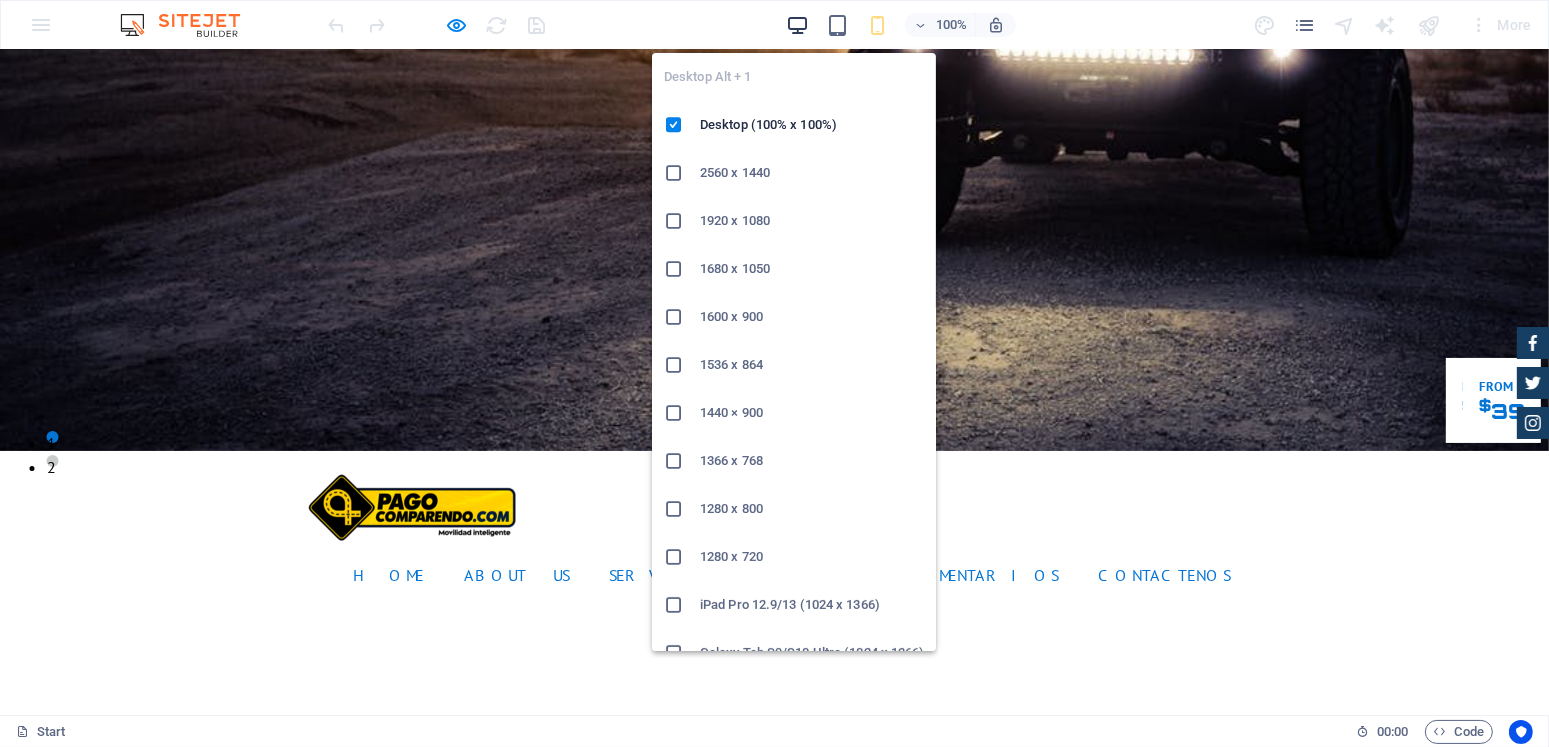 click at bounding box center (797, 25) 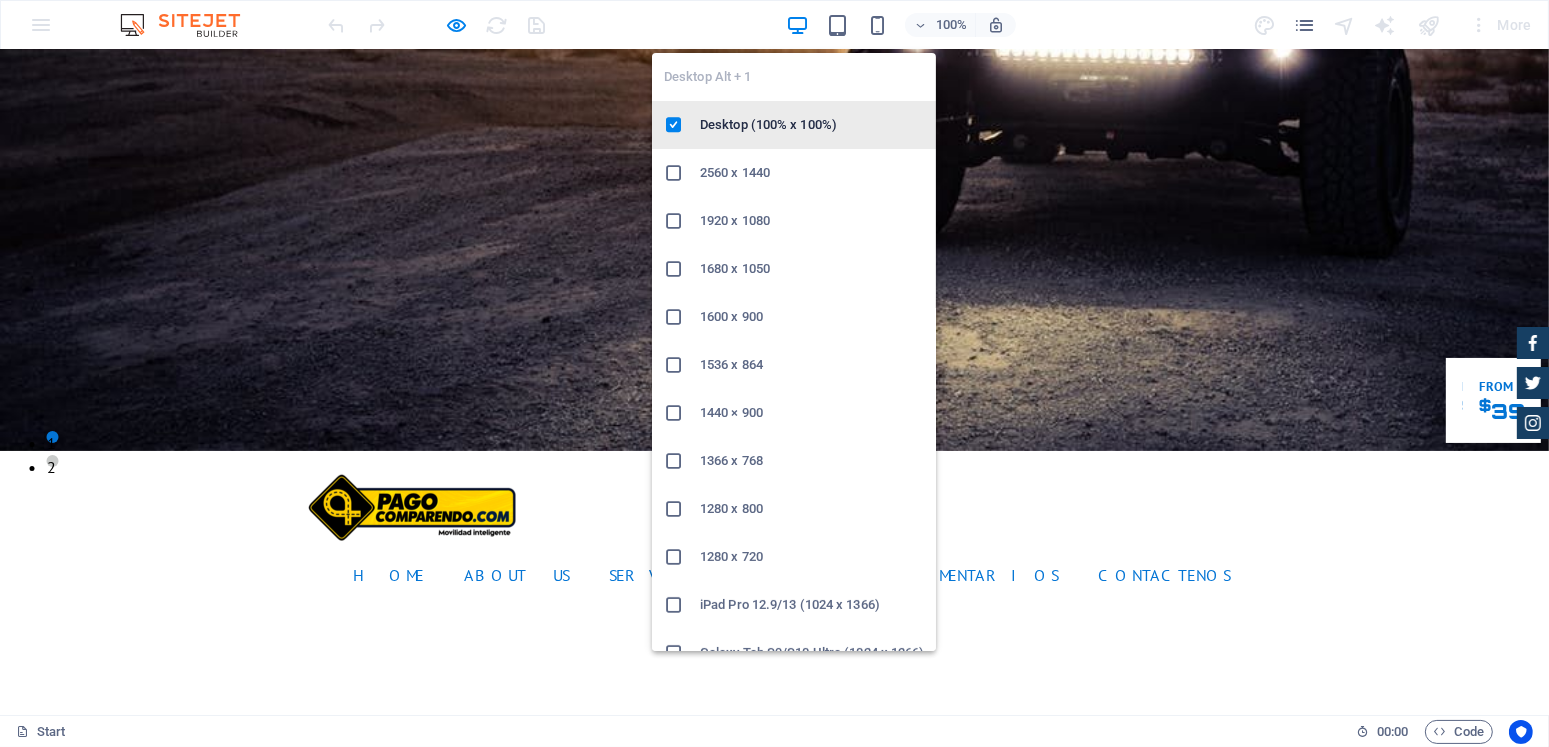 click at bounding box center [674, 125] 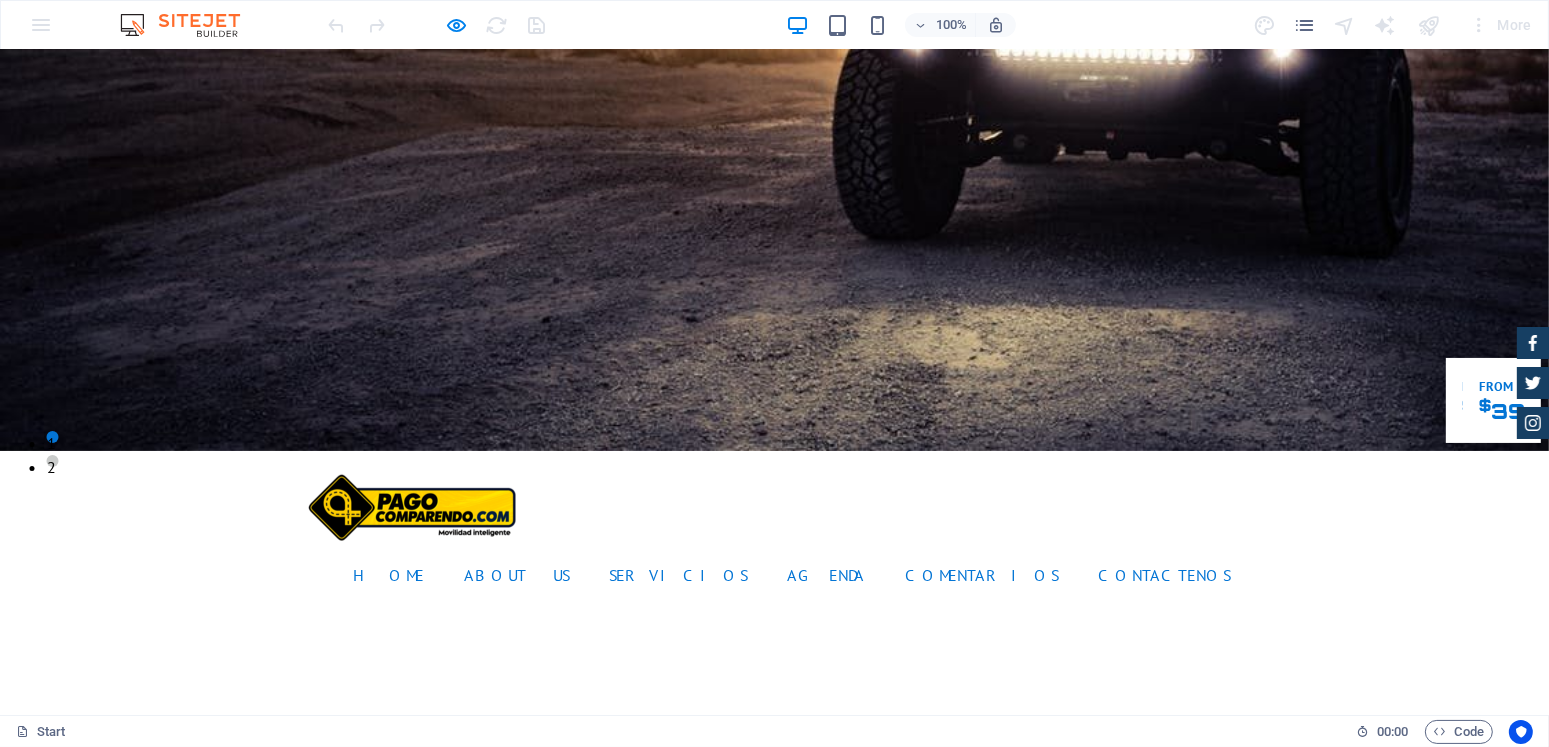 click on "OBTÉN HASTA  50% DESCUENTO." at bounding box center (775, 815) 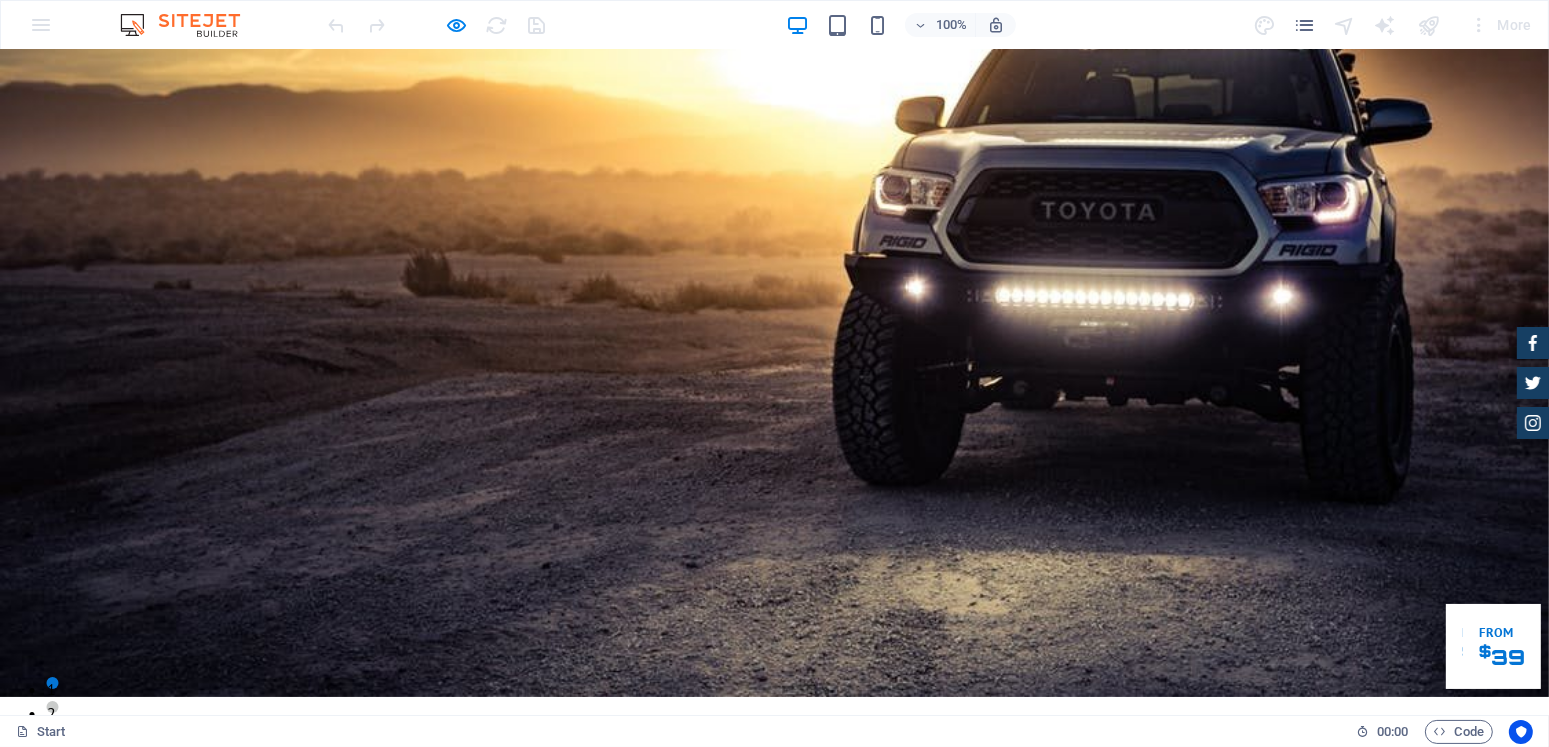 scroll, scrollTop: 0, scrollLeft: 0, axis: both 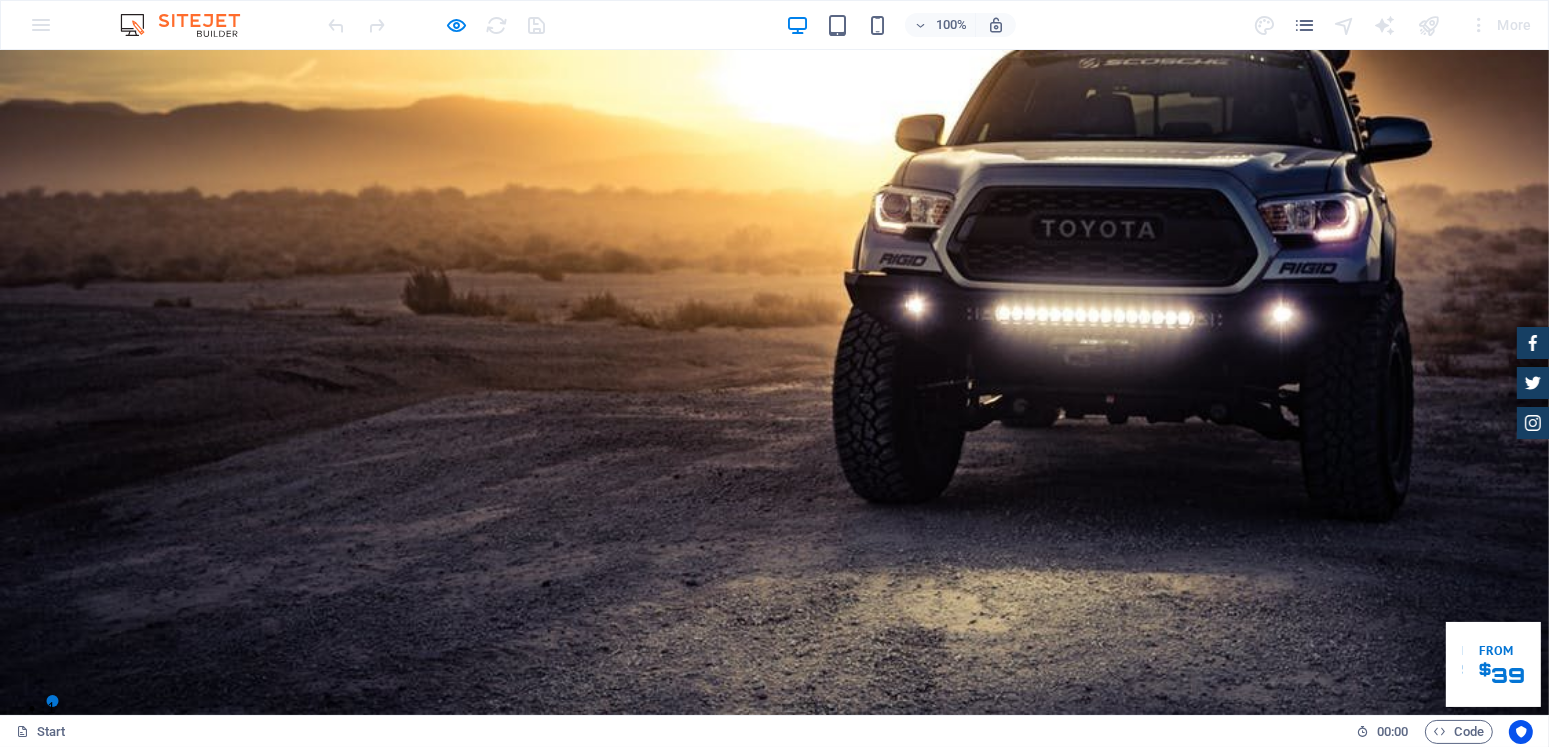 click at bounding box center (413, 773) 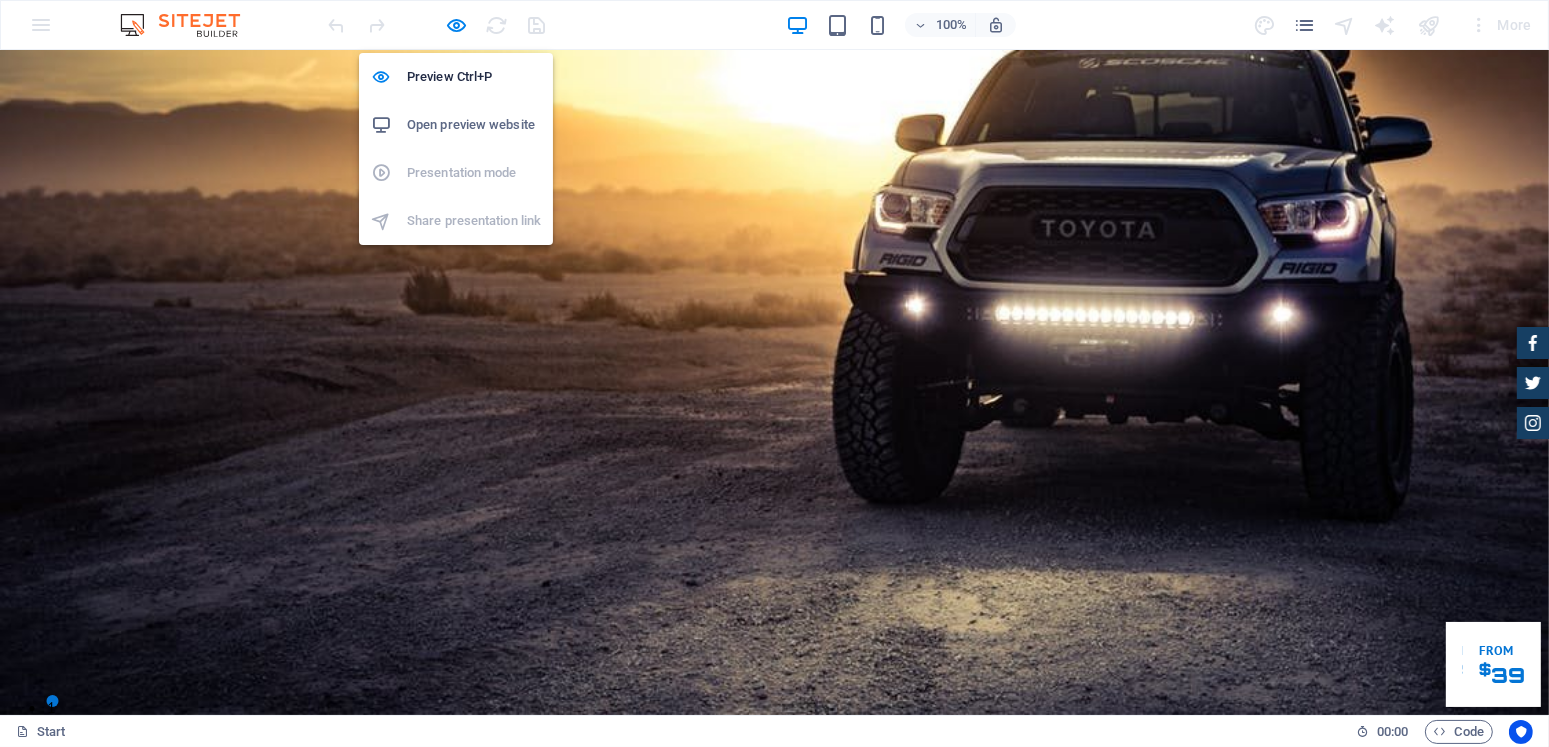 click on "Open preview website" at bounding box center [474, 125] 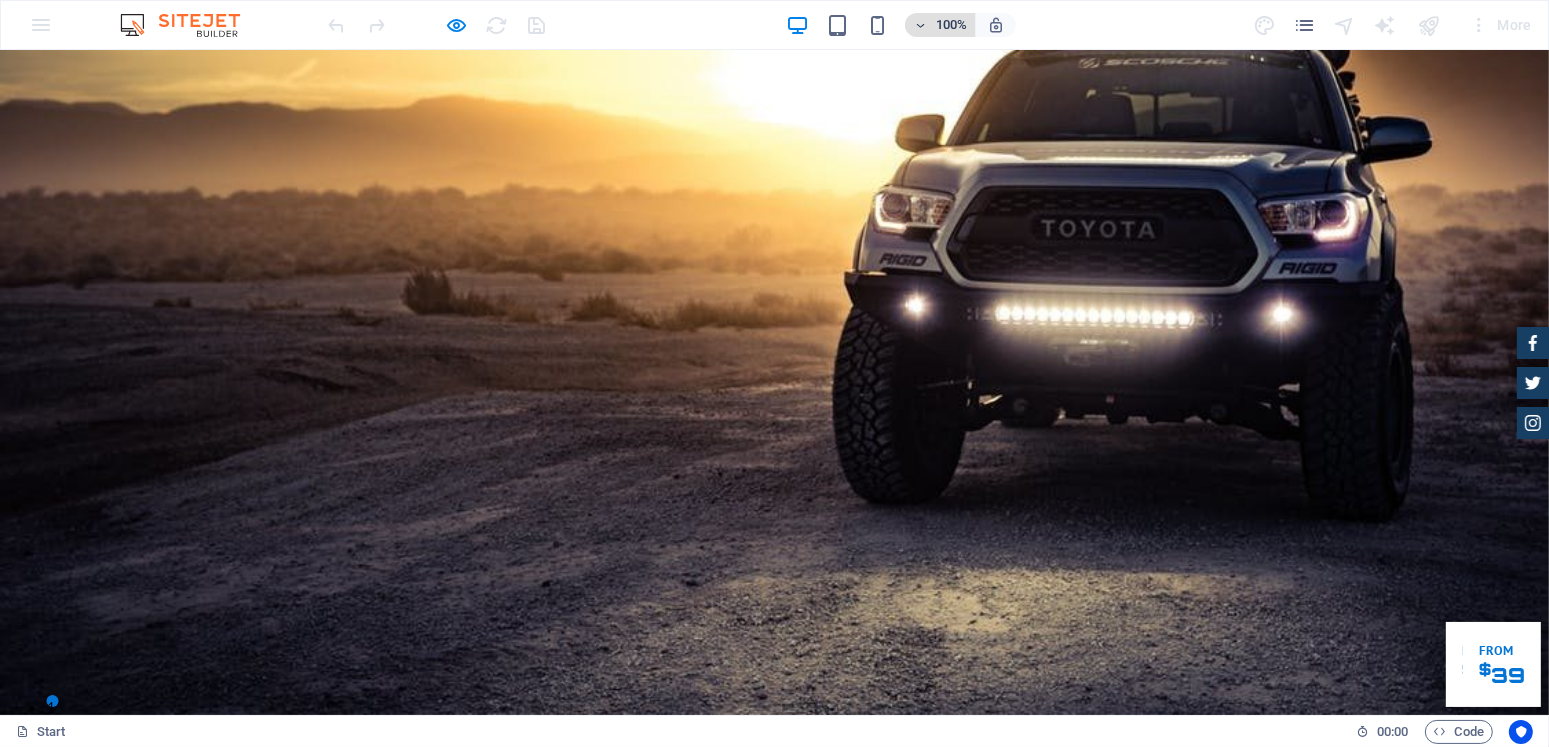 click at bounding box center [920, 25] 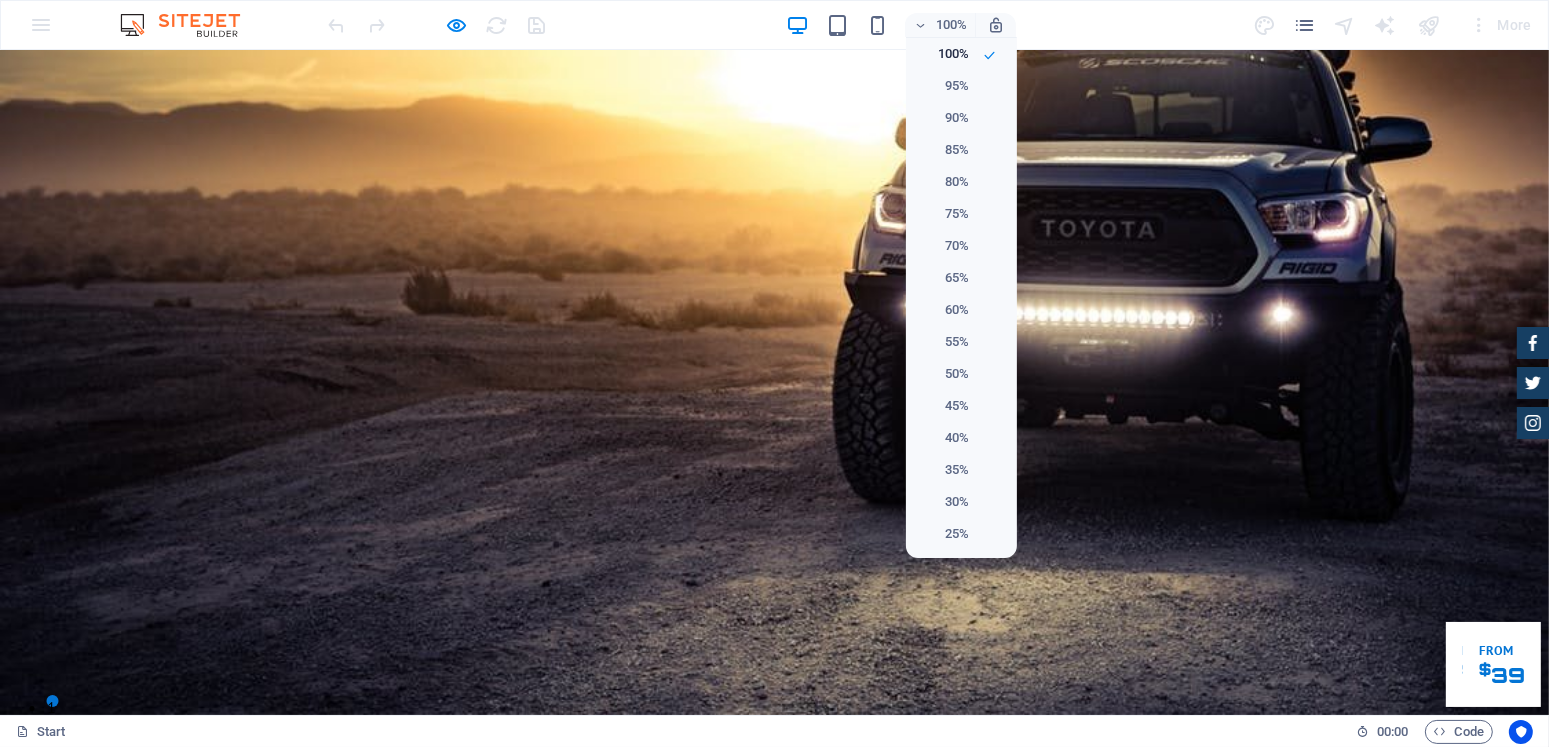 click at bounding box center [774, 373] 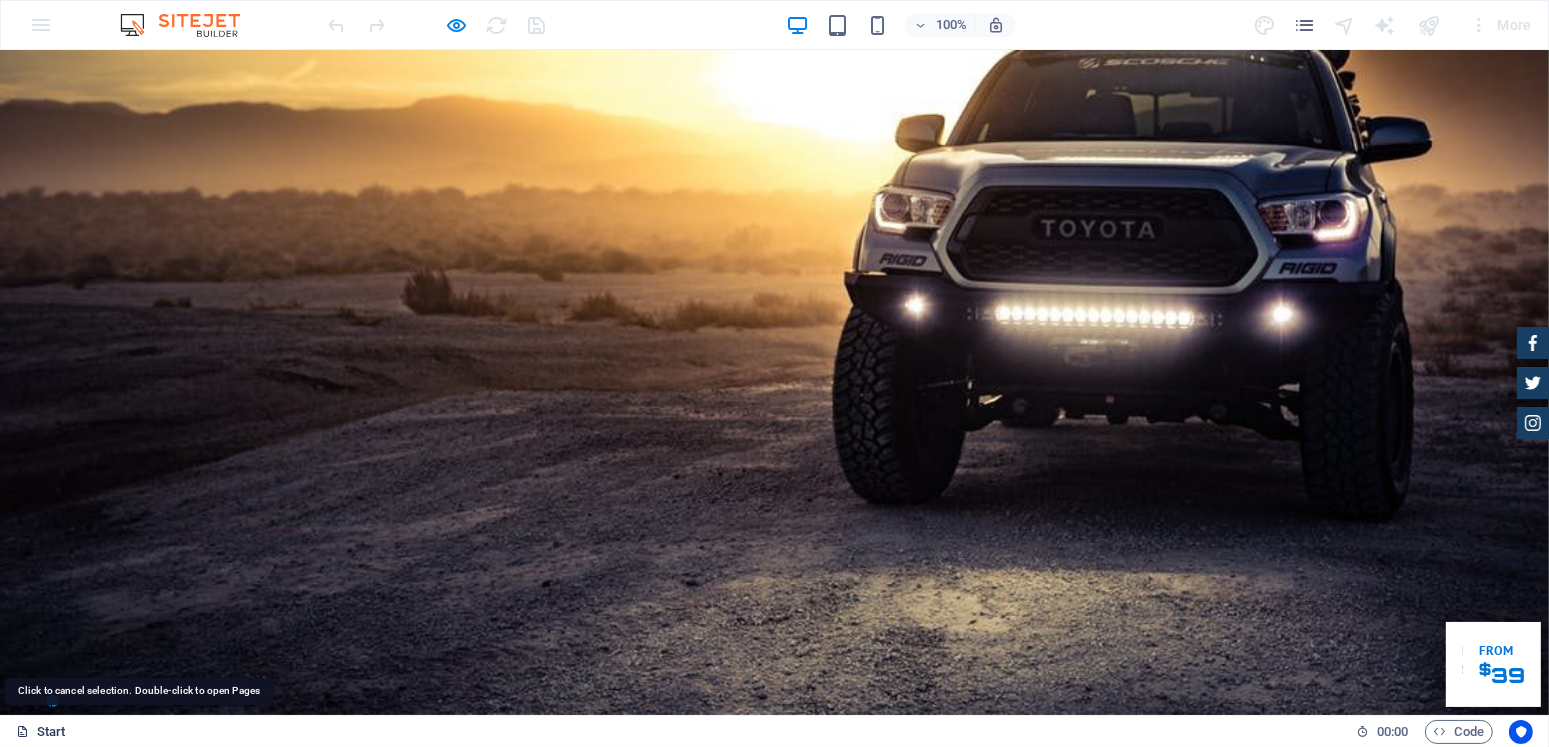click on "Start" at bounding box center [41, 732] 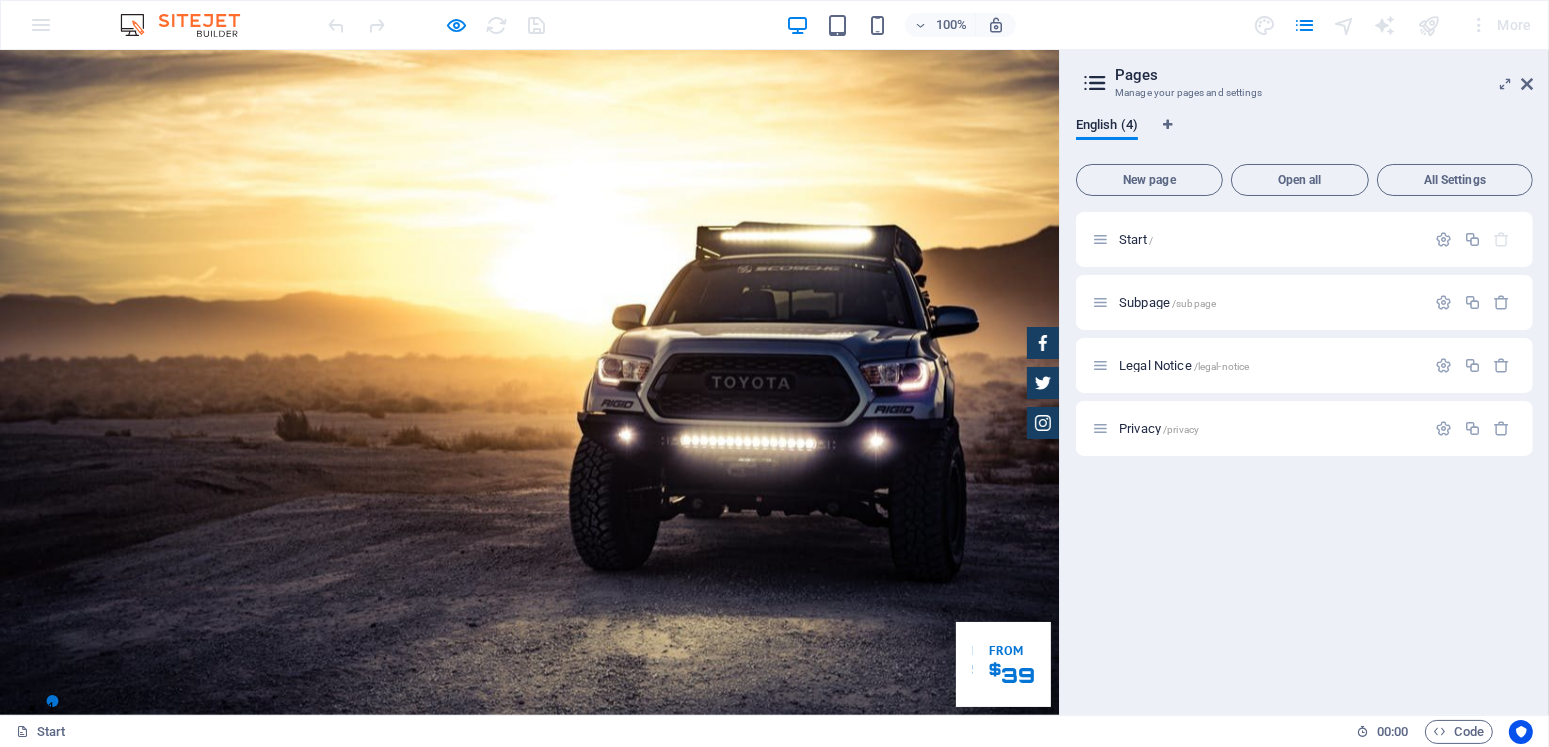 click on "Pages Manage your pages and settings English (4) New page Open all All Settings Start / Subpage /subpage Legal Notice /legal-notice Privacy /privacy" at bounding box center [1304, 382] 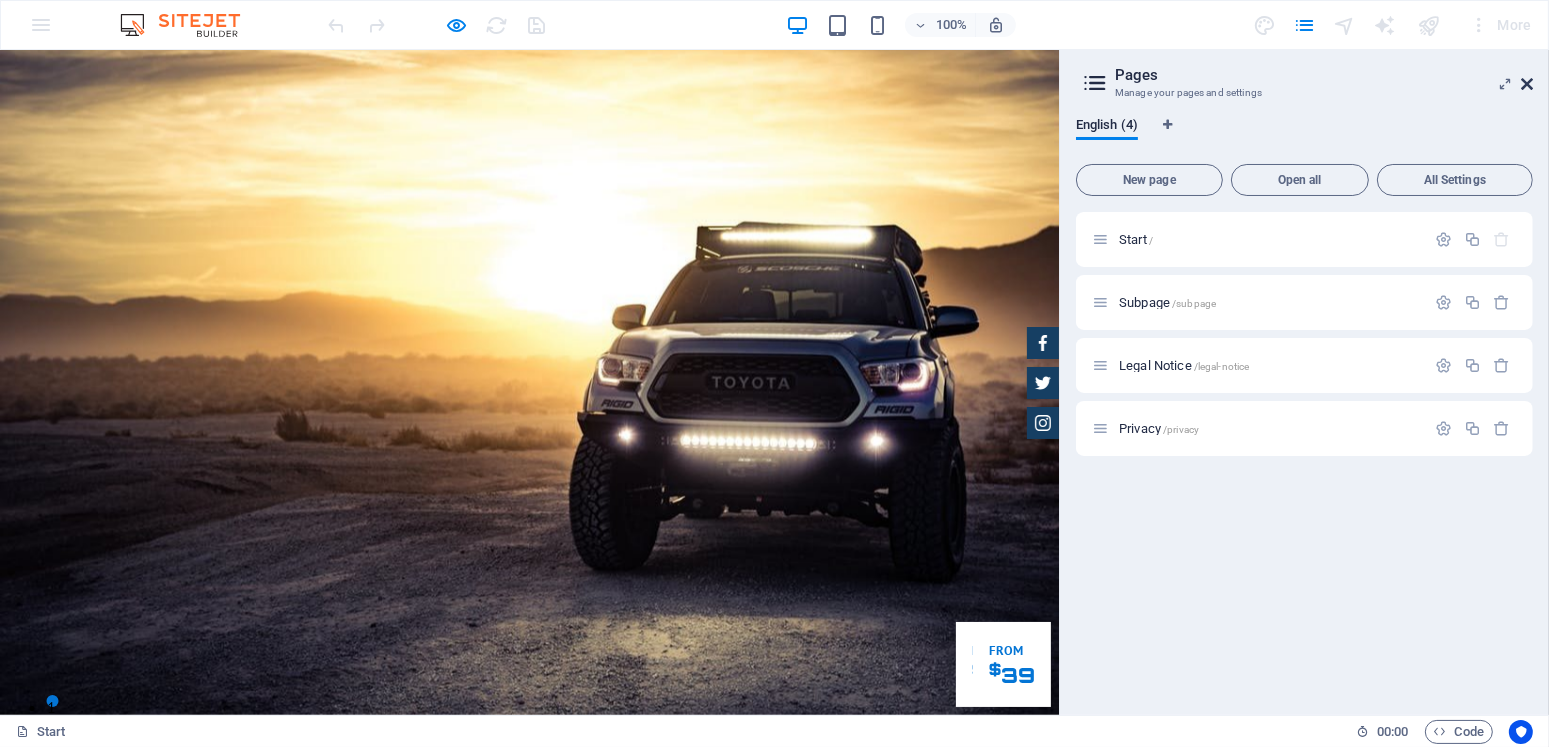 click at bounding box center [1527, 84] 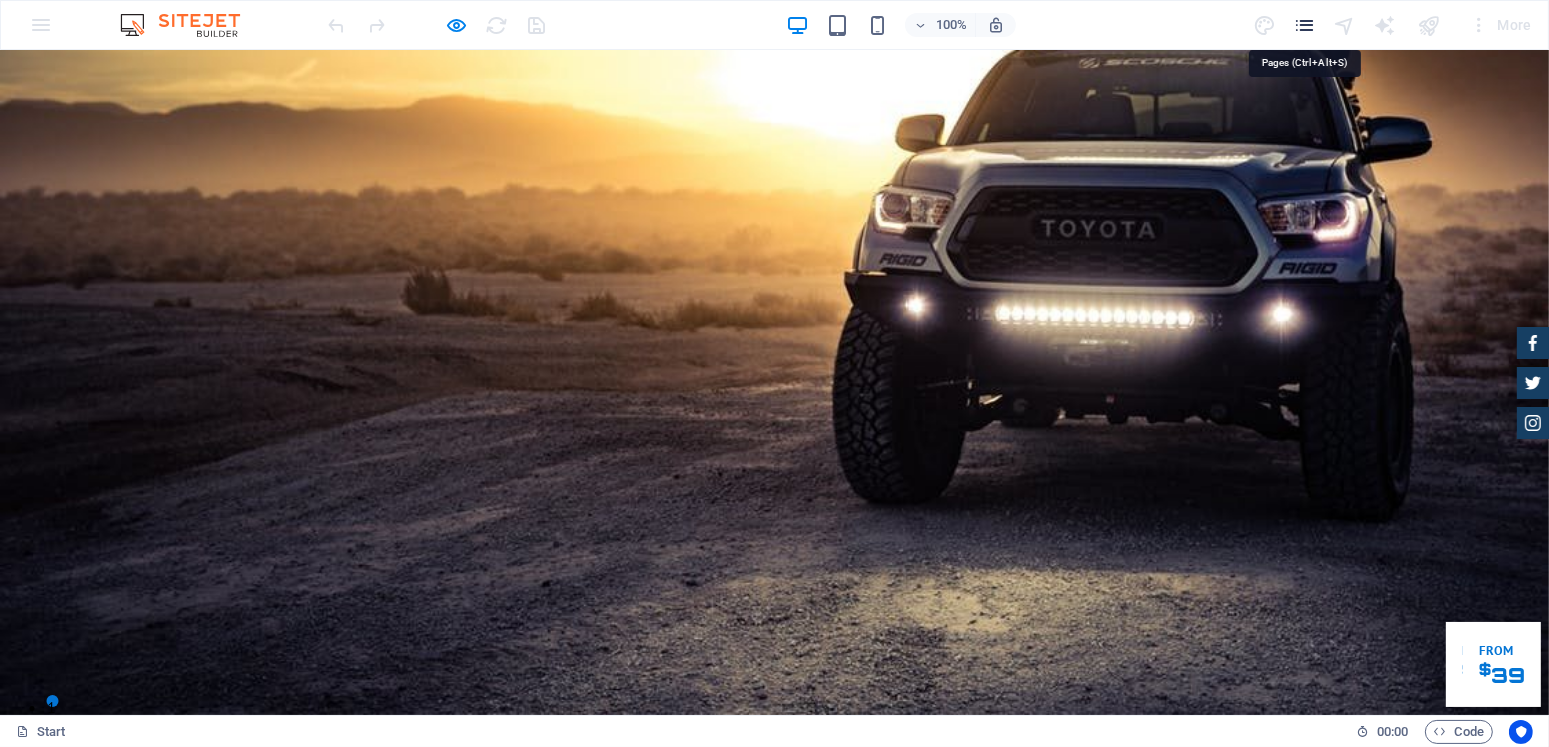 click at bounding box center (1304, 25) 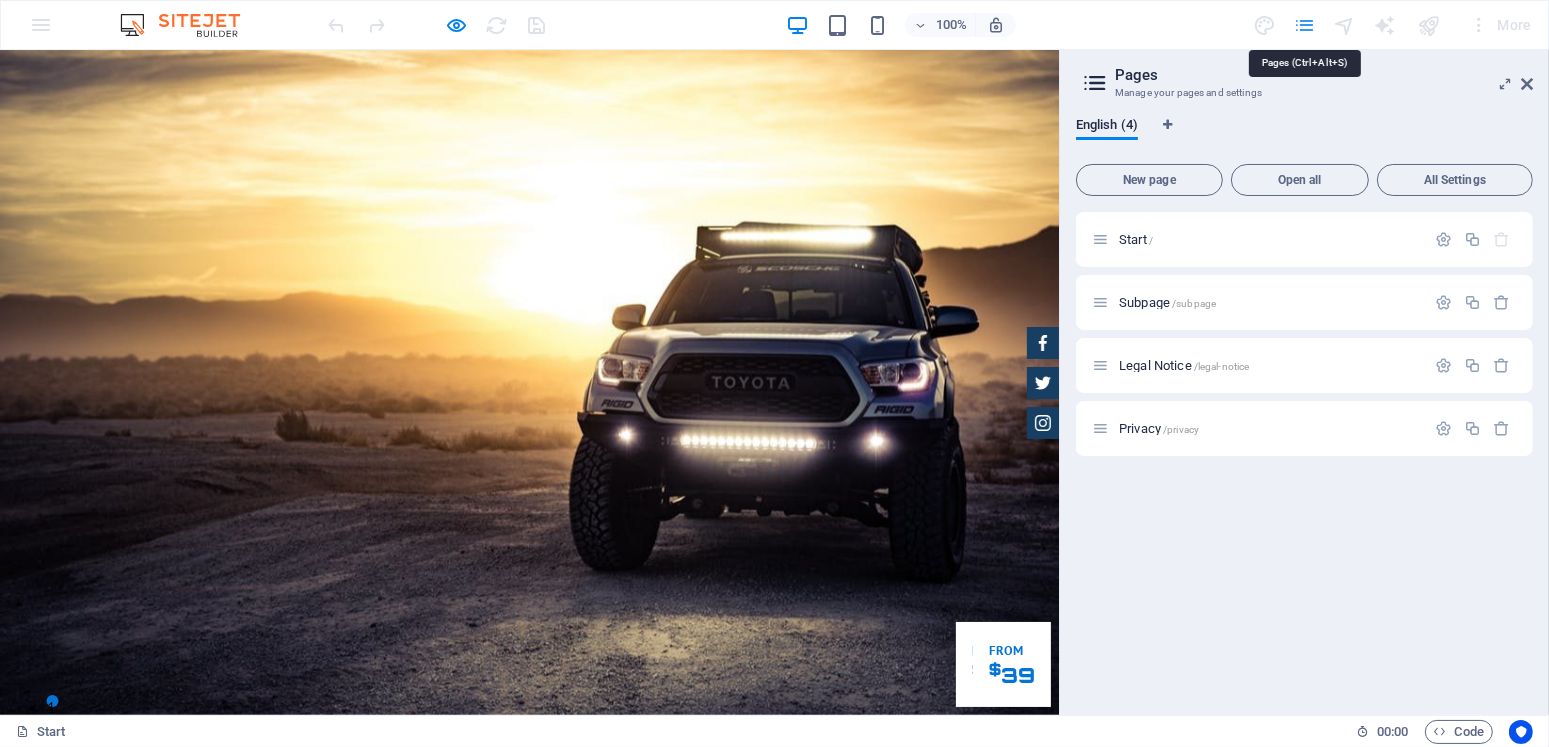 click at bounding box center (1304, 25) 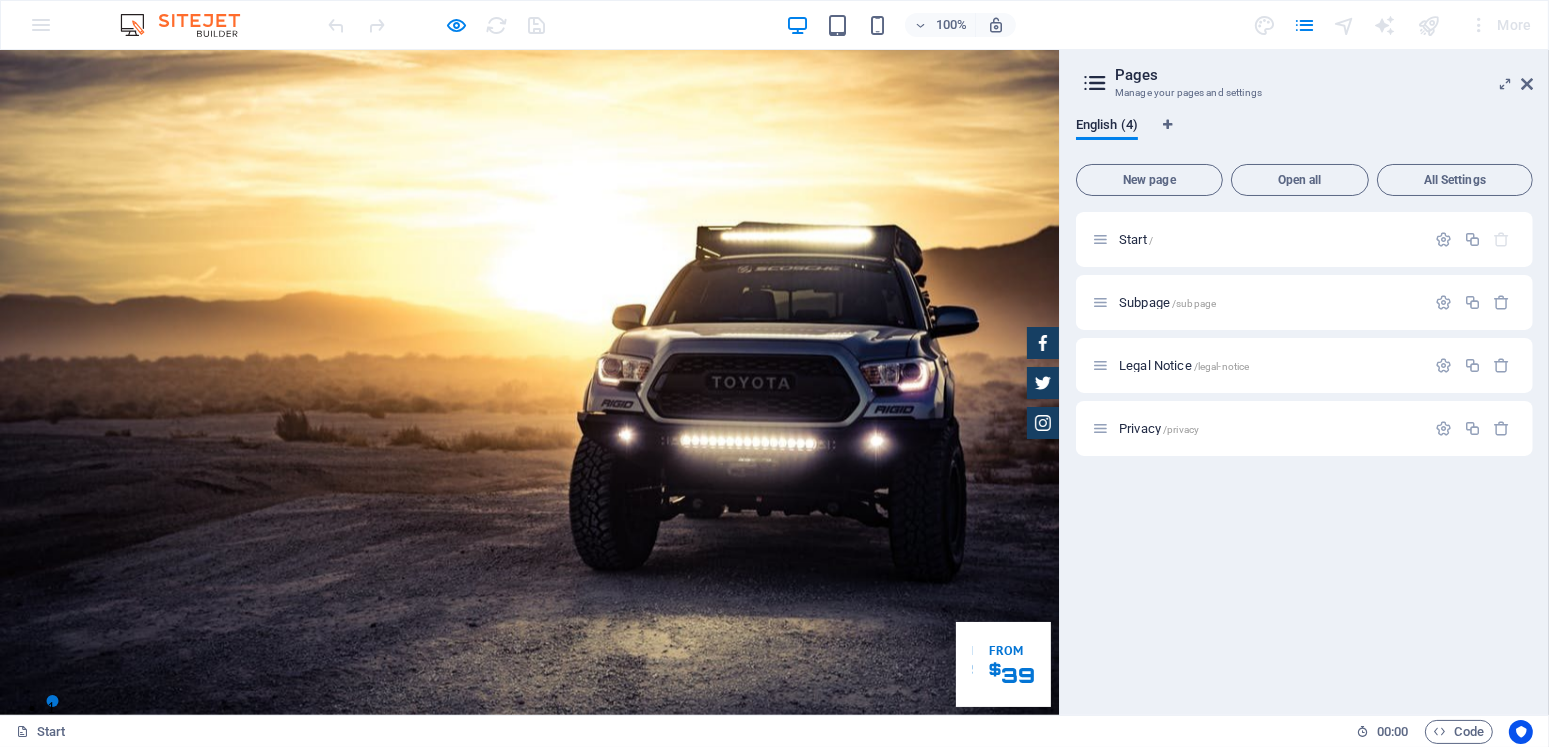 click 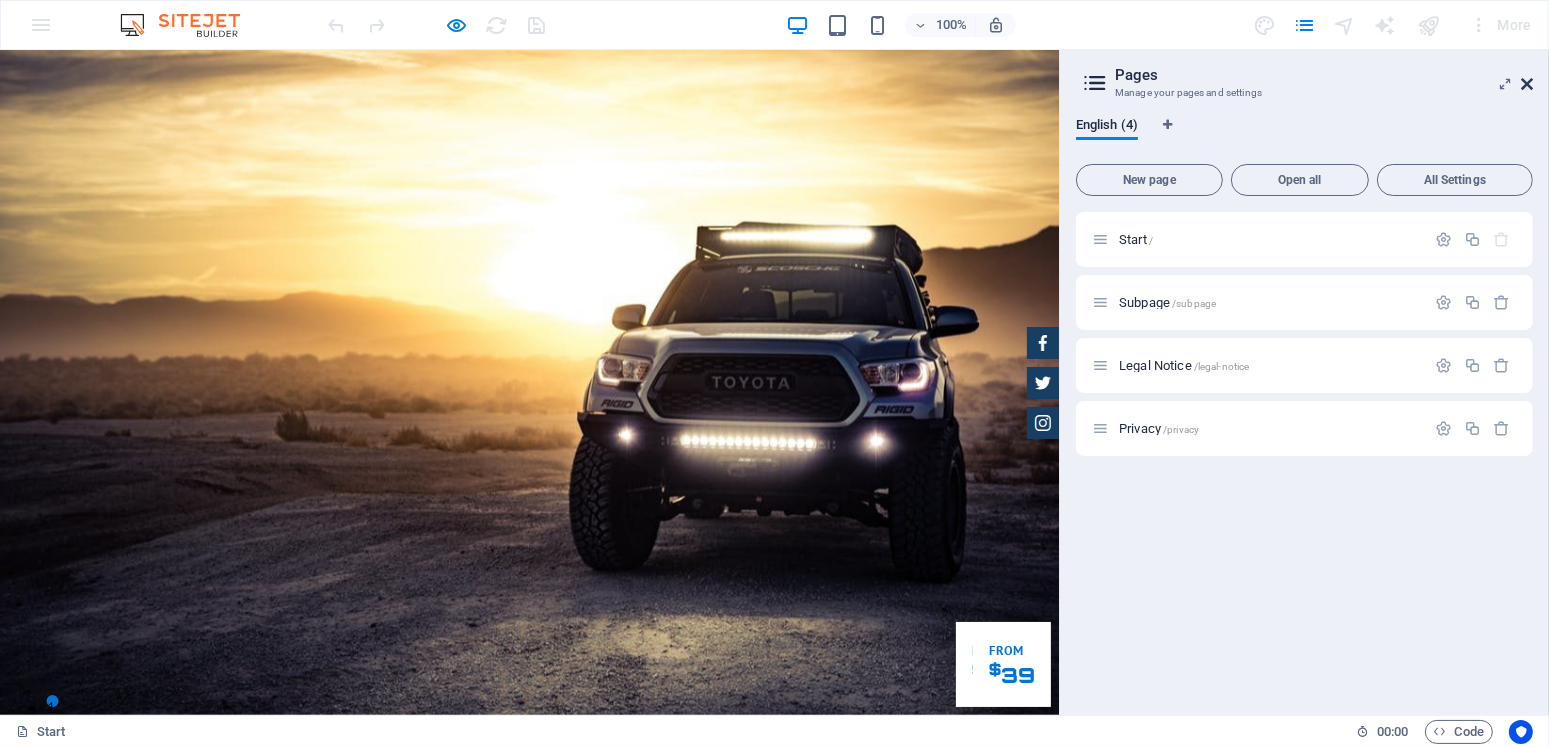 click at bounding box center (1527, 84) 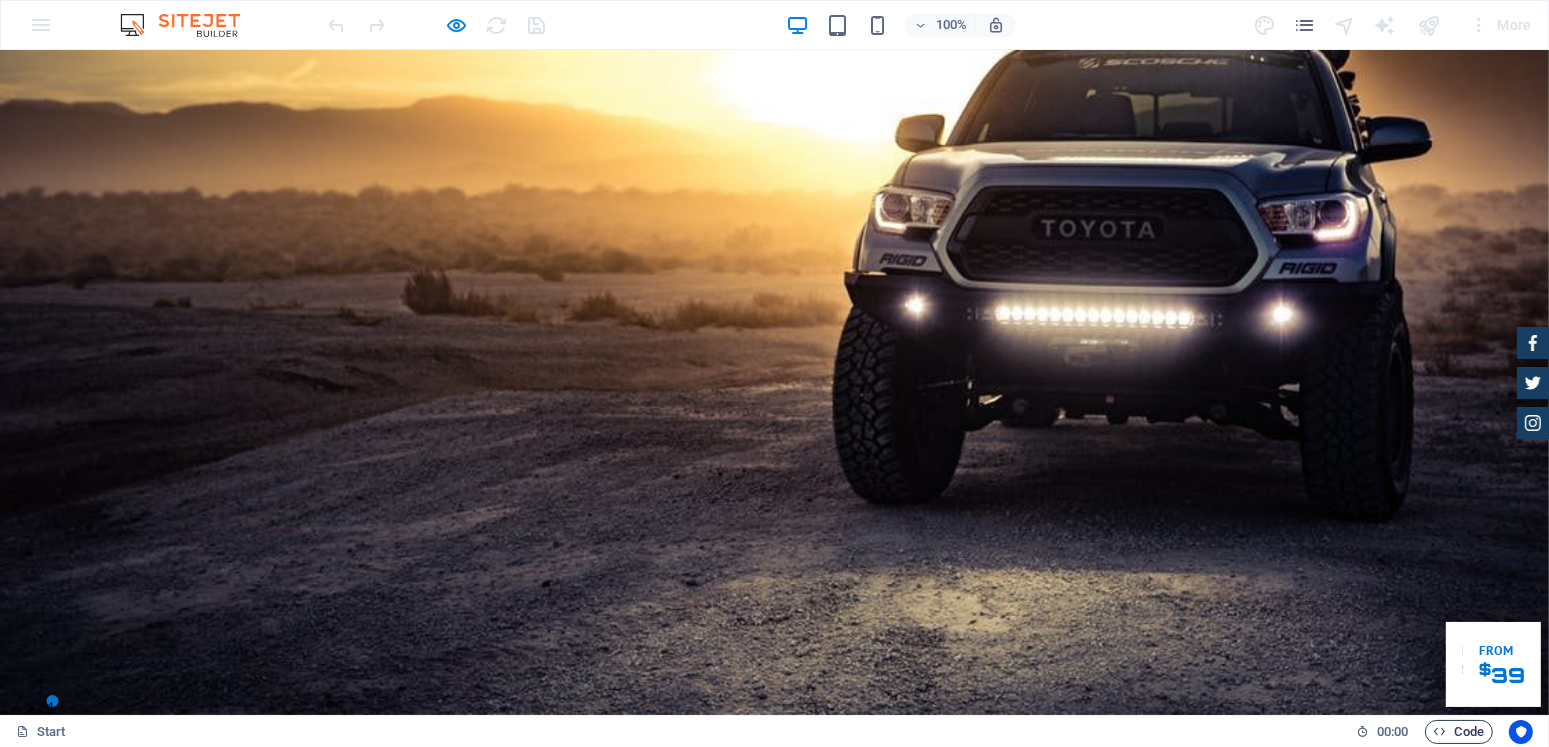 click on "Code" at bounding box center [1459, 732] 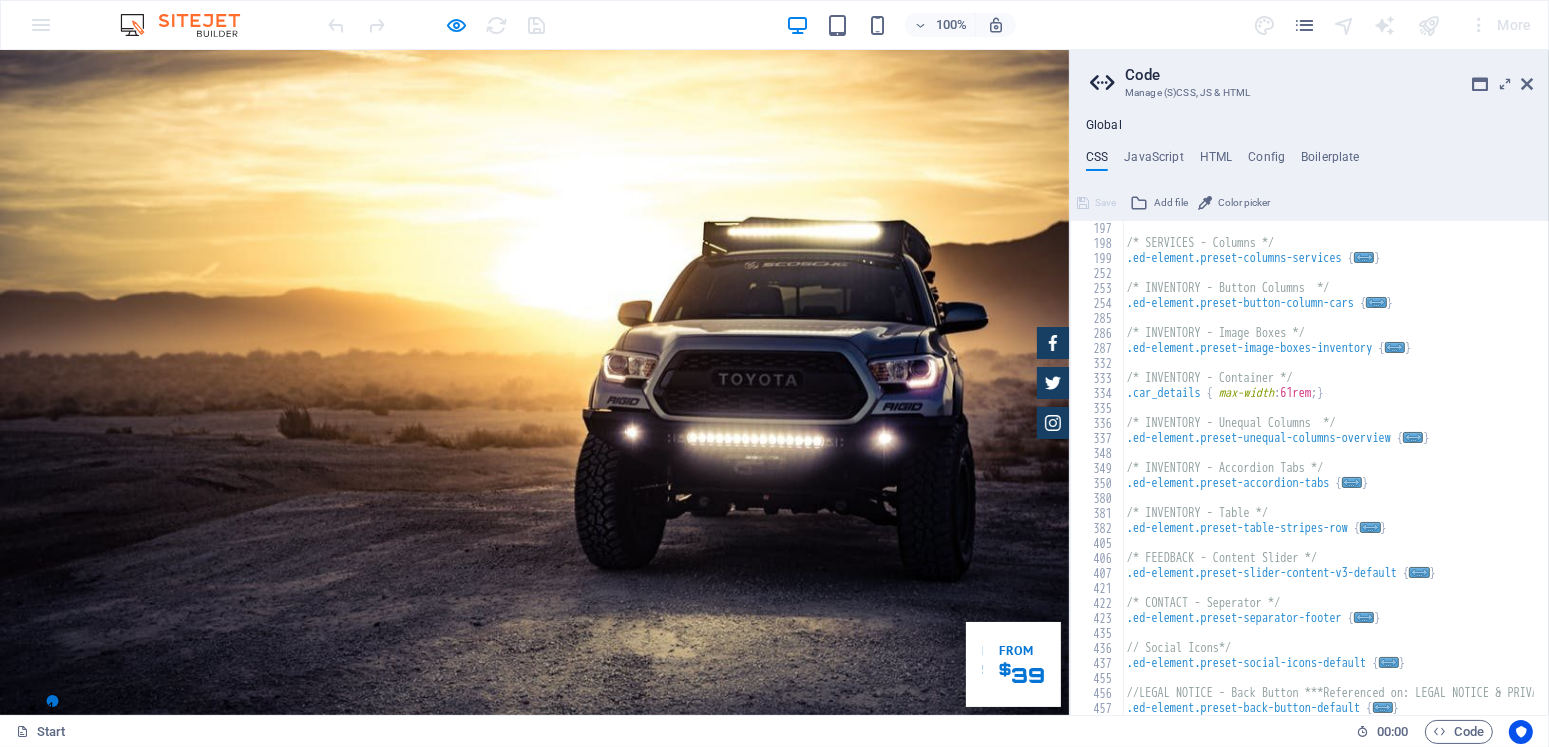 scroll, scrollTop: 975, scrollLeft: 0, axis: vertical 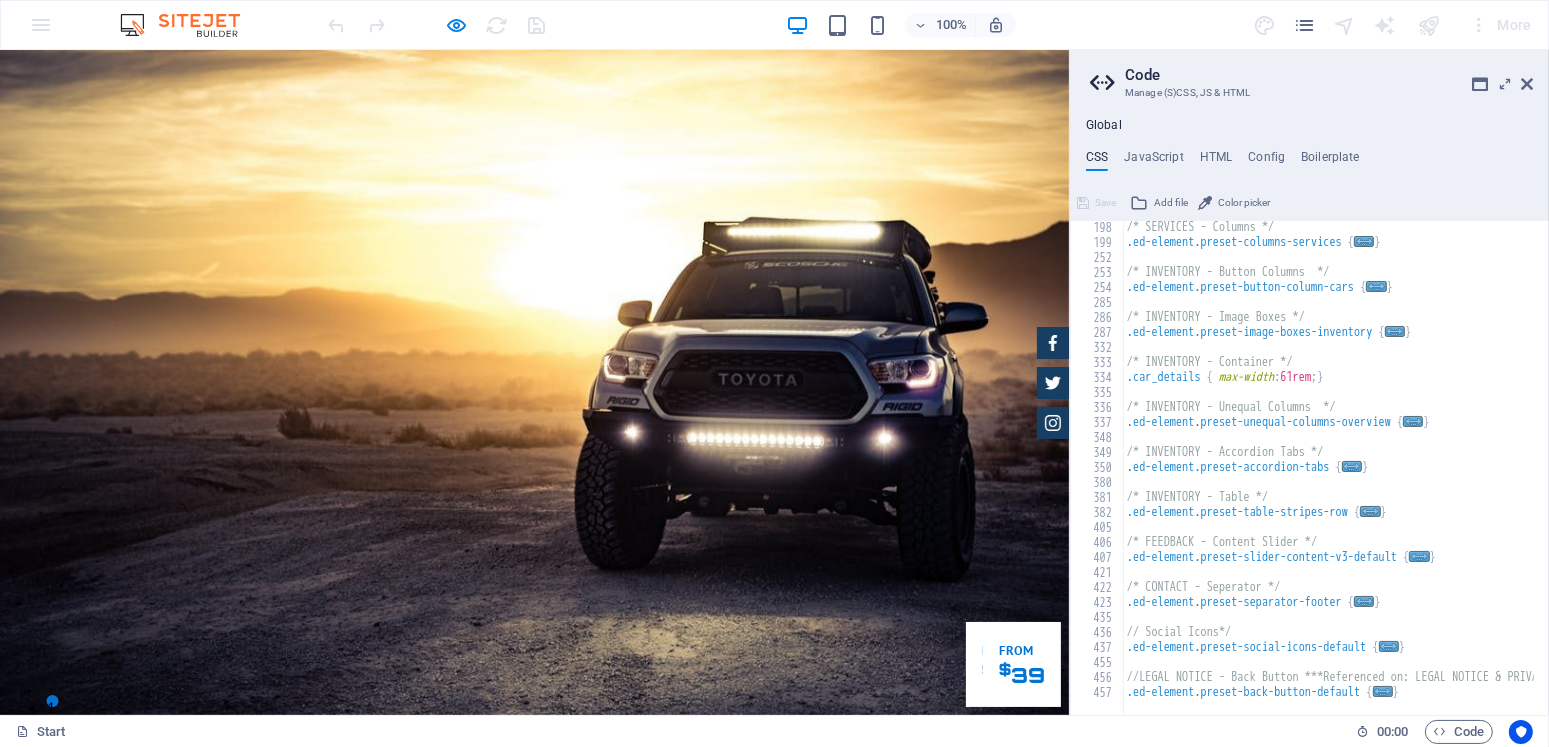 click on "REGISTRA TU CURSO AHORA!" at bounding box center (535, 1197) 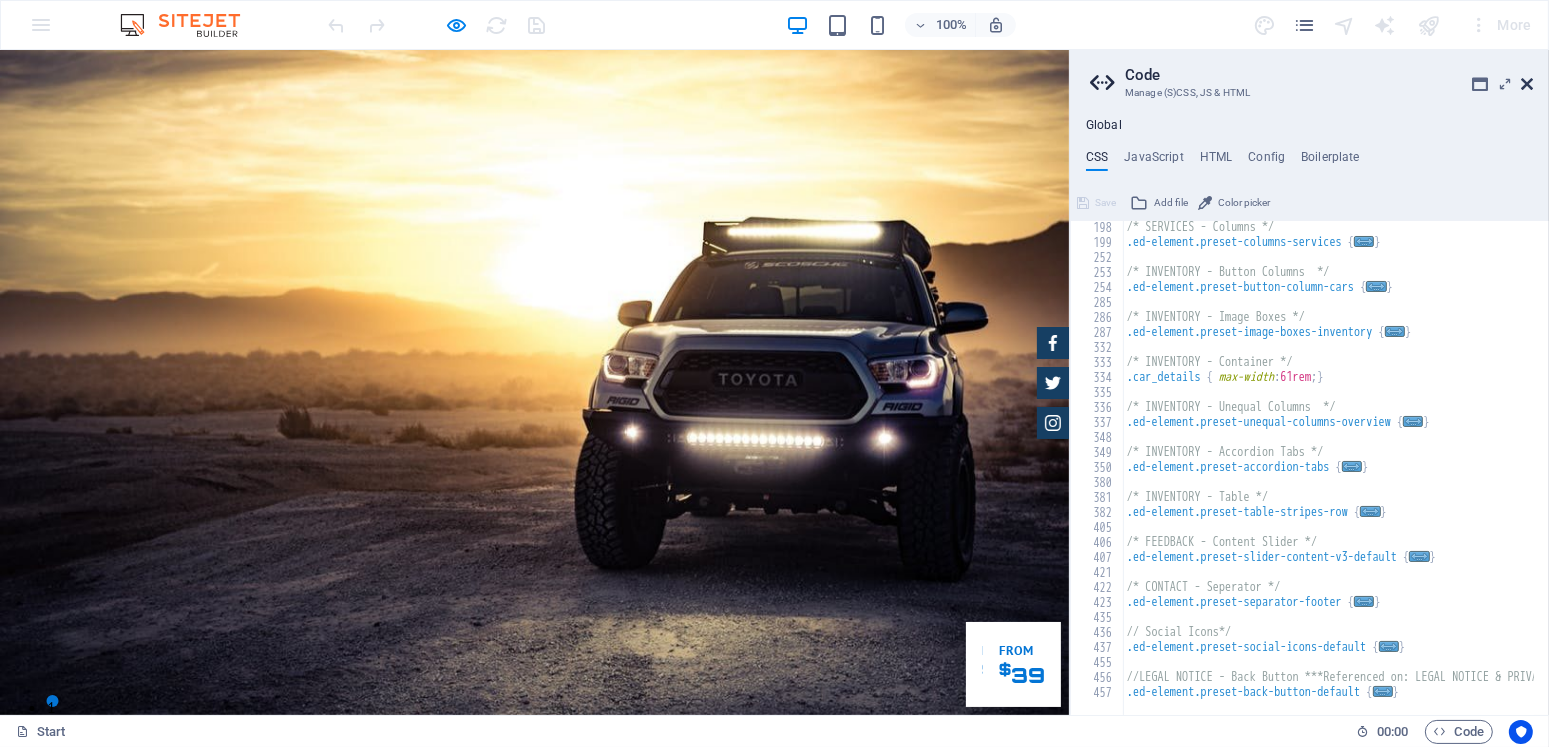 click at bounding box center [1527, 84] 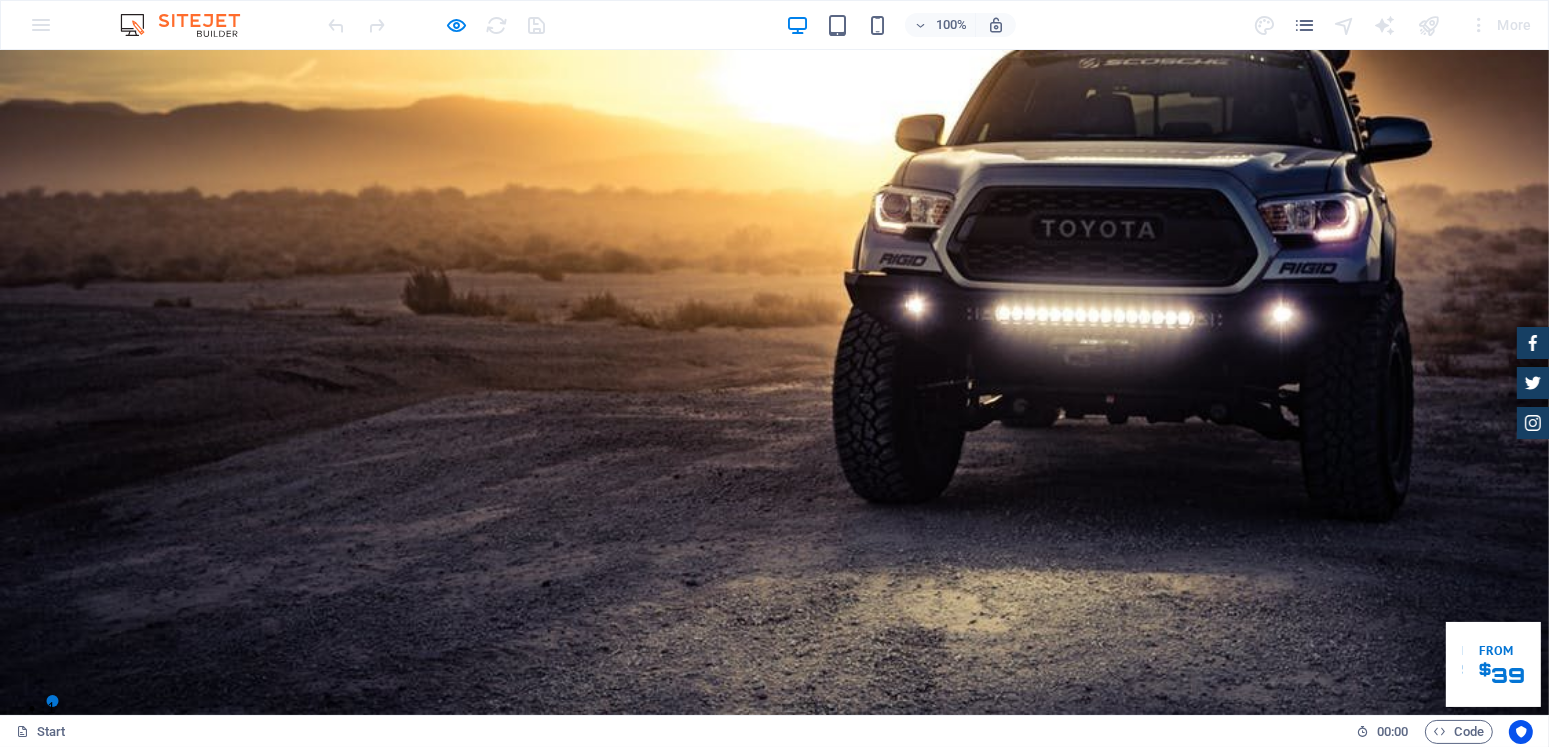 click at bounding box center [190, 25] 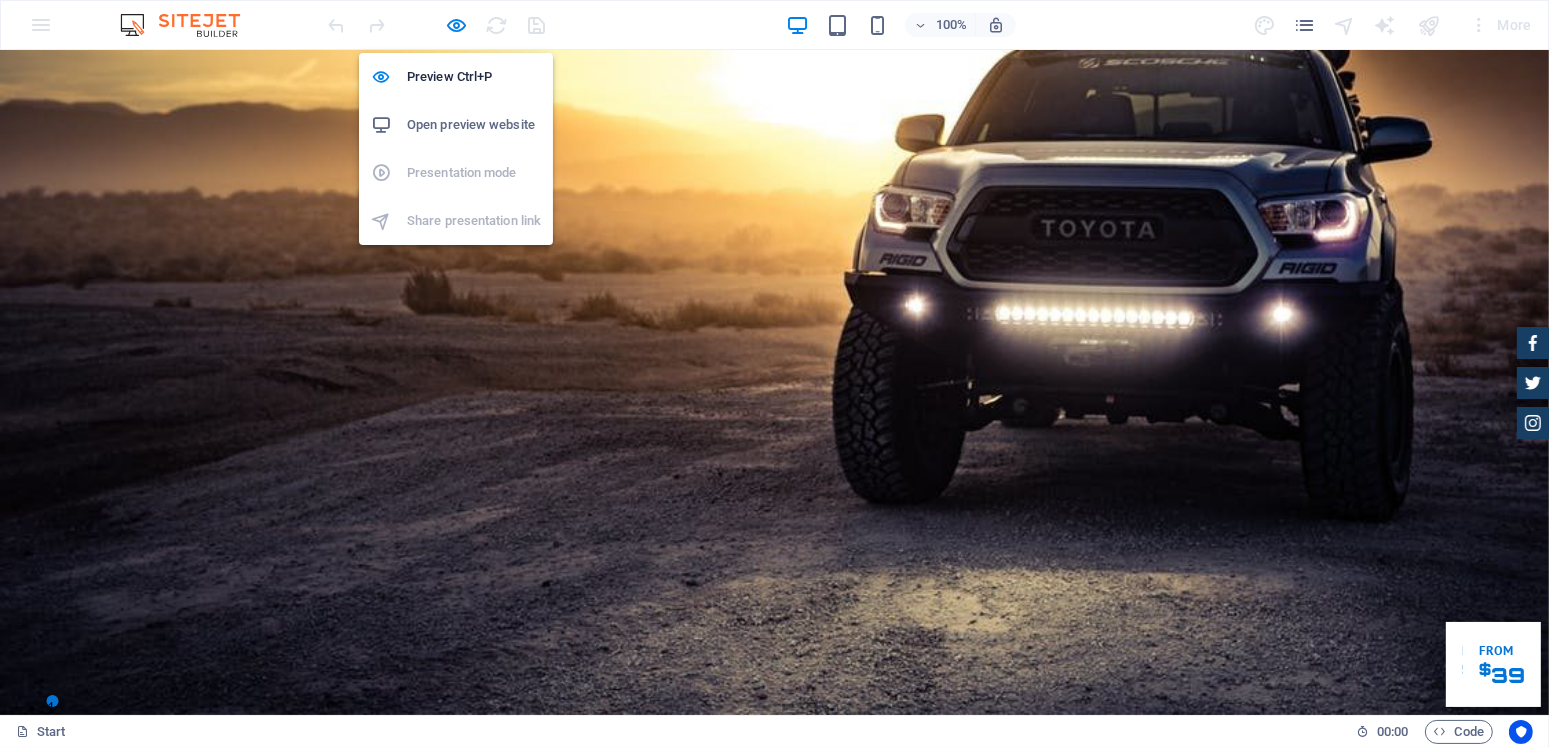 click on "Open preview website" at bounding box center (474, 125) 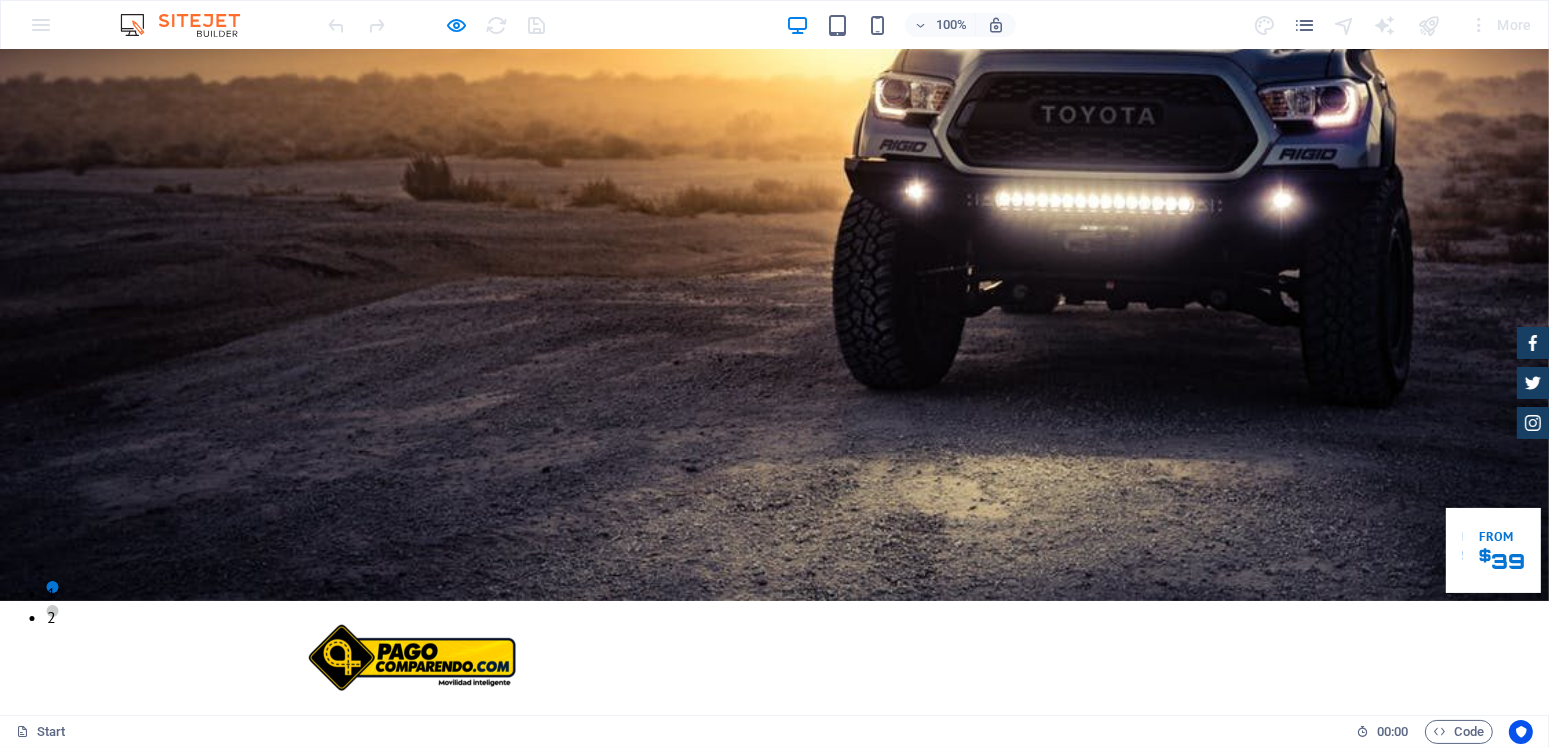 scroll, scrollTop: 100, scrollLeft: 0, axis: vertical 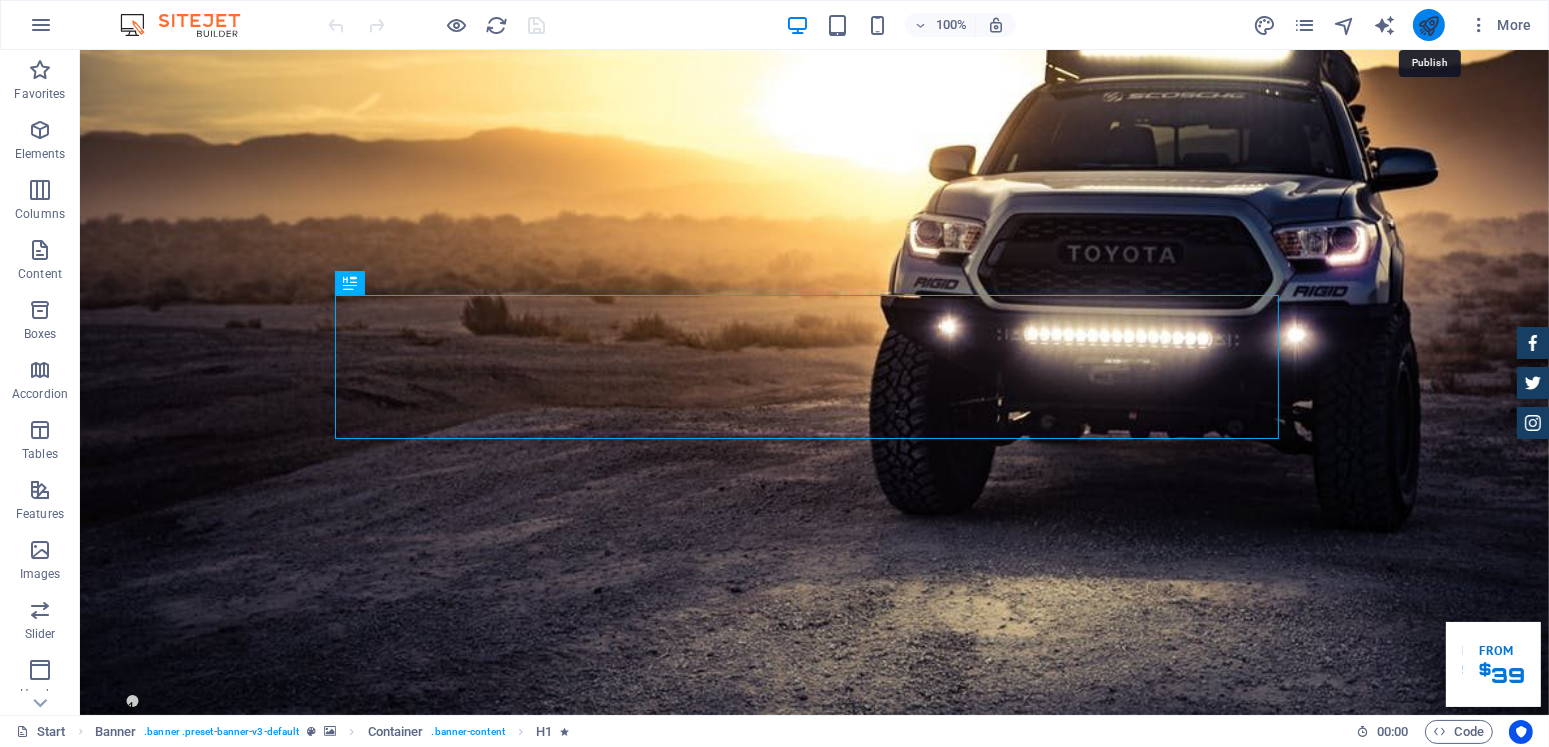 click at bounding box center [1428, 25] 